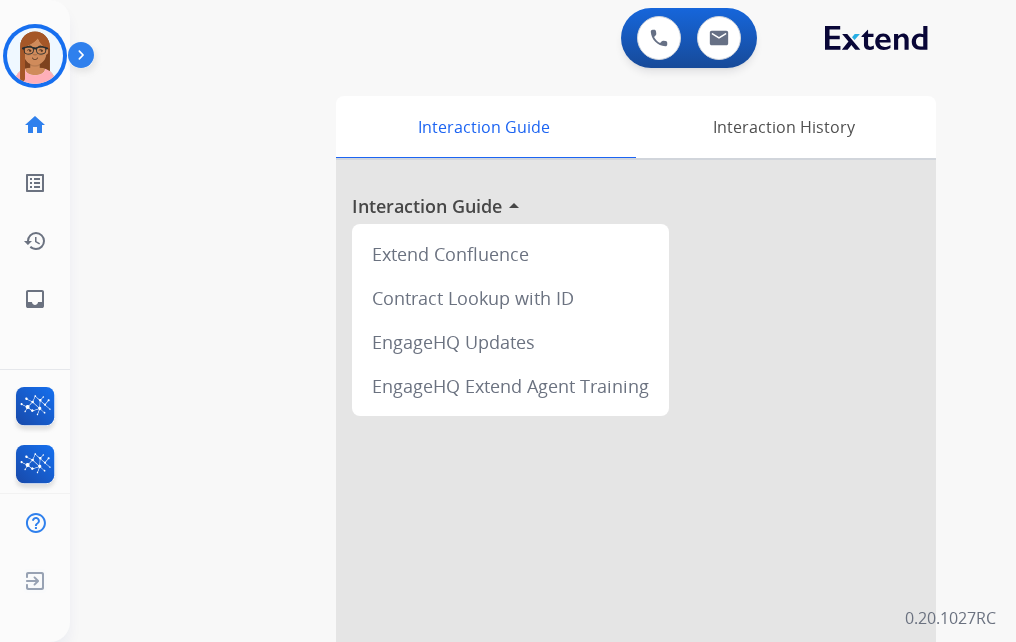 scroll, scrollTop: 0, scrollLeft: 0, axis: both 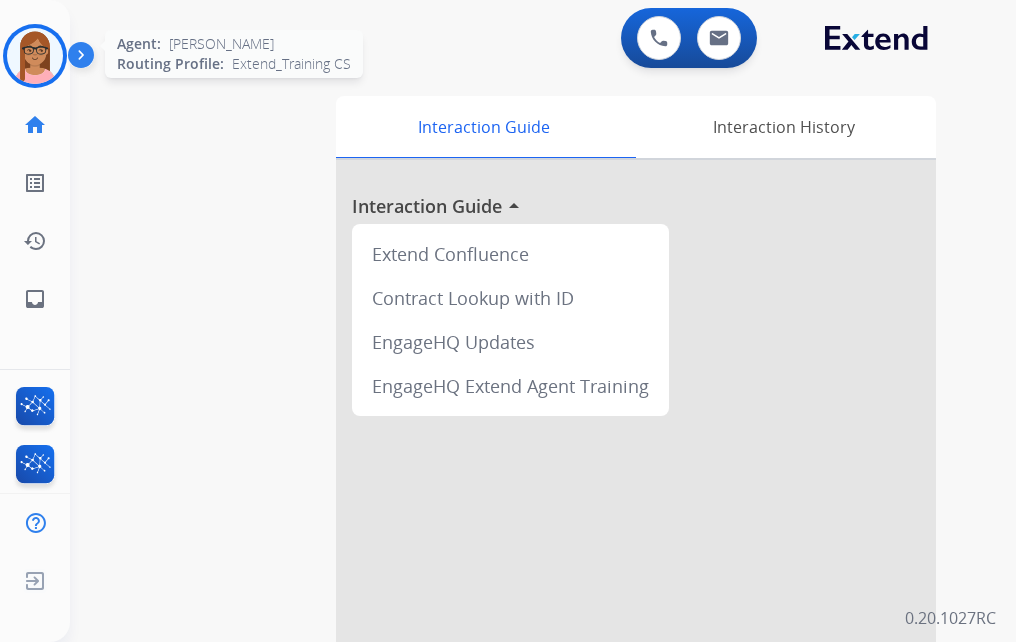 click at bounding box center [35, 56] 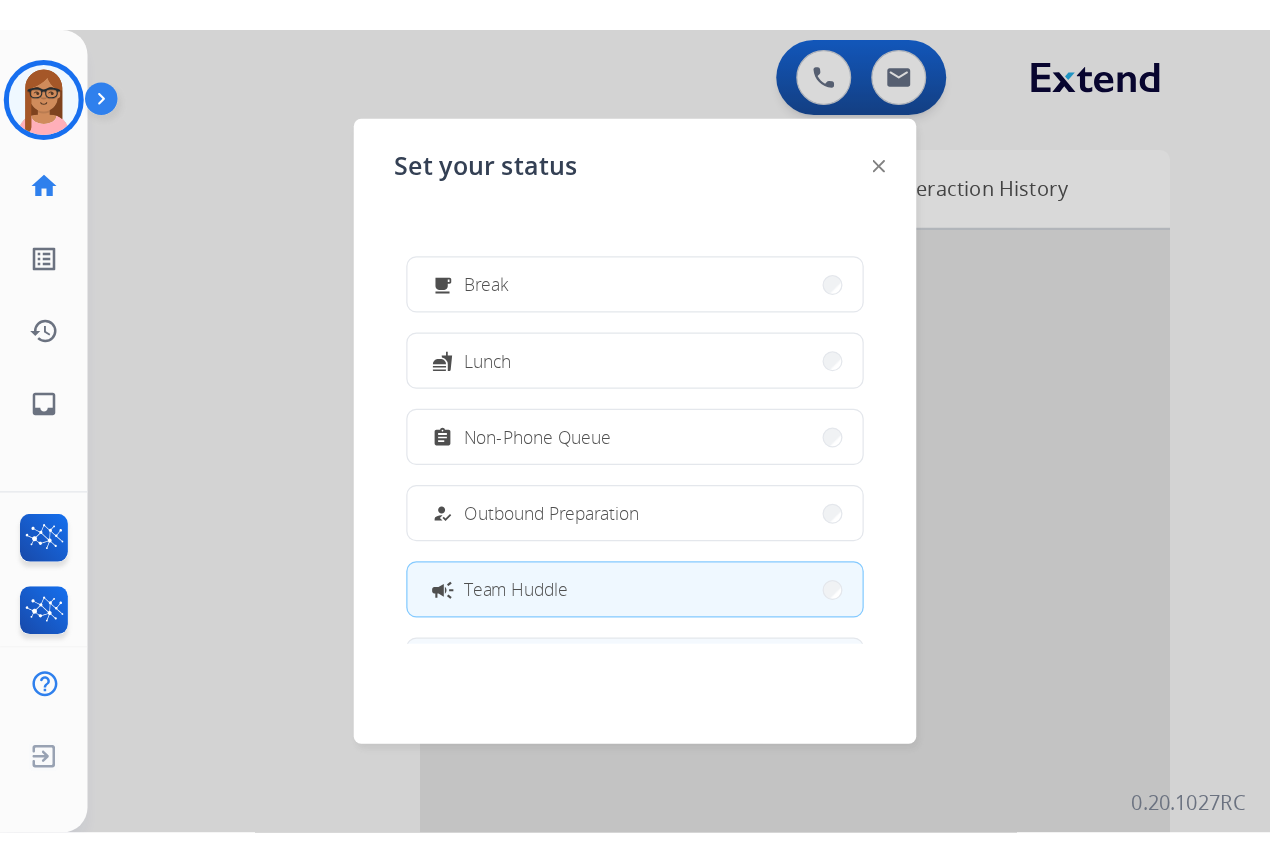 scroll, scrollTop: 0, scrollLeft: 0, axis: both 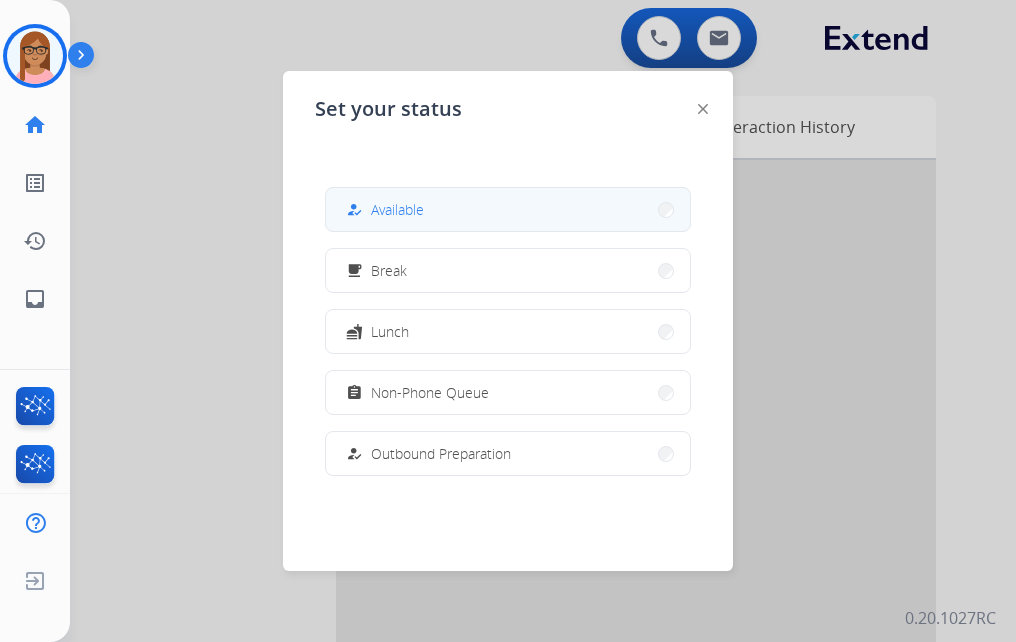 click on "Available" at bounding box center (397, 209) 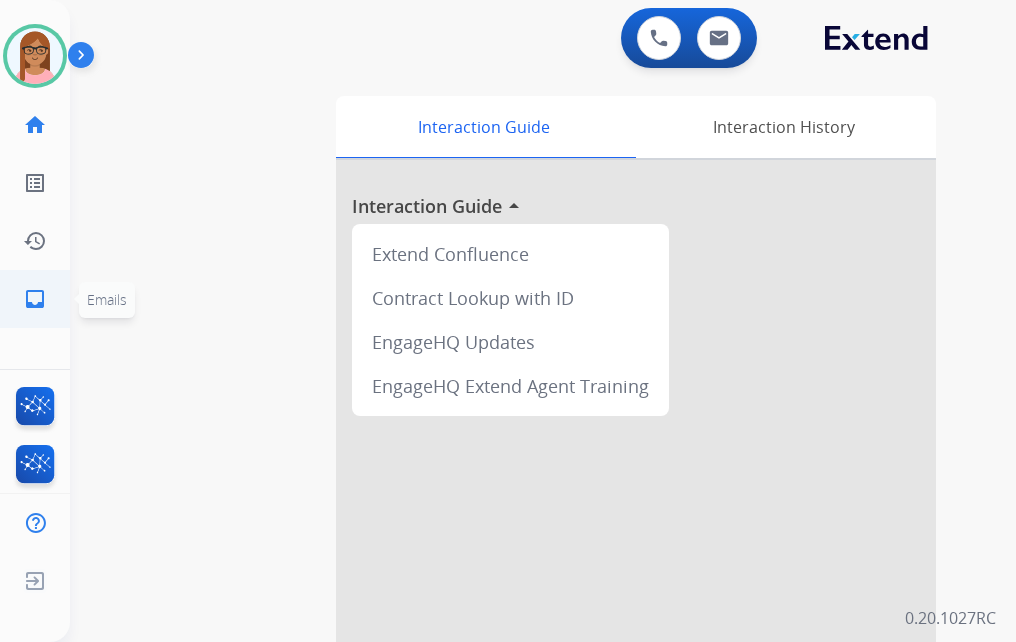 click on "inbox  Emails" 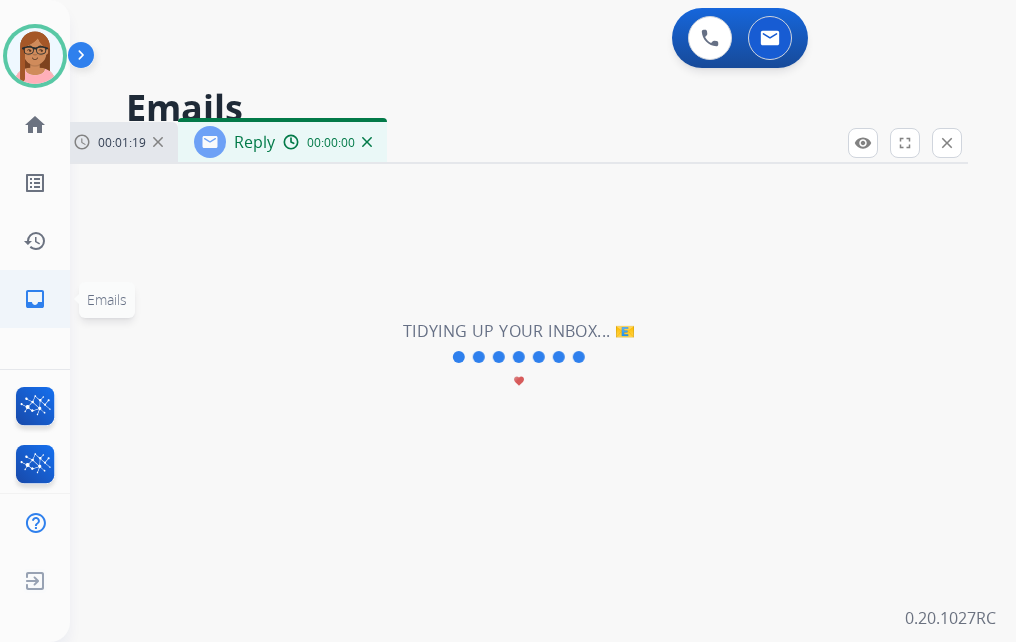 select on "**********" 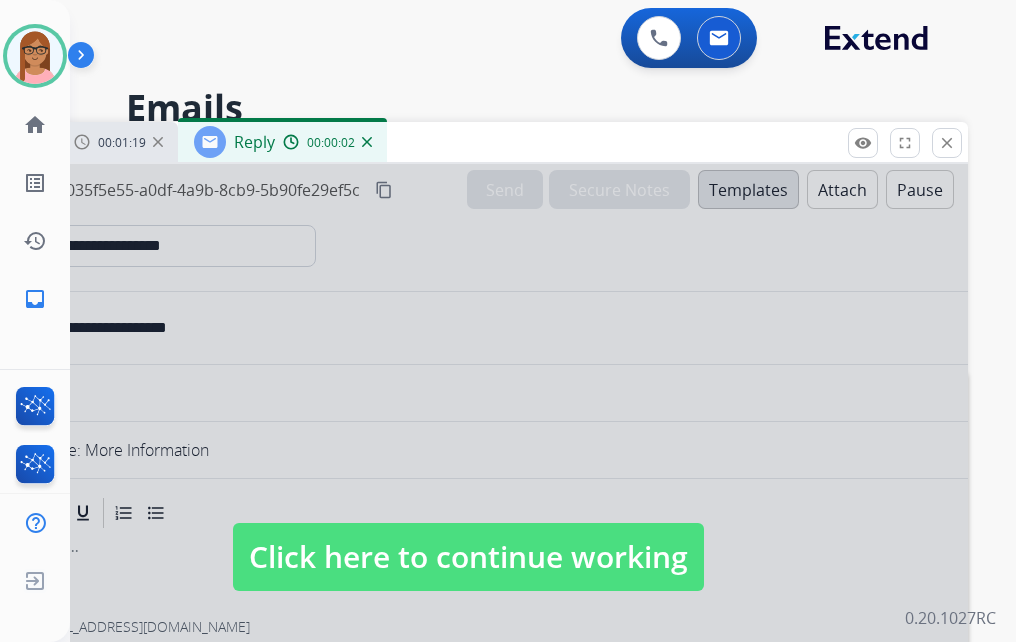 click at bounding box center (468, 537) 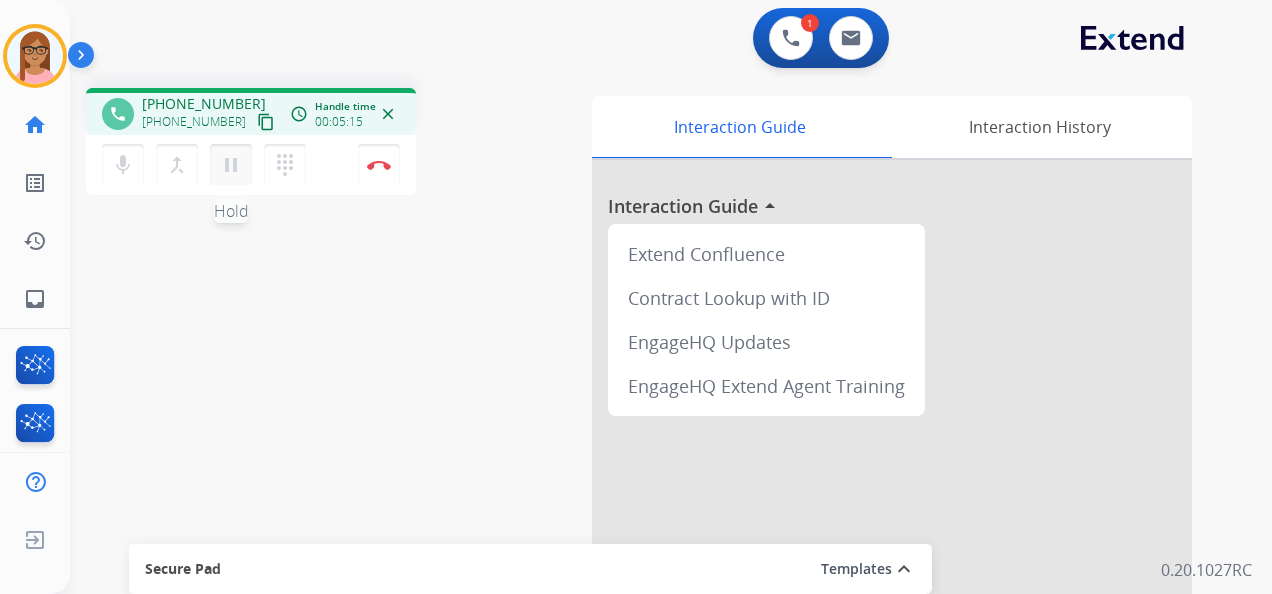 click on "pause" at bounding box center [231, 165] 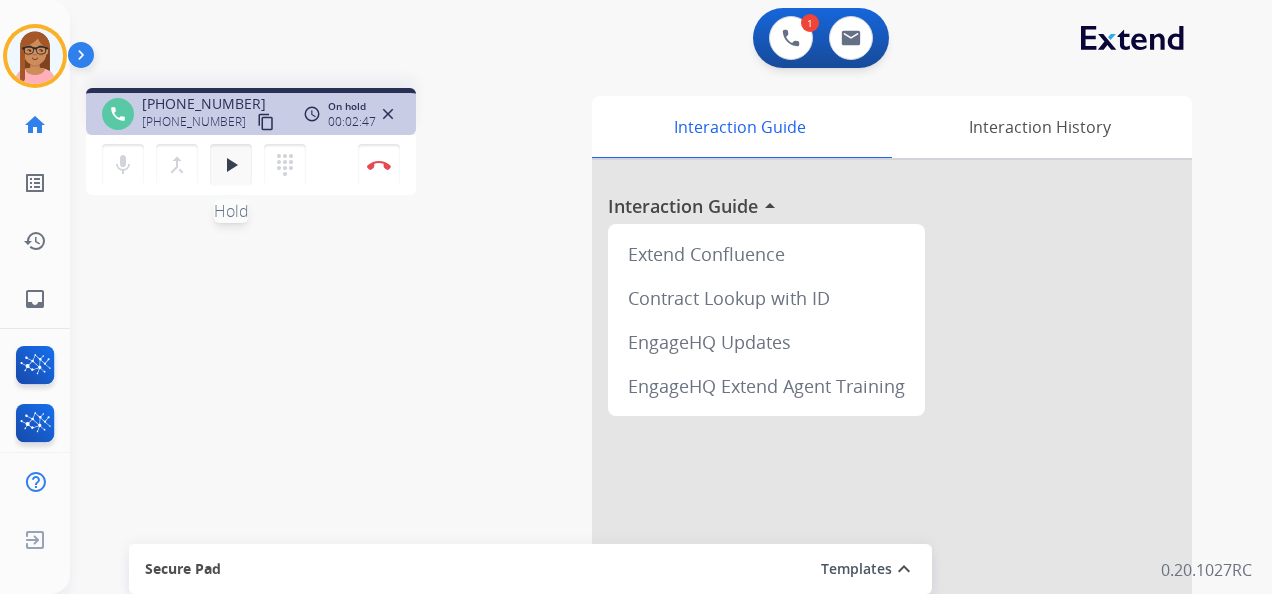 click on "play_arrow" at bounding box center (231, 165) 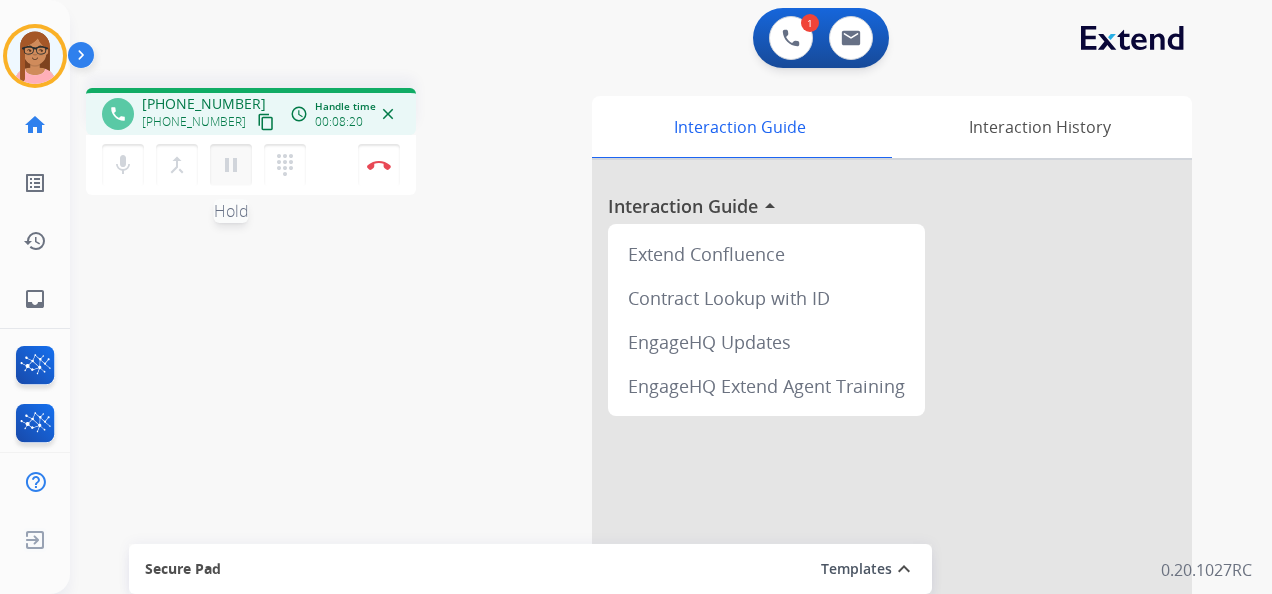 click on "pause" at bounding box center [231, 165] 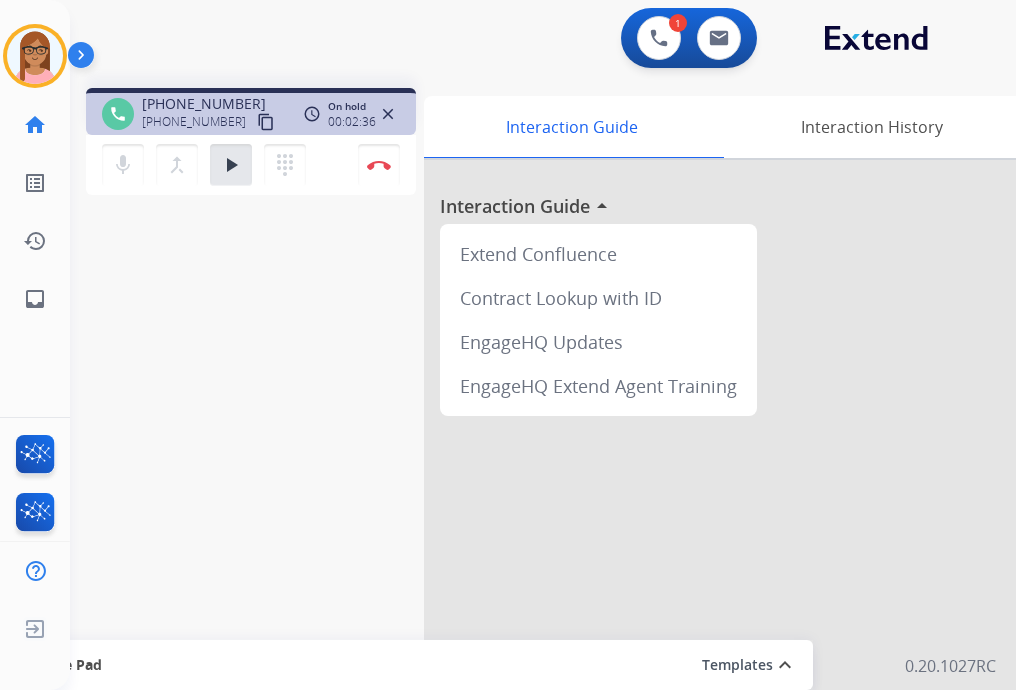 drag, startPoint x: 893, startPoint y: 419, endPoint x: 312, endPoint y: 352, distance: 584.8504 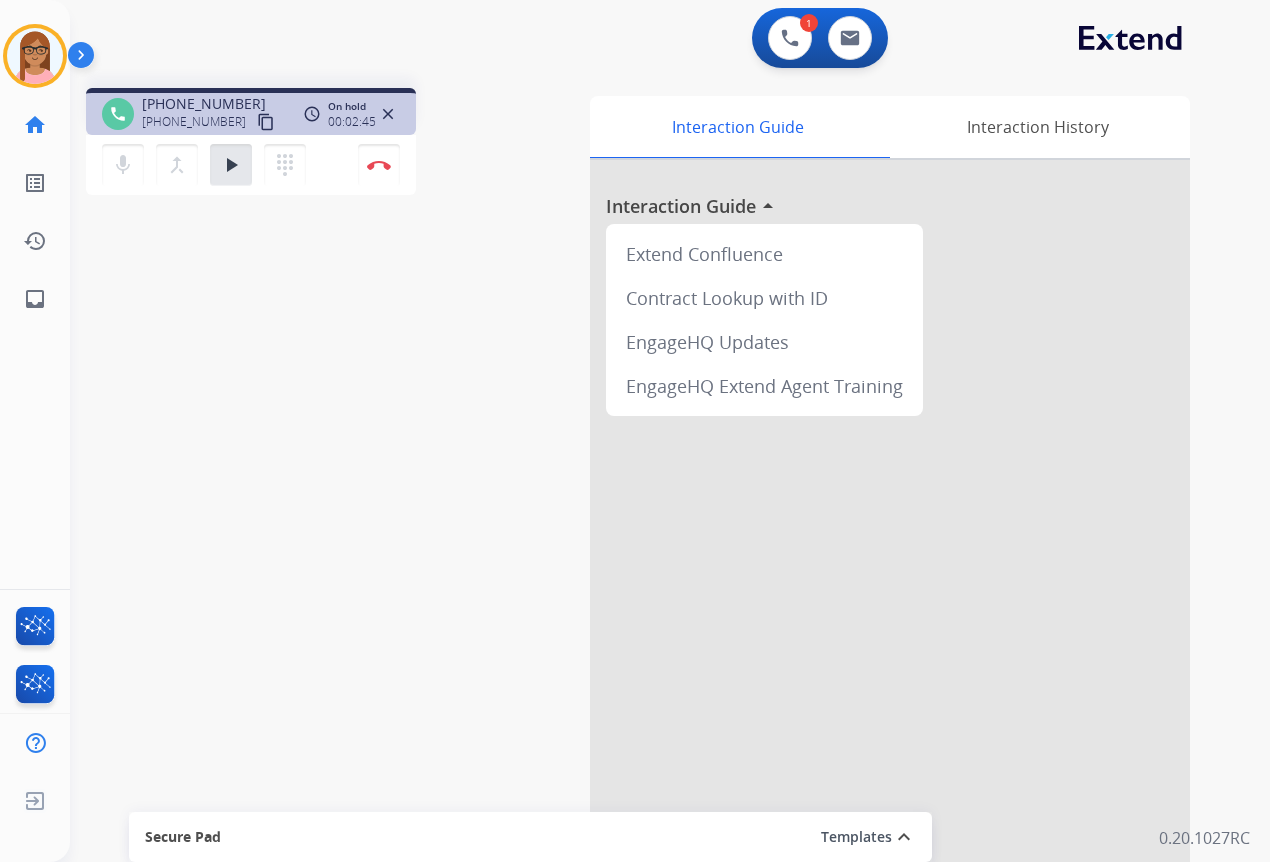 drag, startPoint x: 444, startPoint y: 1, endPoint x: 390, endPoint y: 288, distance: 292.03595 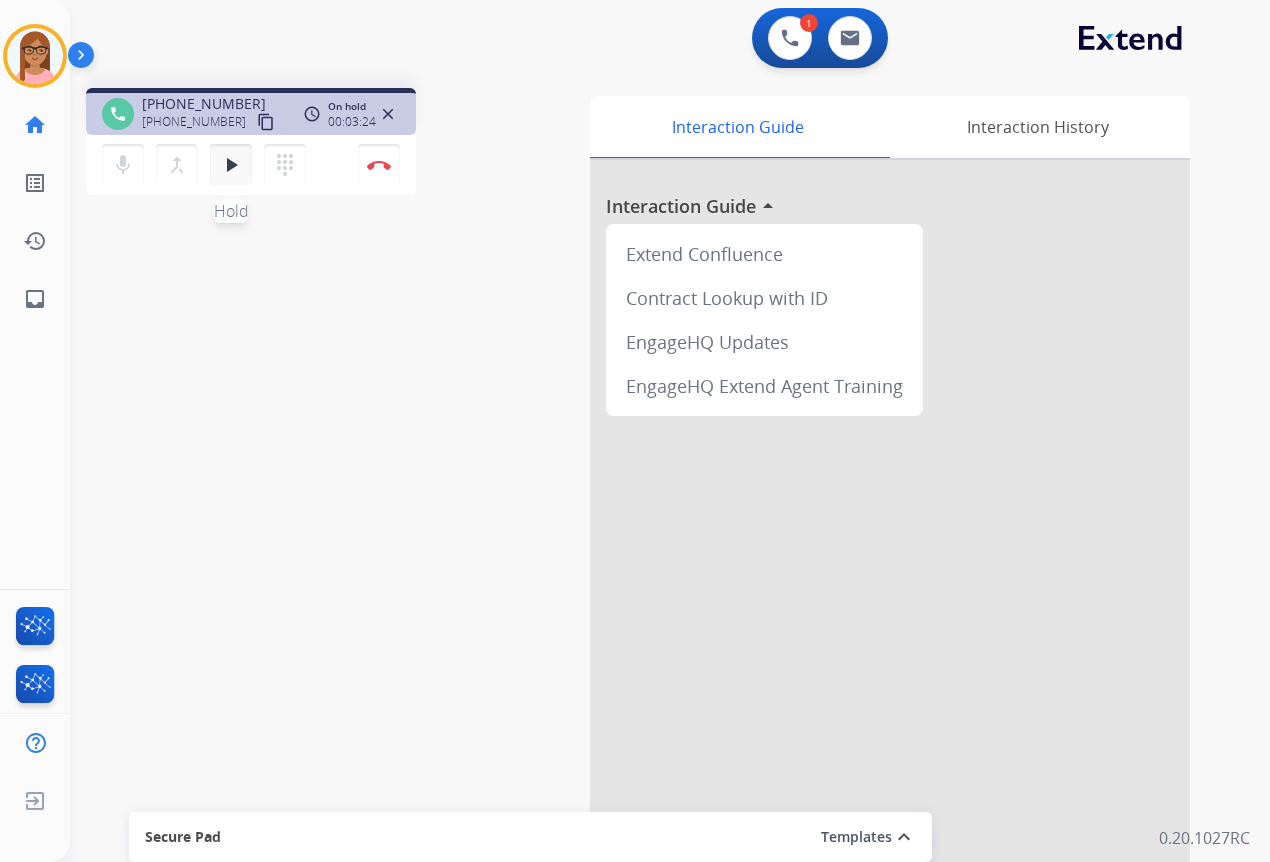 click on "play_arrow" at bounding box center (231, 165) 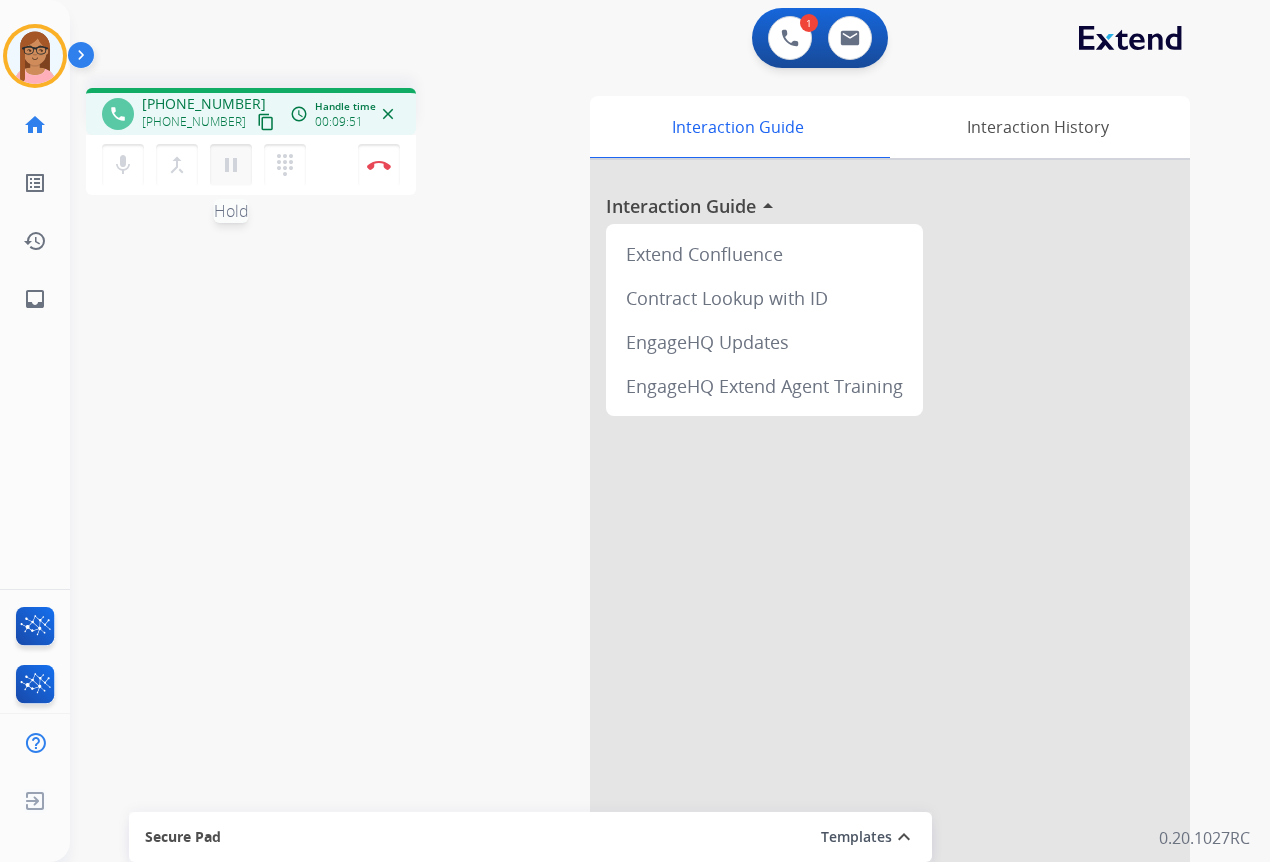 click on "pause" at bounding box center [231, 165] 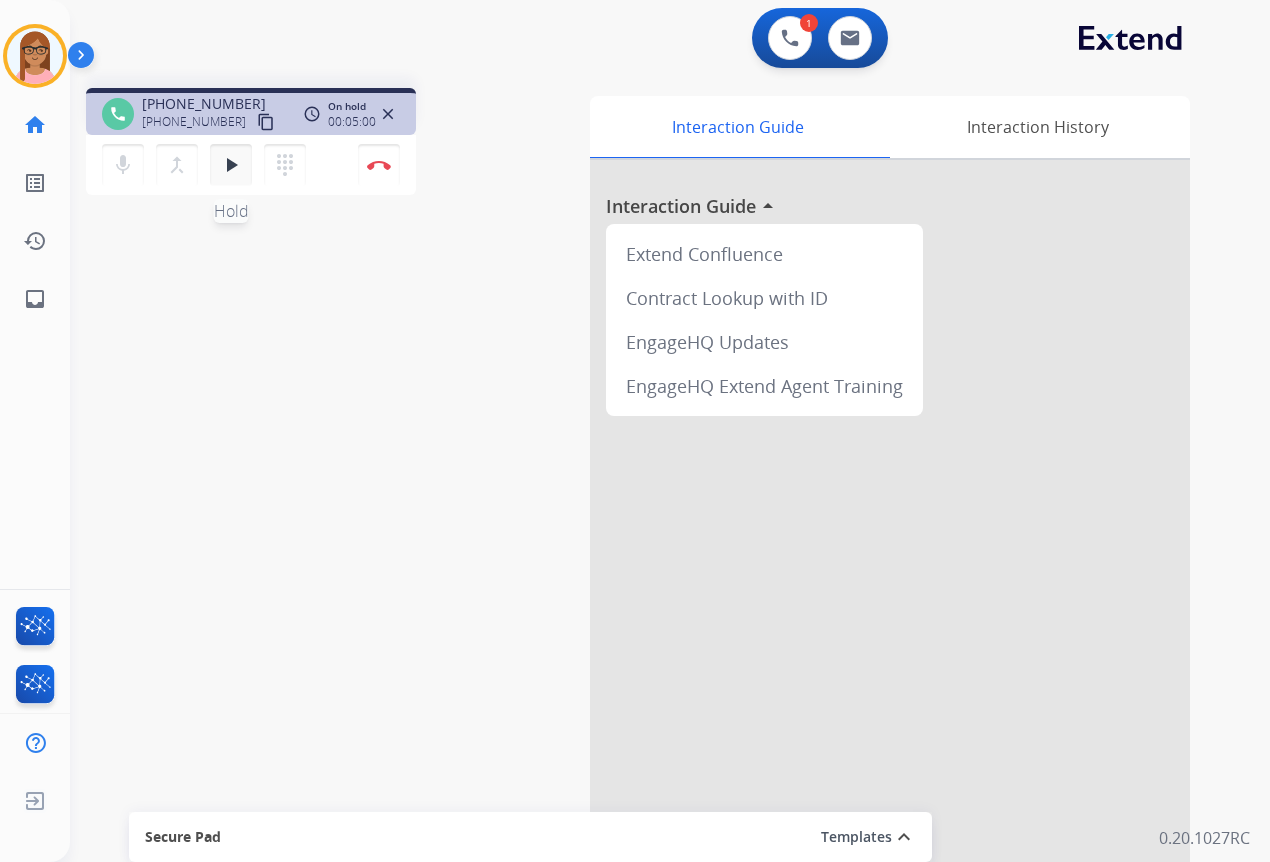 click on "play_arrow" at bounding box center [231, 165] 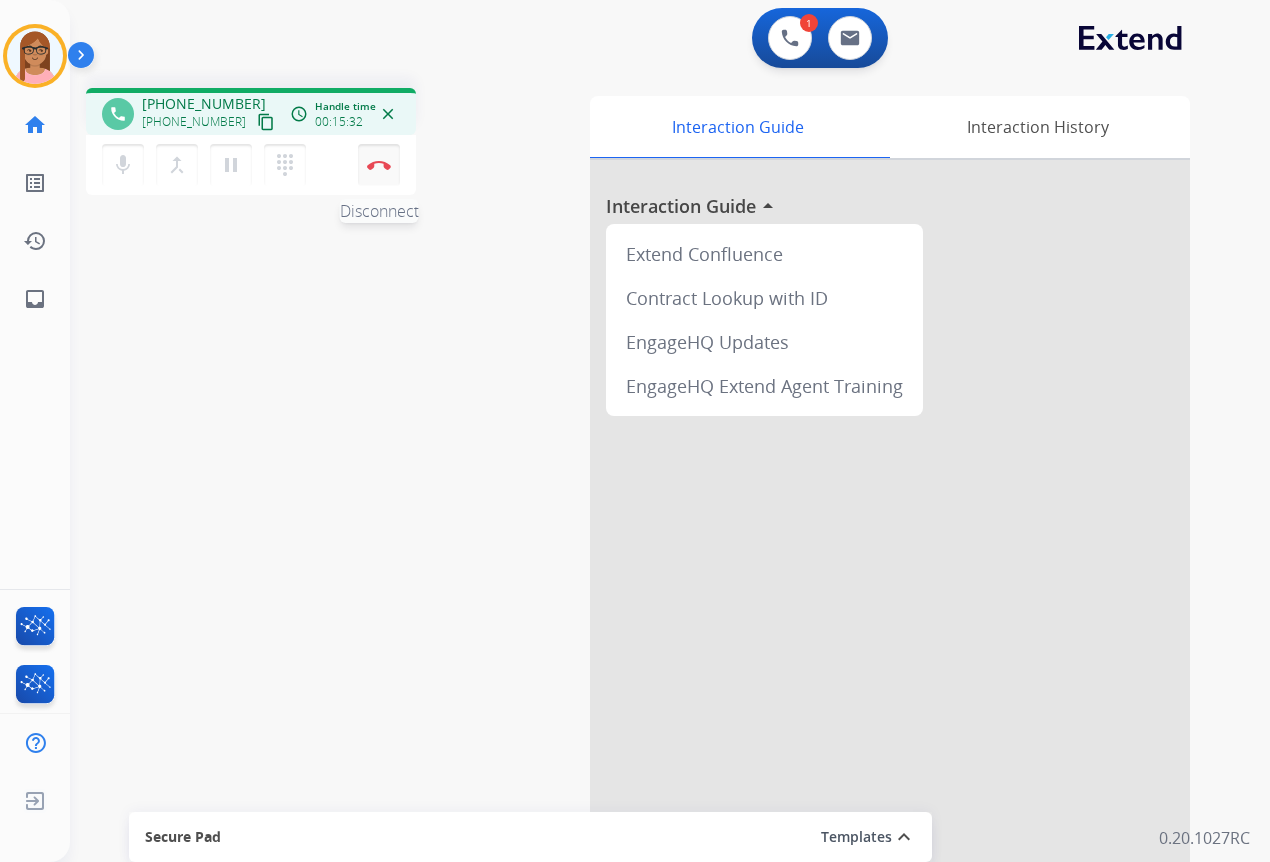 click on "Disconnect" at bounding box center (379, 165) 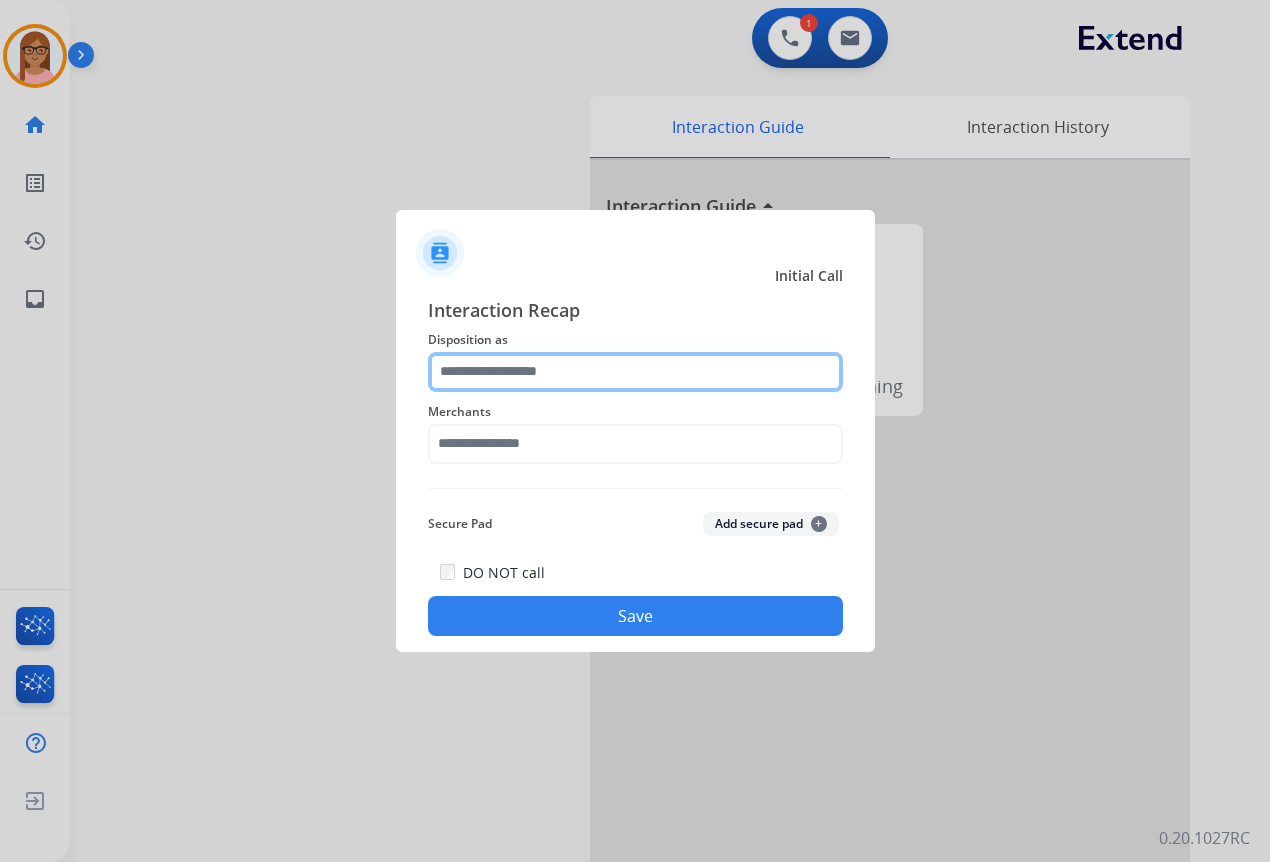 click 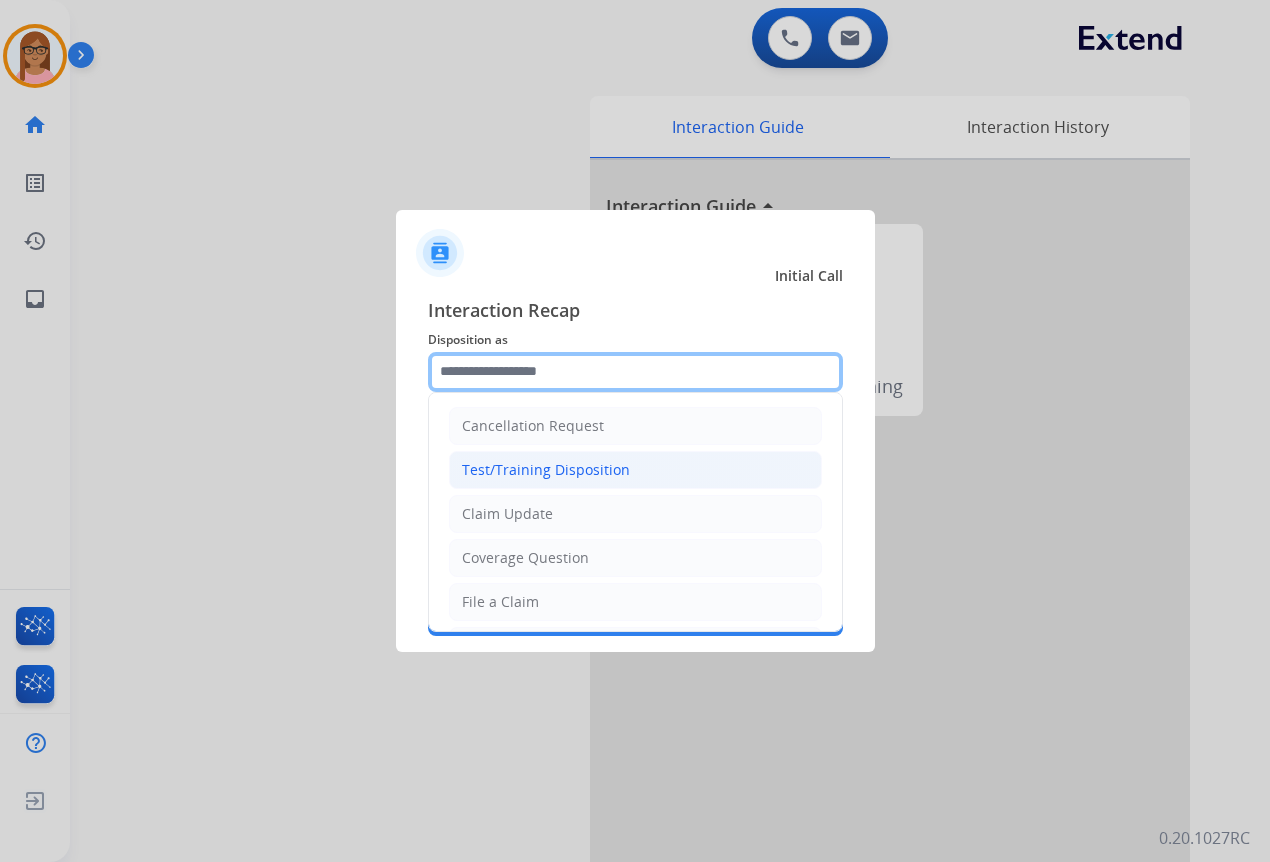 scroll, scrollTop: 250, scrollLeft: 0, axis: vertical 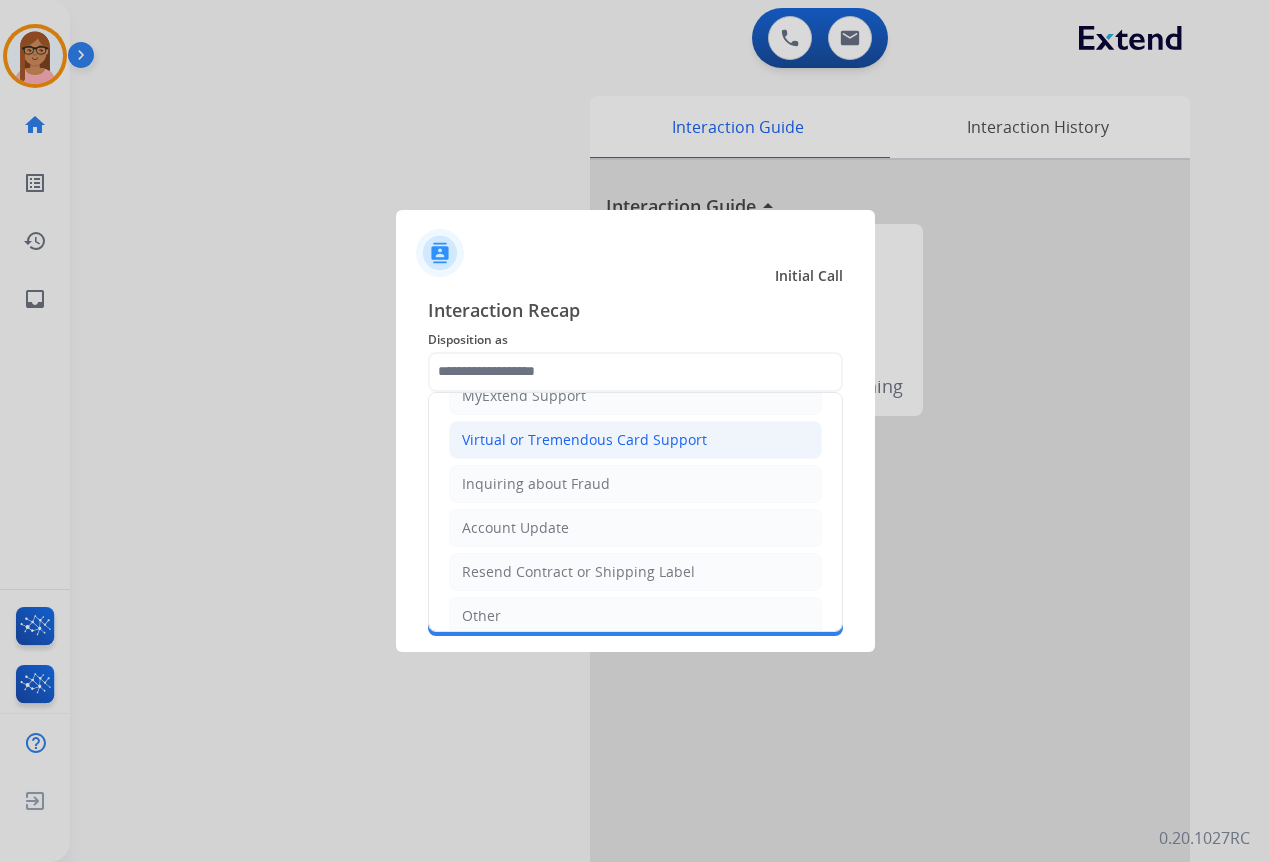 click on "Virtual or Tremendous Card Support" 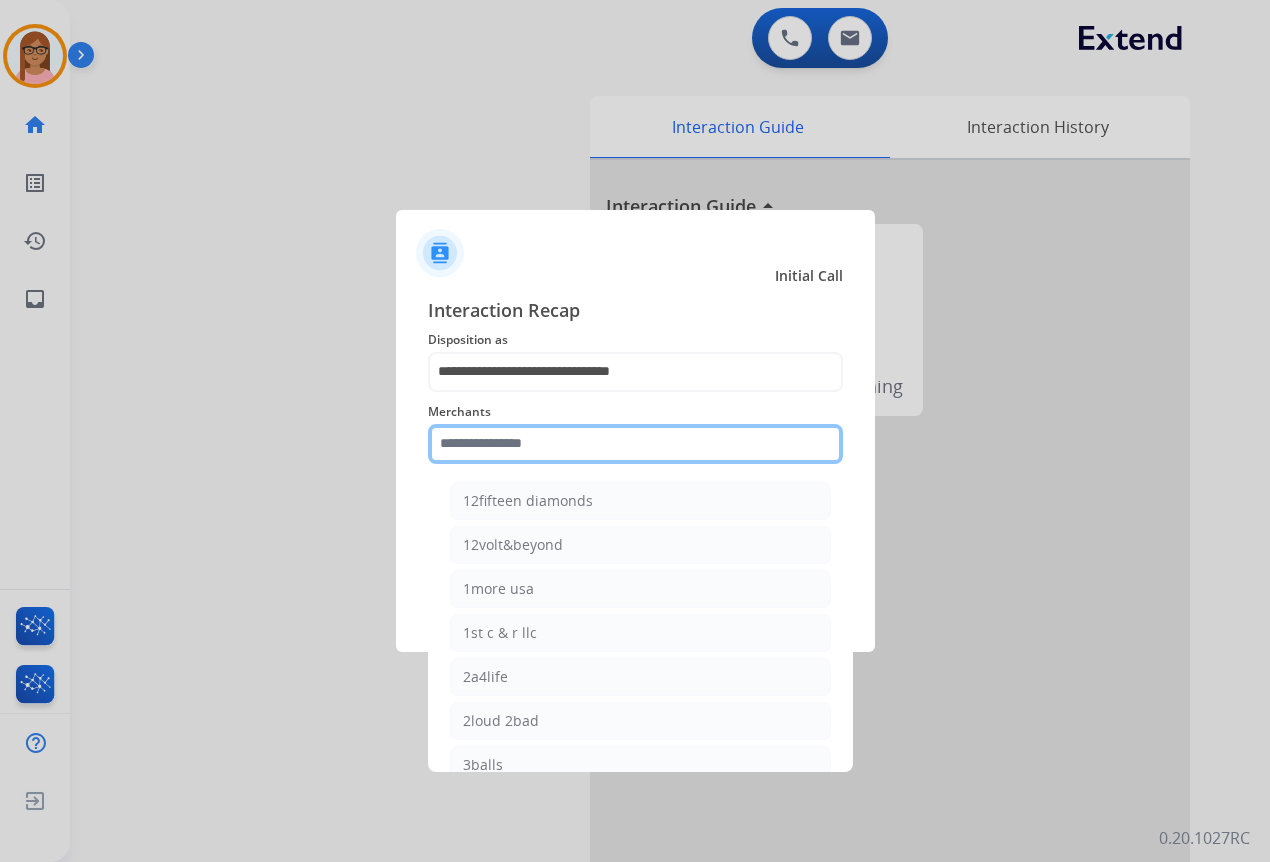 click 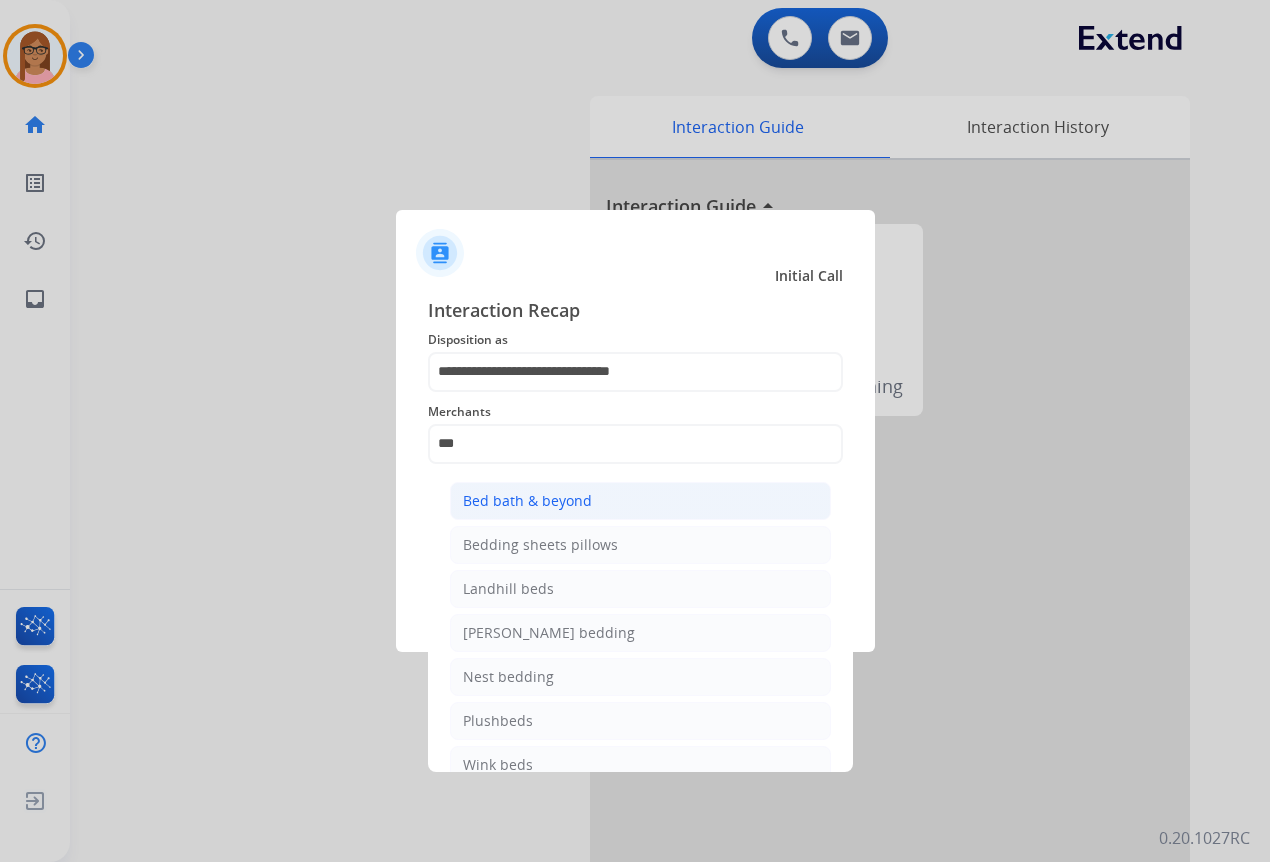 click on "Bed bath & beyond" 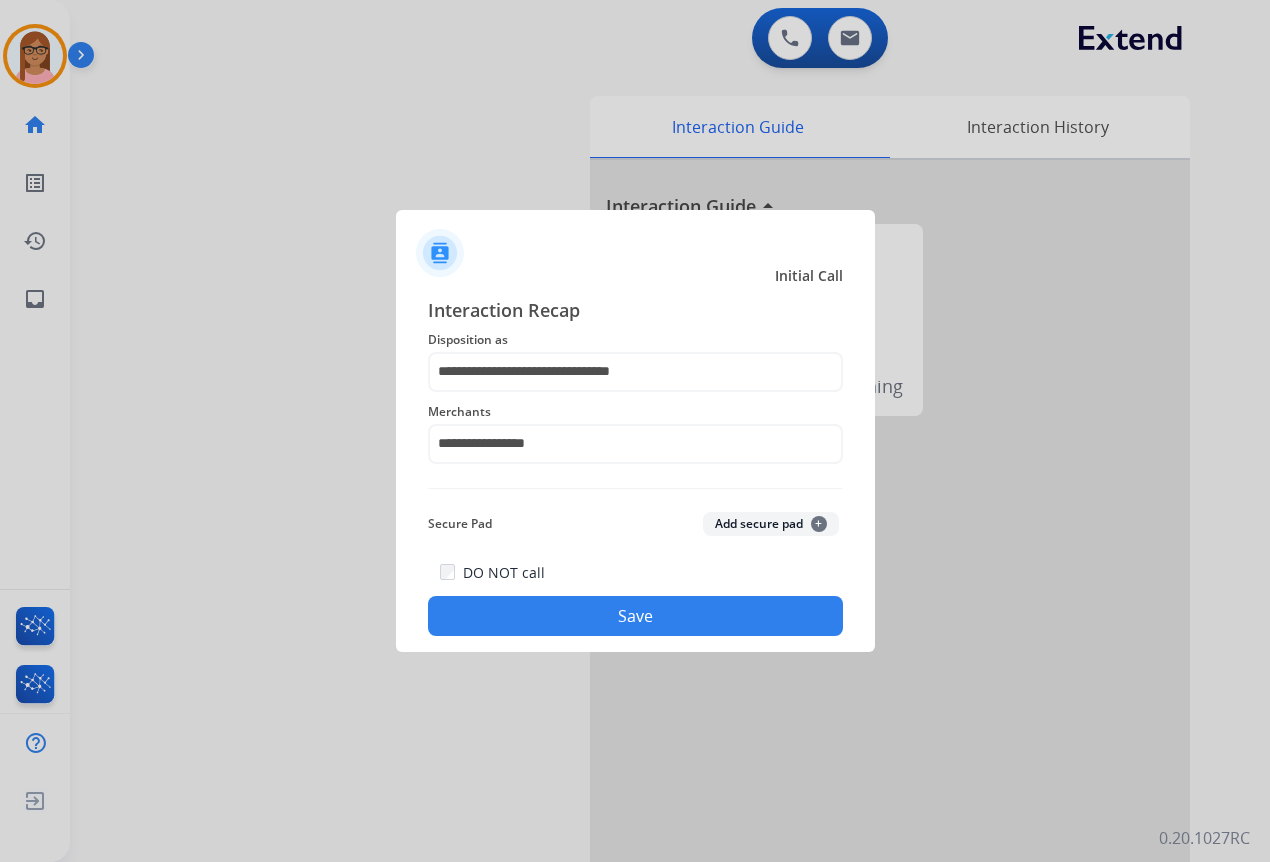 click on "Save" 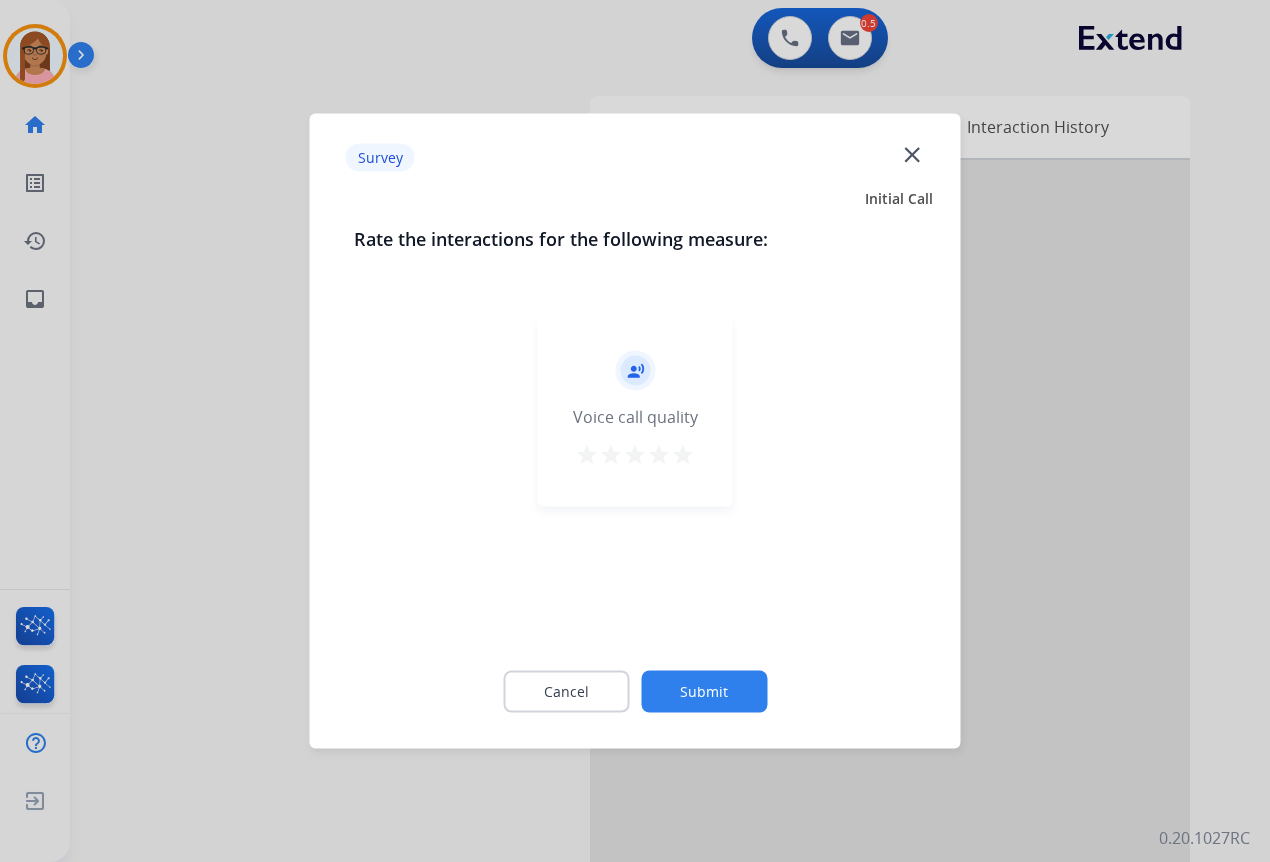 click on "star" at bounding box center (635, 455) 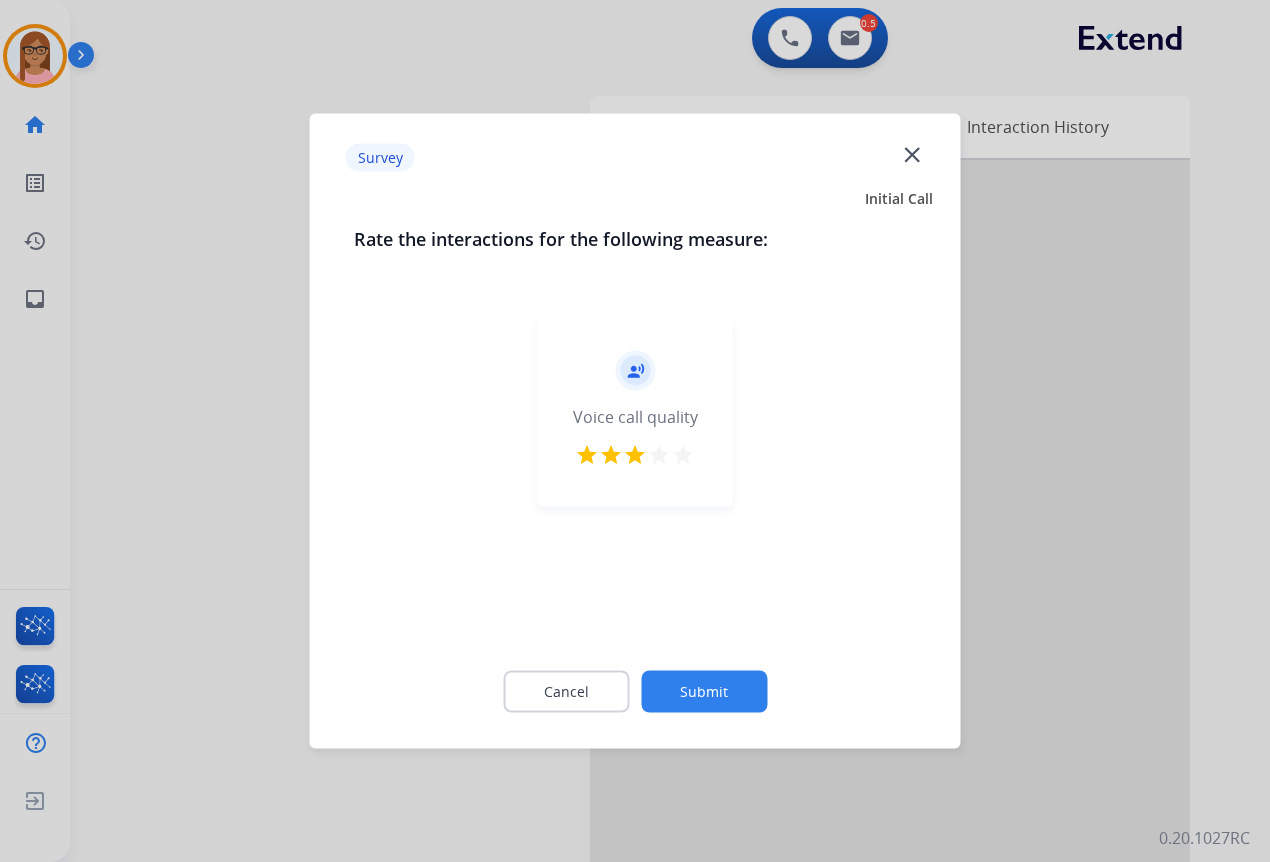 click on "Submit" 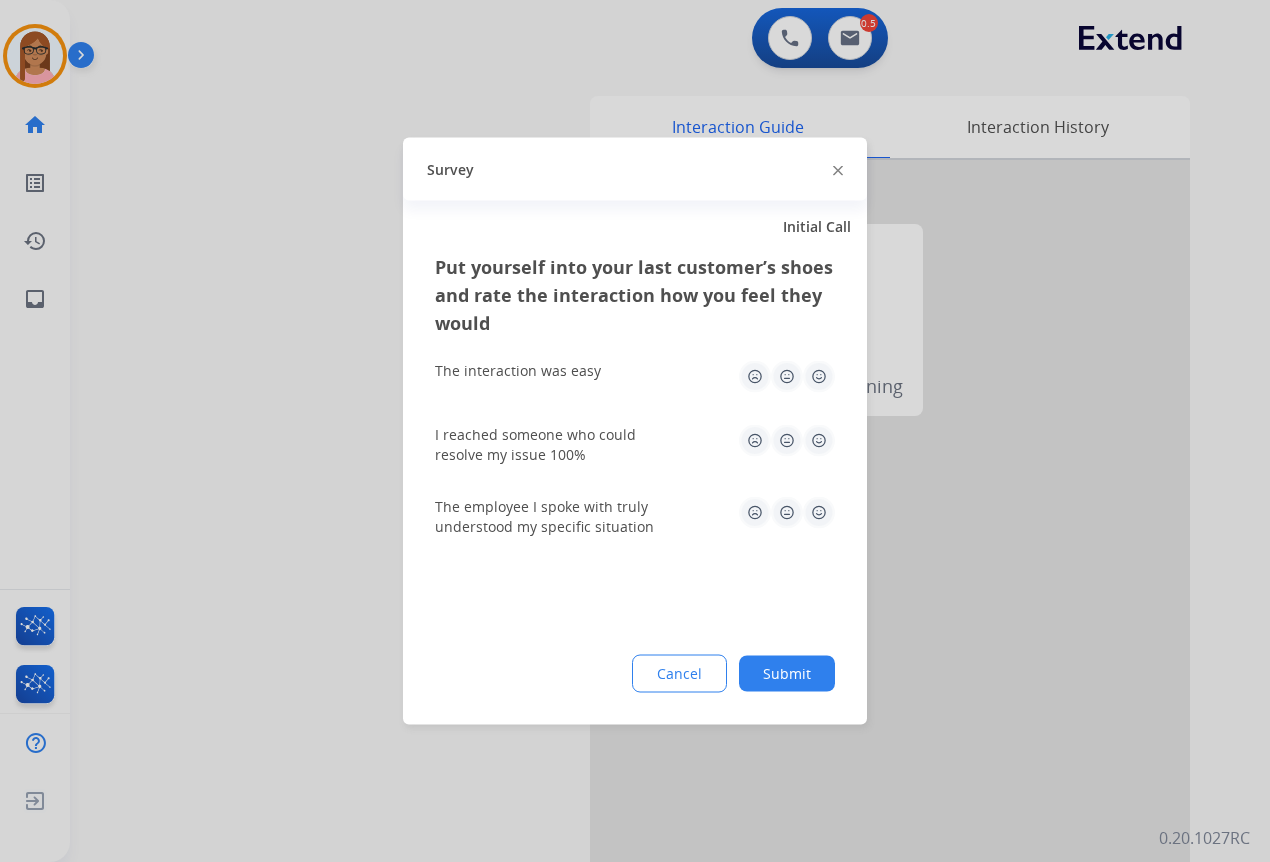 click 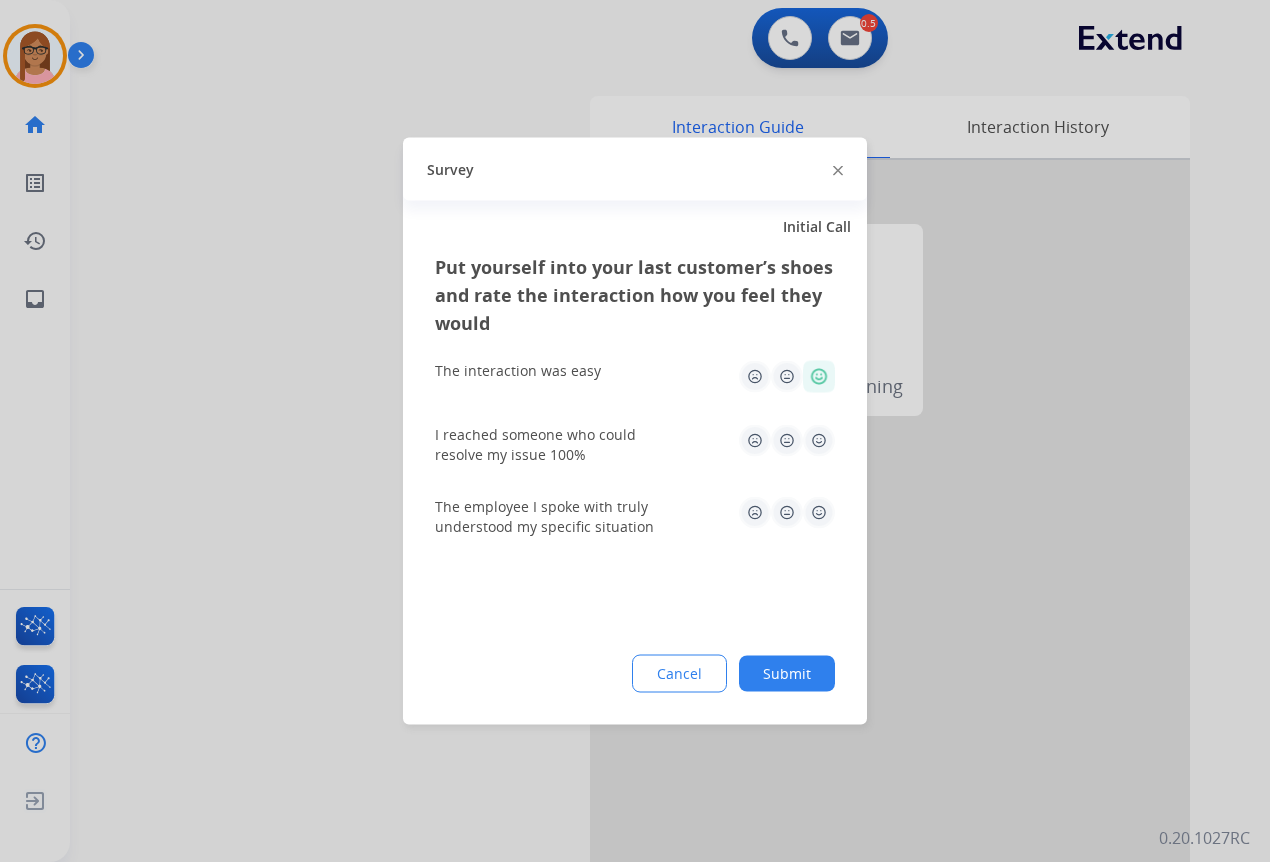 click 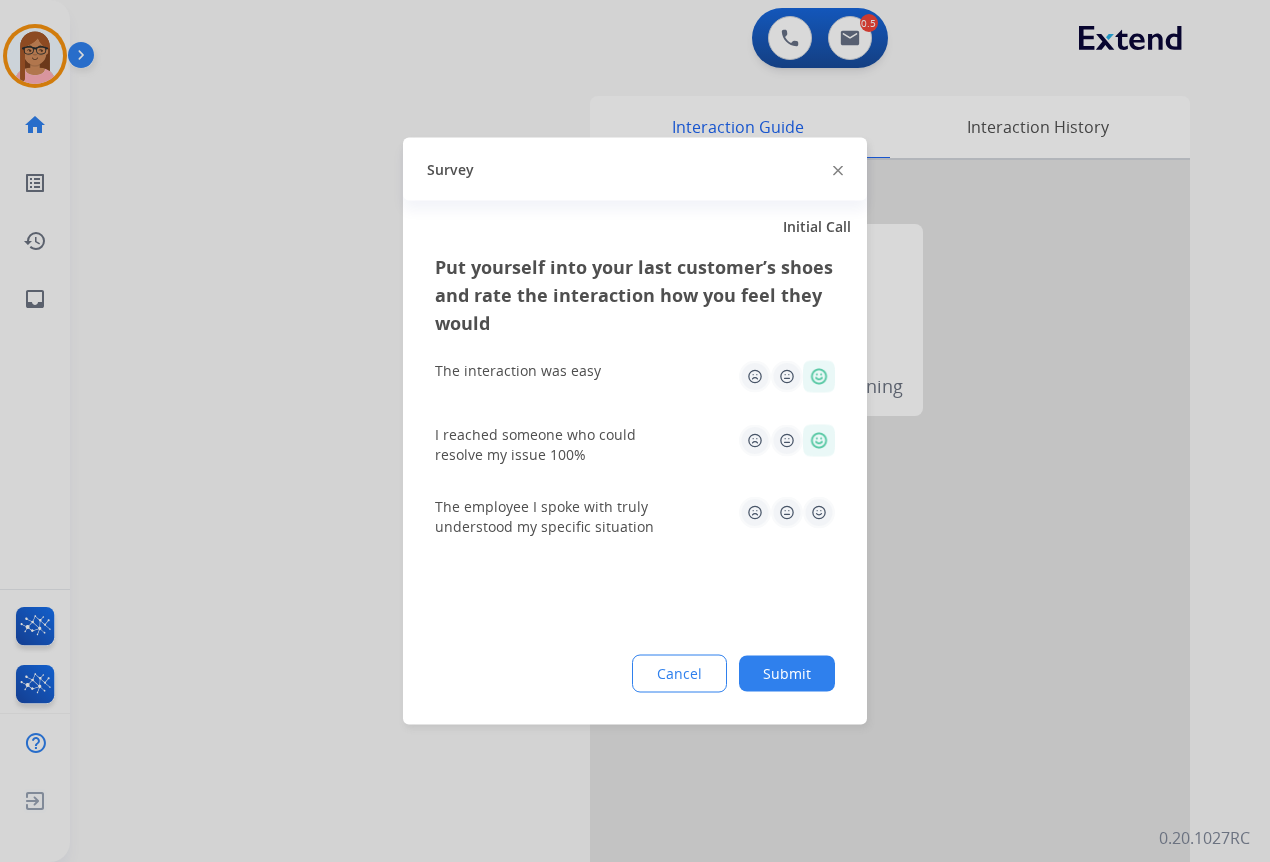click 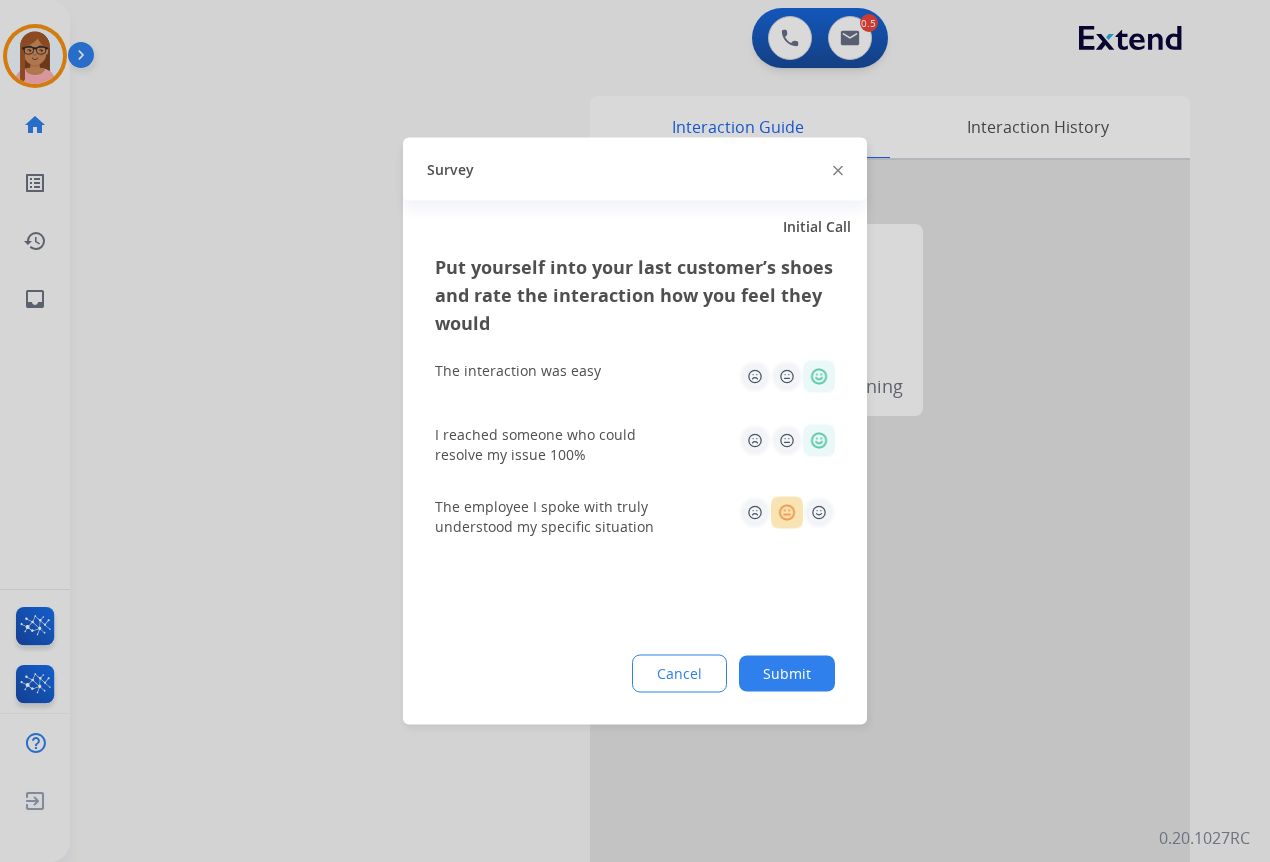 click on "Submit" 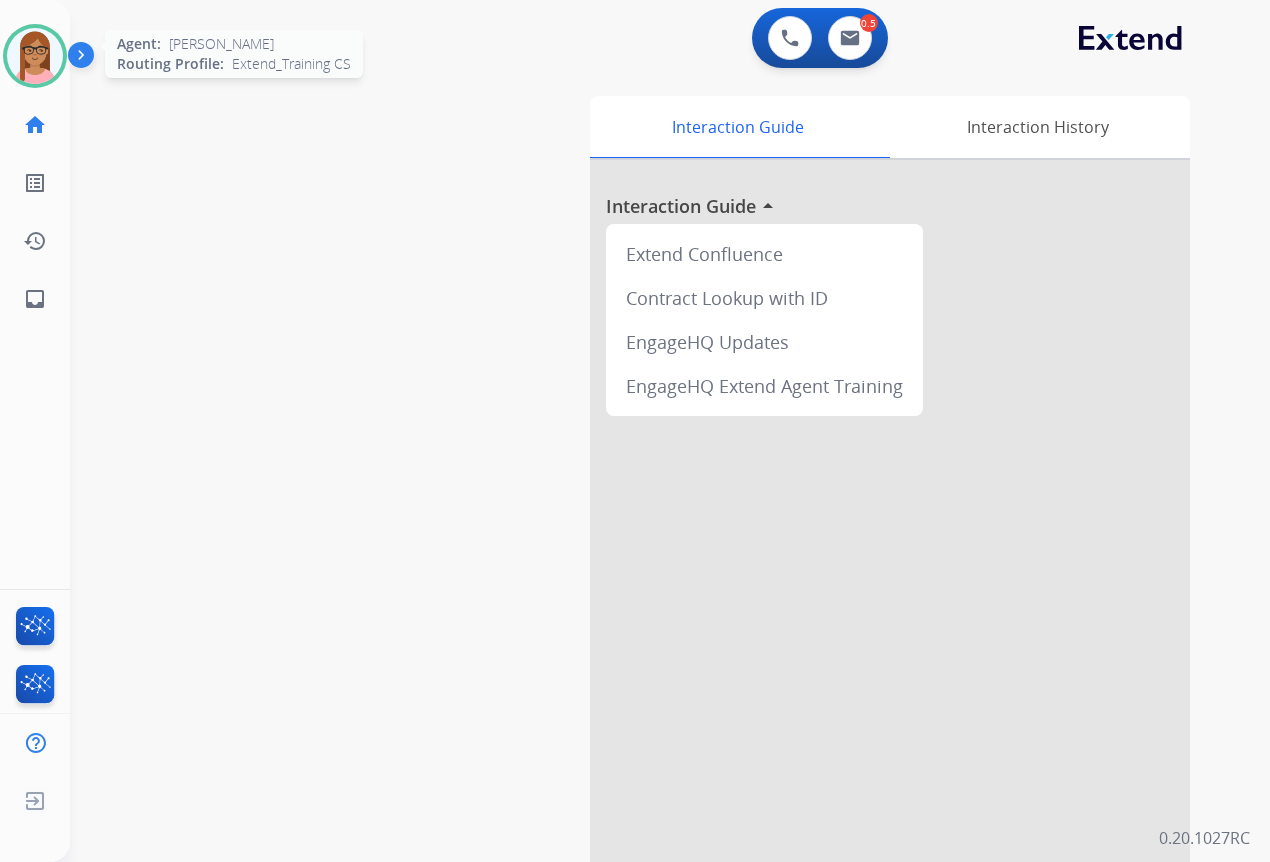 click at bounding box center [35, 56] 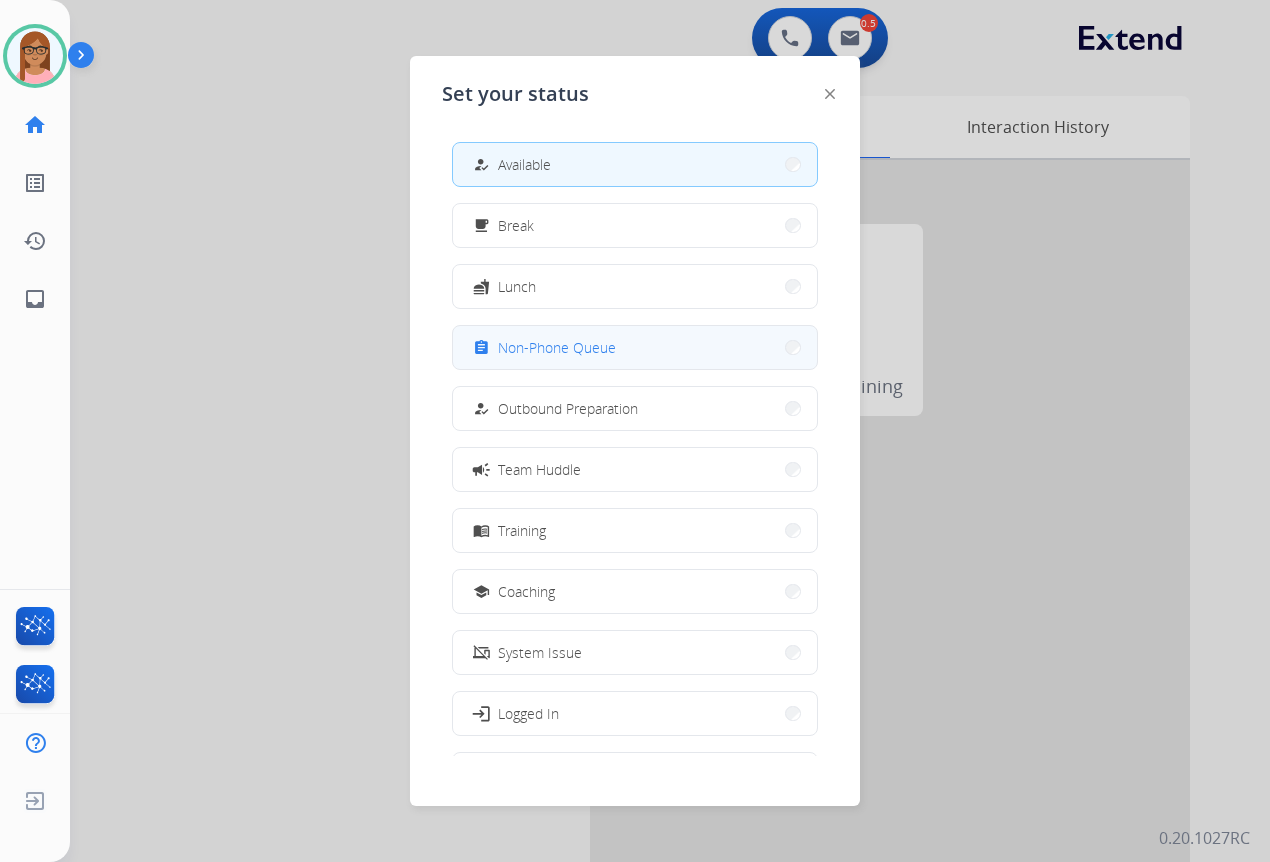 click on "Non-Phone Queue" at bounding box center [557, 347] 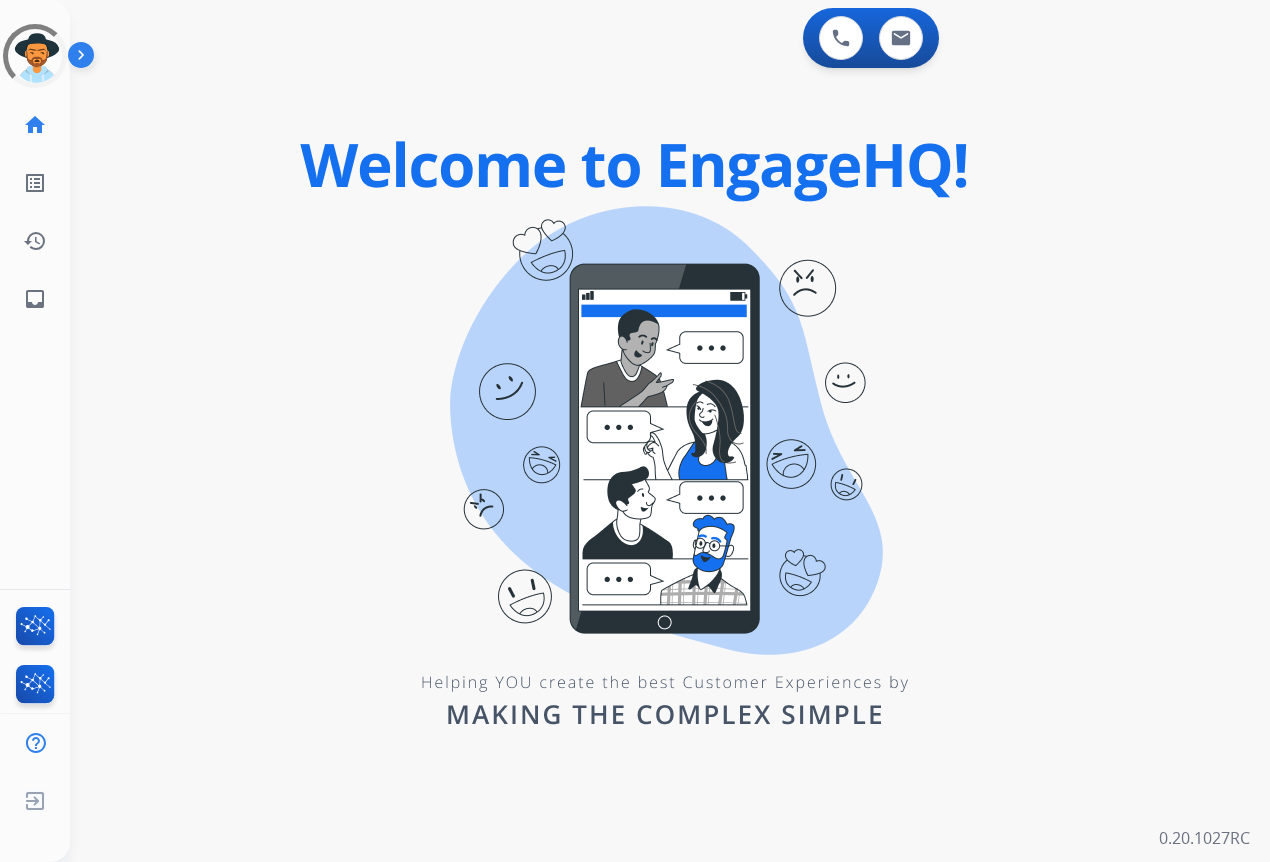 scroll, scrollTop: 0, scrollLeft: 0, axis: both 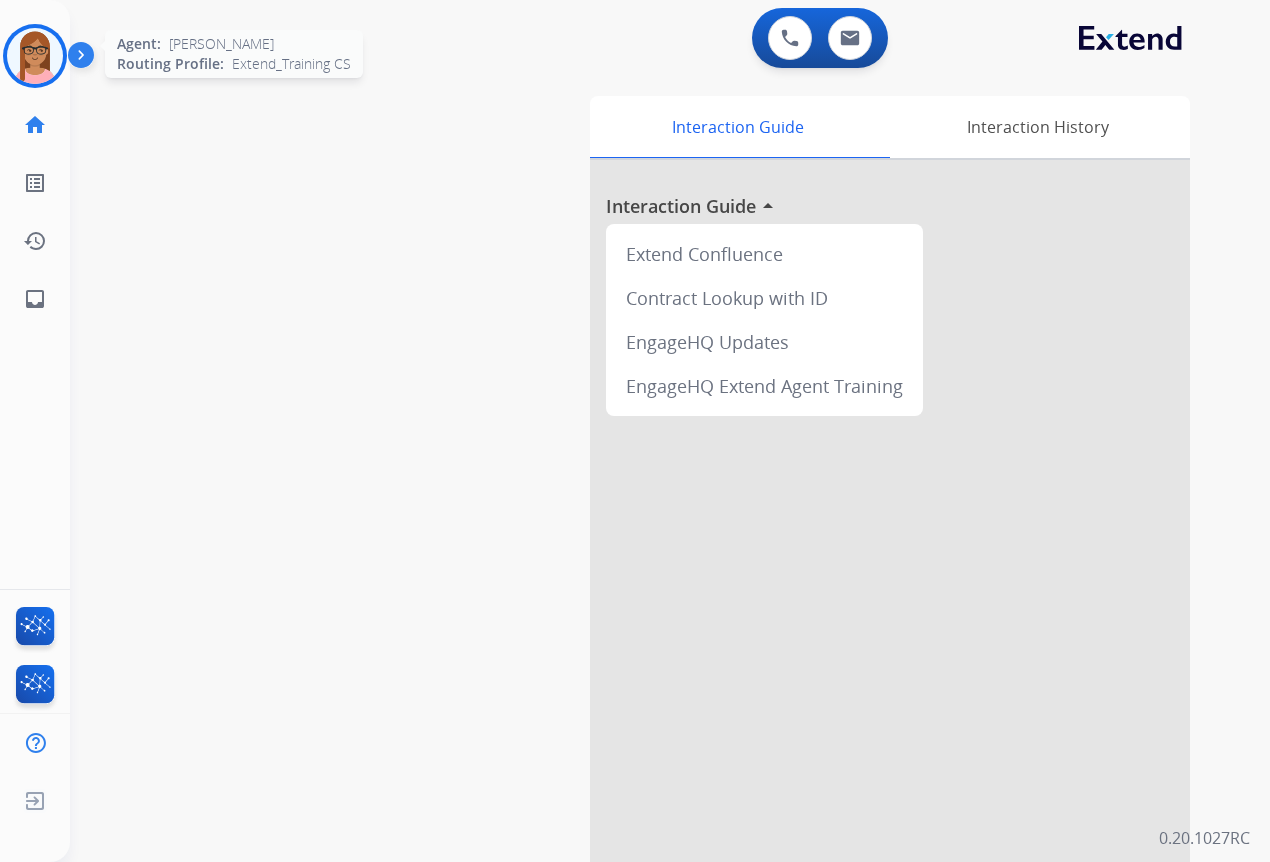 click at bounding box center (35, 56) 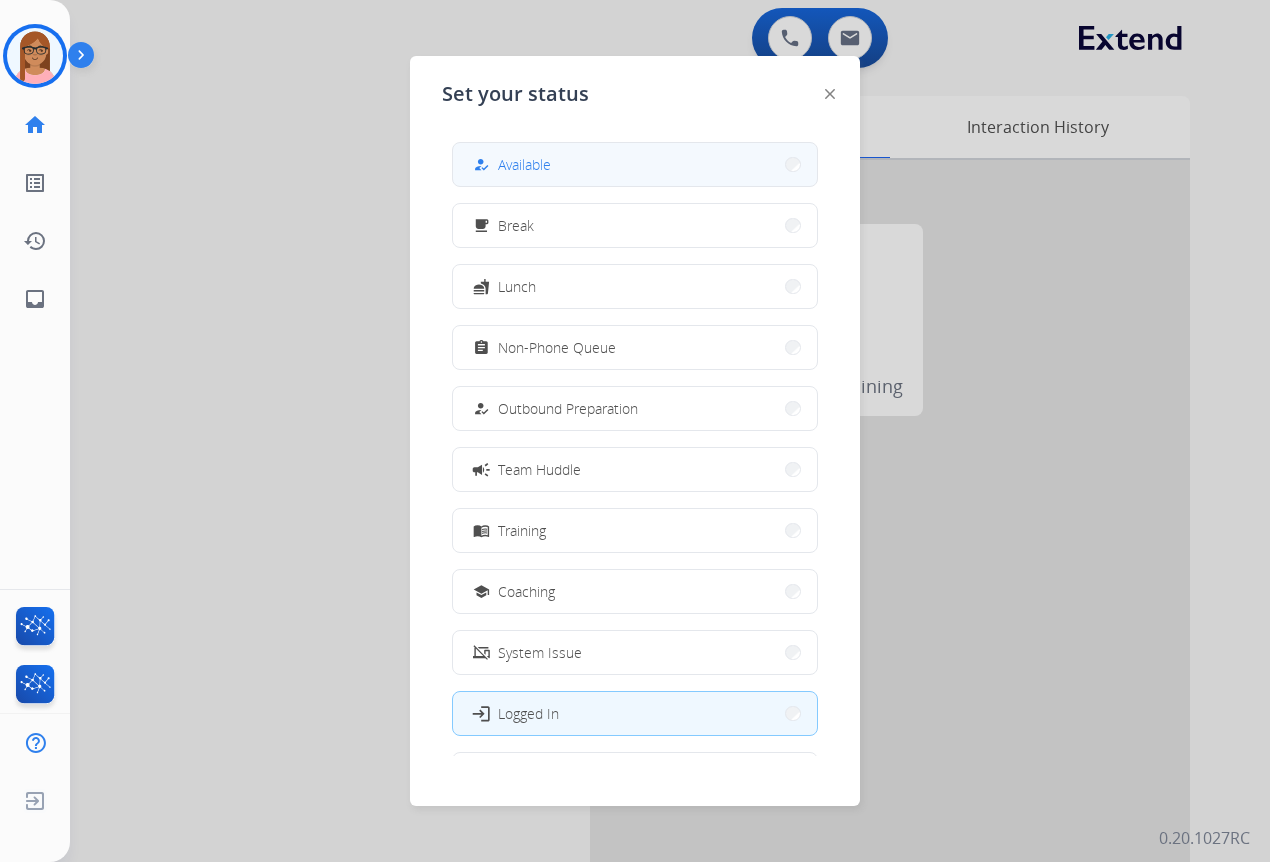 click on "how_to_reg Available" at bounding box center (635, 164) 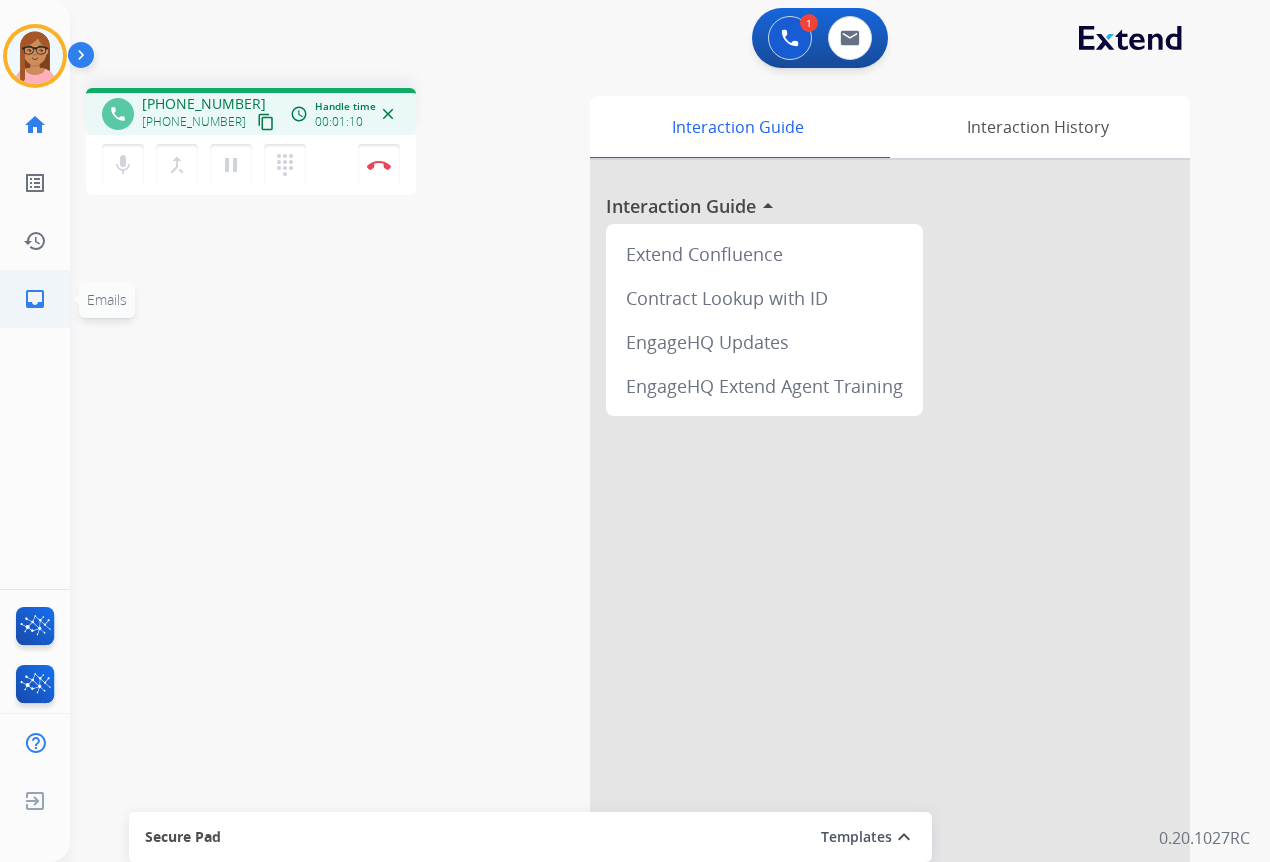 click on "inbox" 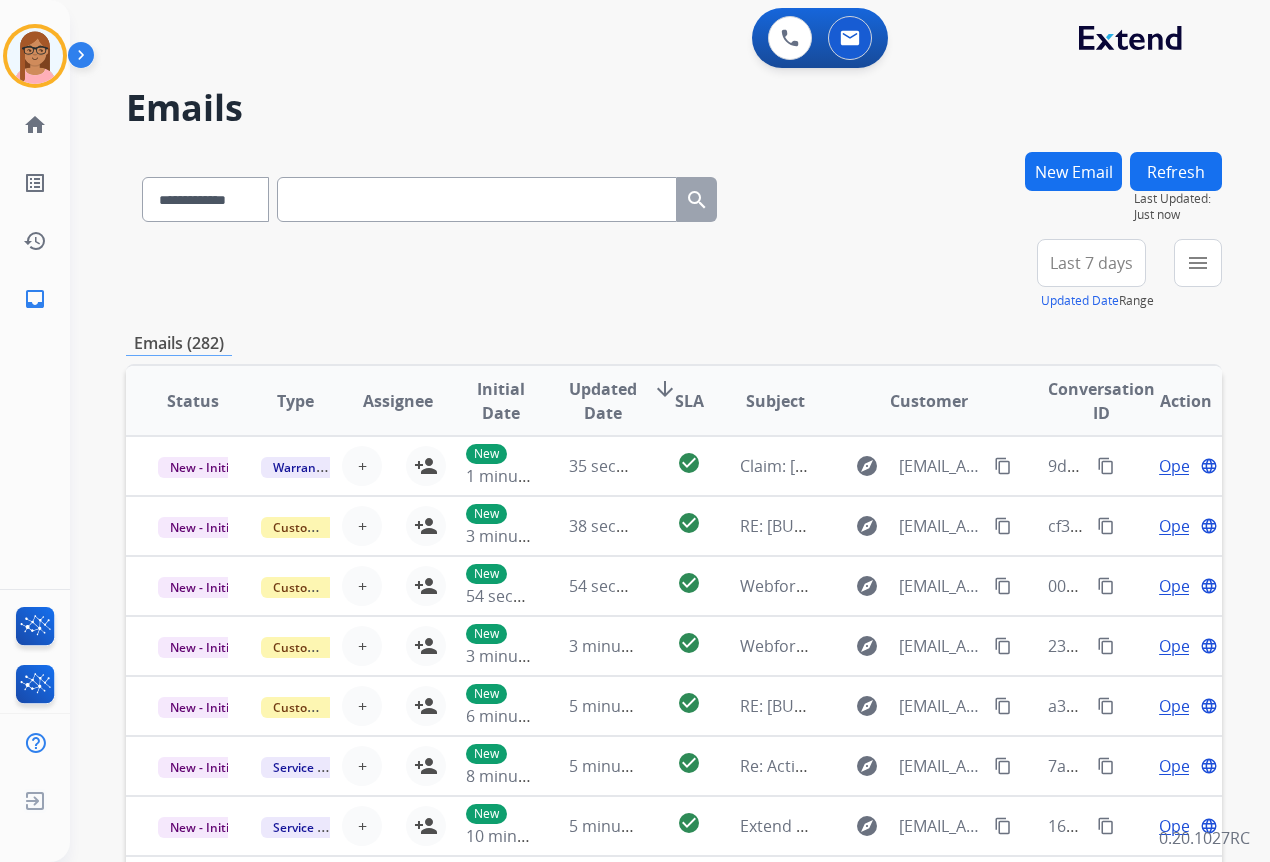 click at bounding box center (477, 199) 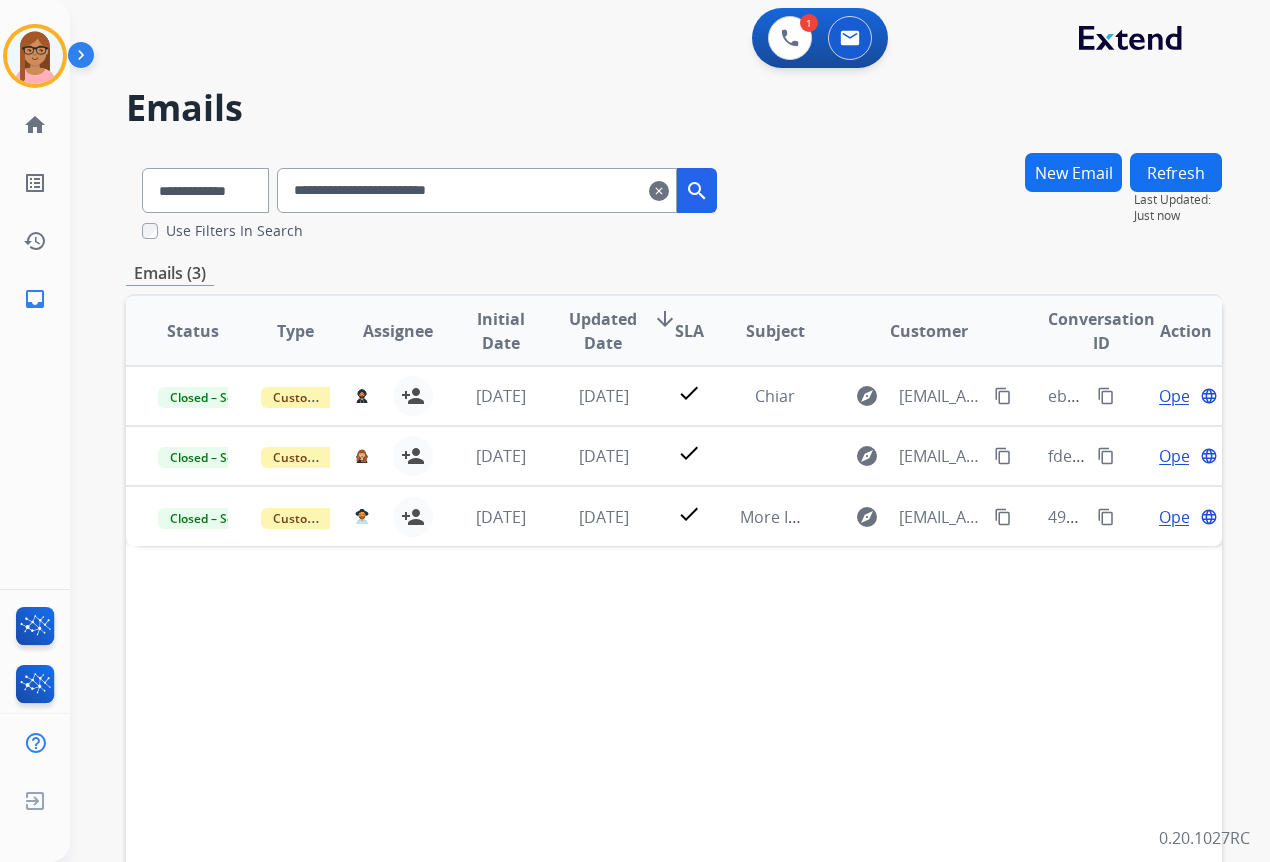 drag, startPoint x: 513, startPoint y: 193, endPoint x: 310, endPoint y: 177, distance: 203.62956 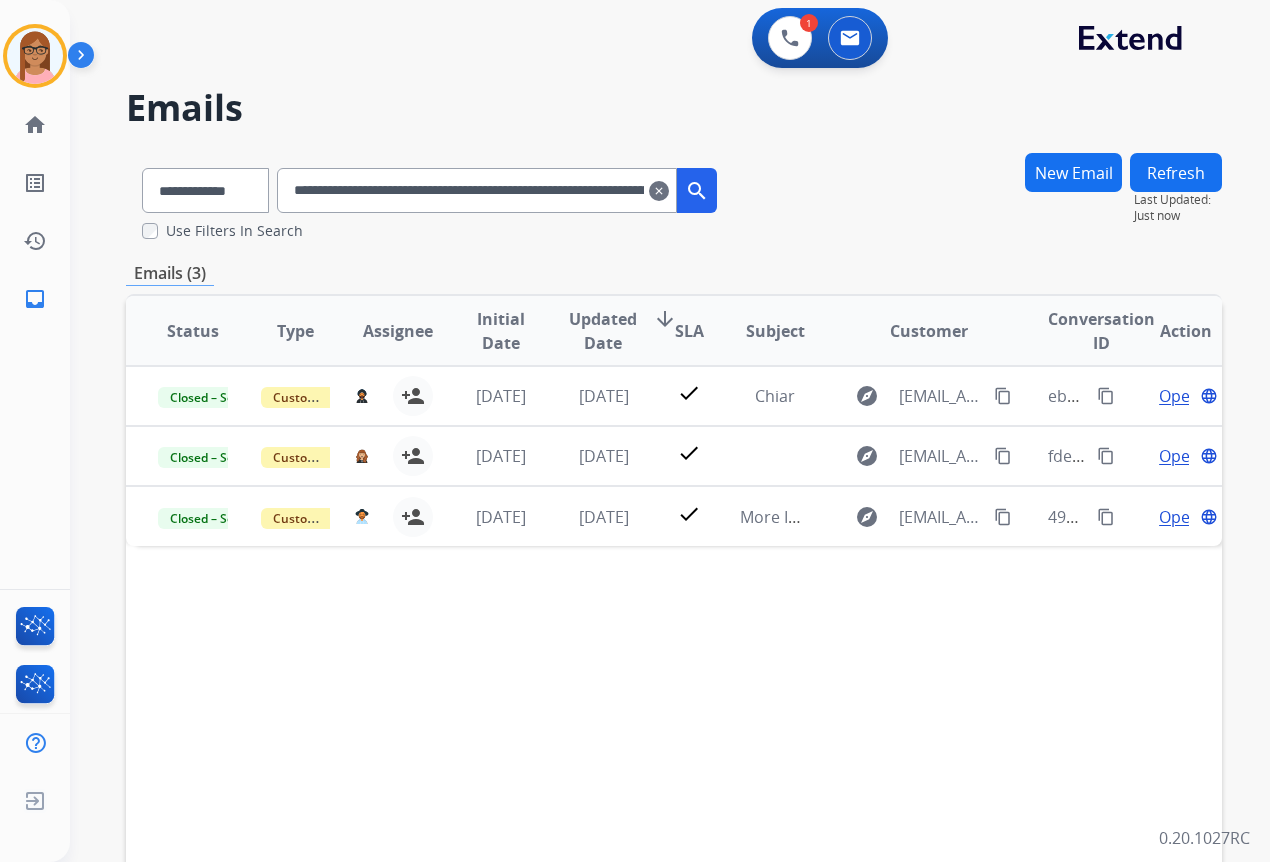 scroll, scrollTop: 0, scrollLeft: 175, axis: horizontal 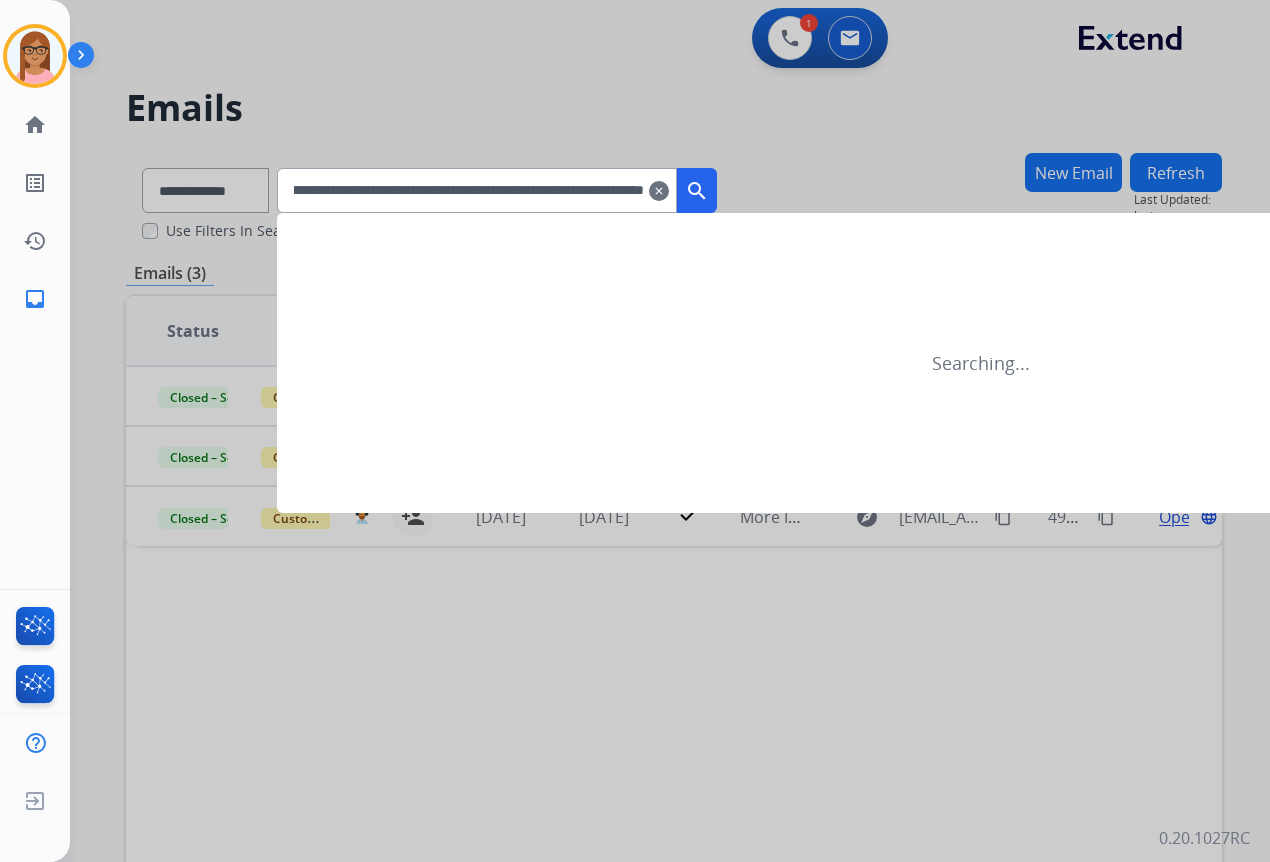 type on "**********" 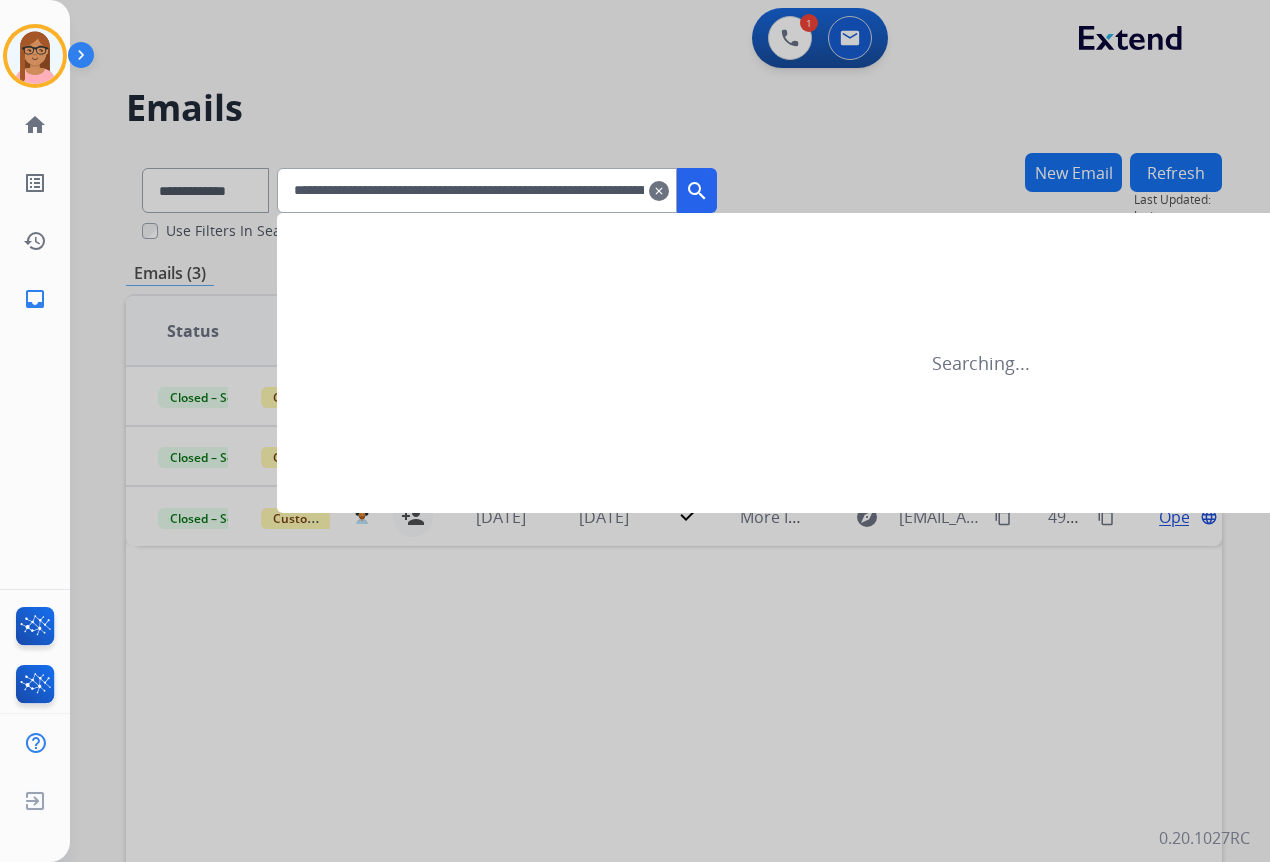 click on "clear" at bounding box center [659, 191] 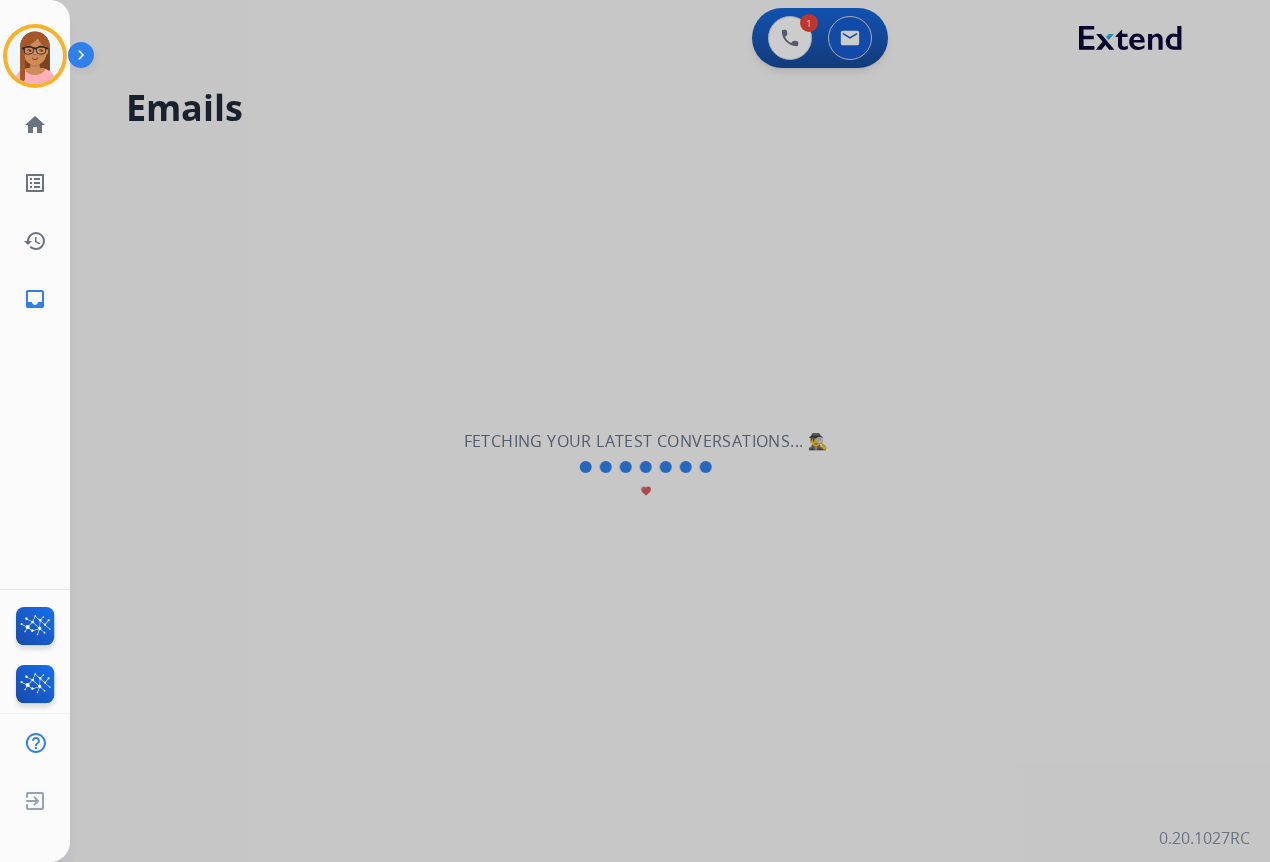 type 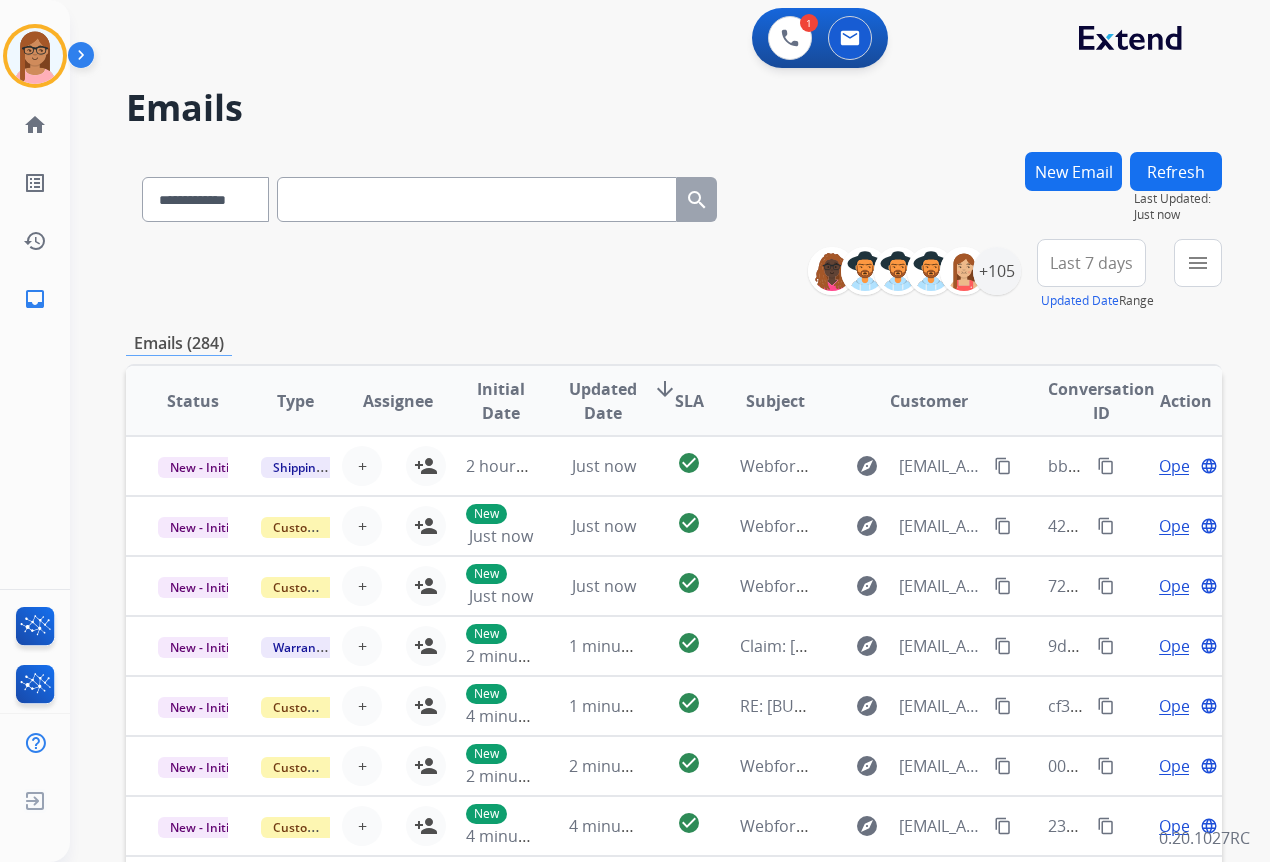 click on "New Email" at bounding box center [1073, 171] 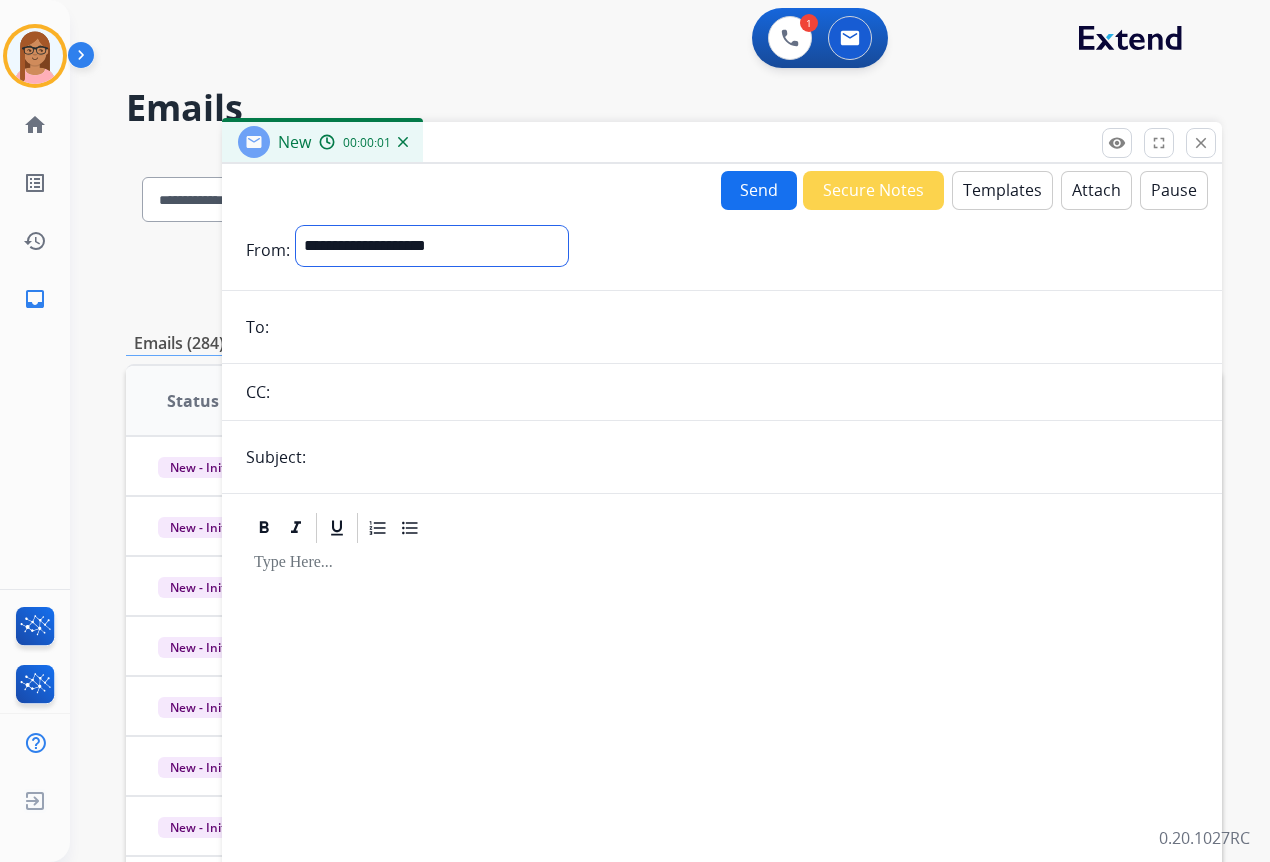 click on "**********" at bounding box center (432, 246) 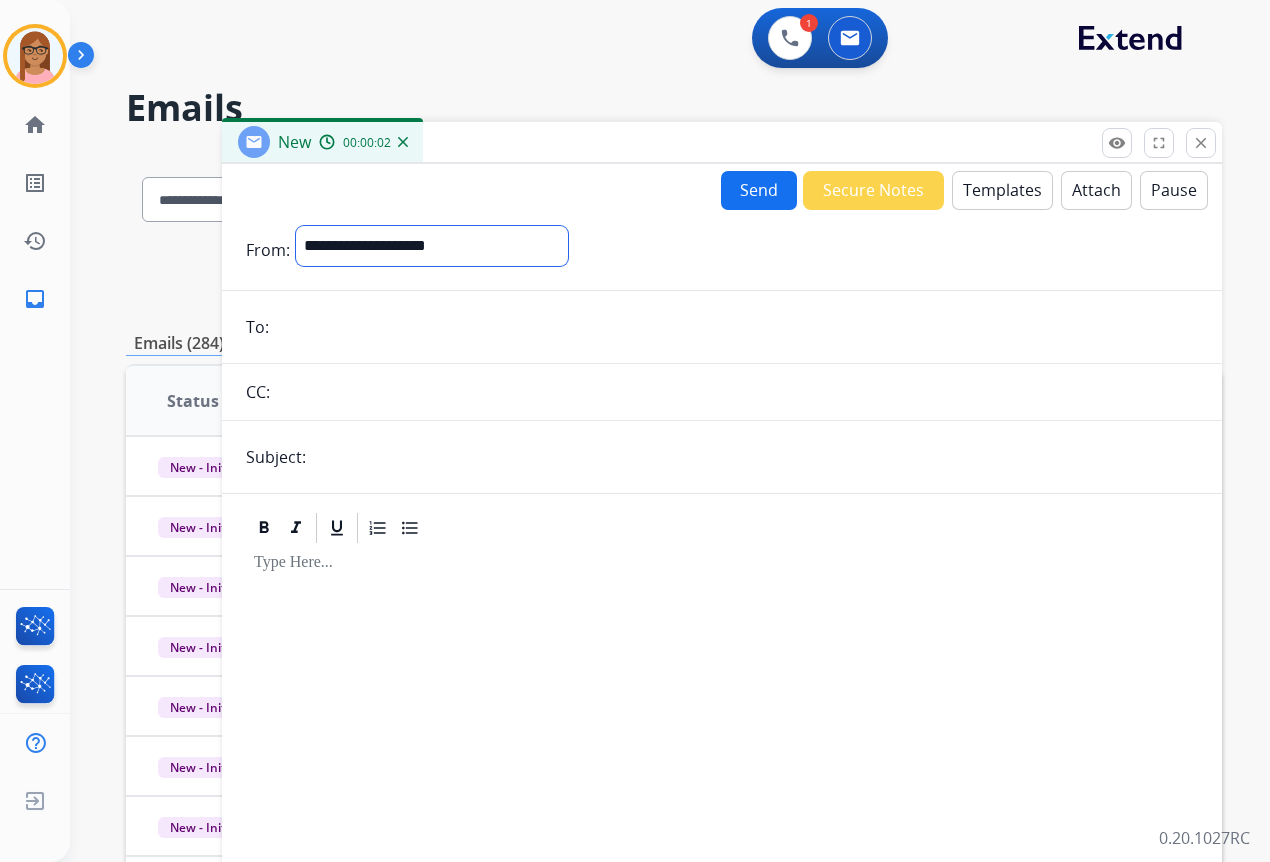 select on "**********" 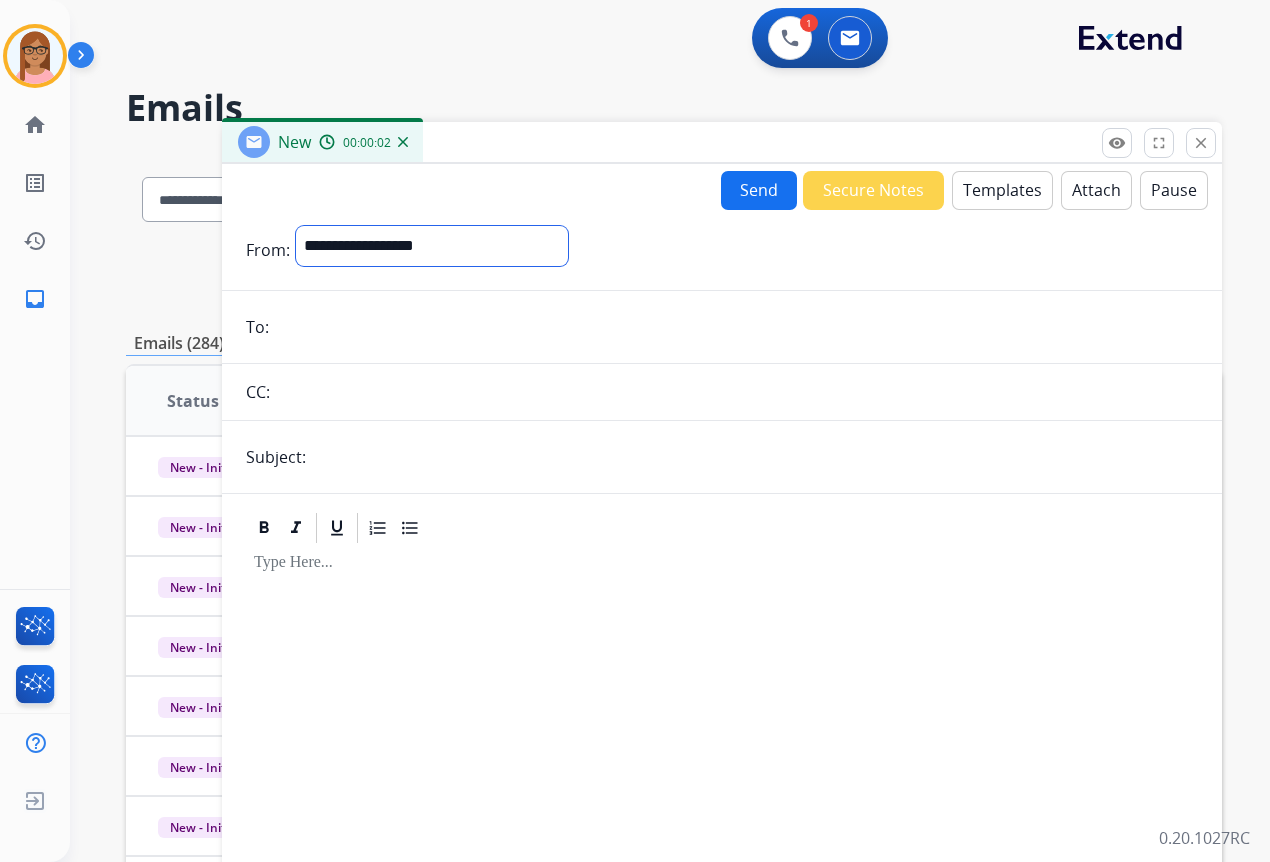 click on "**********" at bounding box center (432, 246) 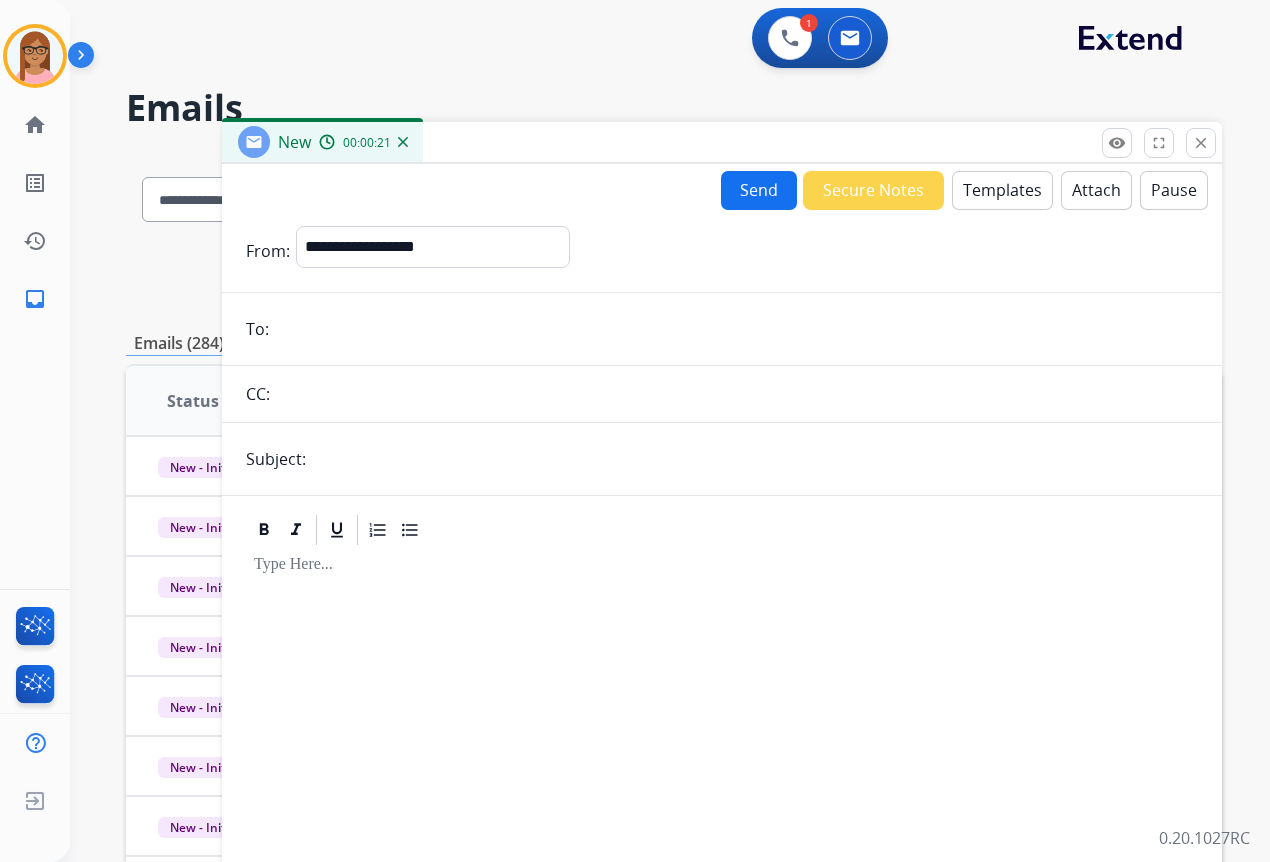 click at bounding box center (736, 329) 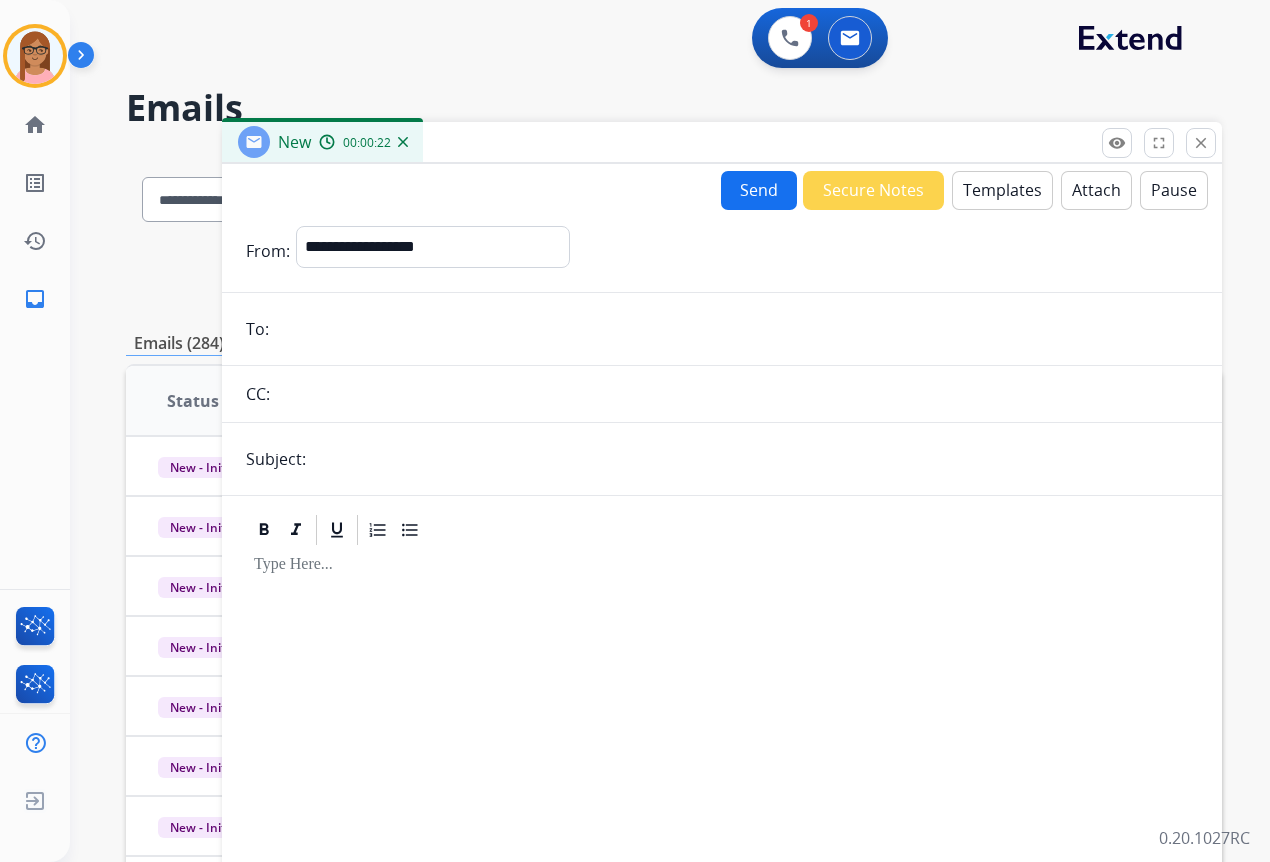 paste on "**********" 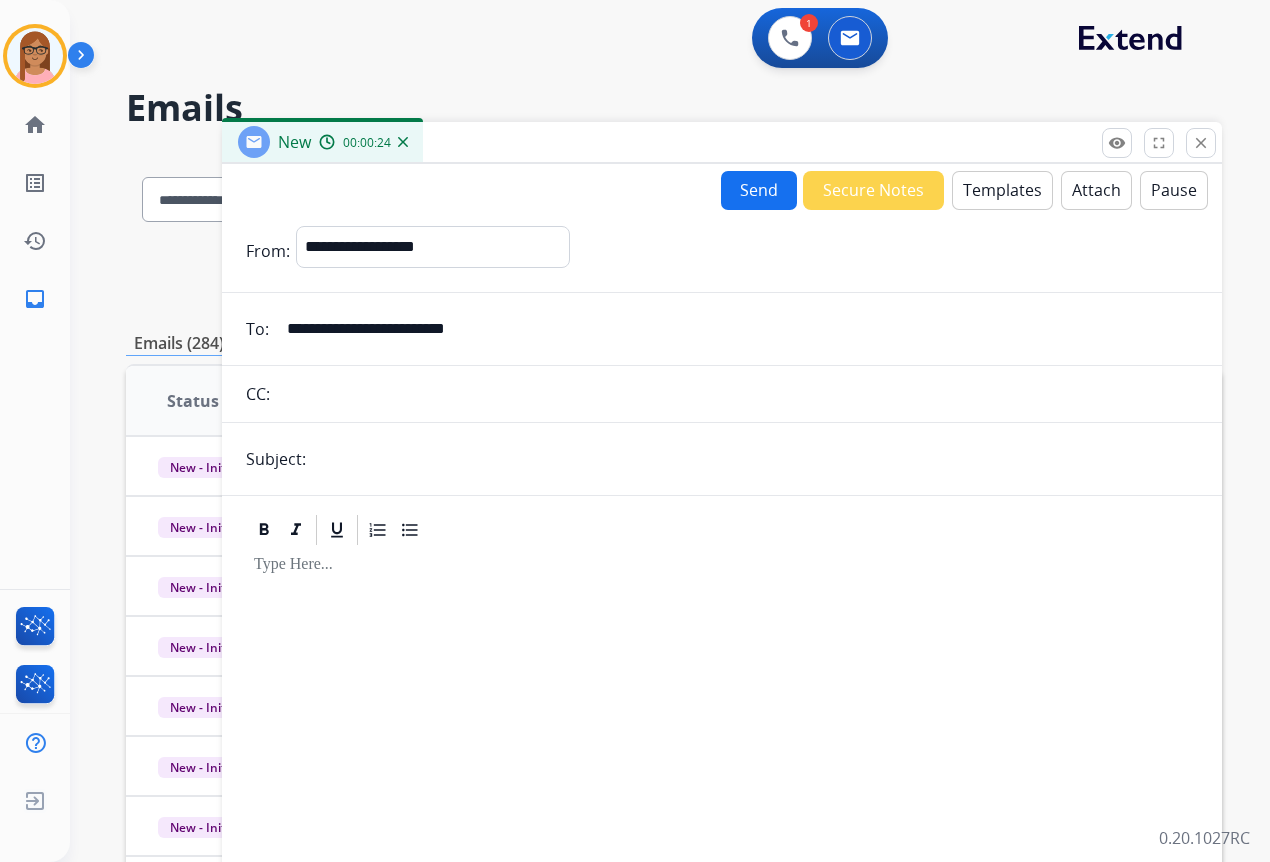 type on "**********" 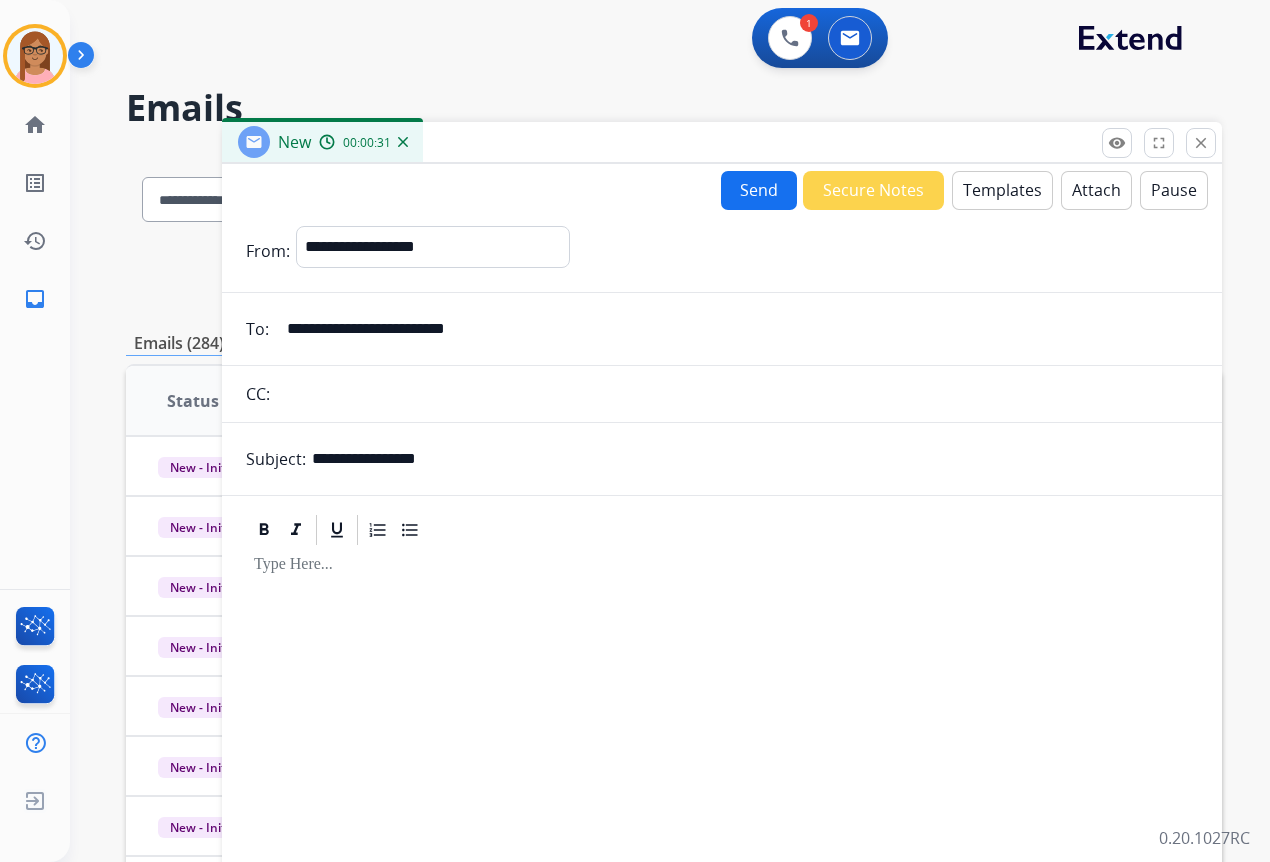 type on "**********" 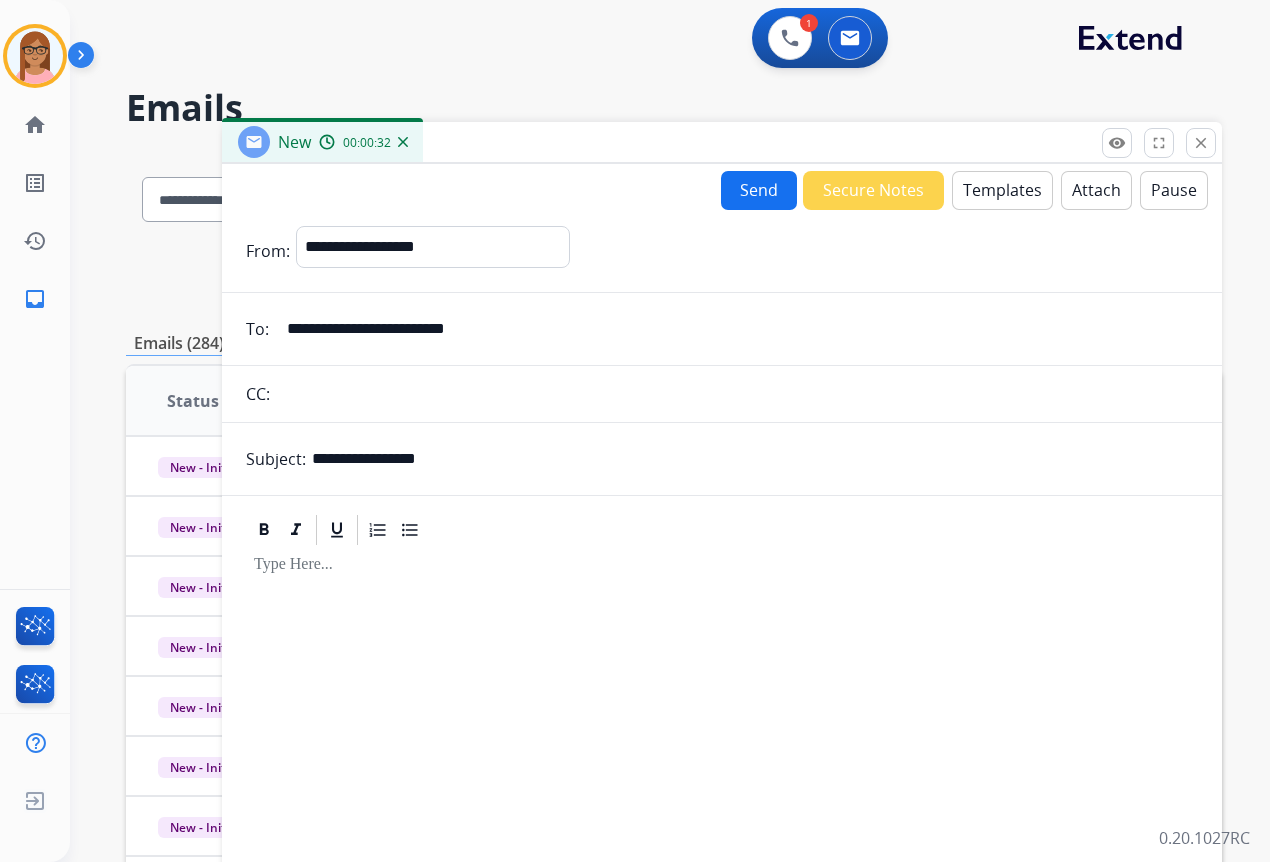 click on "Templates" at bounding box center [1002, 190] 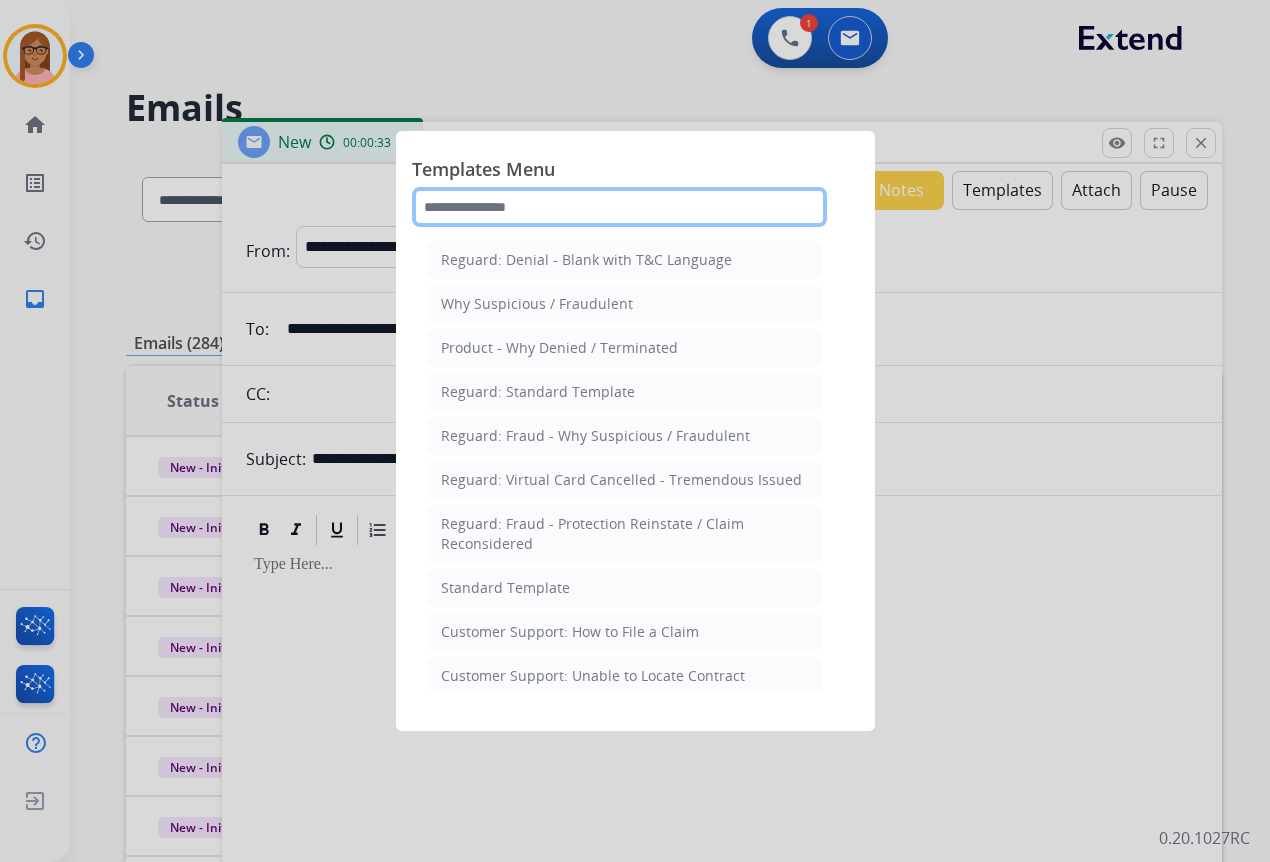 click 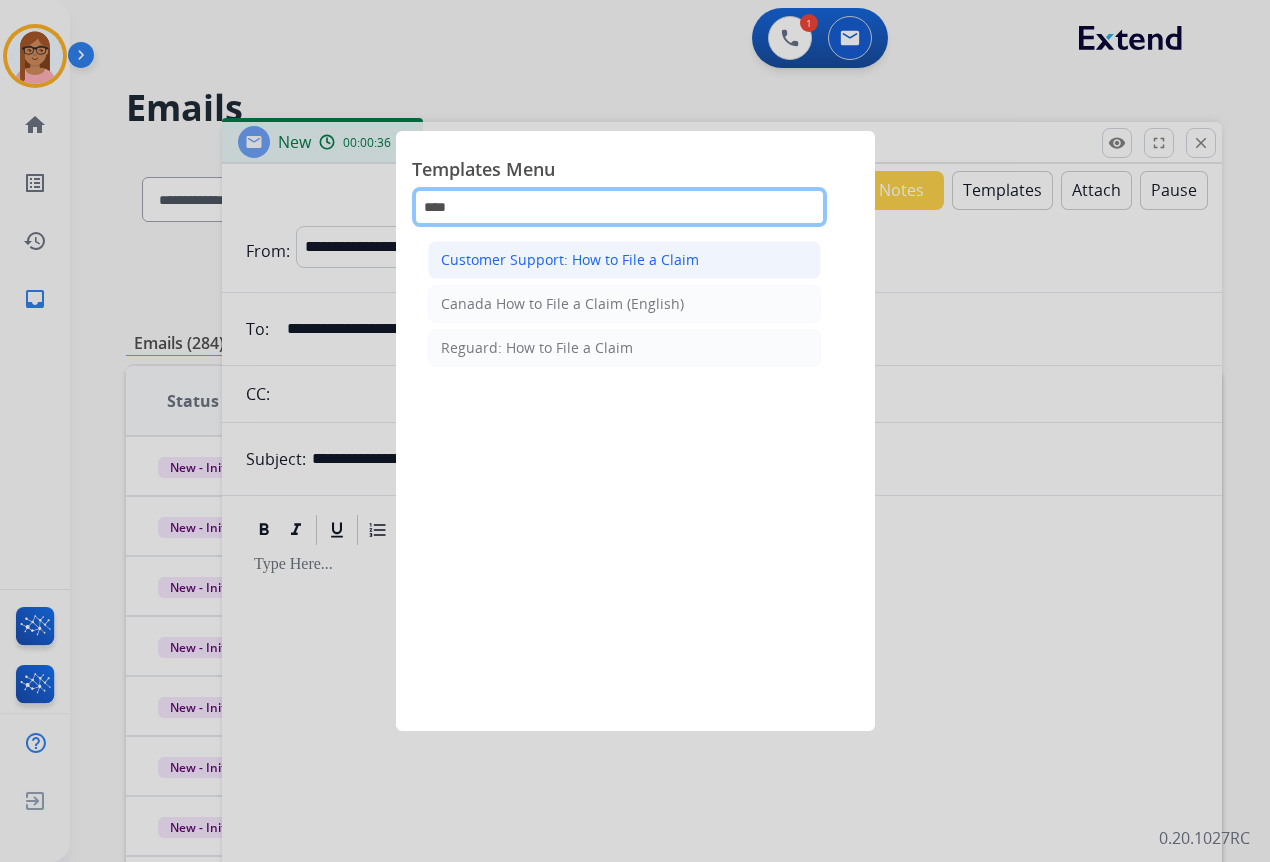 type on "****" 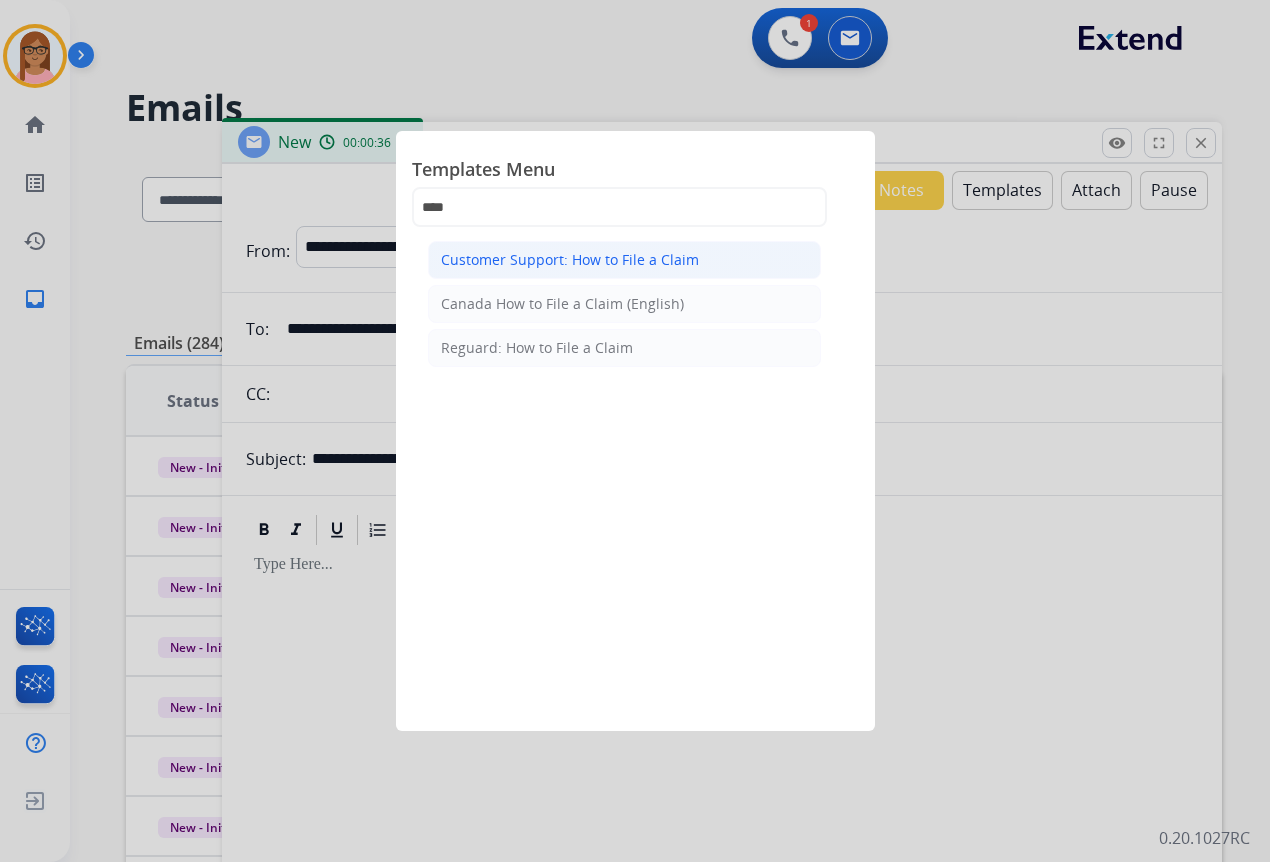 click on "Customer Support: How to File a Claim" 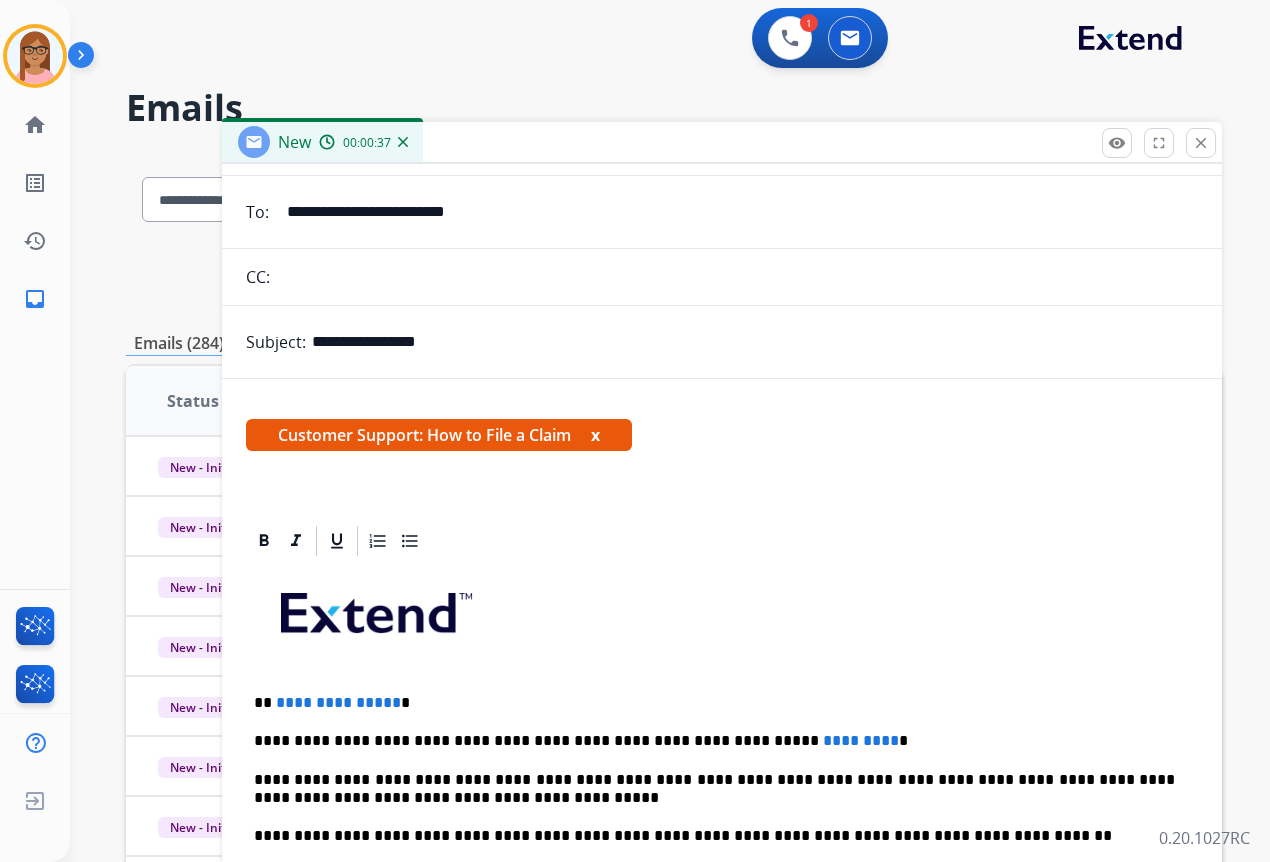 scroll, scrollTop: 125, scrollLeft: 0, axis: vertical 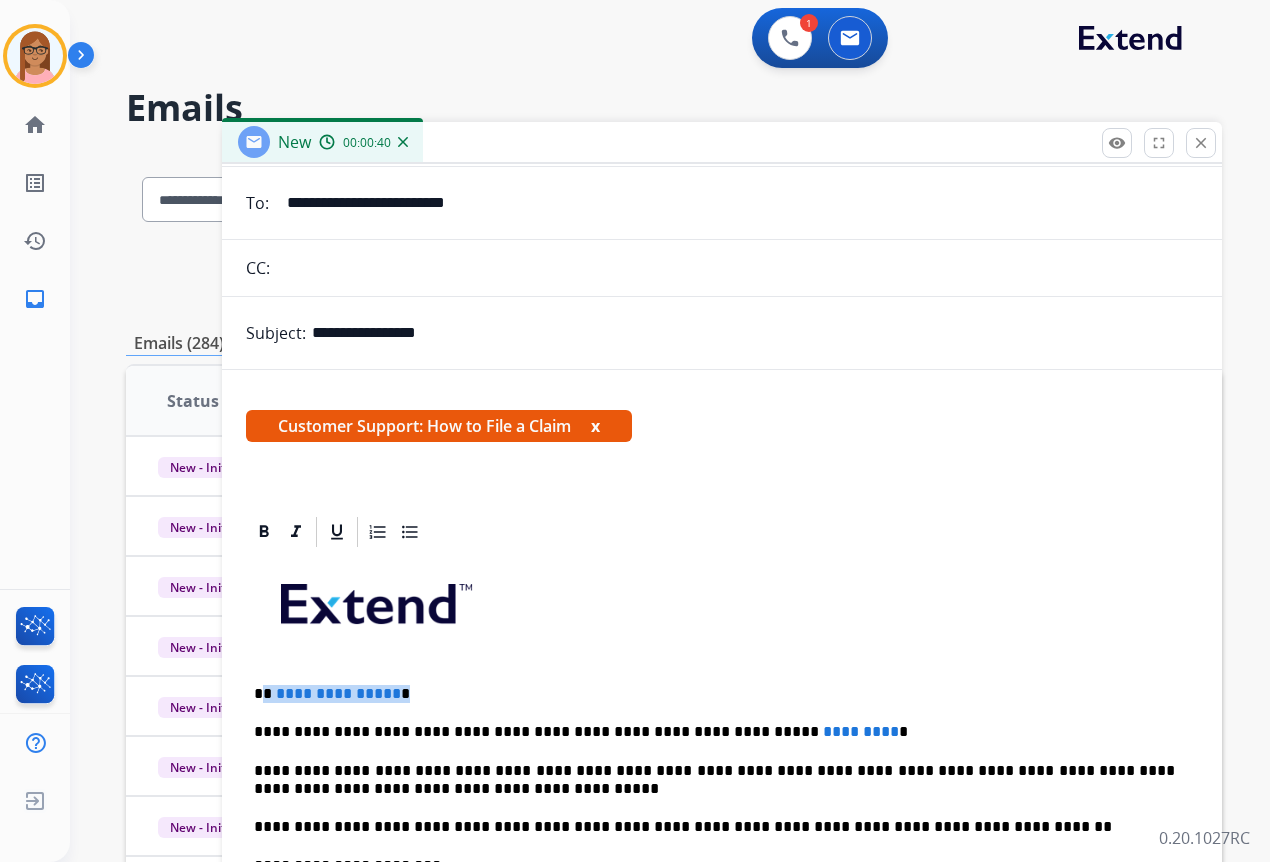 drag, startPoint x: 262, startPoint y: 691, endPoint x: 390, endPoint y: 692, distance: 128.0039 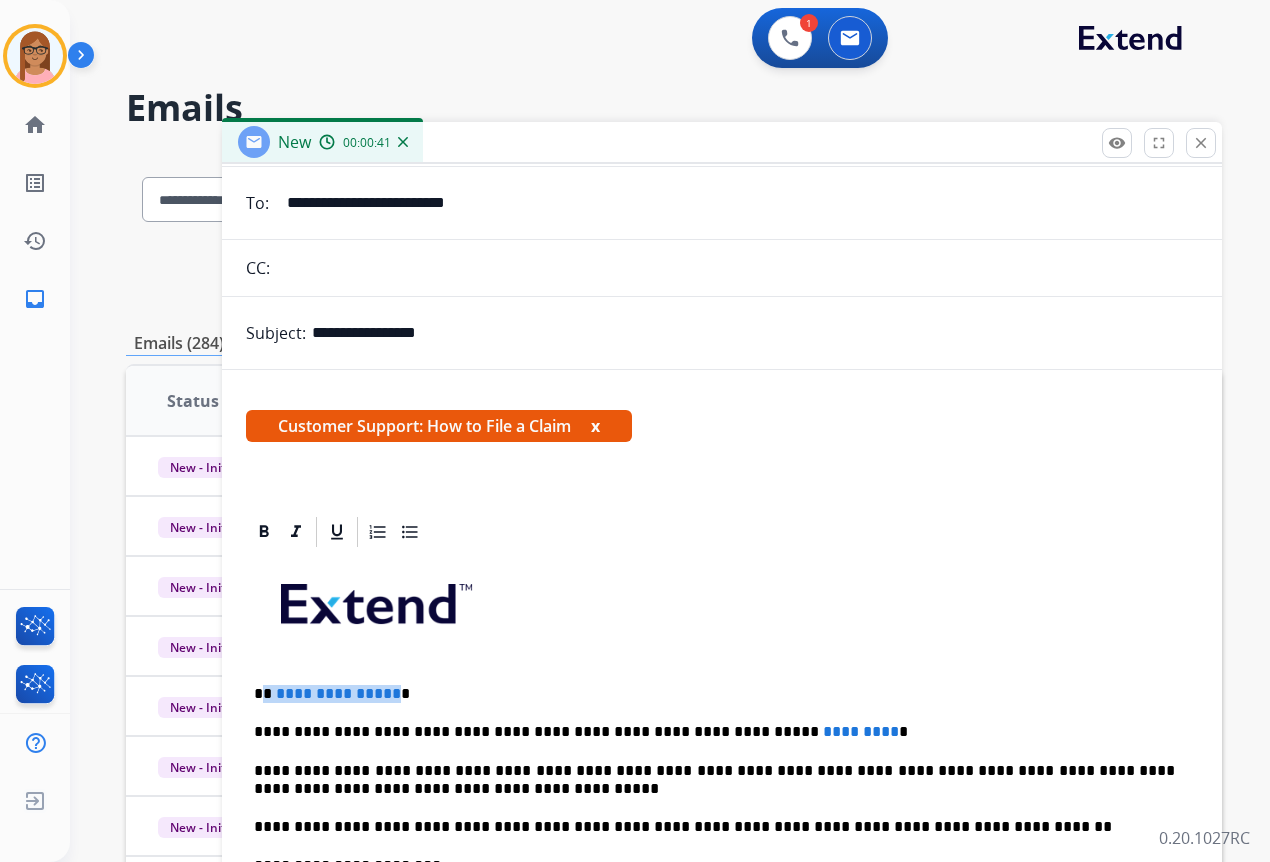 type 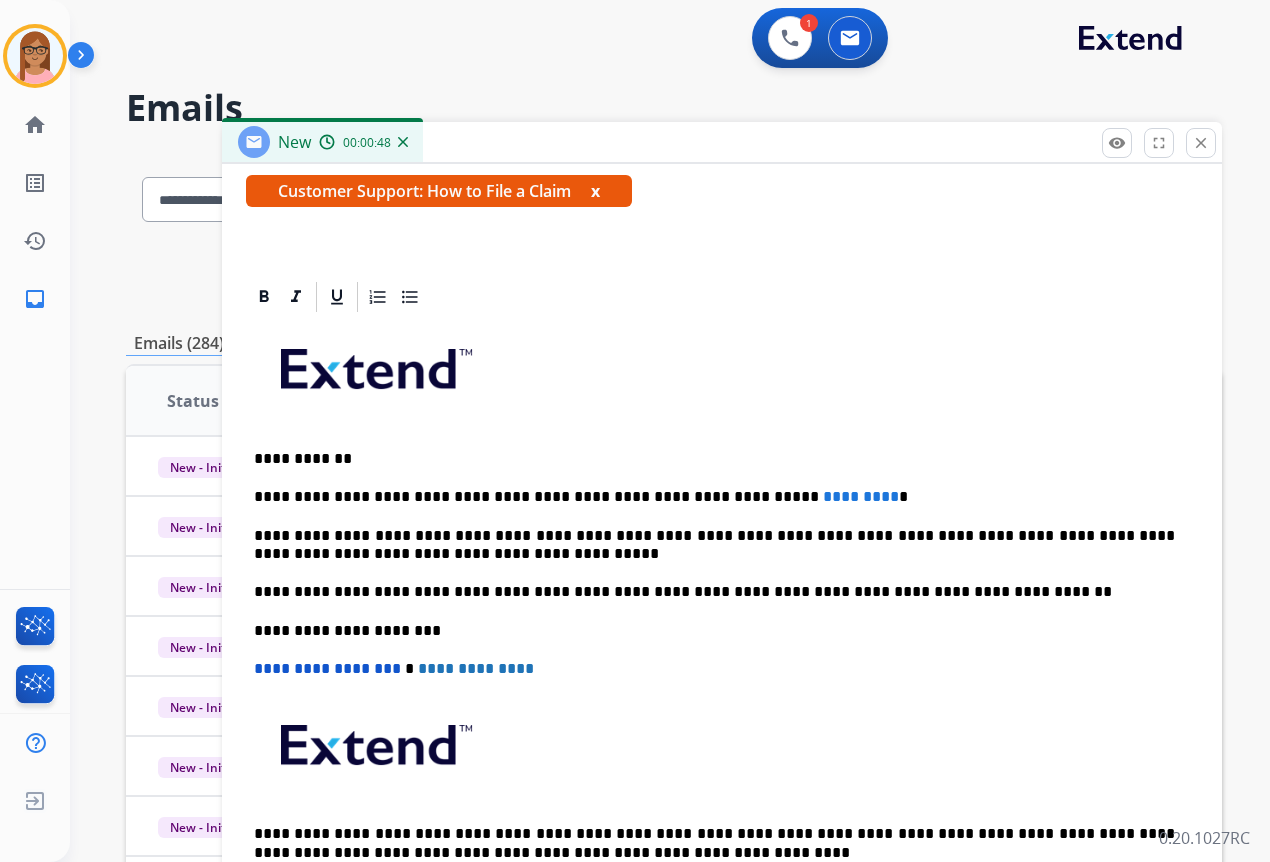 scroll, scrollTop: 375, scrollLeft: 0, axis: vertical 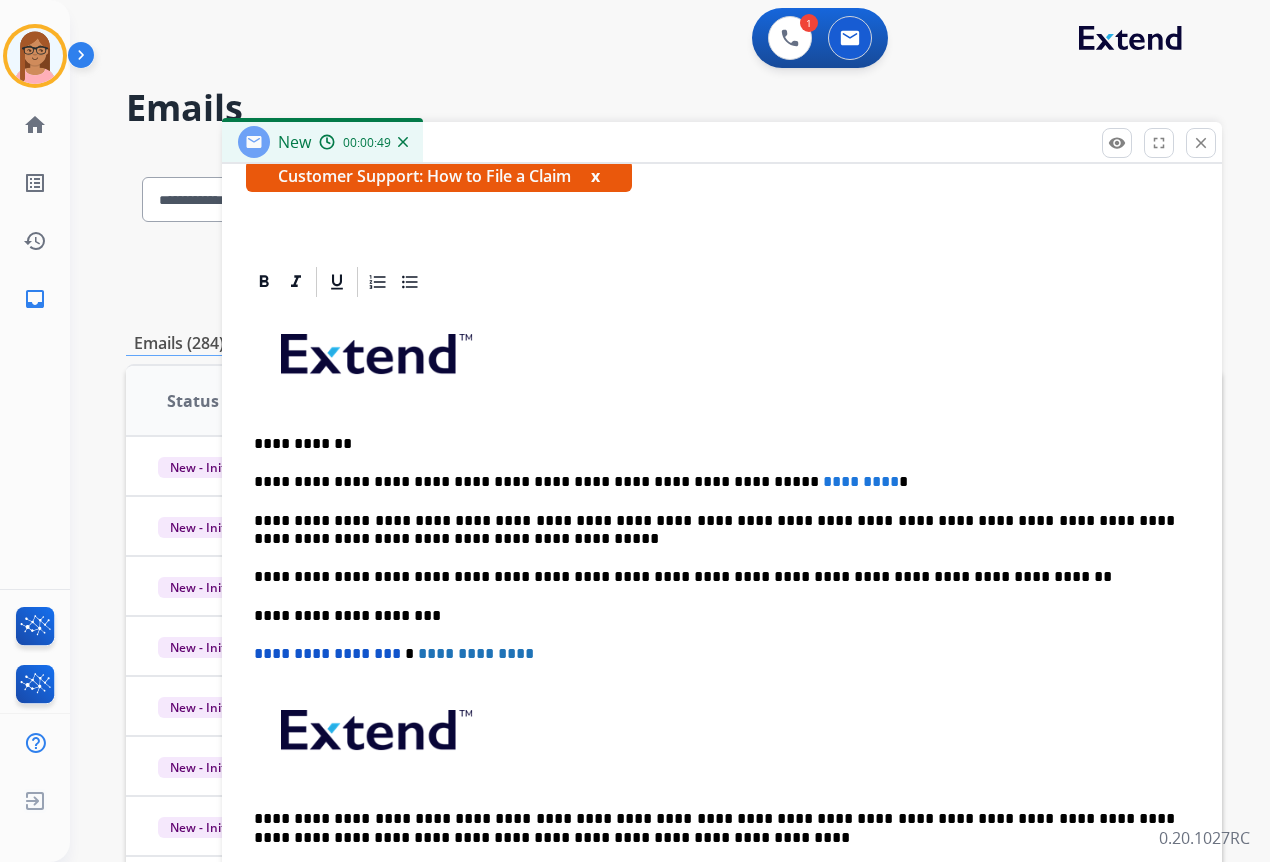 click on "**********" at bounding box center [714, 482] 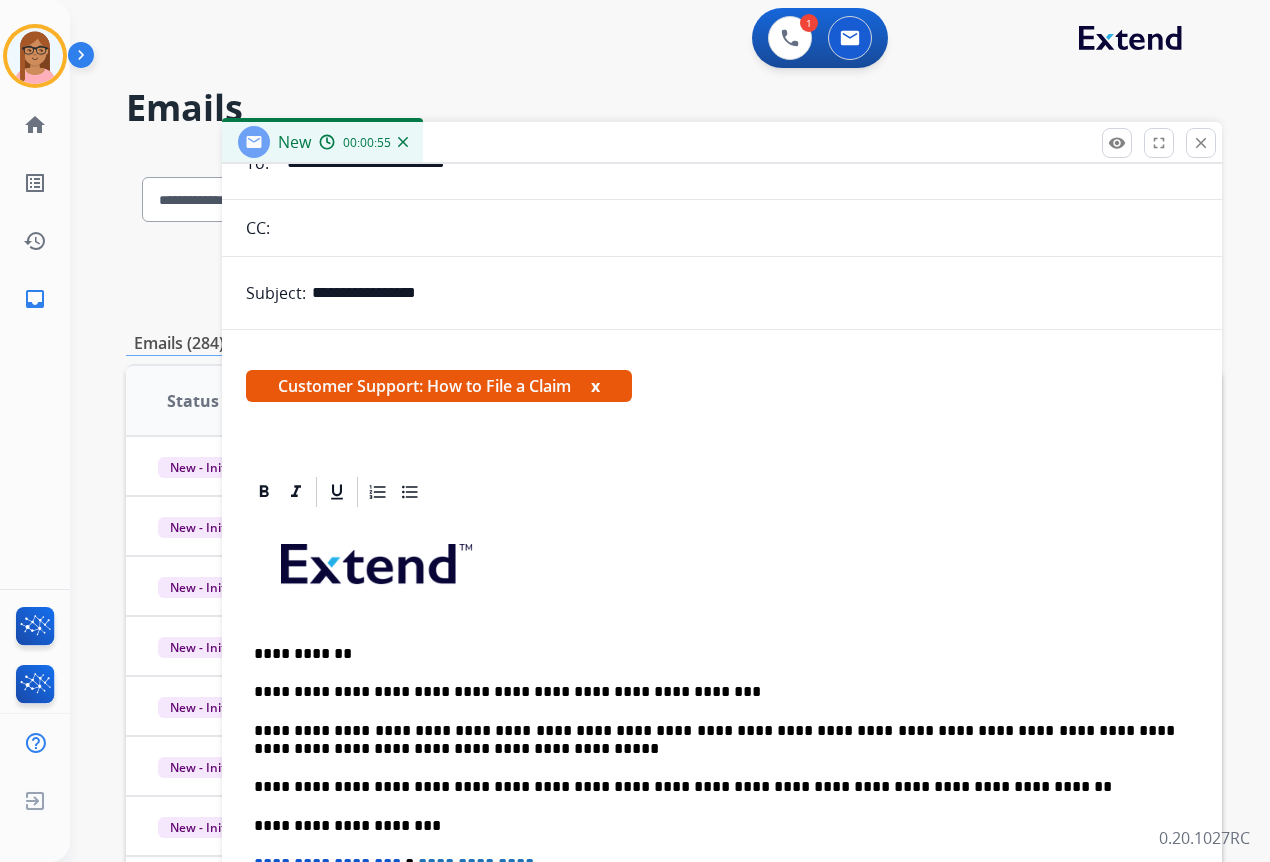 scroll, scrollTop: 0, scrollLeft: 0, axis: both 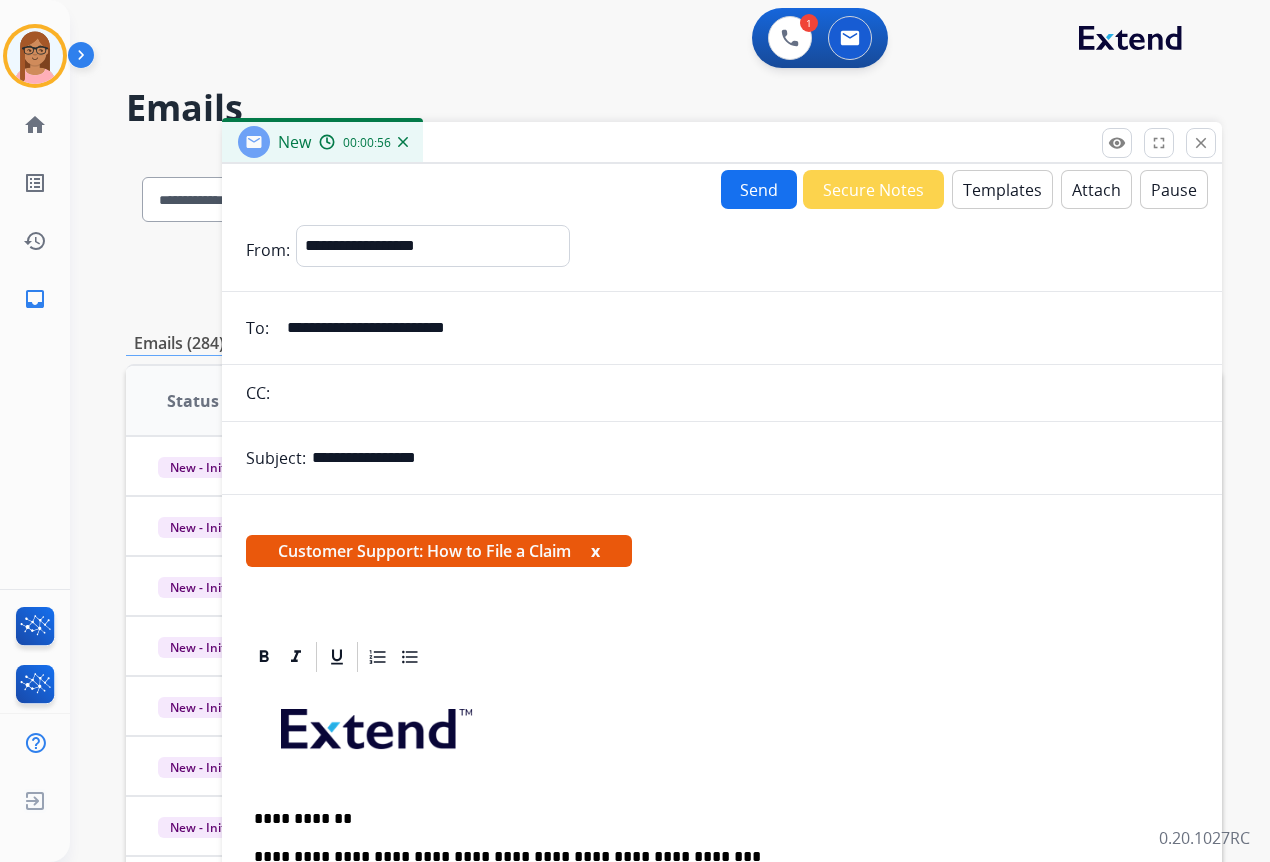 click on "Send" at bounding box center [759, 189] 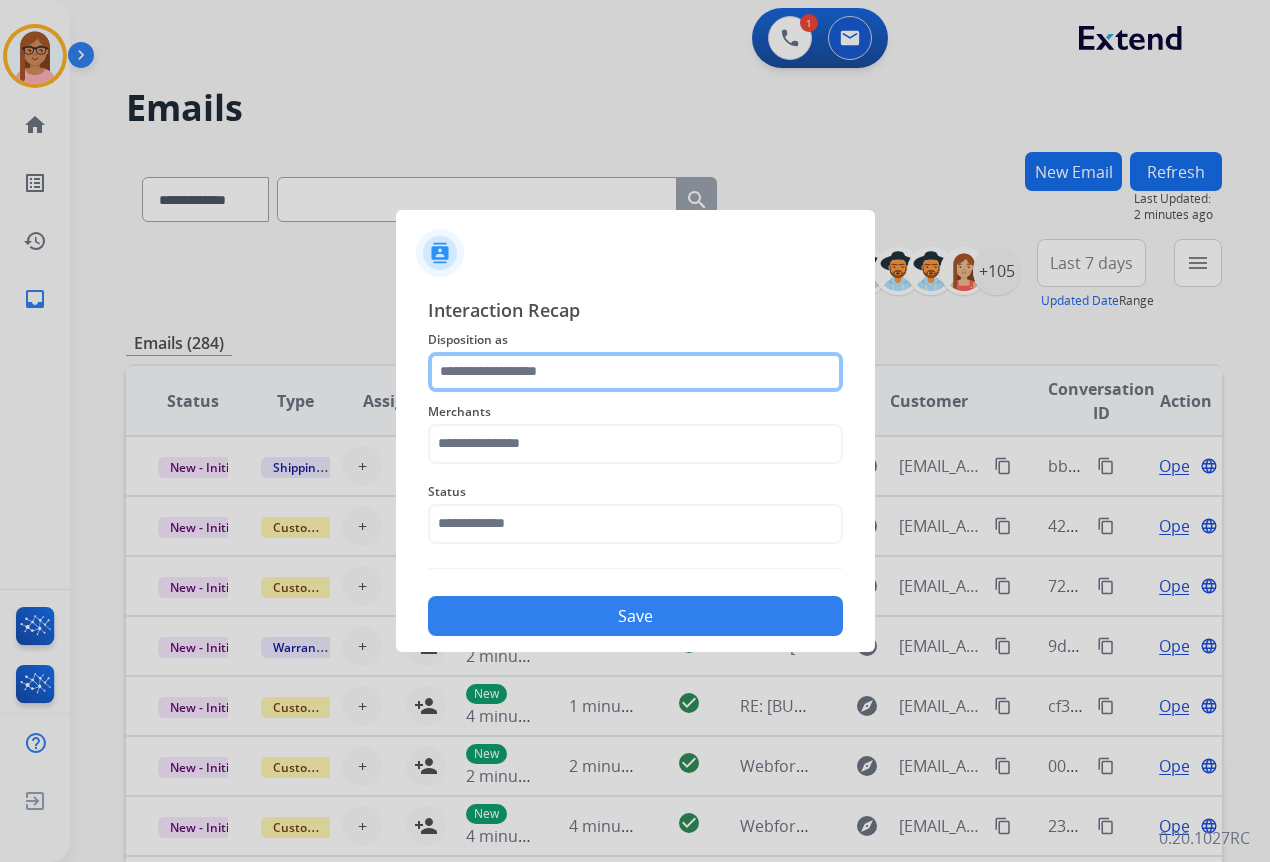 click 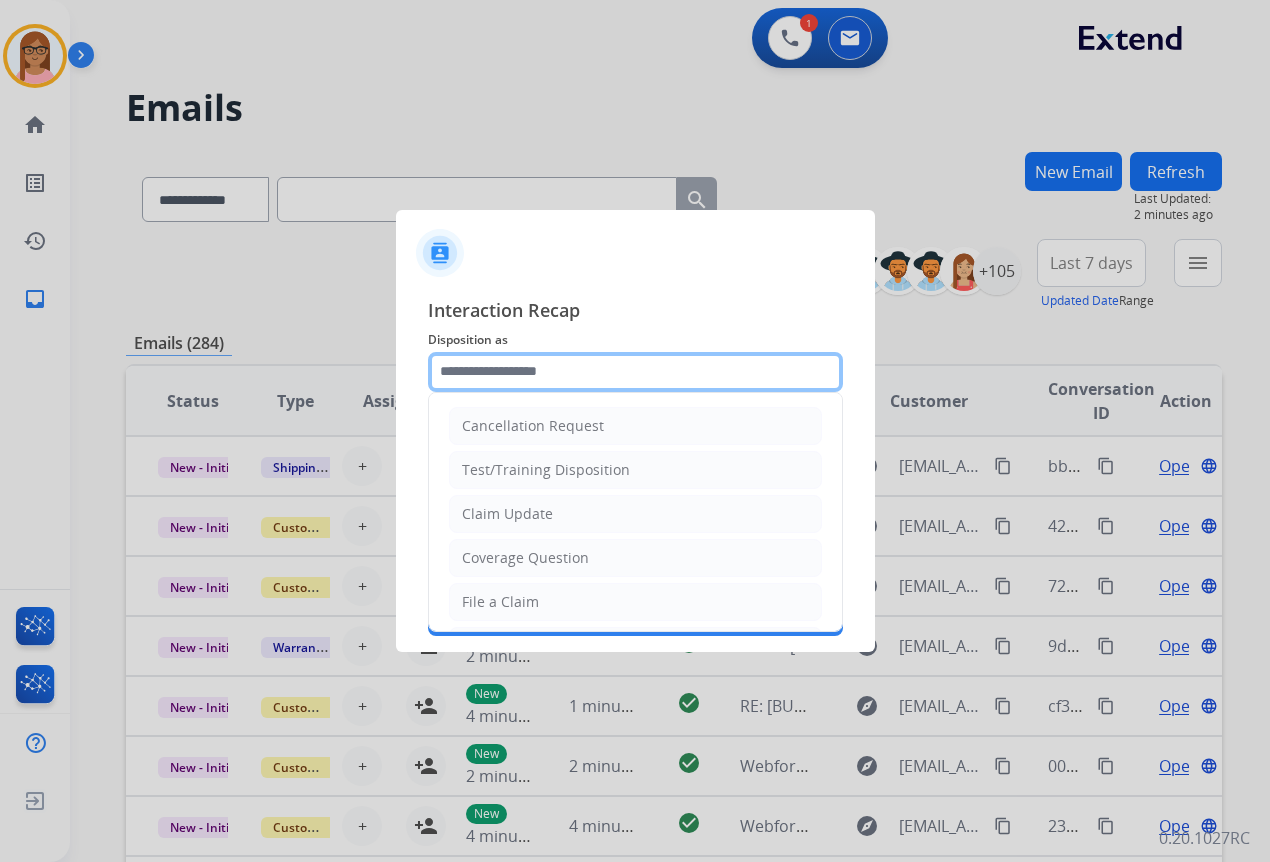 type on "**********" 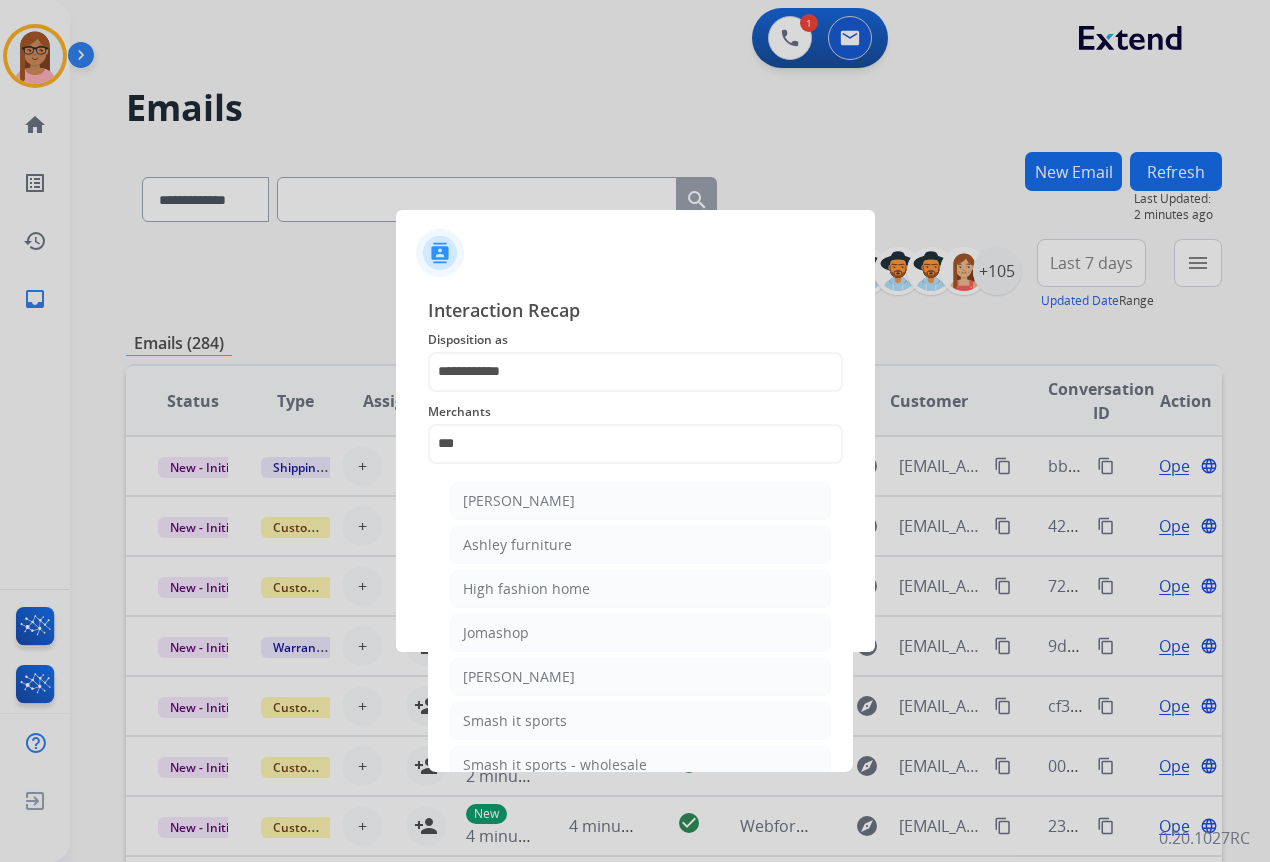 click on "[PERSON_NAME]   [PERSON_NAME] furniture   High fashion home   Jomashop   [PERSON_NAME]   Smash it sports   Smash it sports - wholesale" 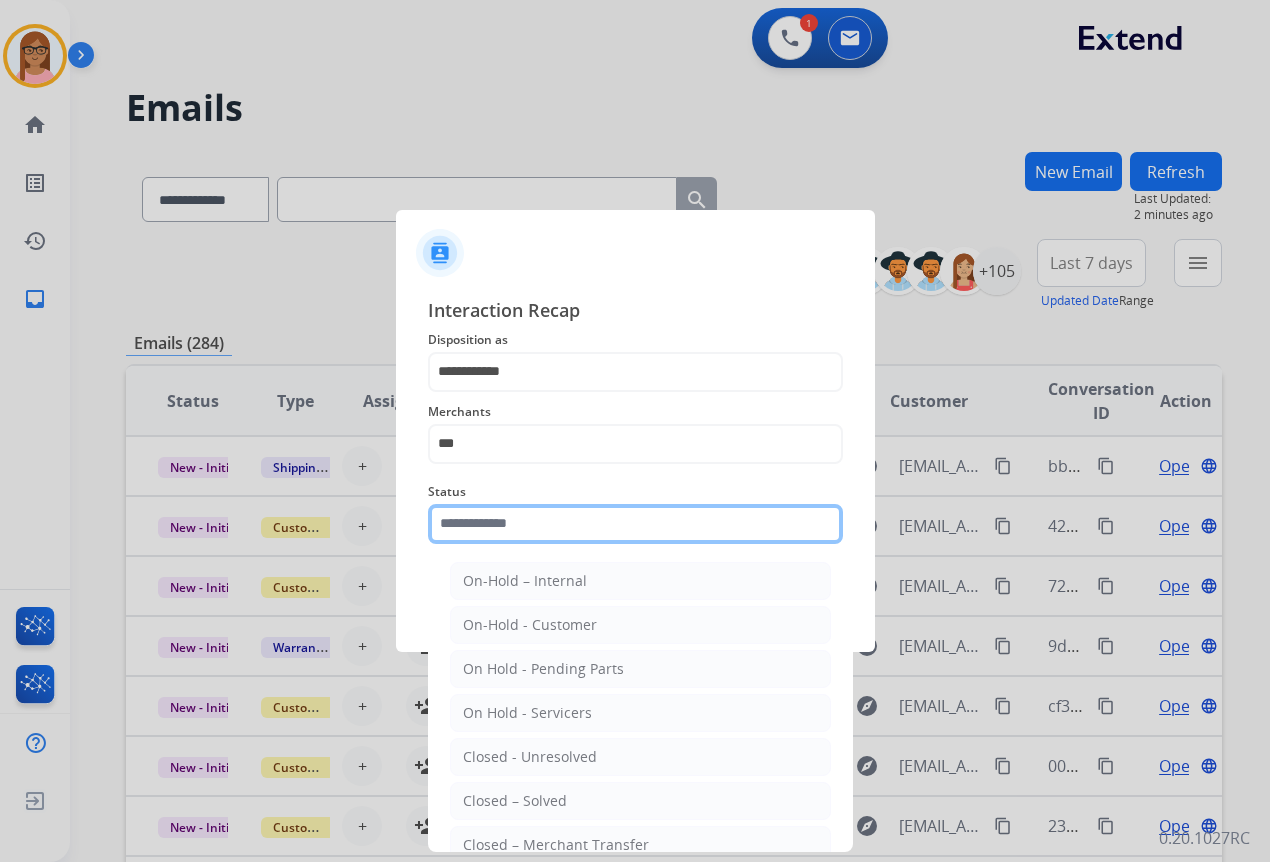 click 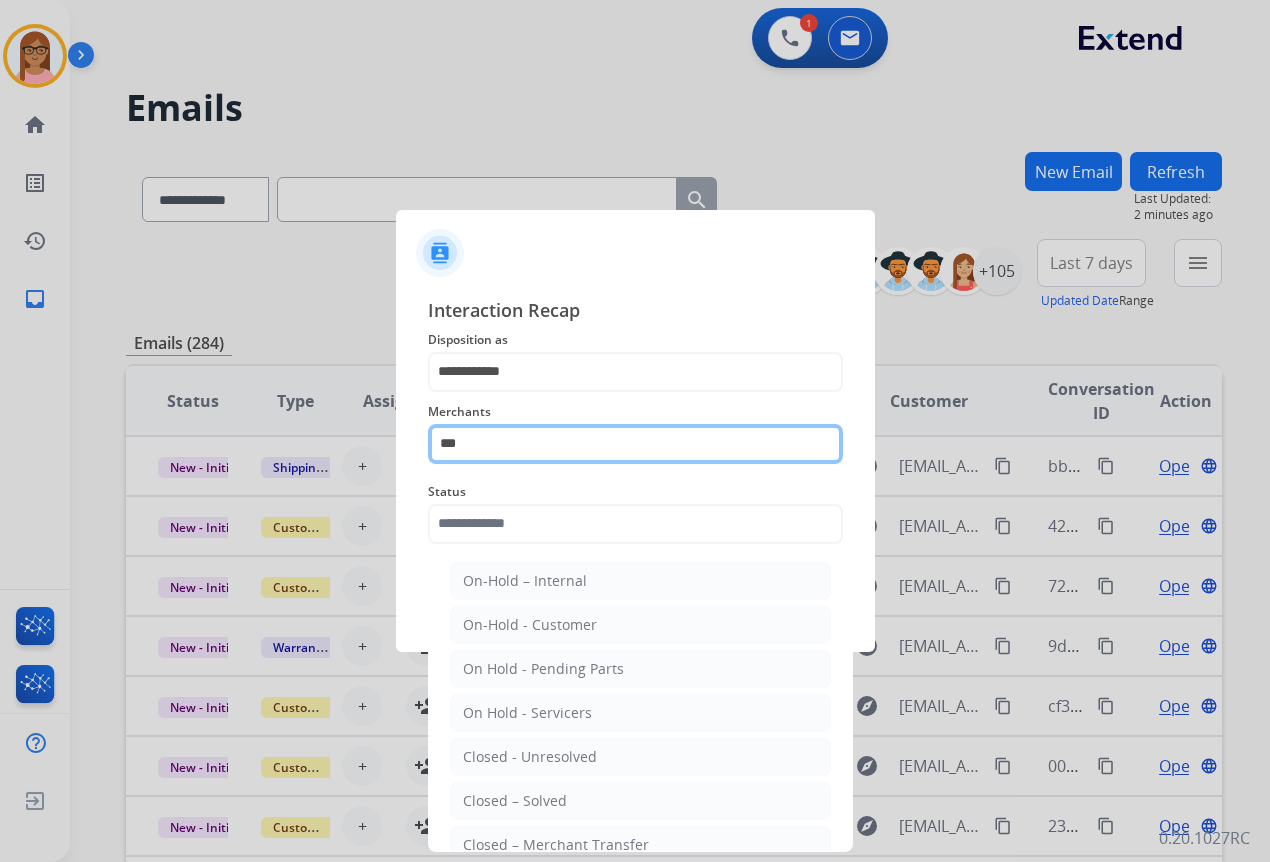 click on "***" 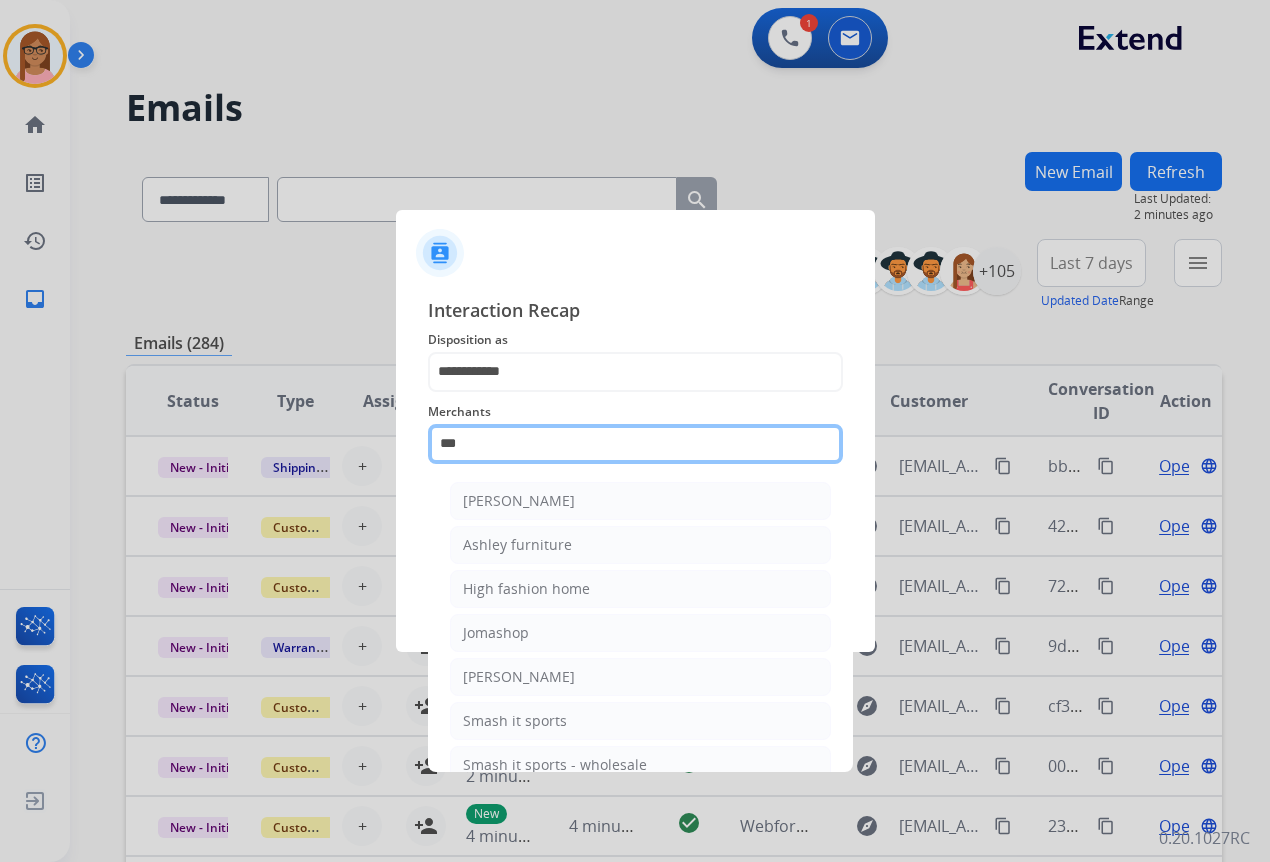 click on "***" 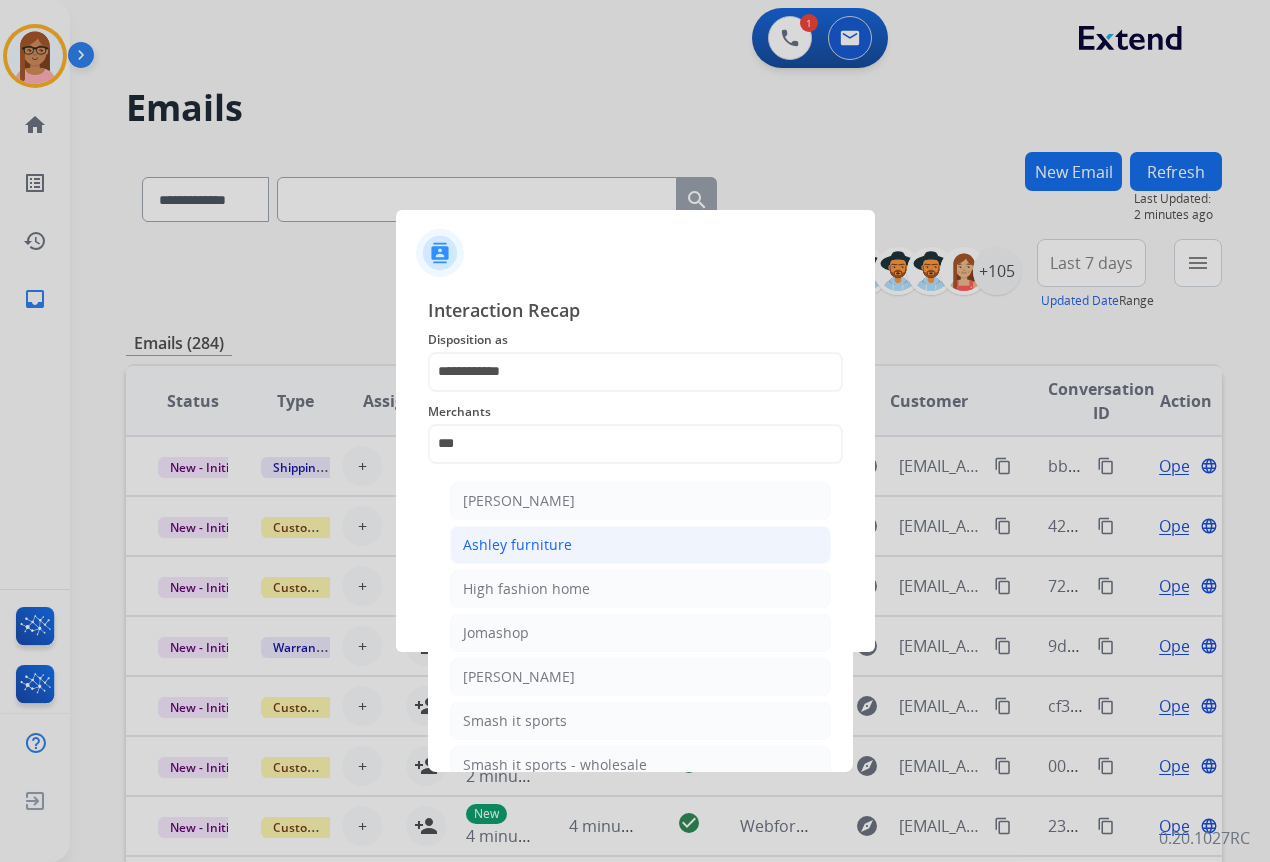 click on "Ashley furniture" 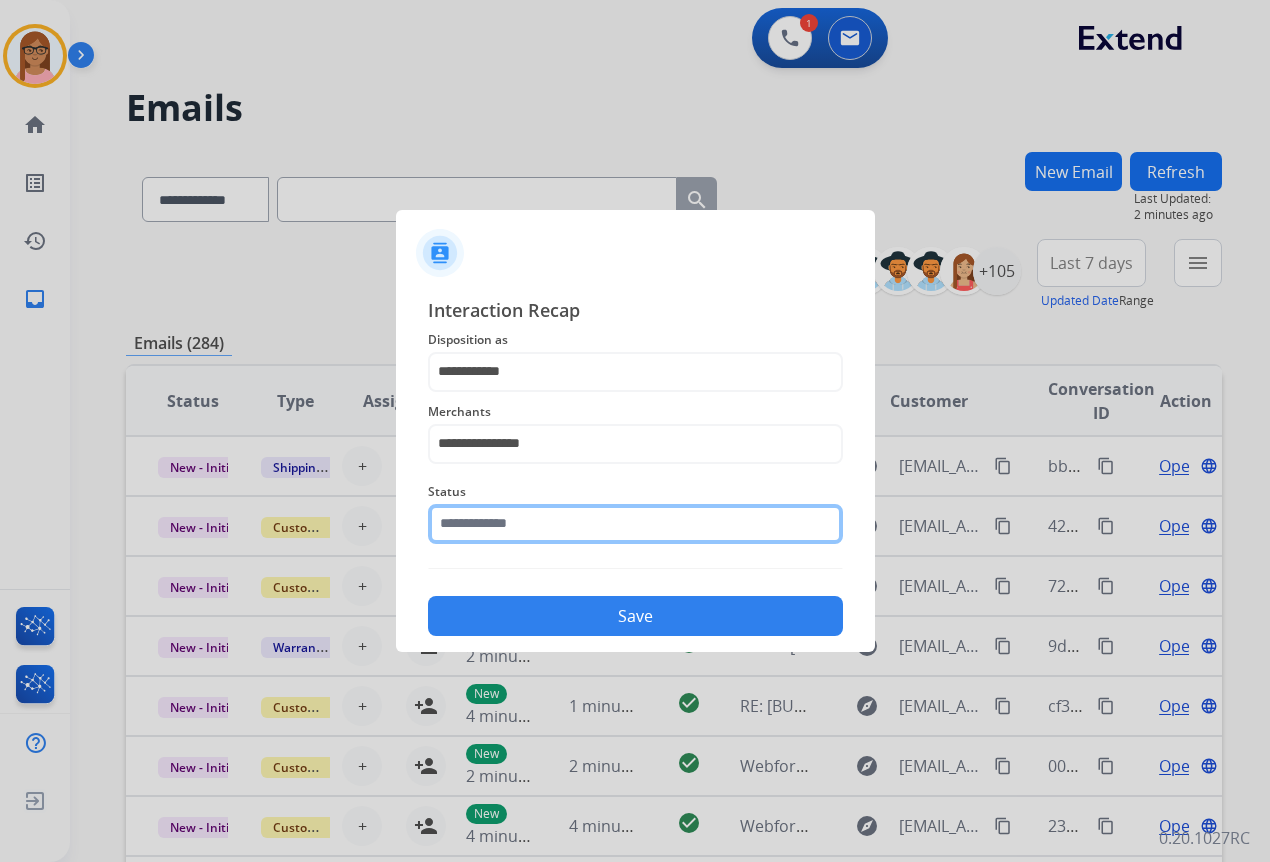 click 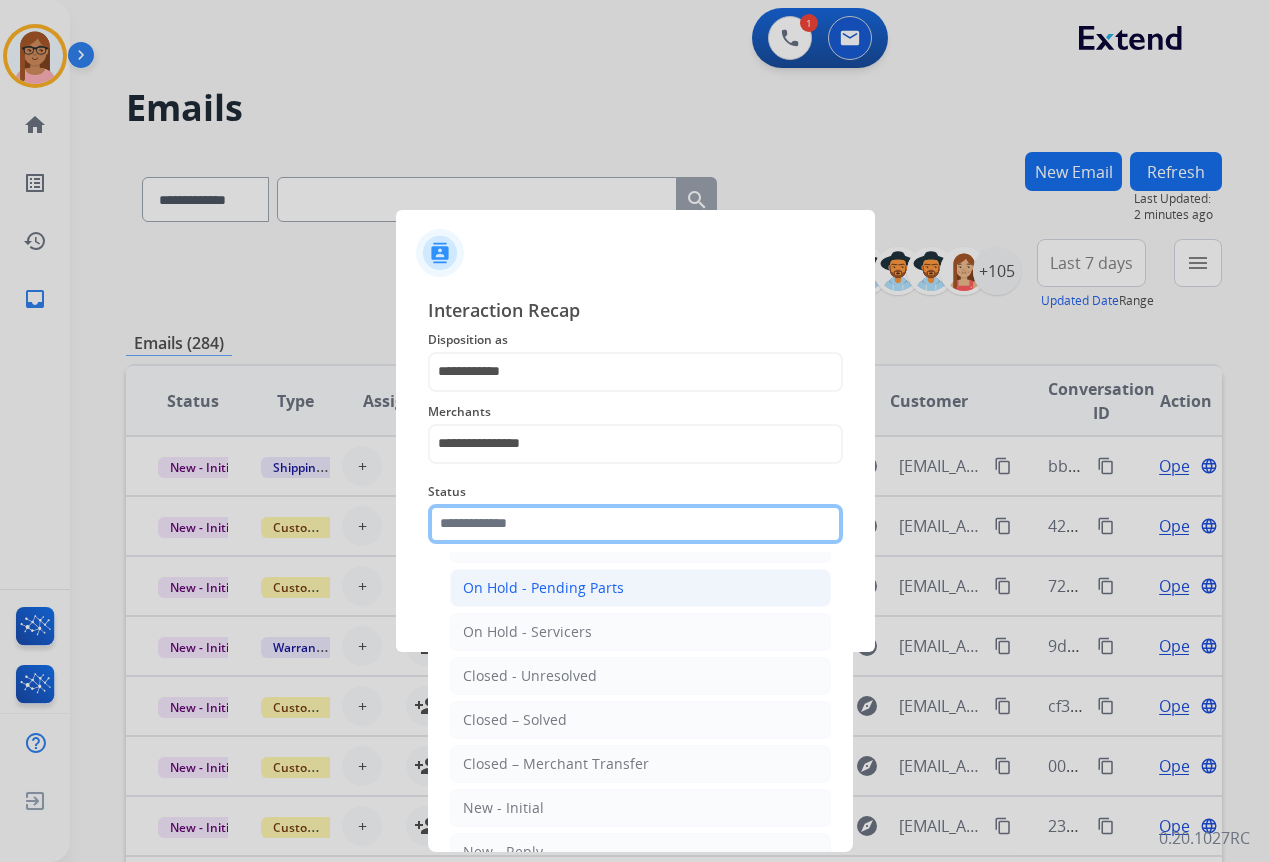 scroll, scrollTop: 123, scrollLeft: 0, axis: vertical 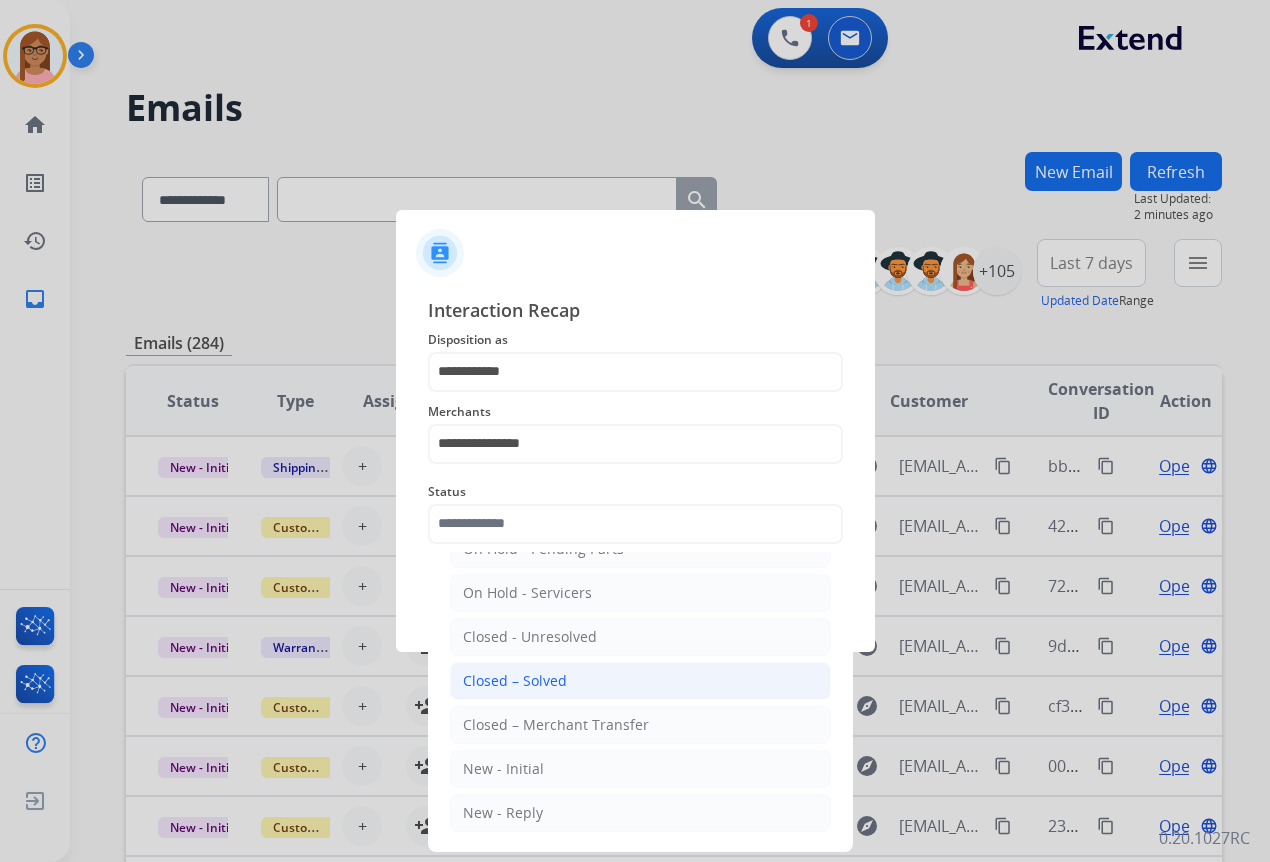 click on "Closed – Solved" 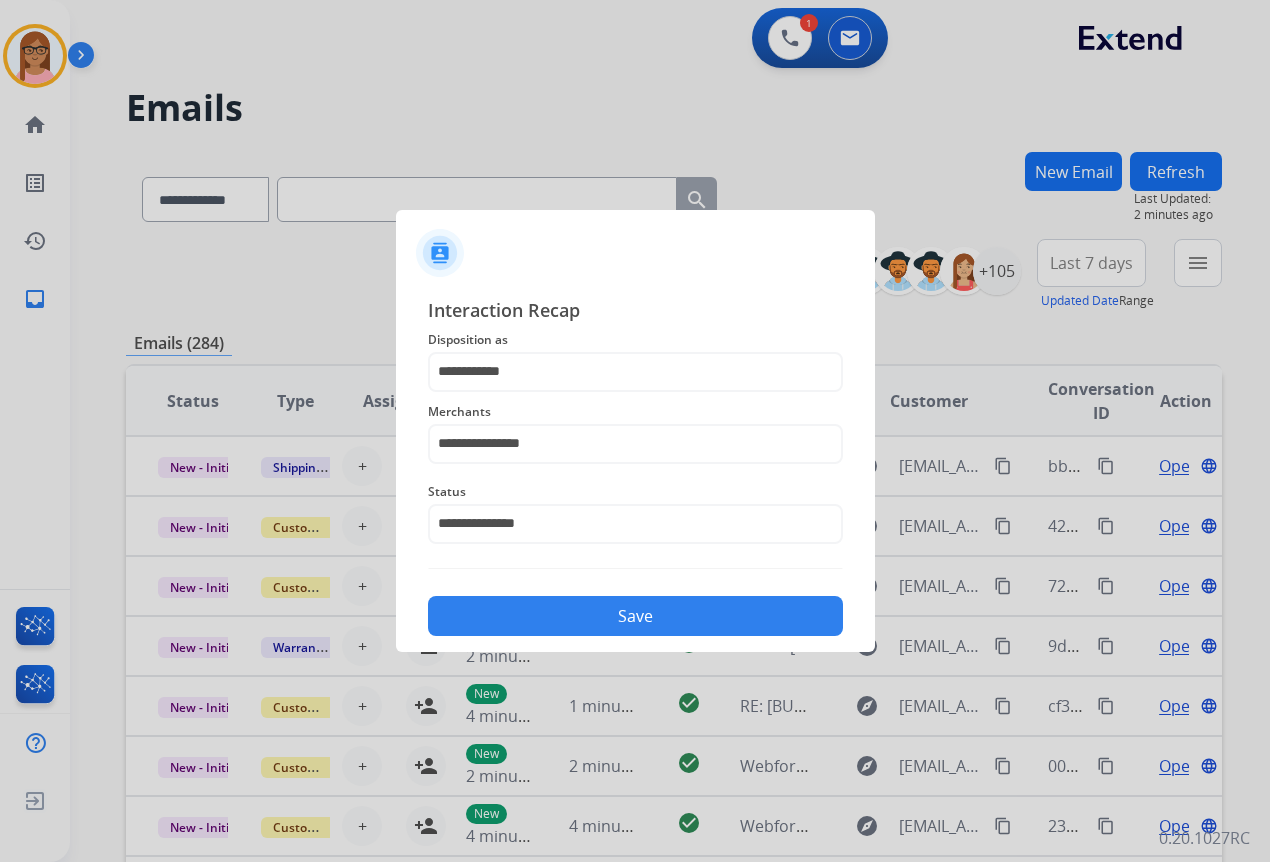 click on "Save" 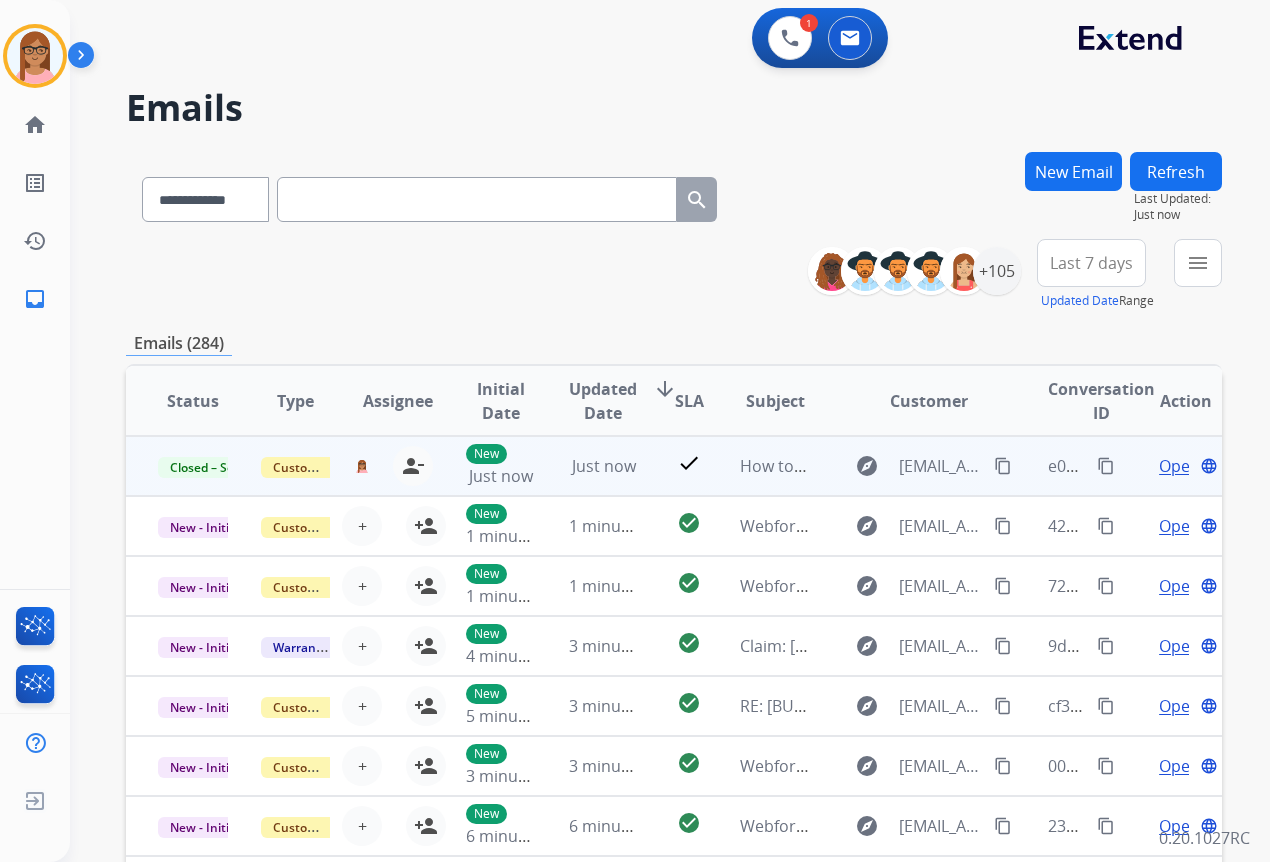 click on "content_copy" at bounding box center [1106, 466] 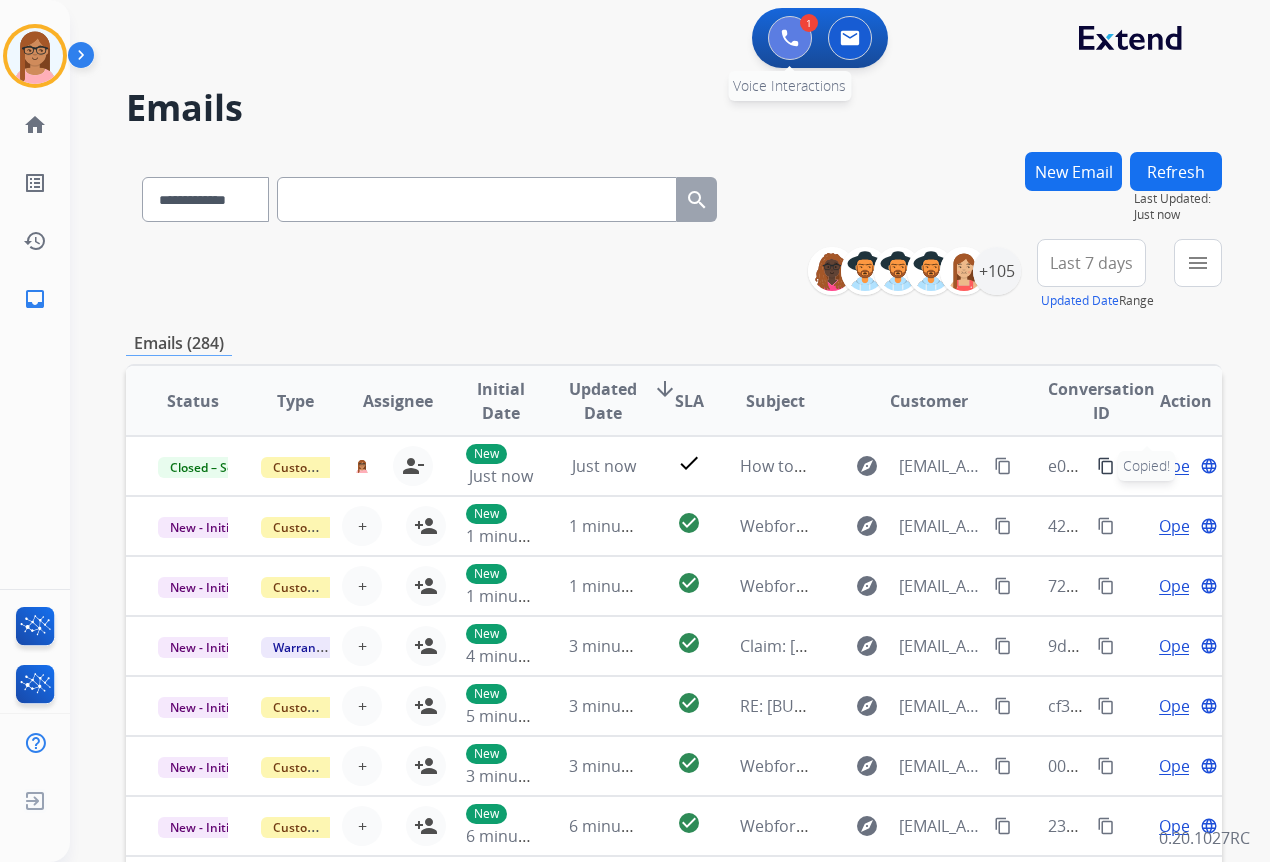 click at bounding box center (790, 38) 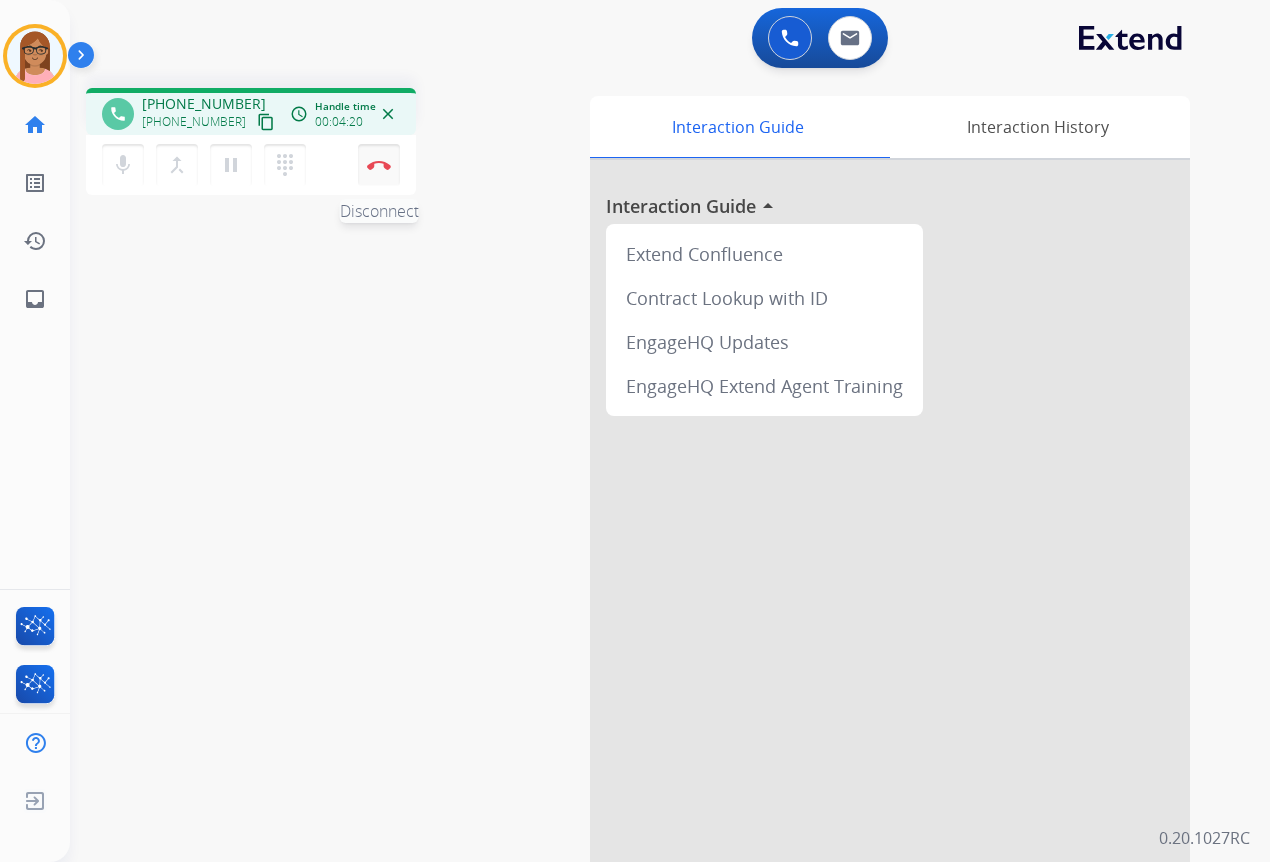 click at bounding box center [379, 165] 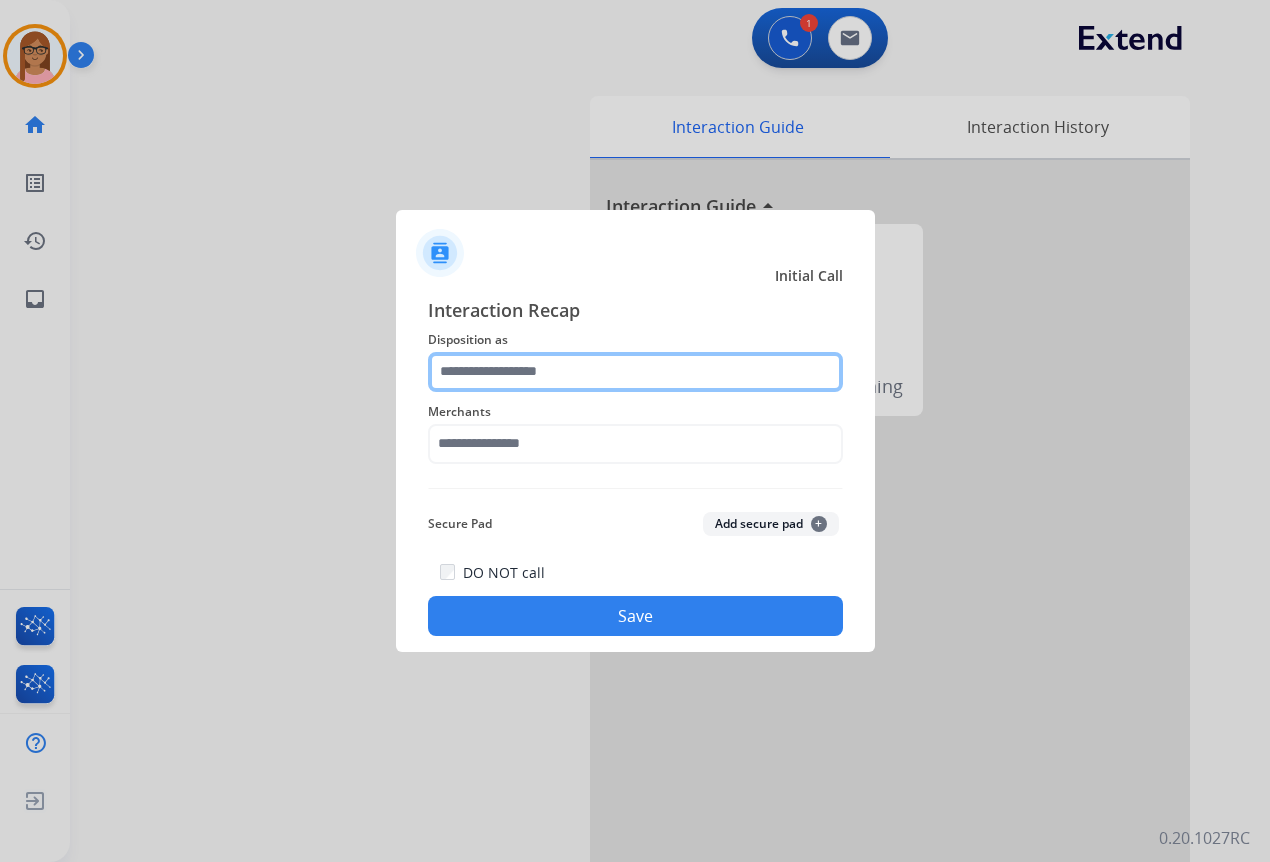 click 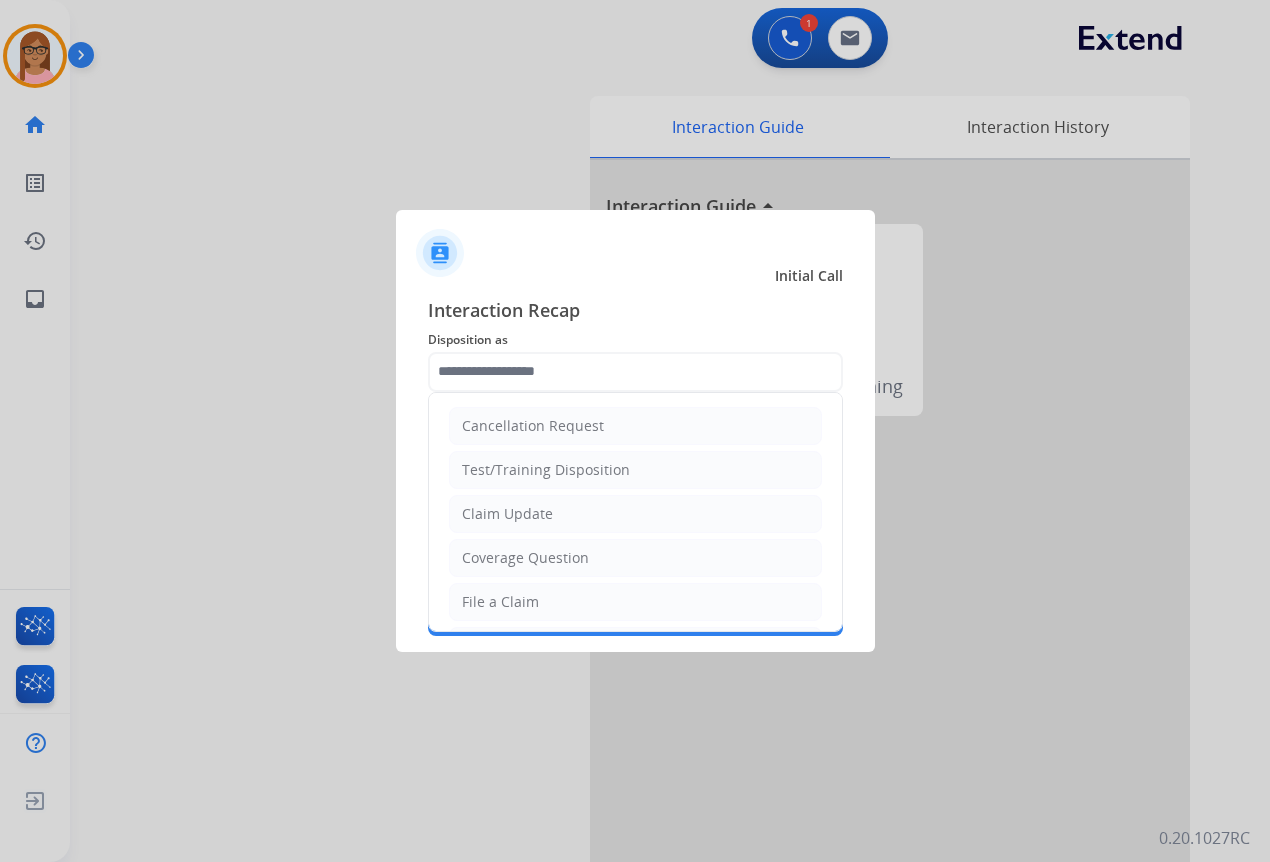 click on "File a Claim" 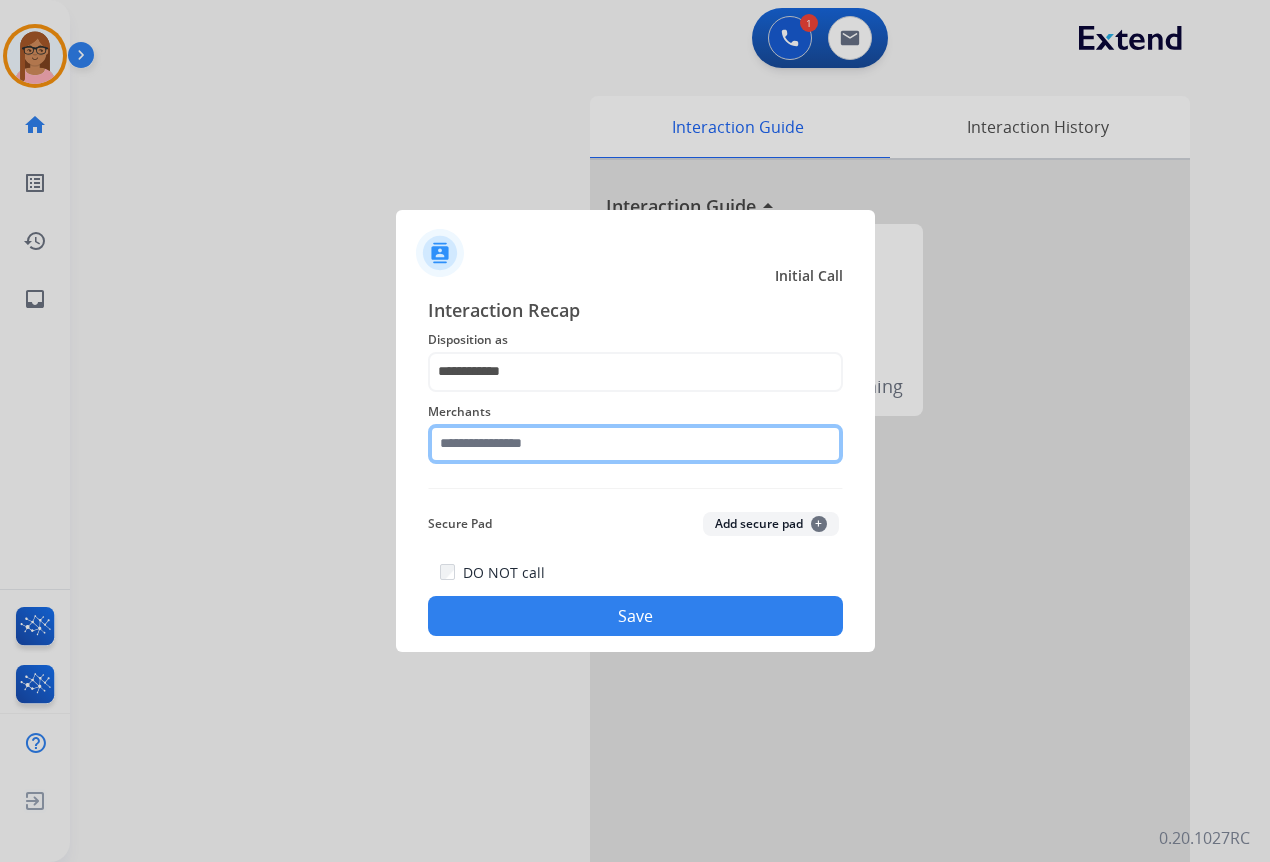 click 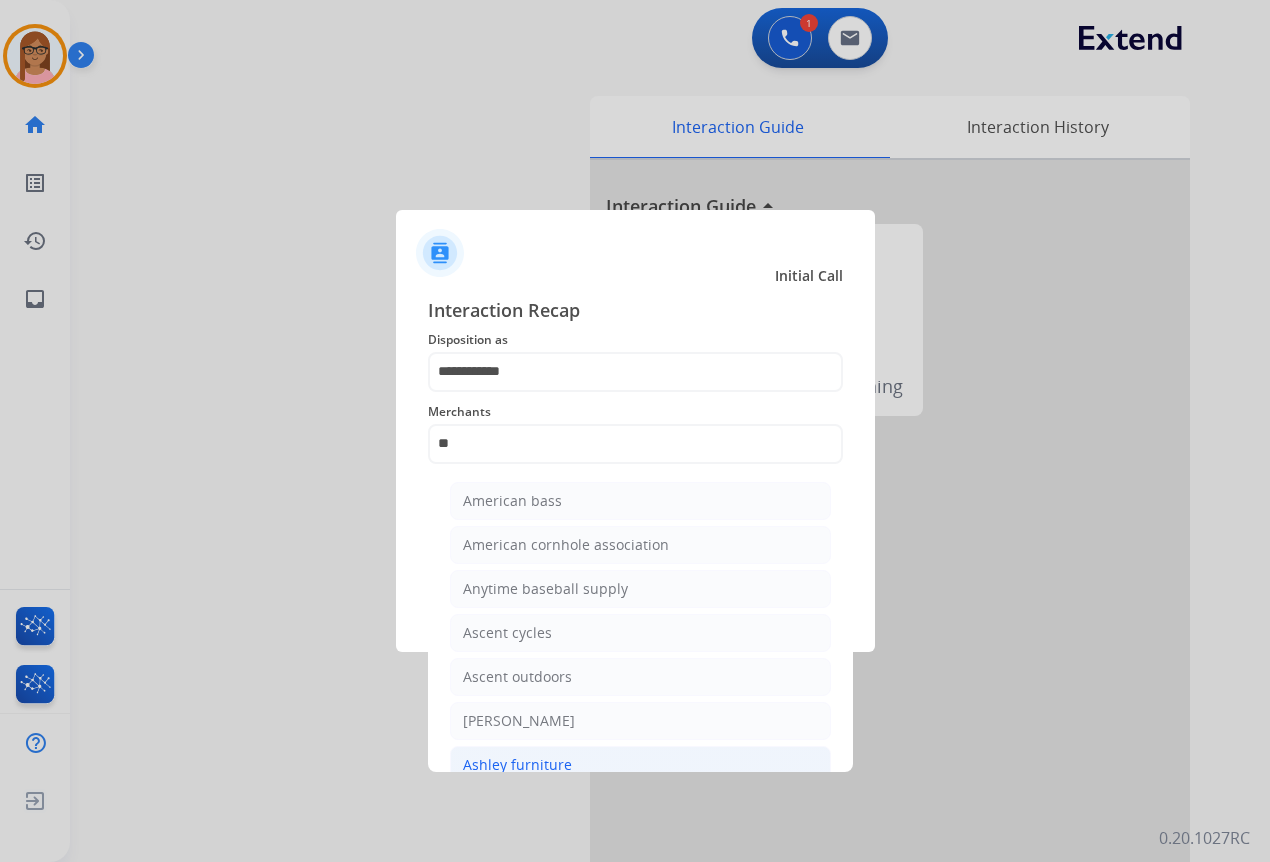 click on "Ashley furniture" 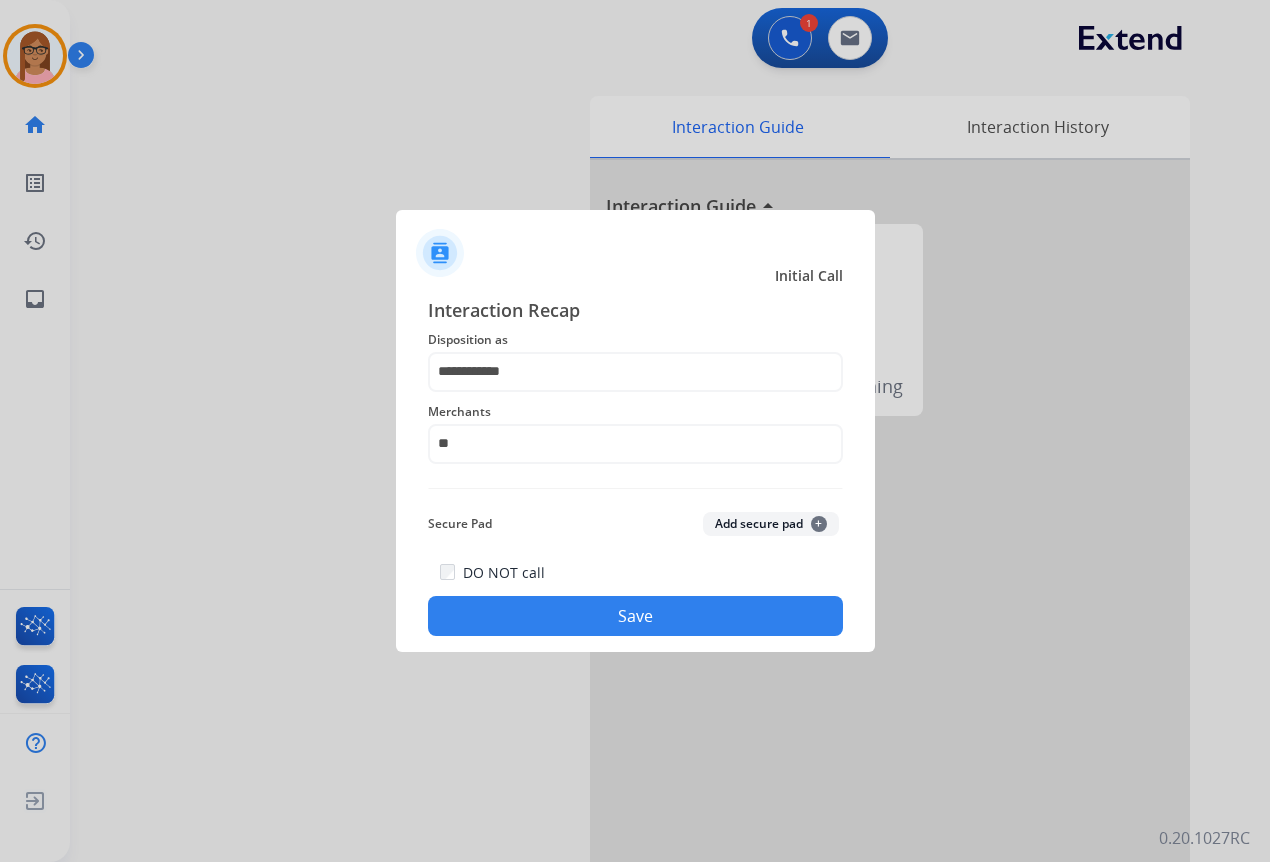 type on "**********" 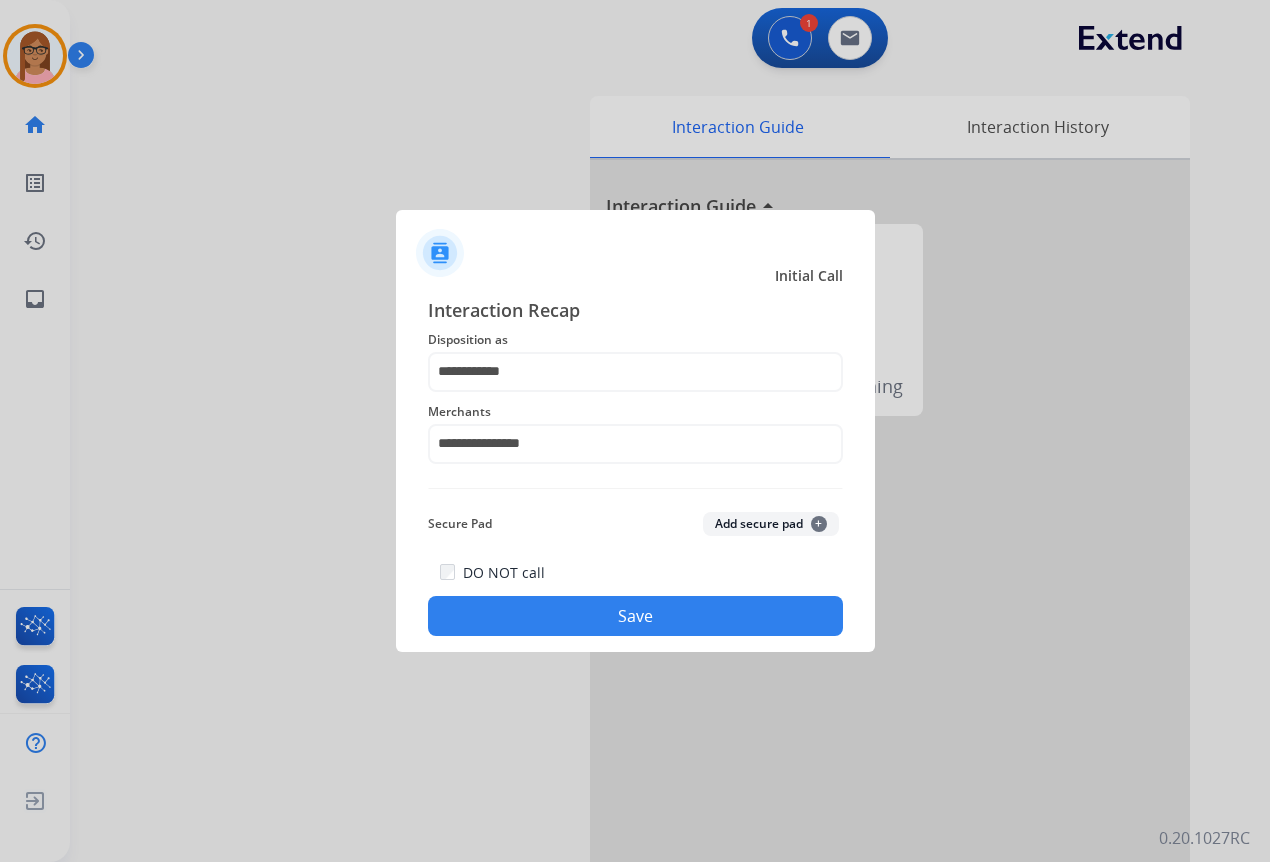 click on "Save" 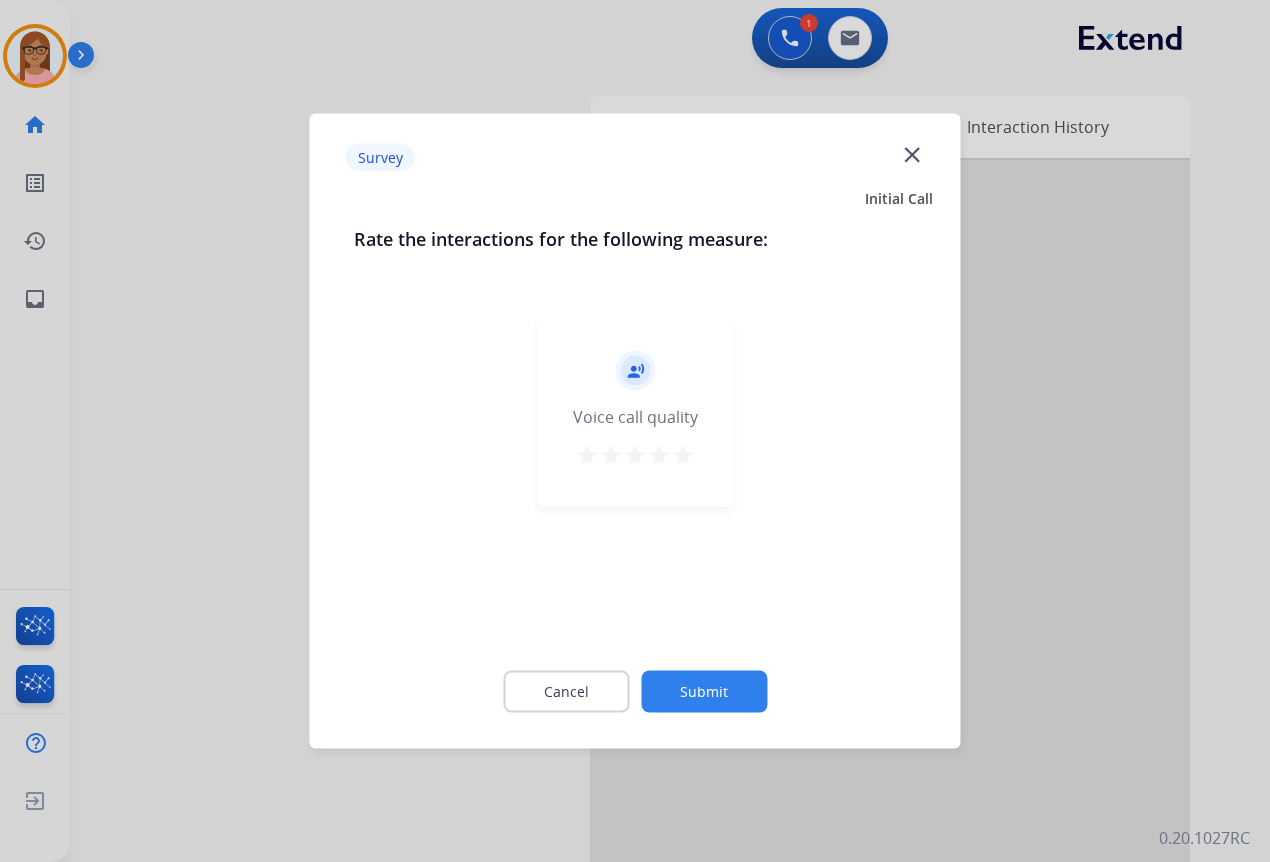 click on "record_voice_over   Voice call quality   star   star   star   star   star" 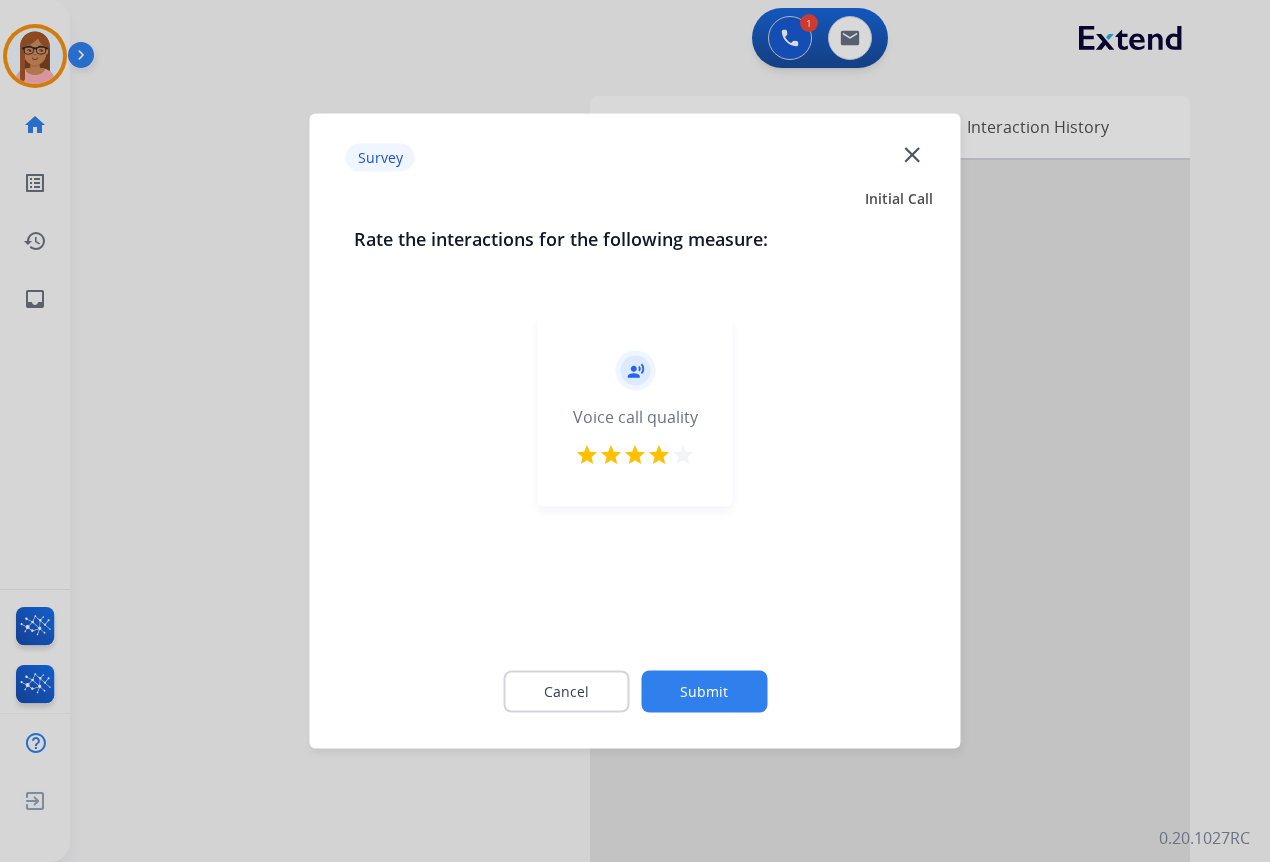 click on "Submit" 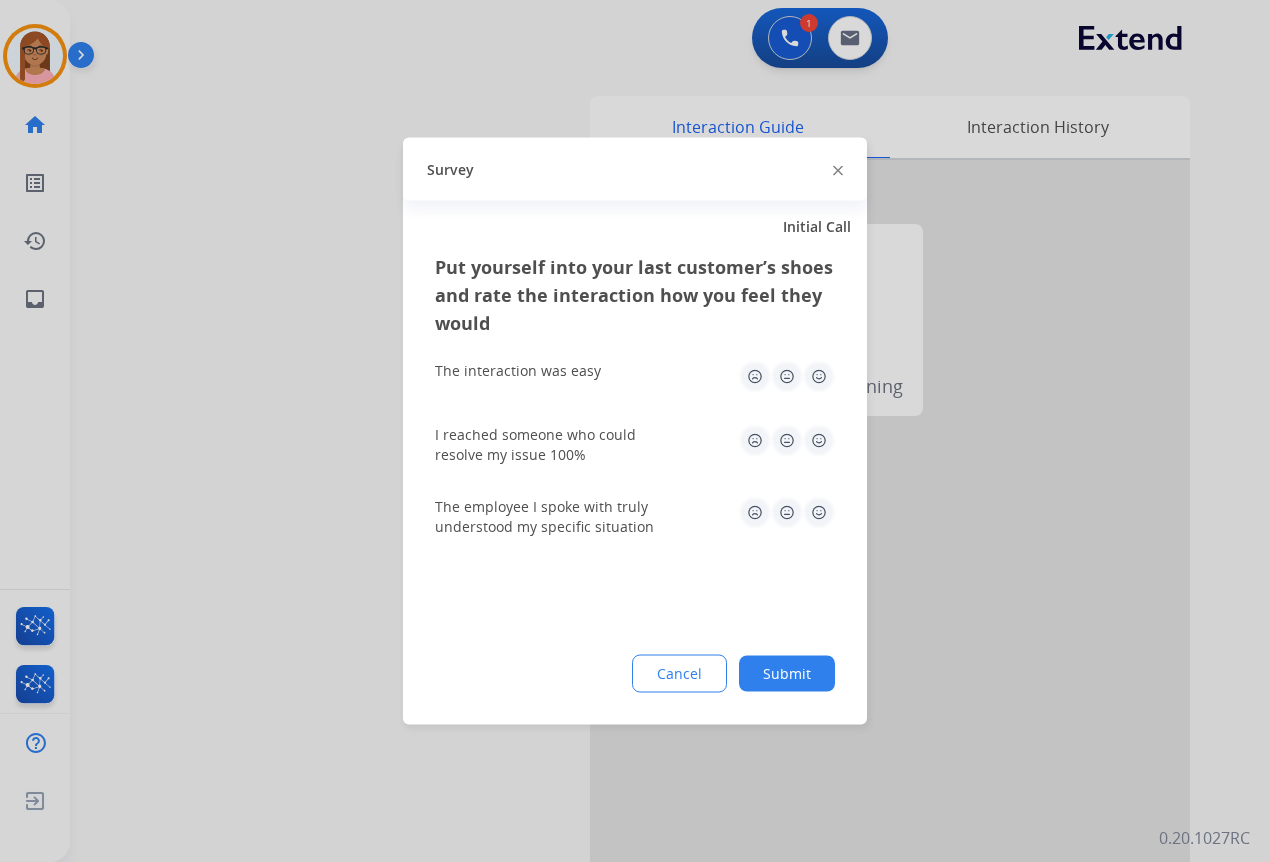 click 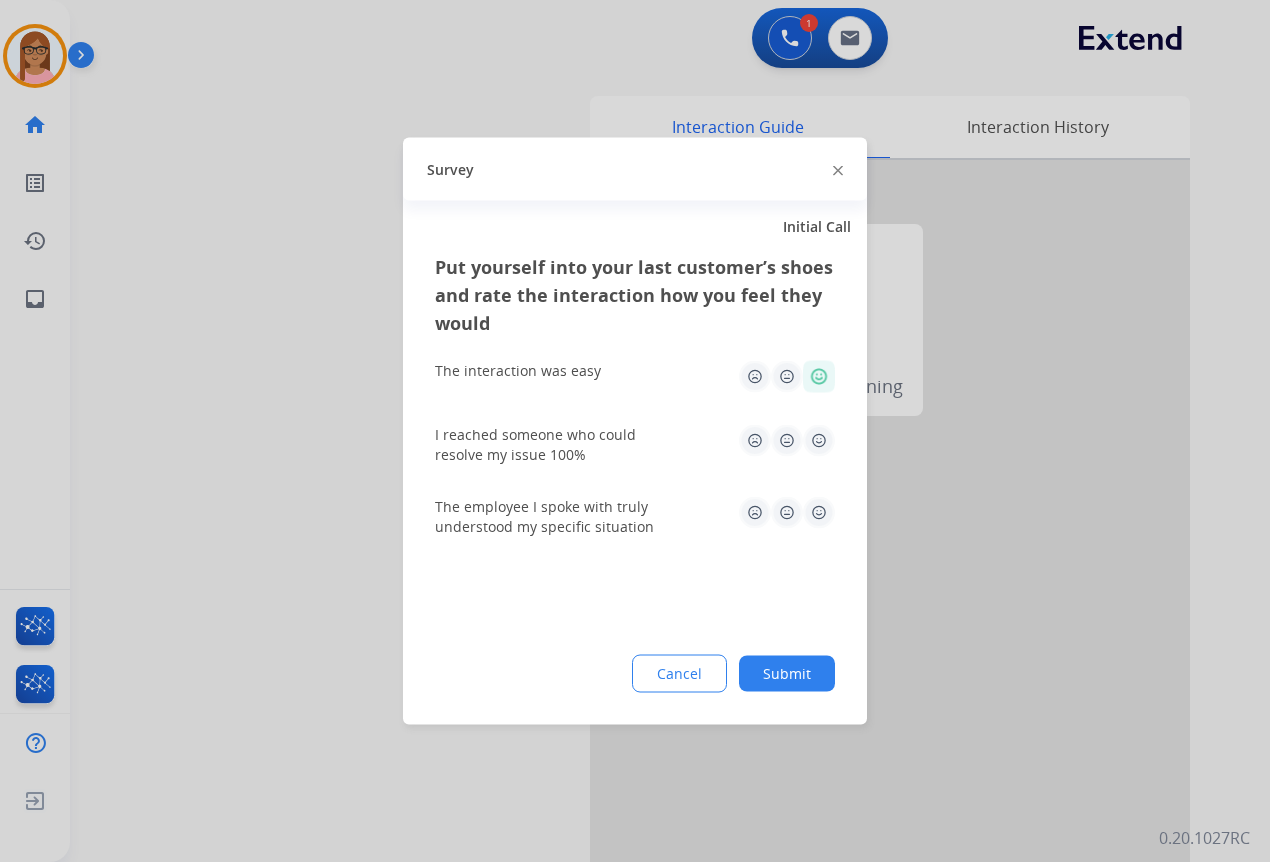 click 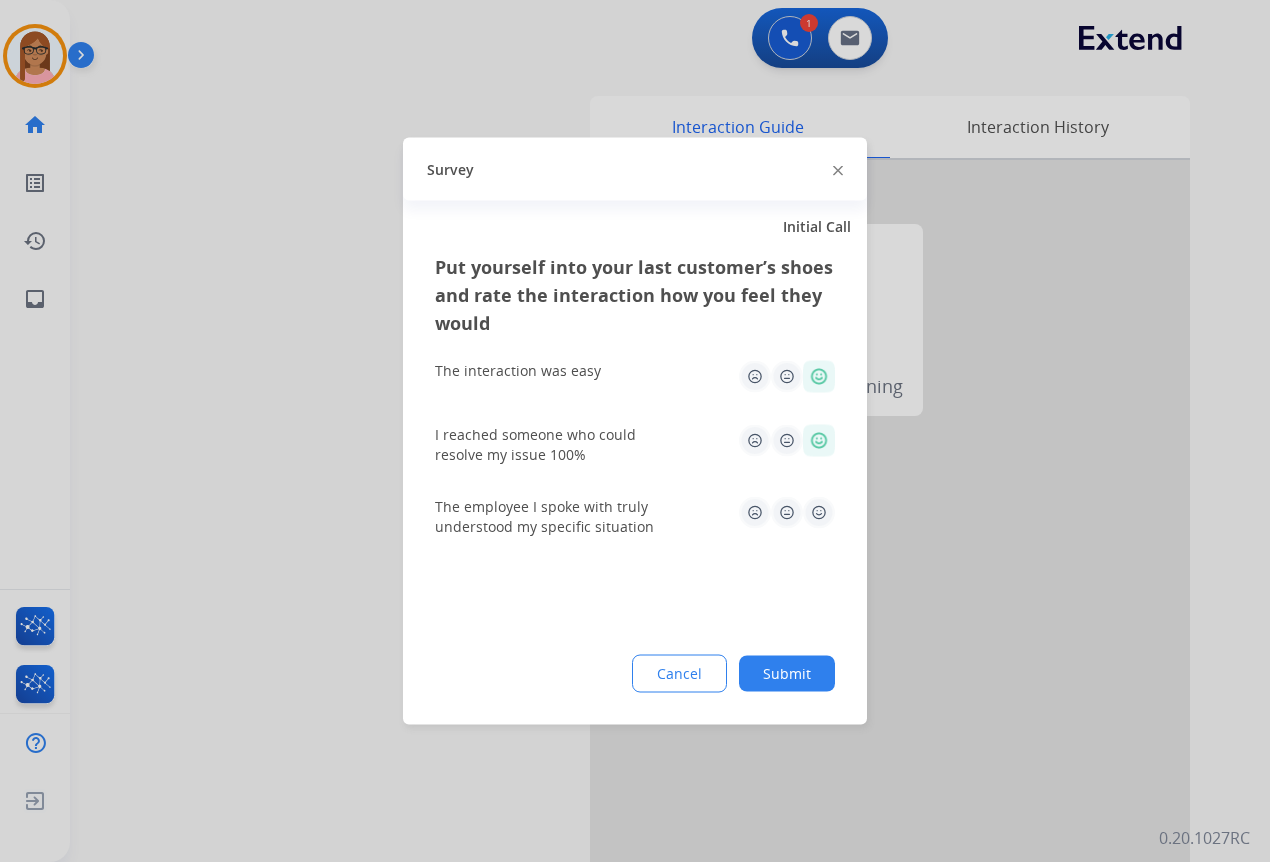 click 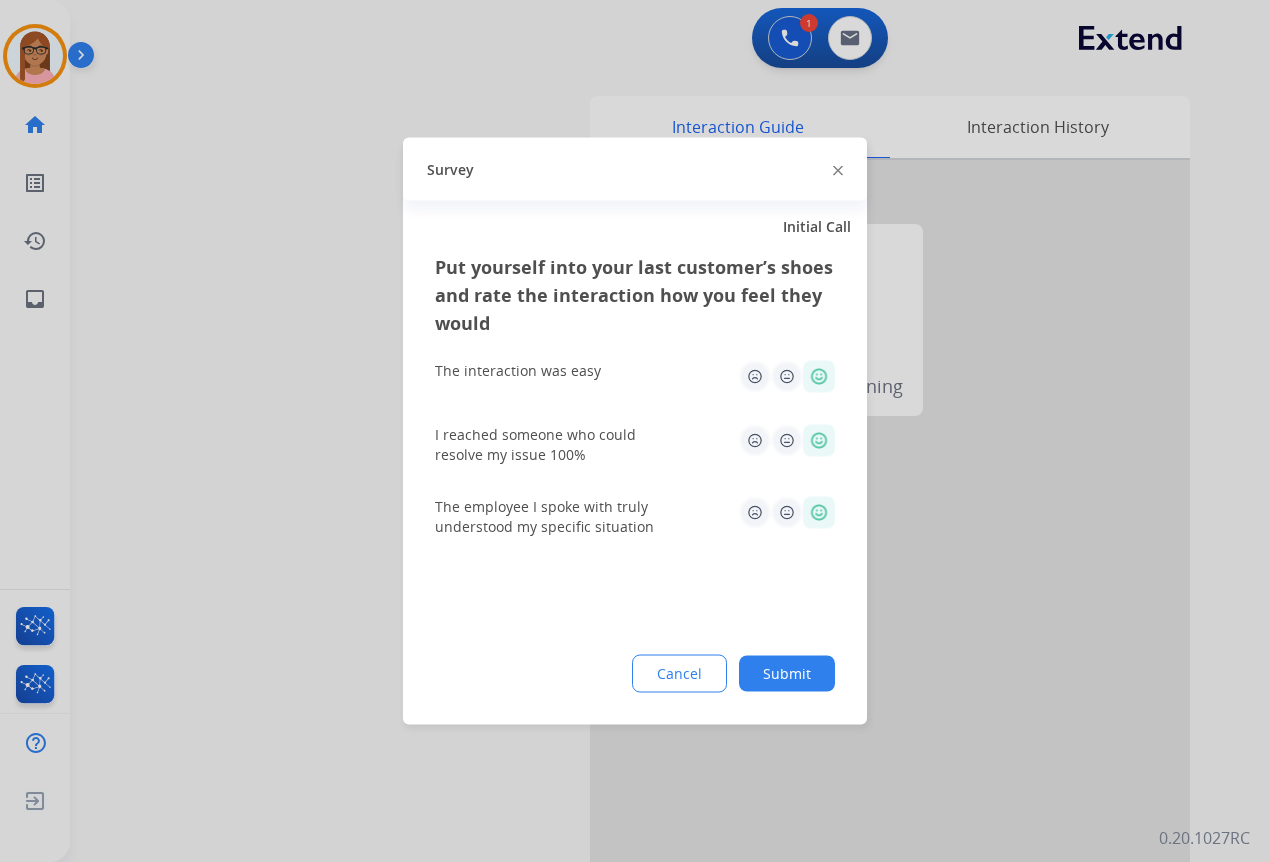 click on "Submit" 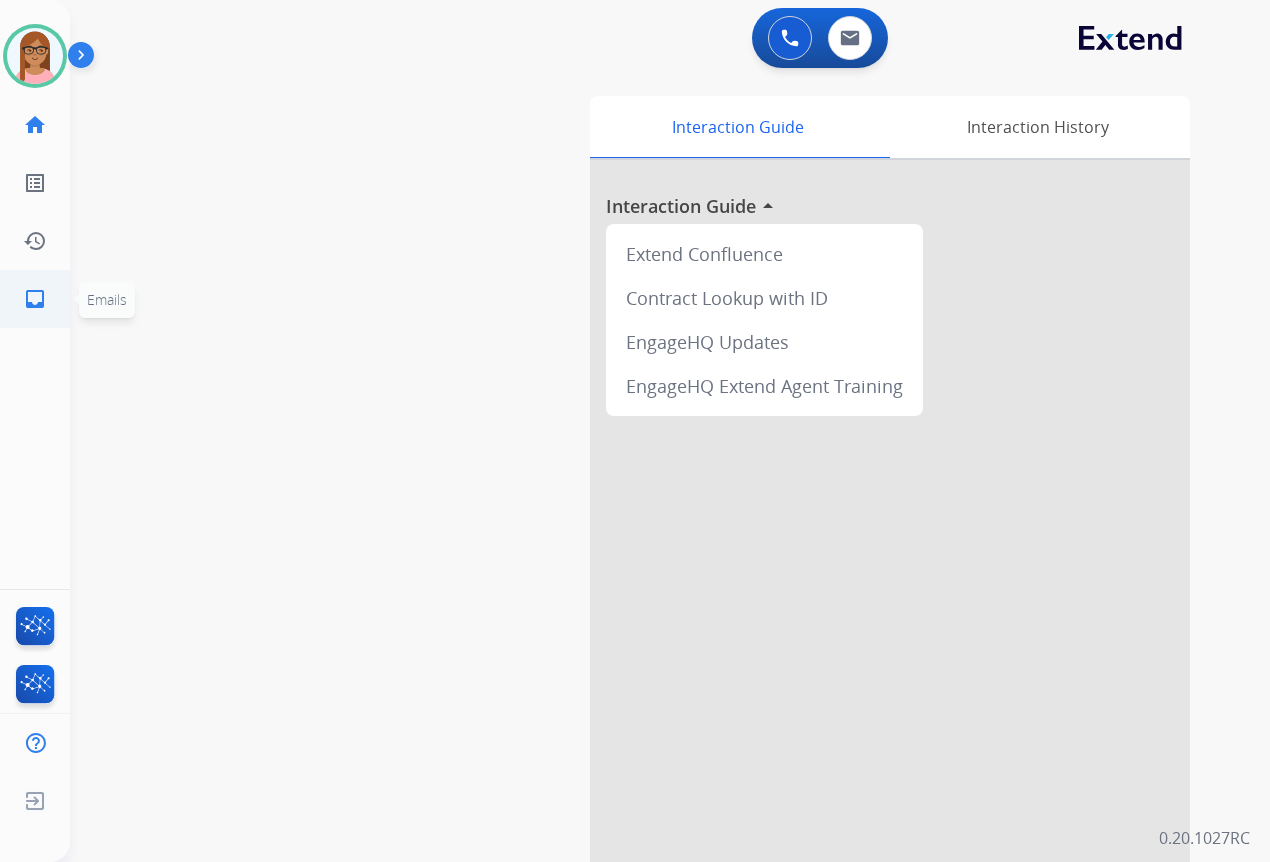 click on "inbox" 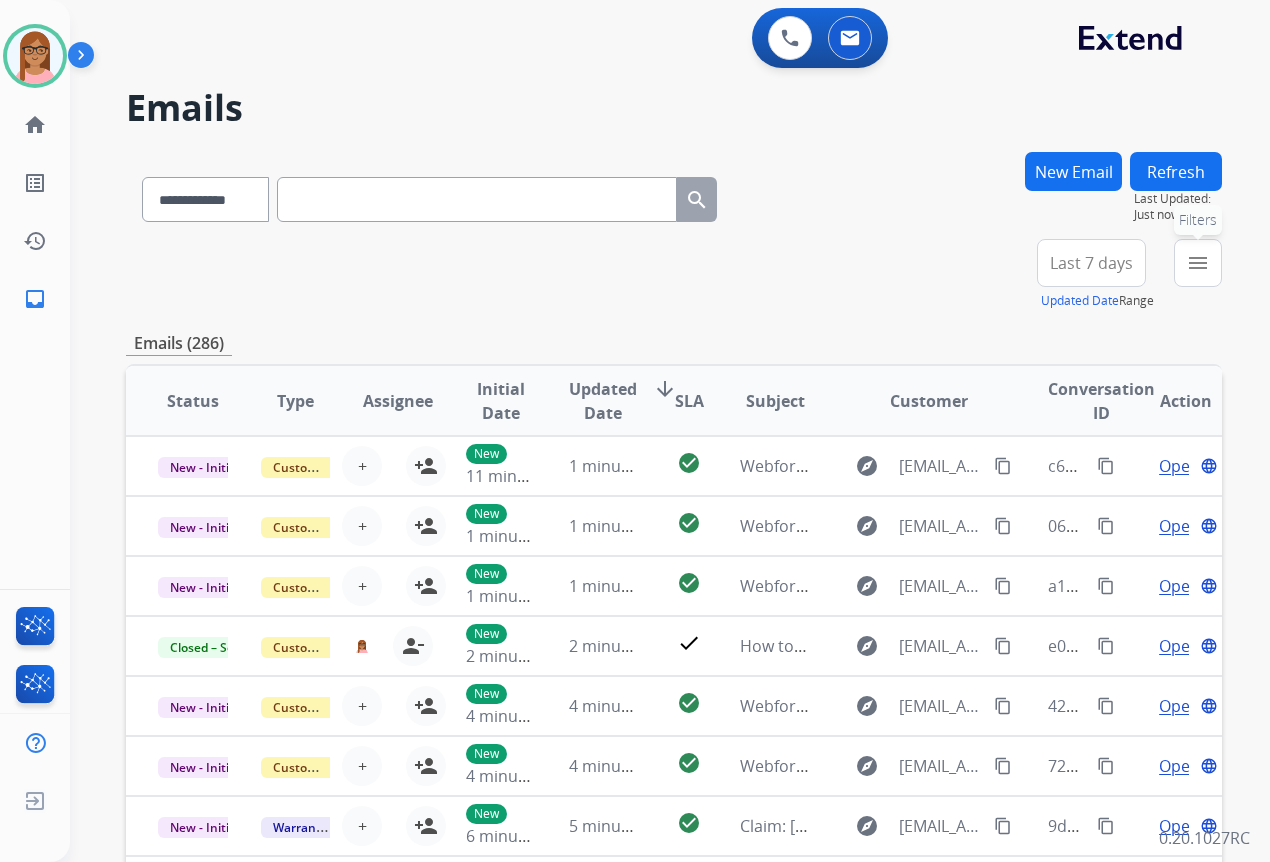 click on "menu  Filters" at bounding box center [1198, 263] 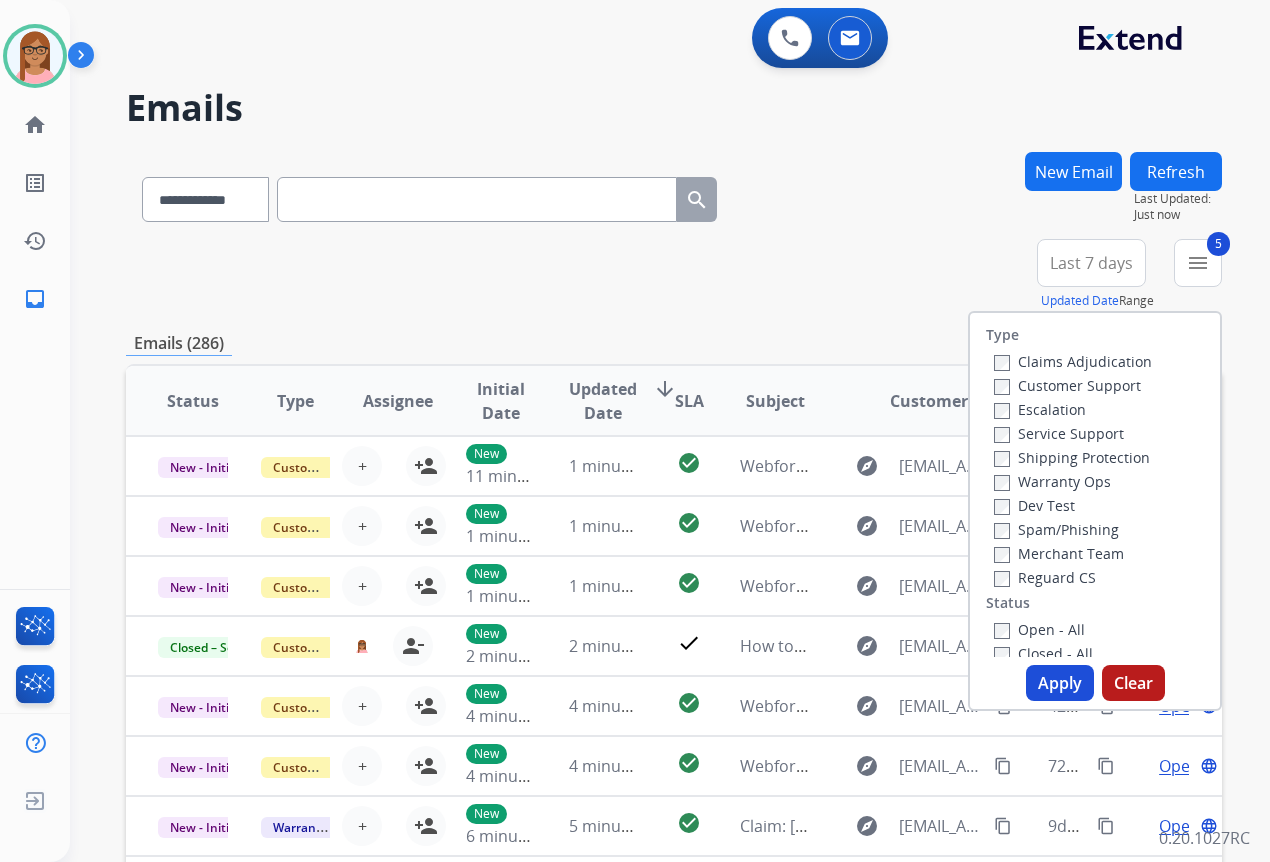 click on "Apply" at bounding box center [1060, 683] 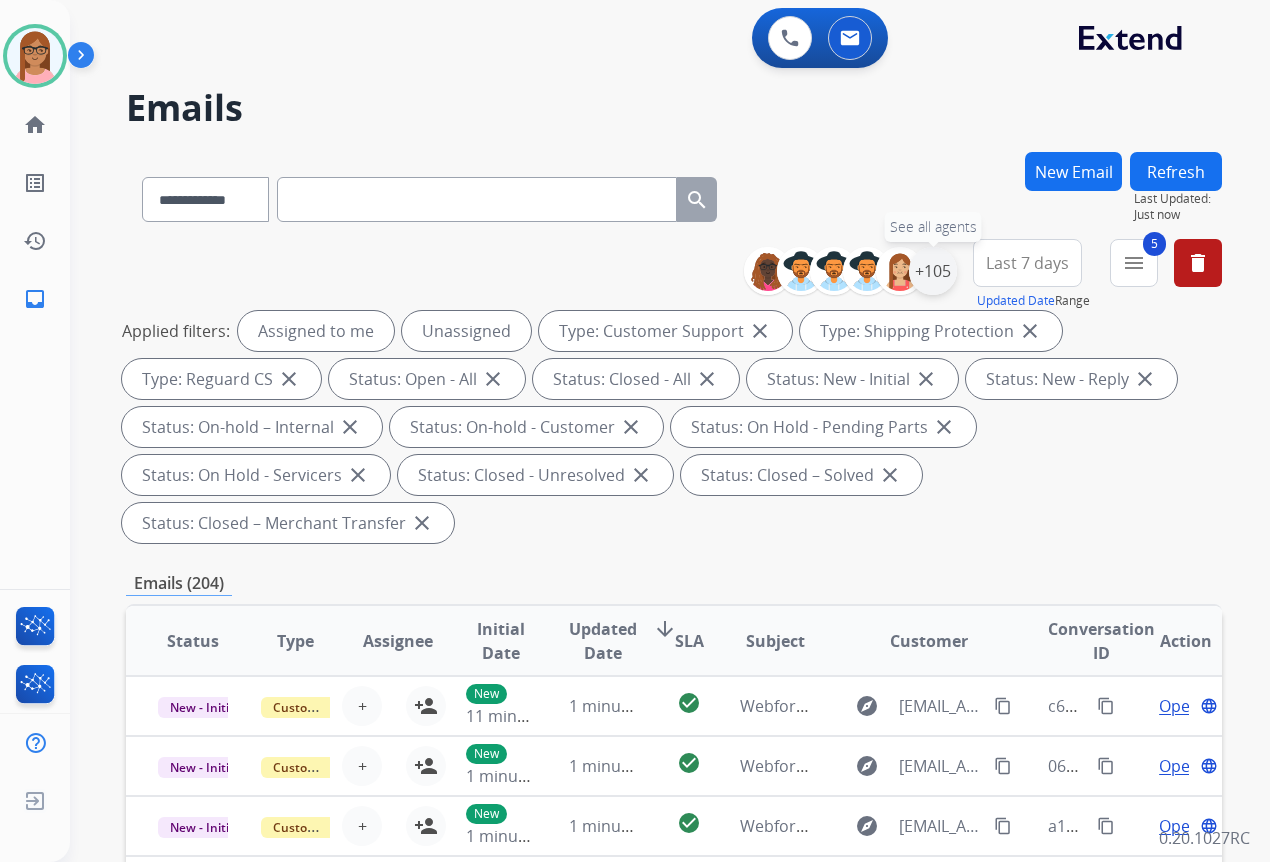 click on "+105" at bounding box center (933, 271) 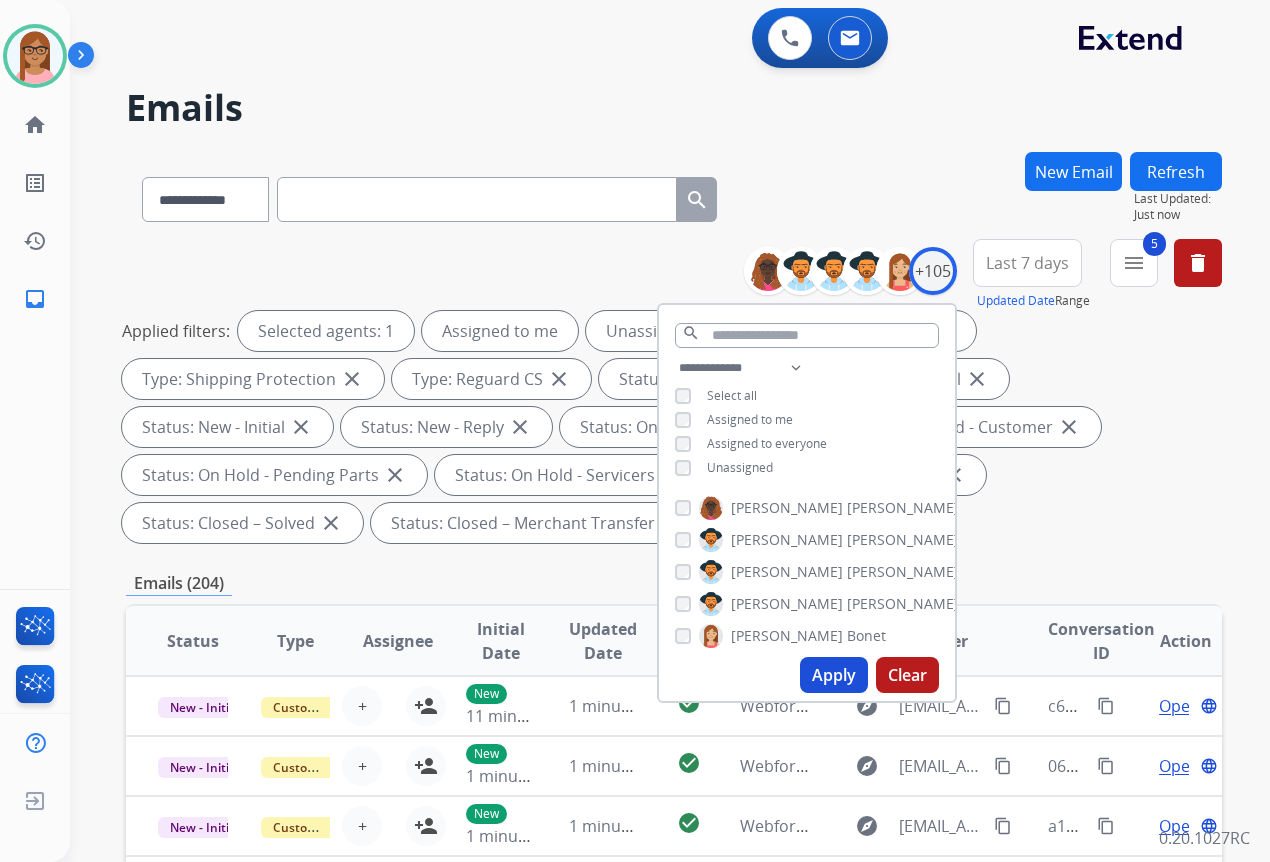 click on "**********" at bounding box center (807, 420) 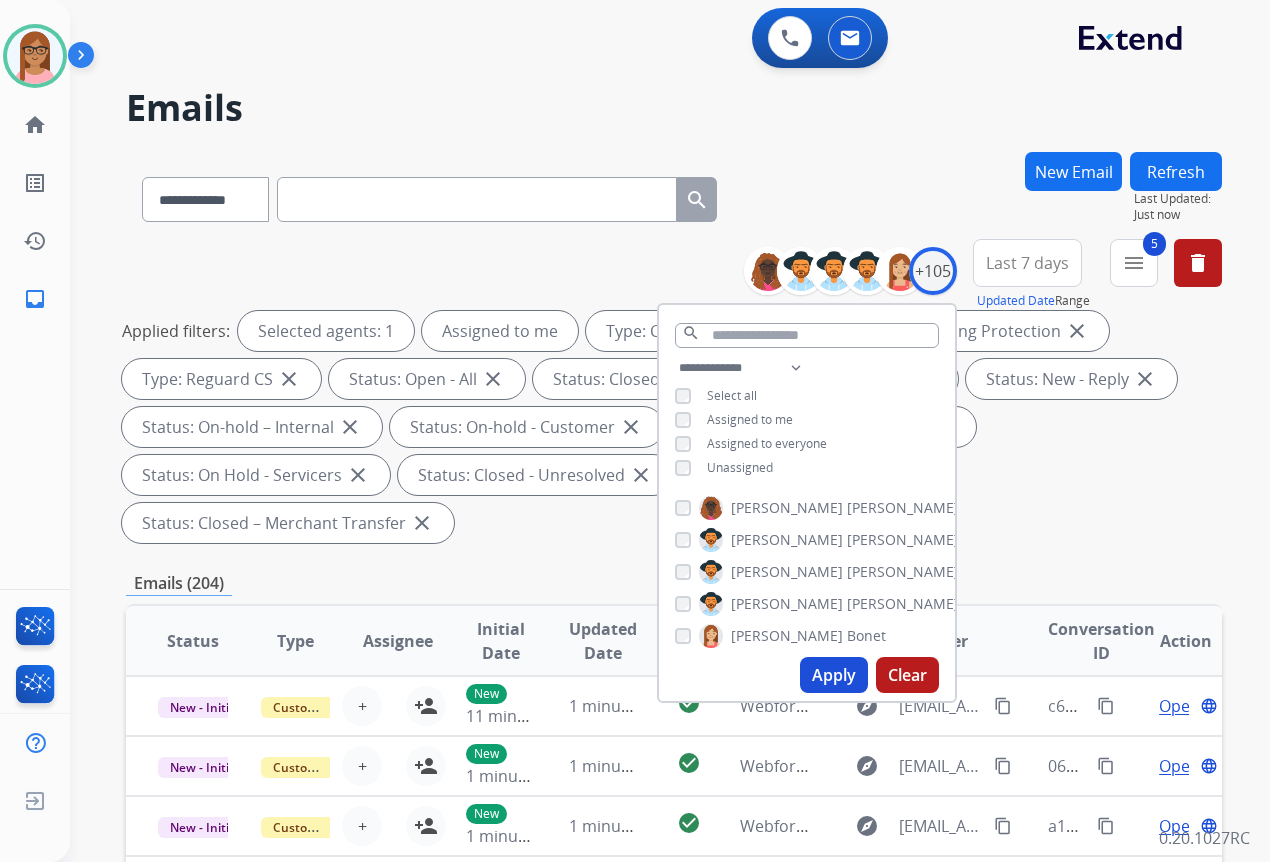 click on "Apply" at bounding box center (834, 675) 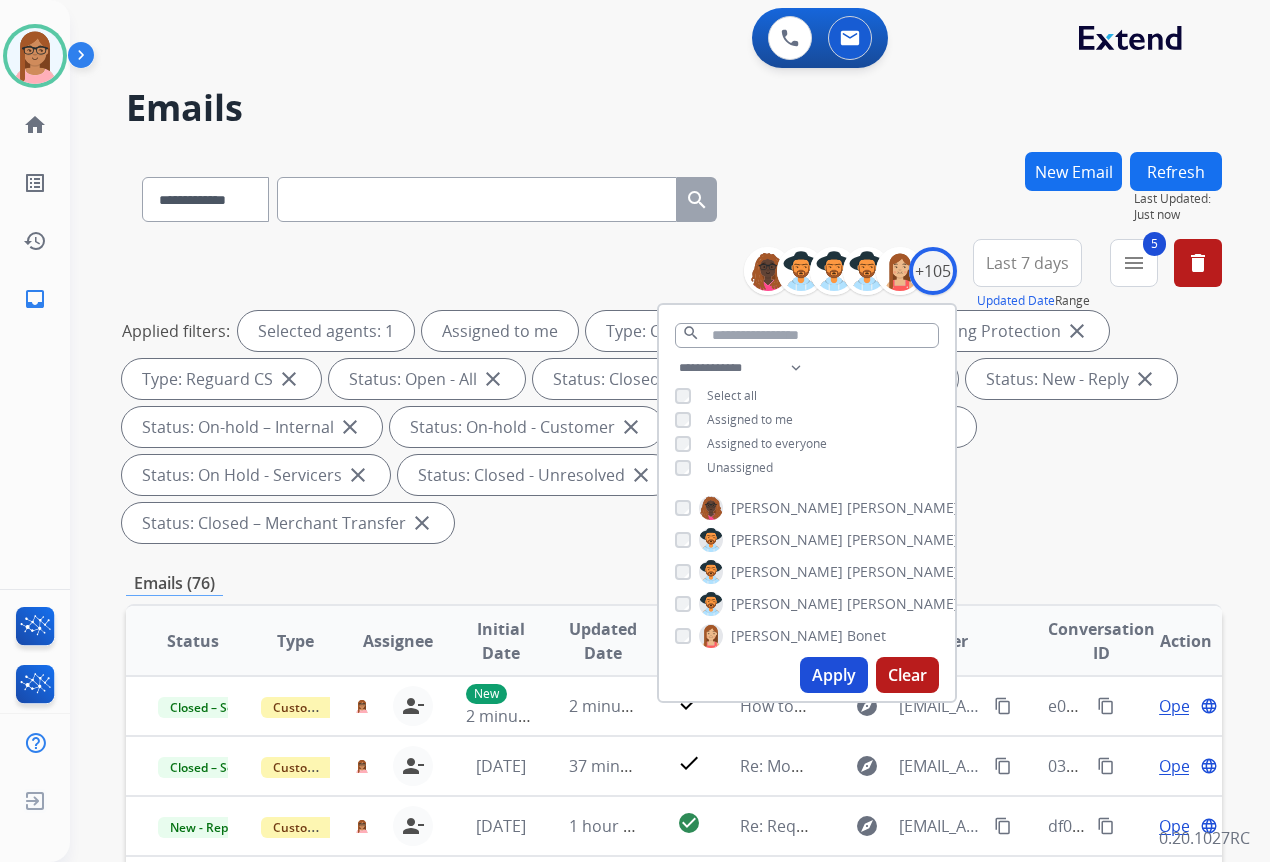 click on "Emails (76)" at bounding box center [674, 583] 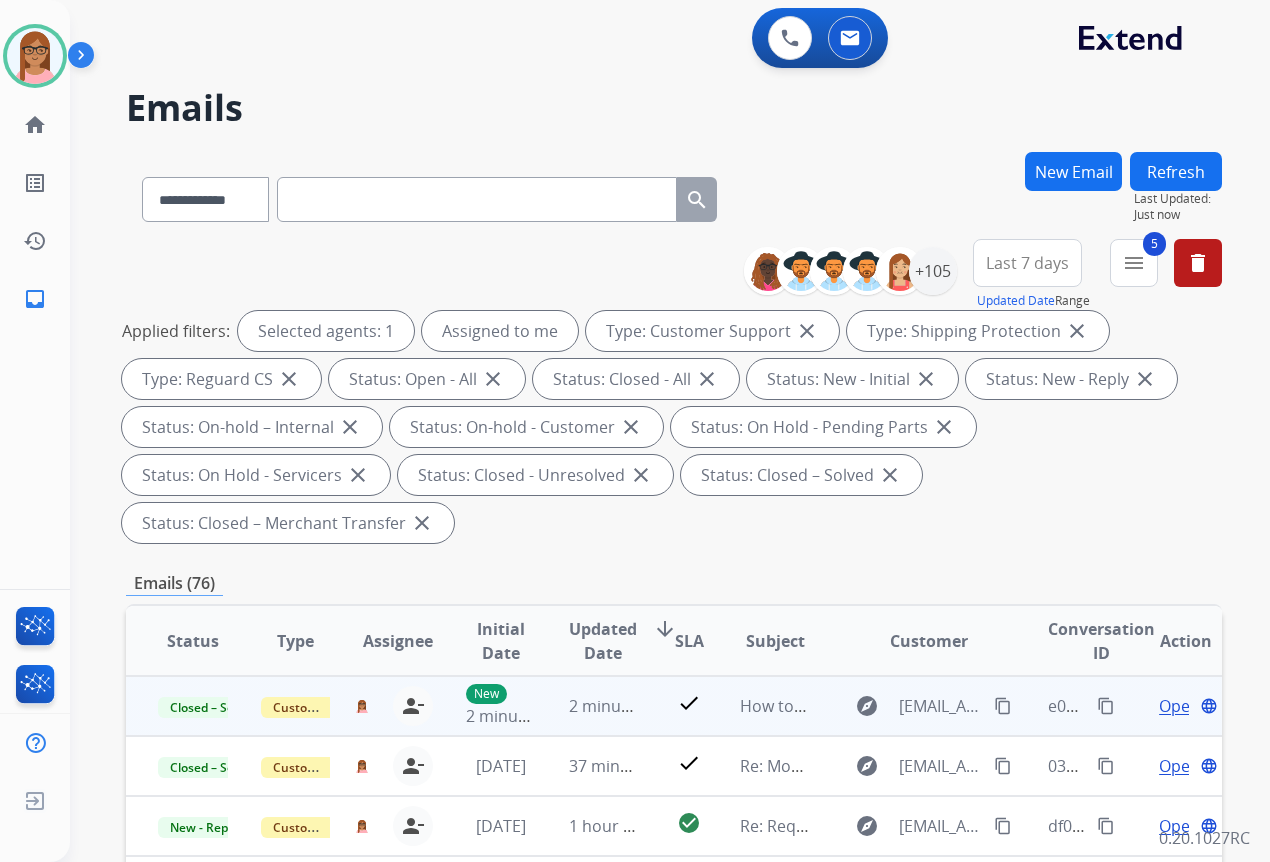 click on "content_copy" at bounding box center (1106, 706) 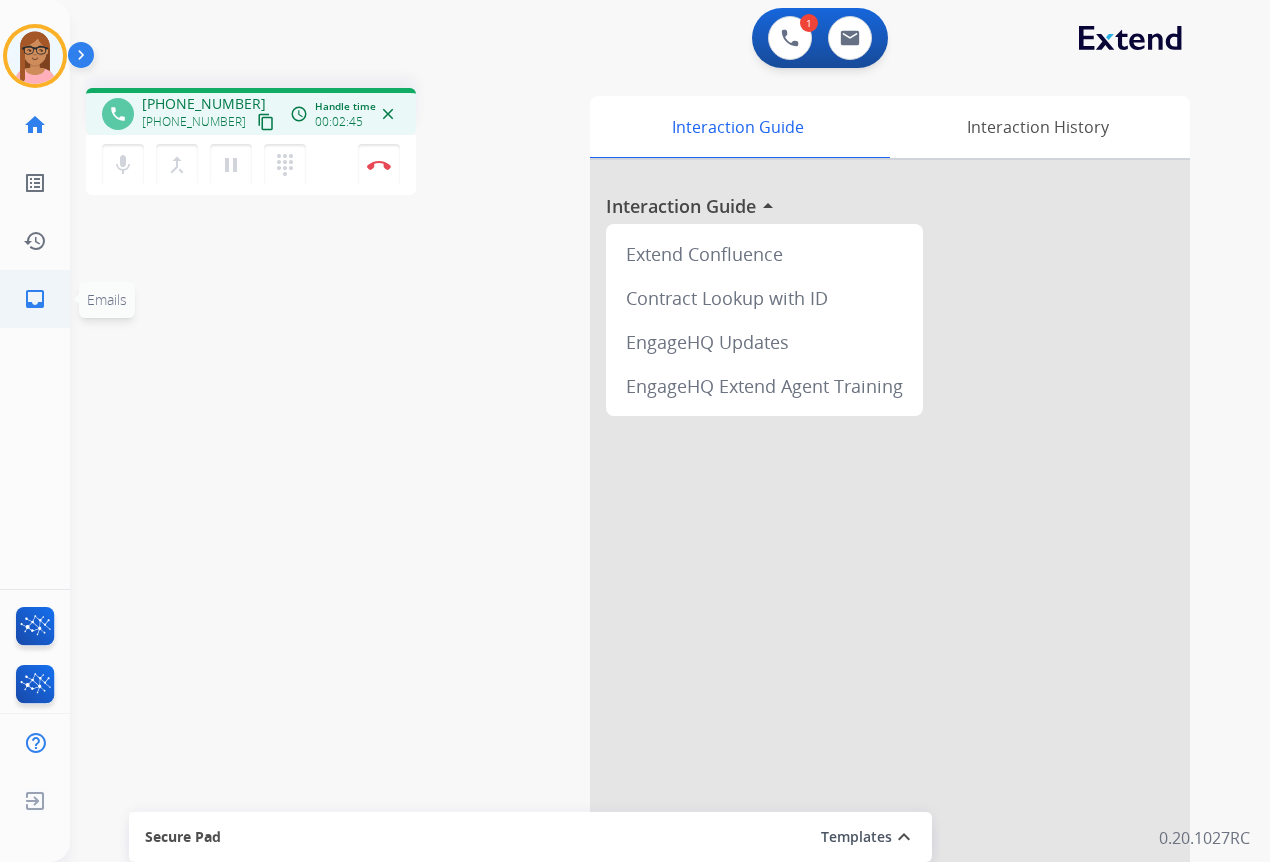 click on "inbox" 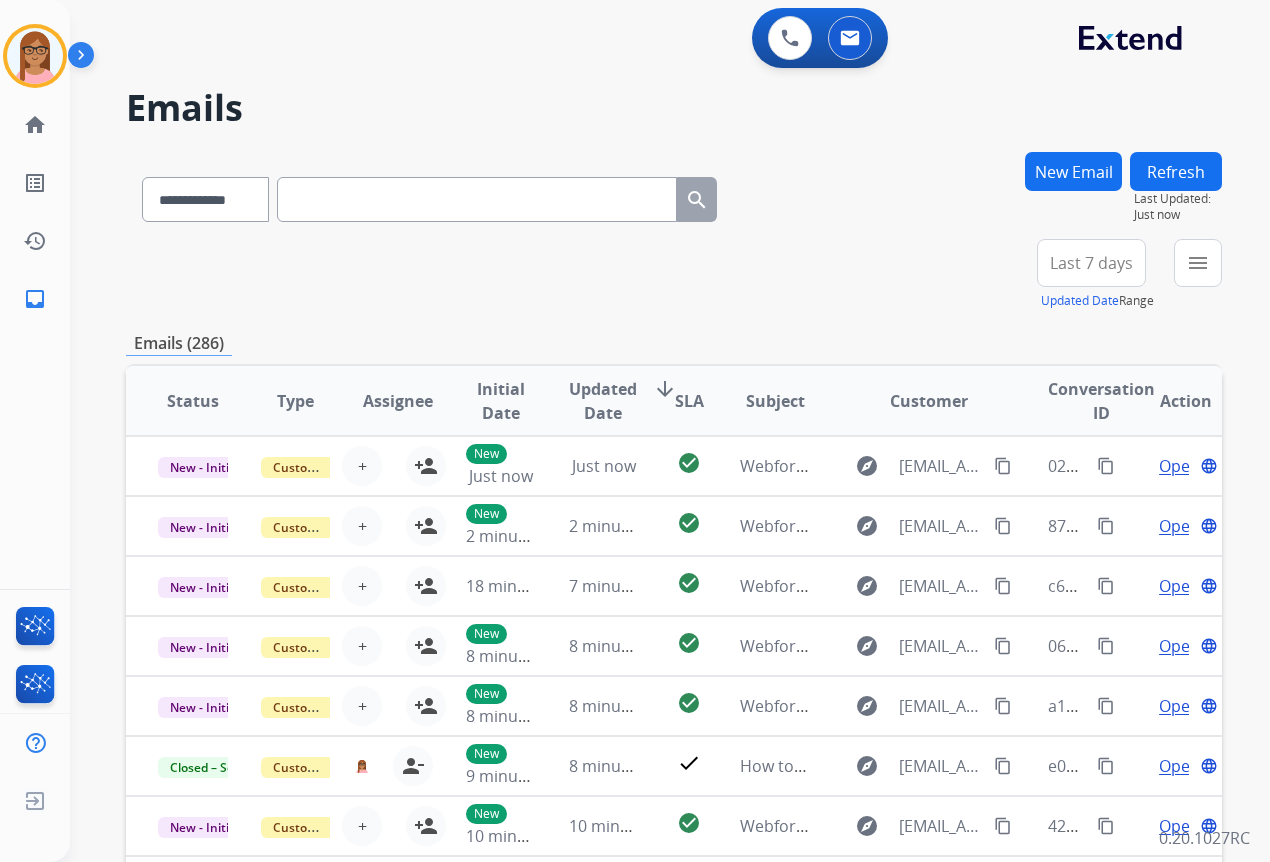 click at bounding box center (477, 199) 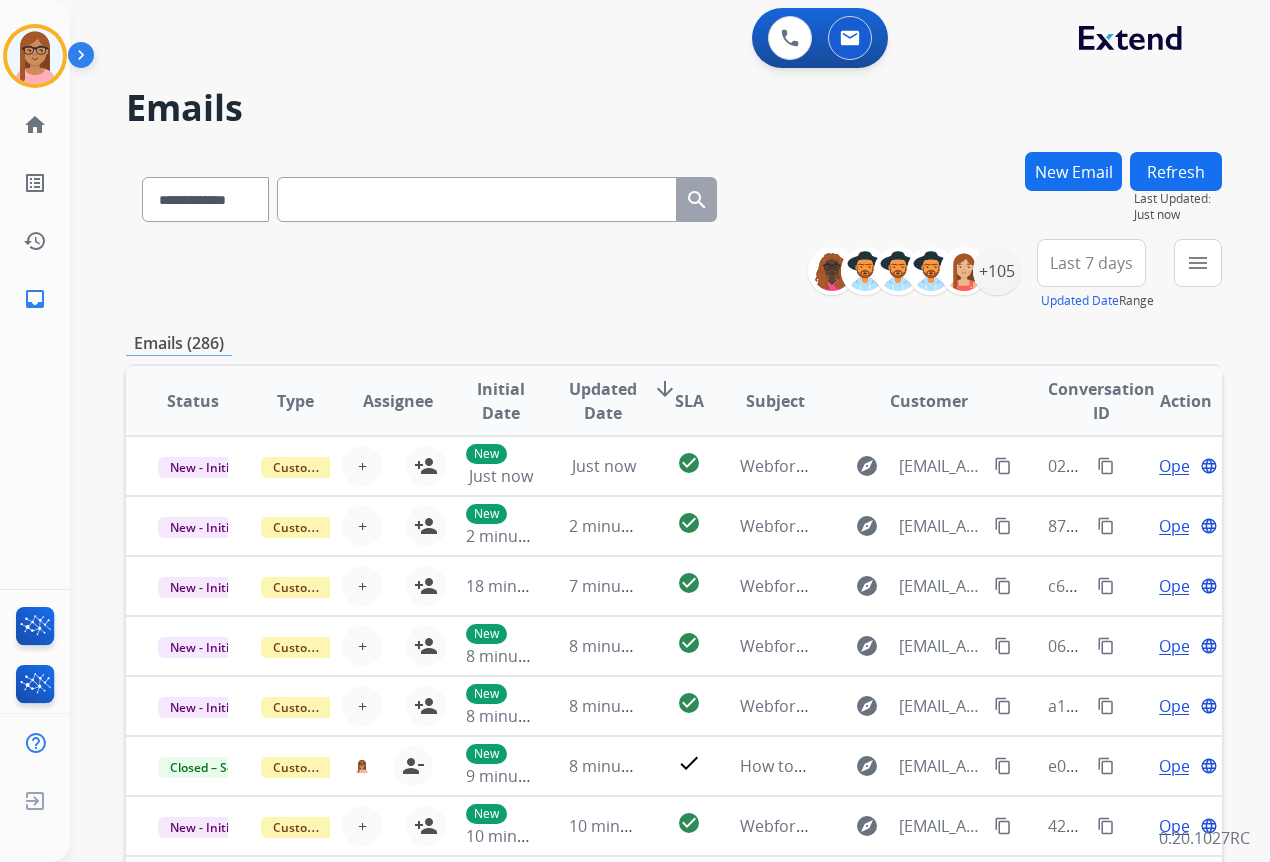 paste on "**********" 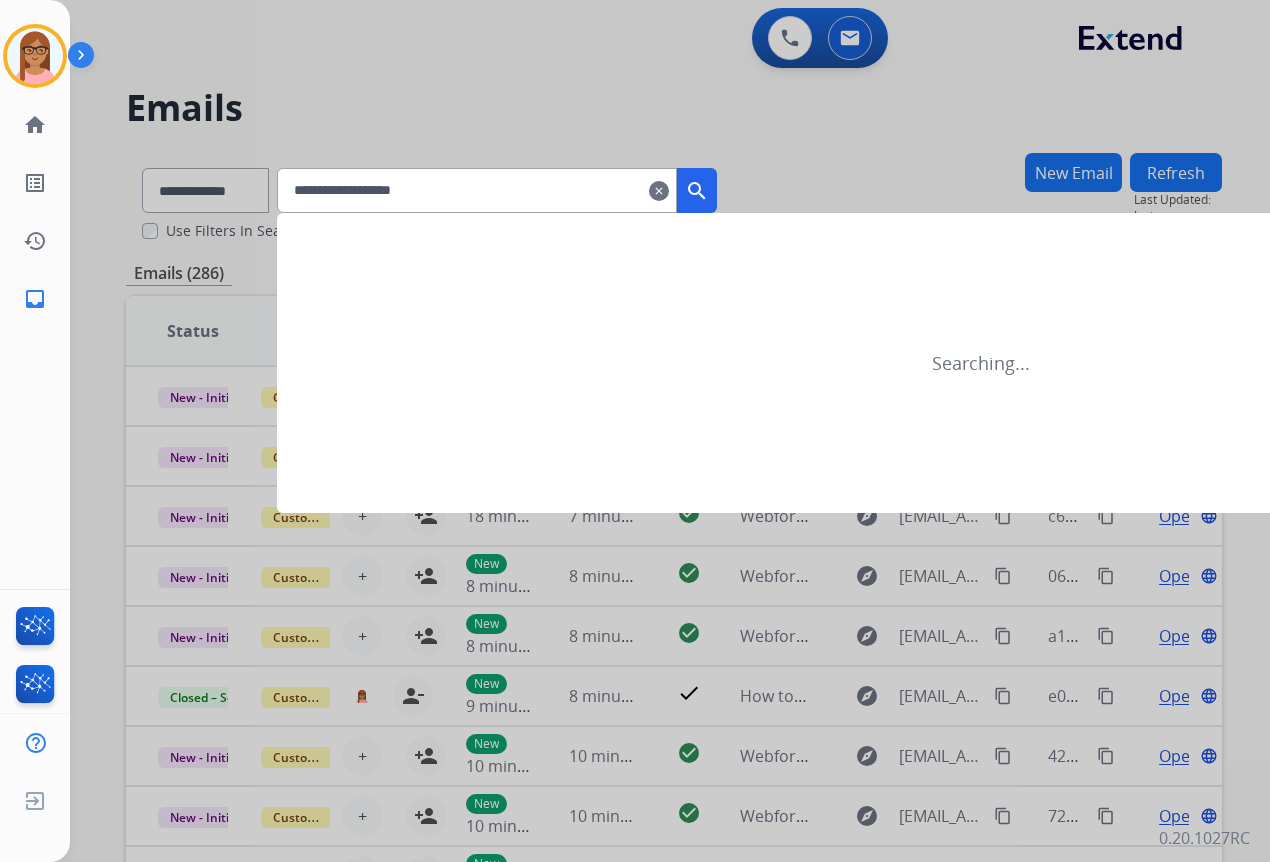 type on "**********" 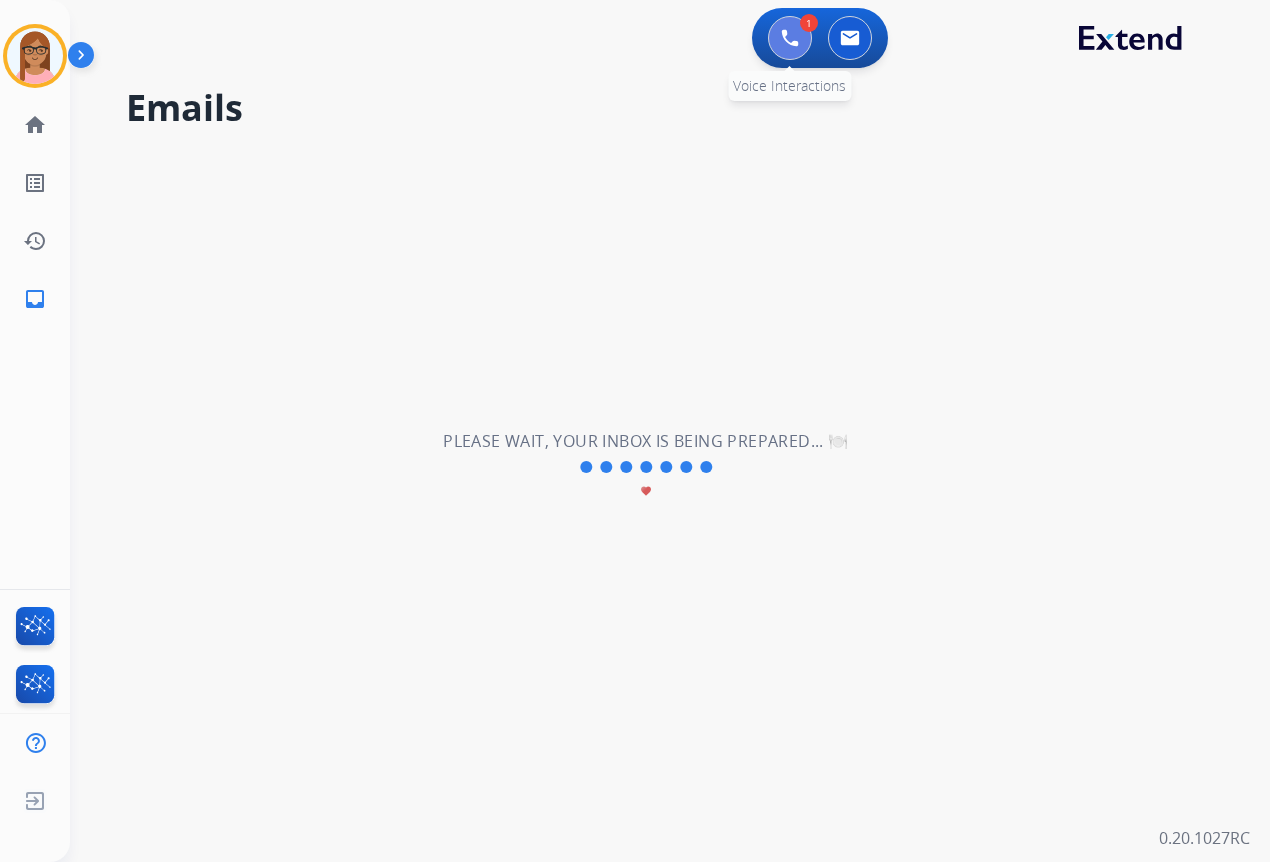 click at bounding box center (790, 38) 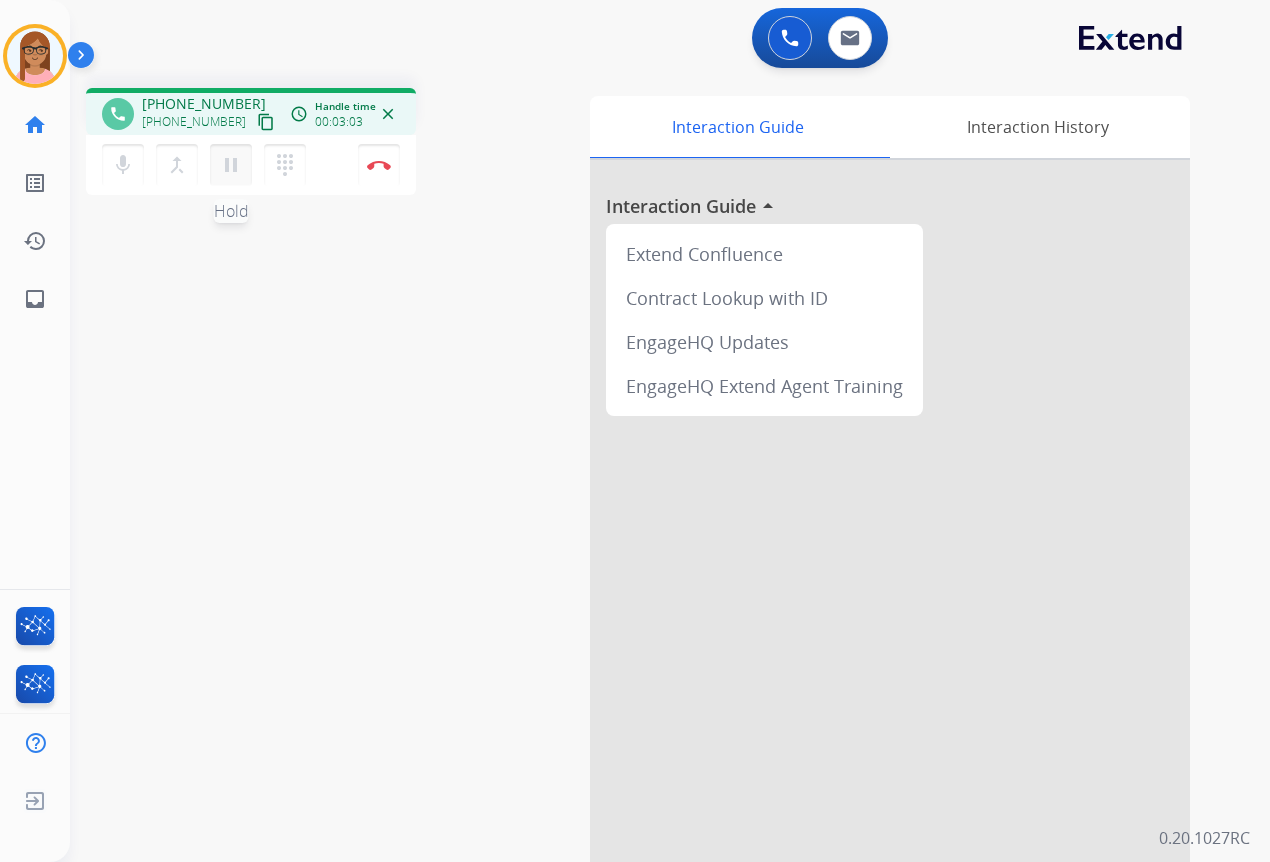 click on "pause" at bounding box center (231, 165) 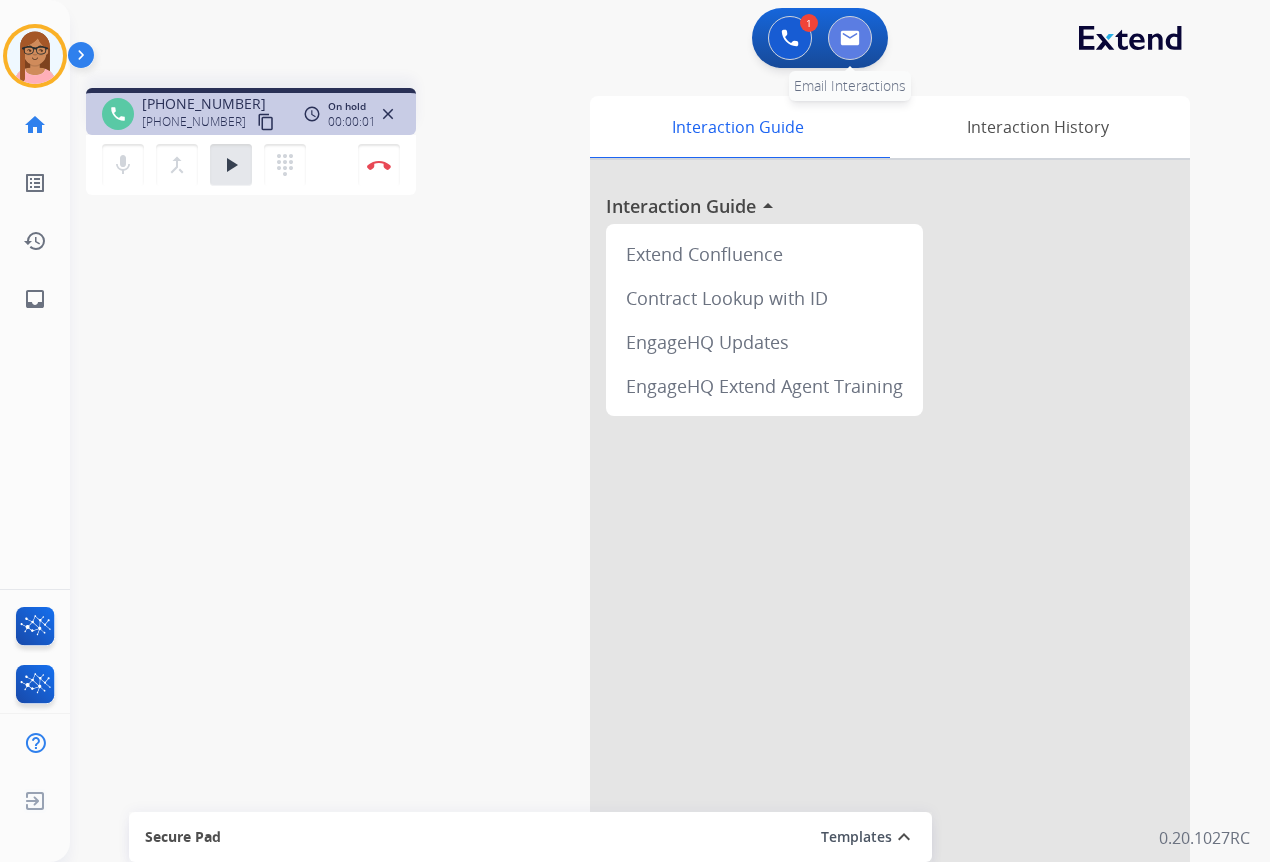 click at bounding box center [850, 38] 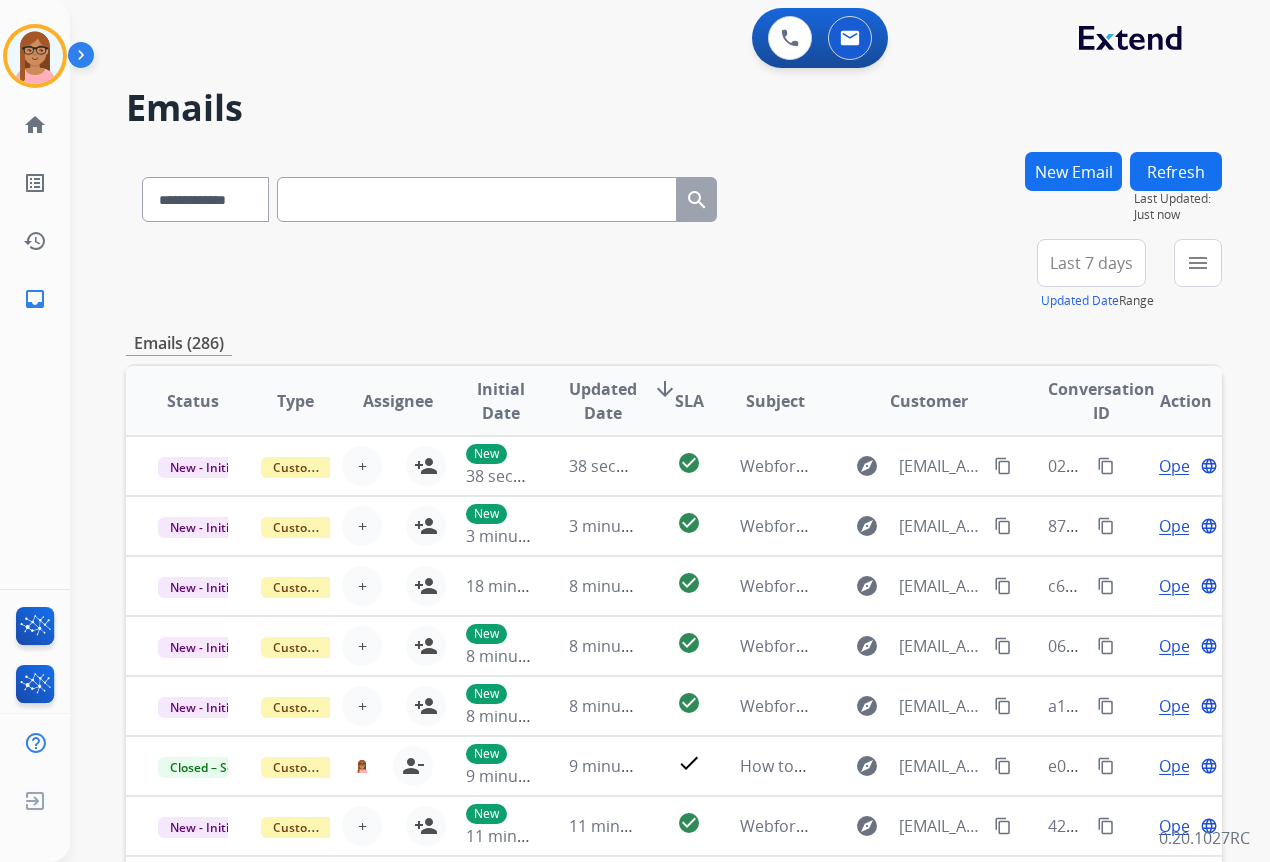 click at bounding box center [477, 199] 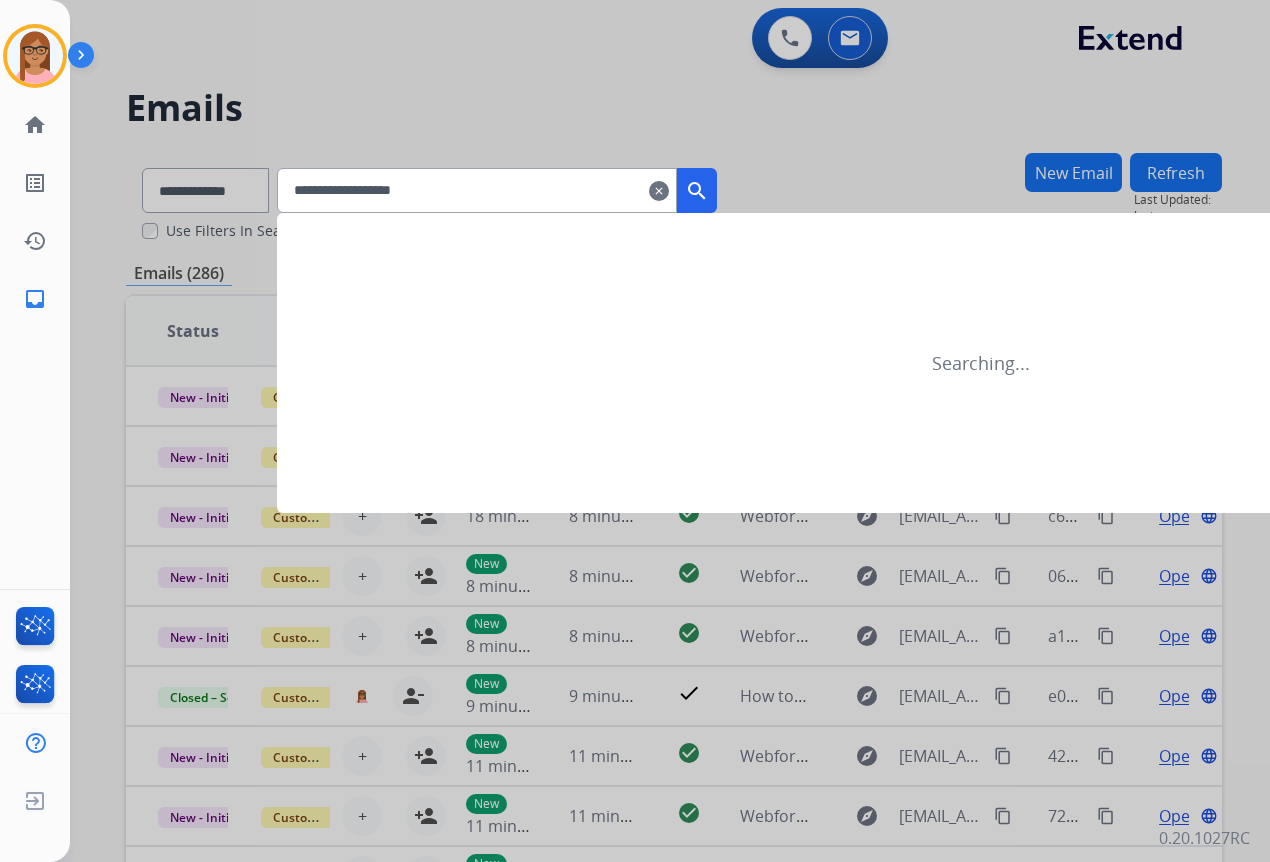 type on "**********" 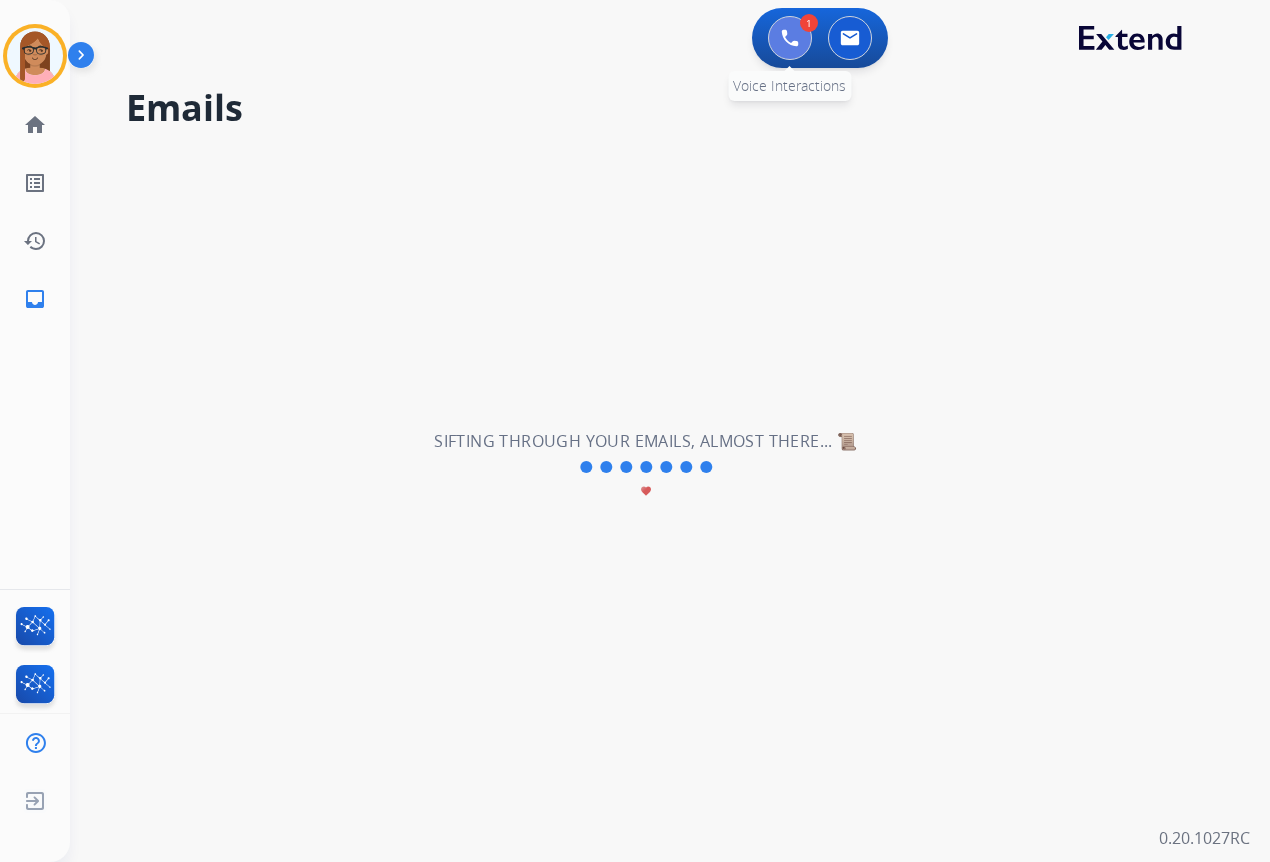 click at bounding box center [790, 38] 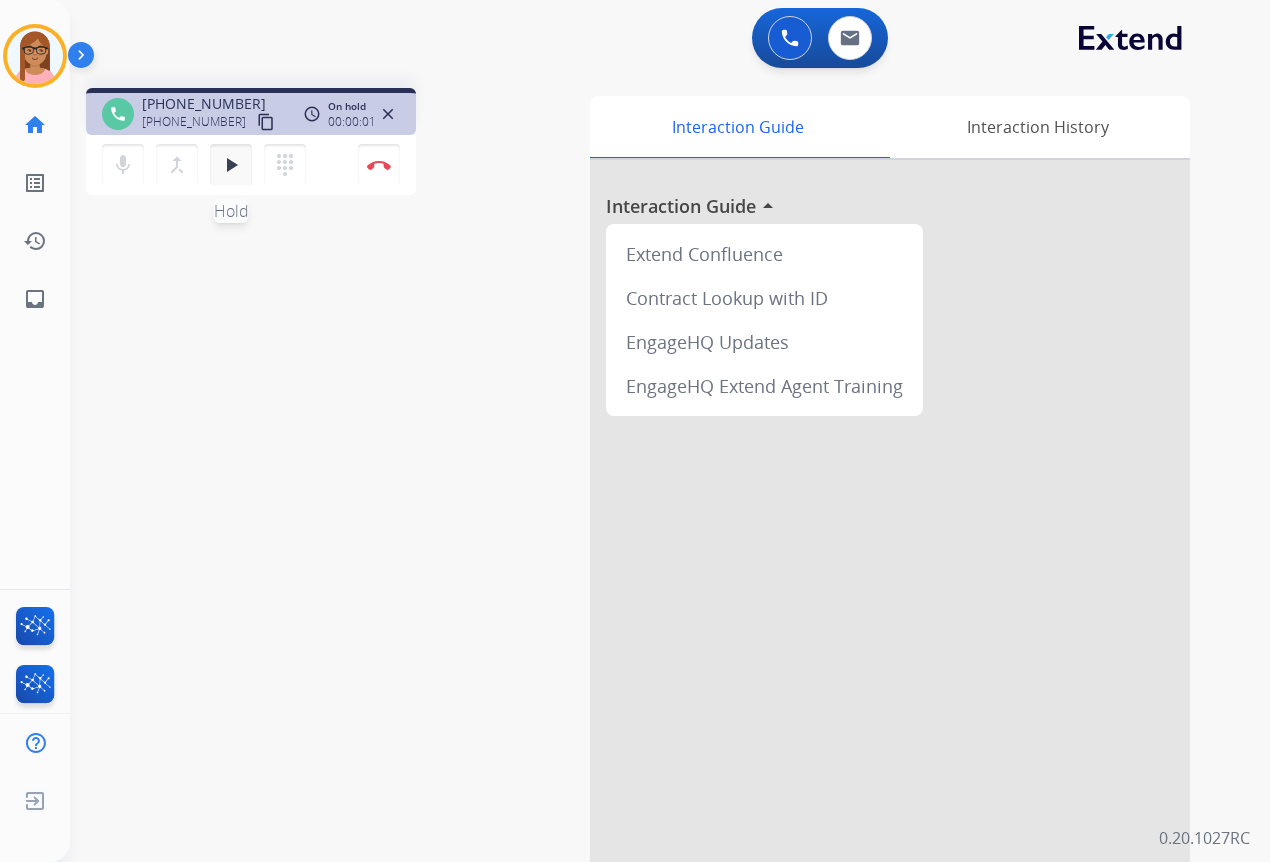 click on "play_arrow Hold" at bounding box center [231, 165] 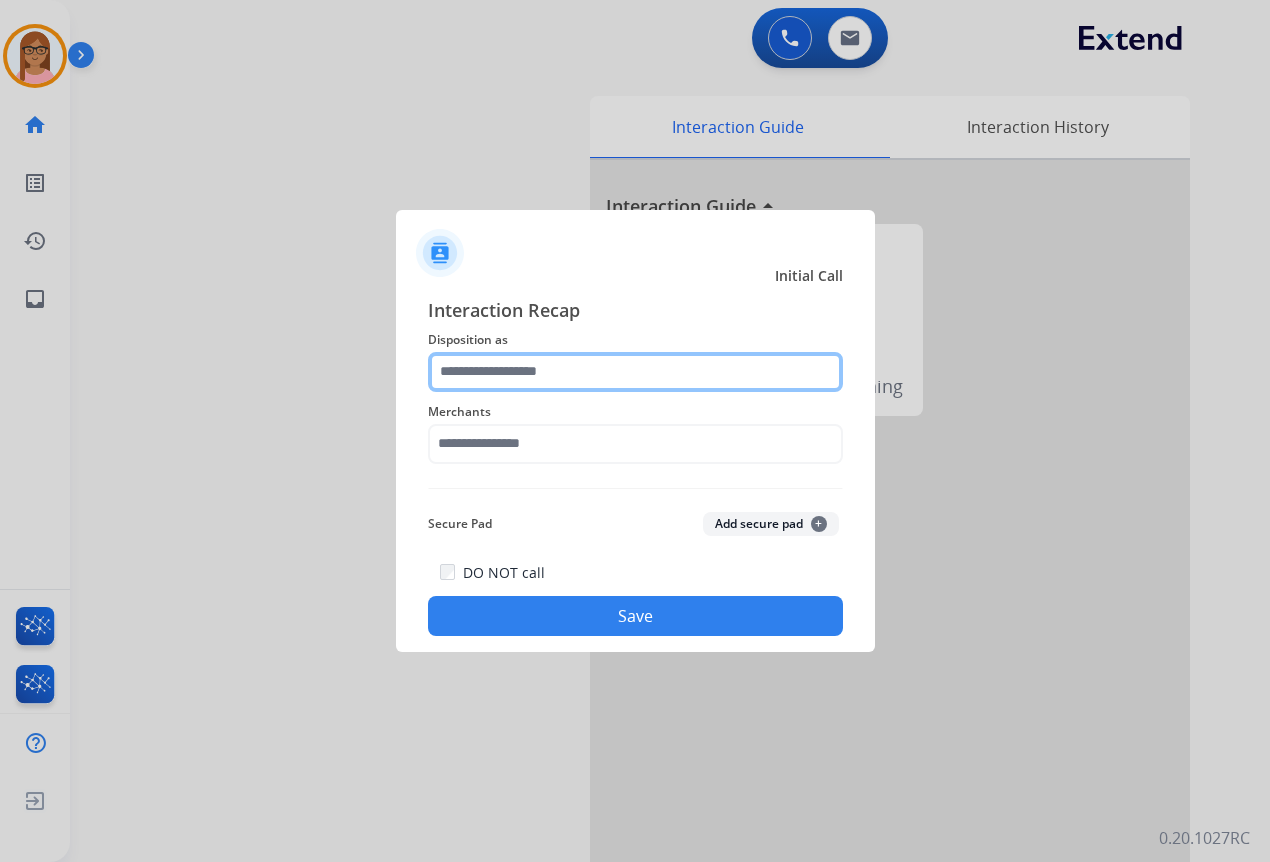 click 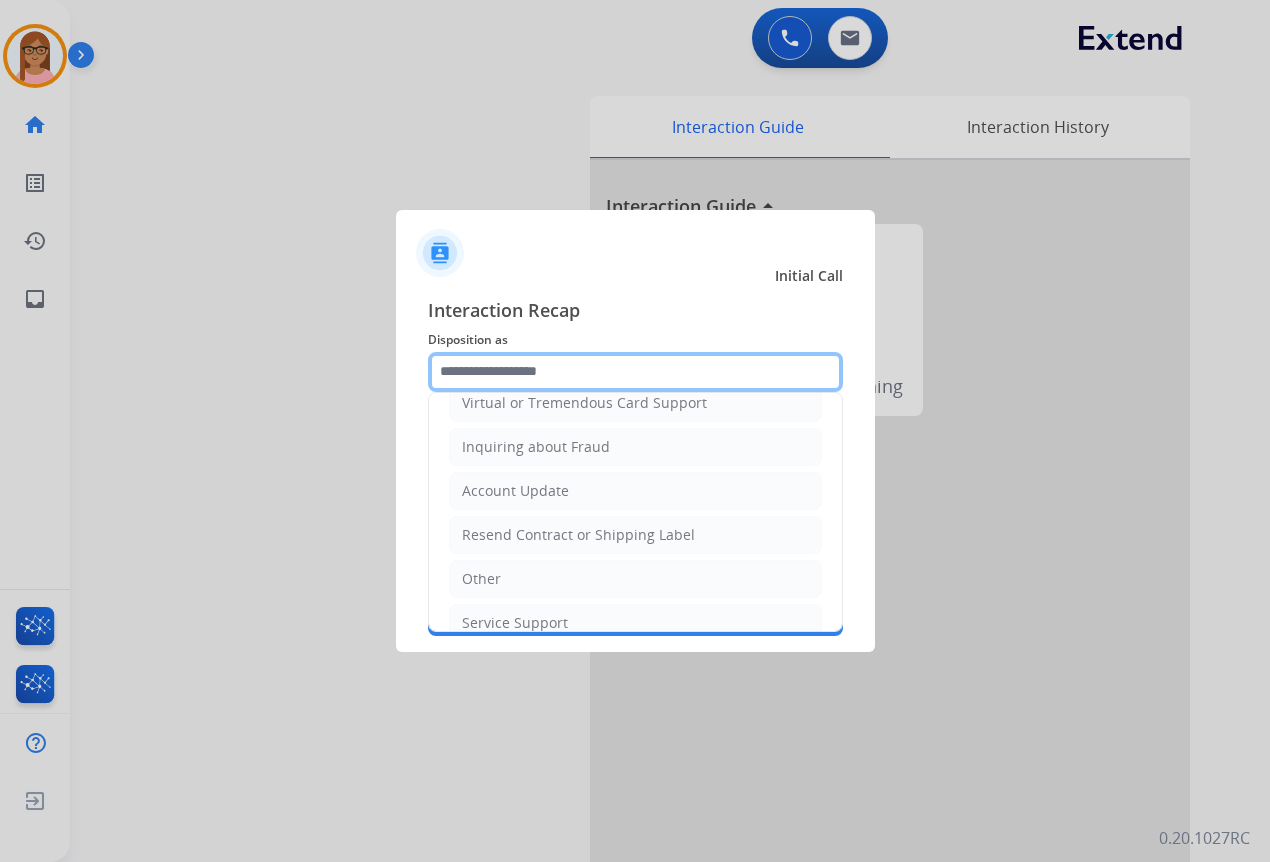 scroll, scrollTop: 318, scrollLeft: 0, axis: vertical 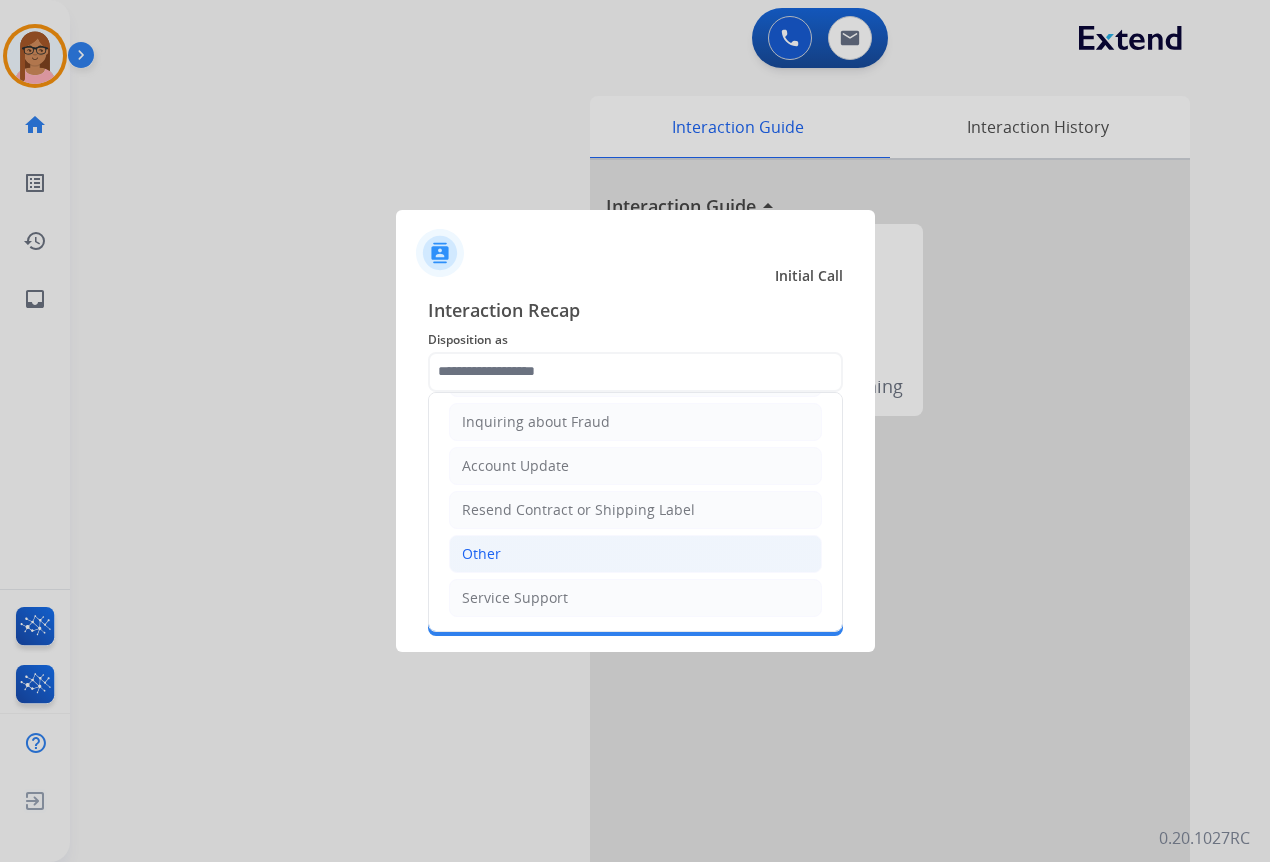 click on "Other" 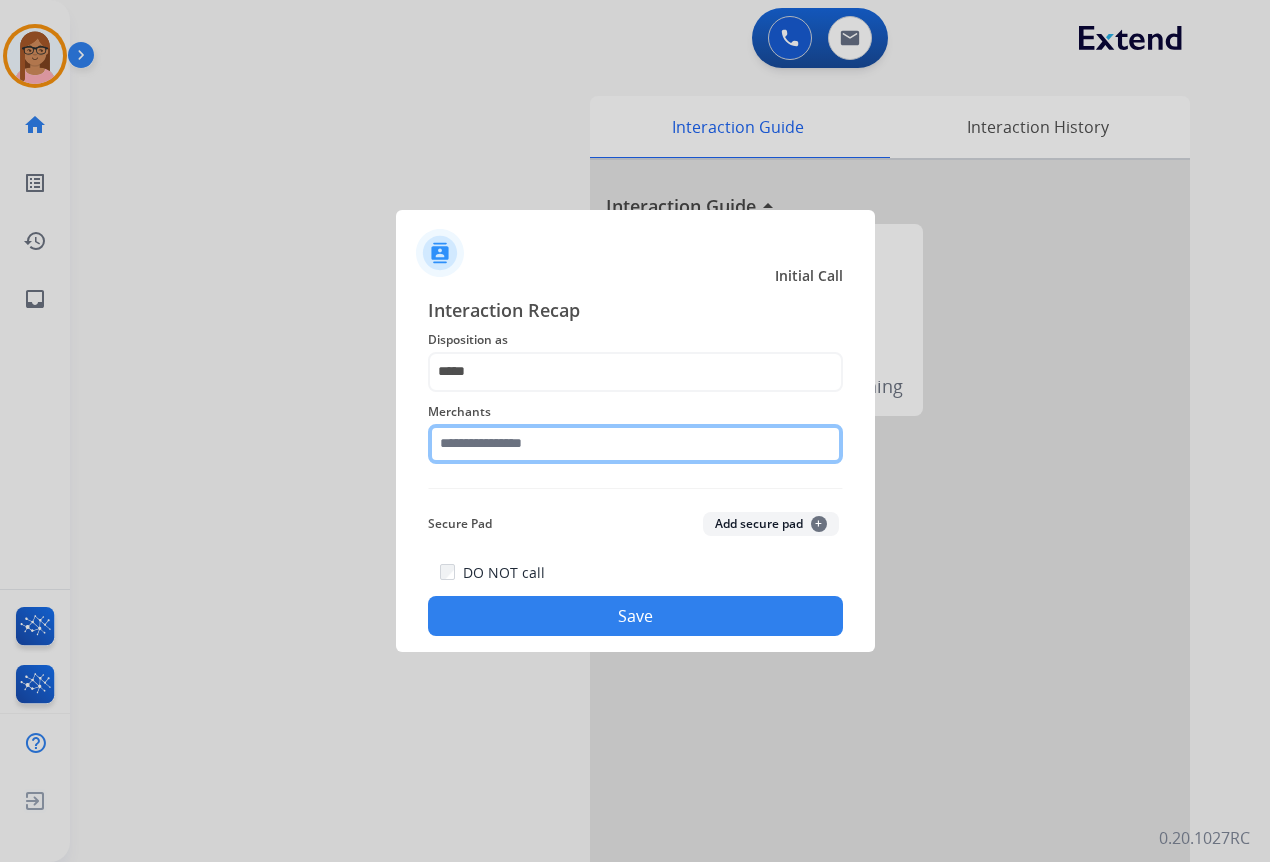 click 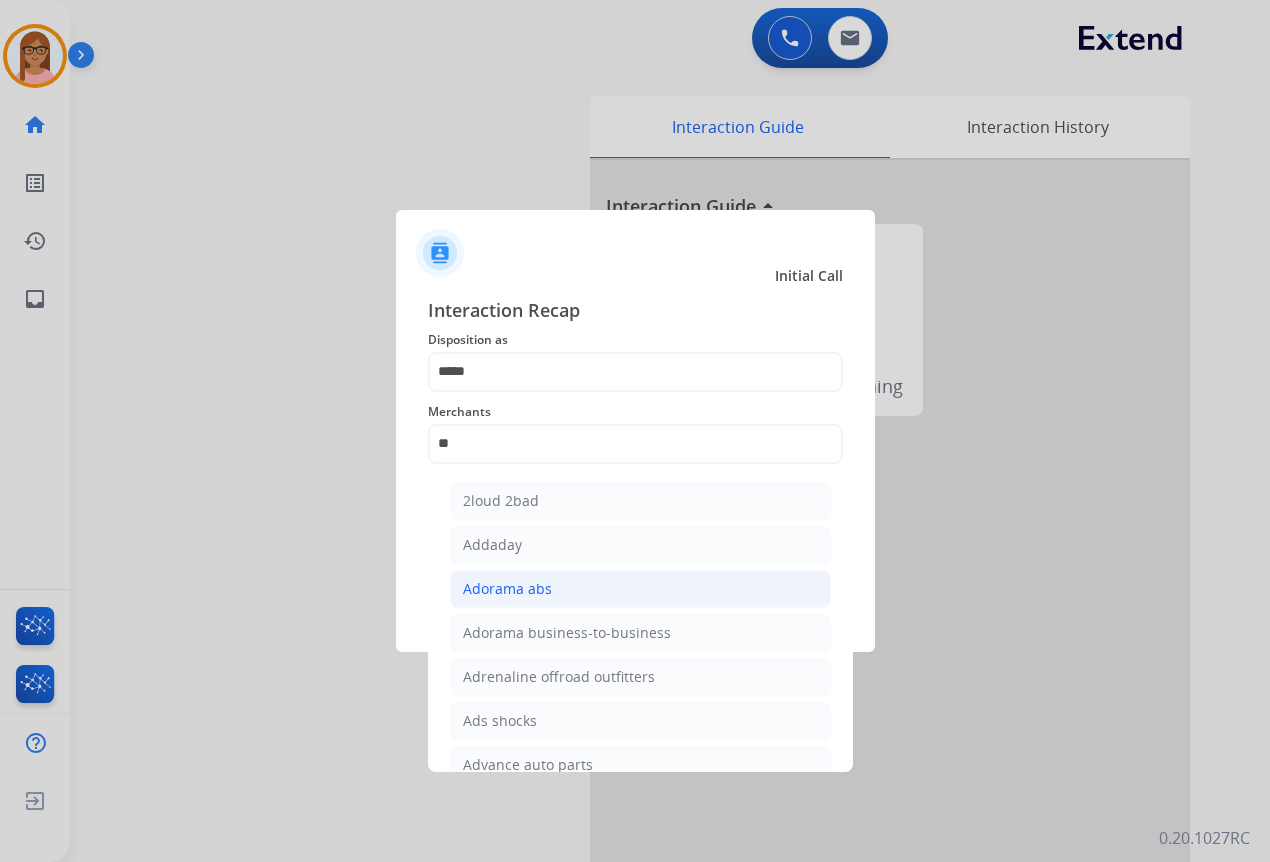 click on "Adorama abs" 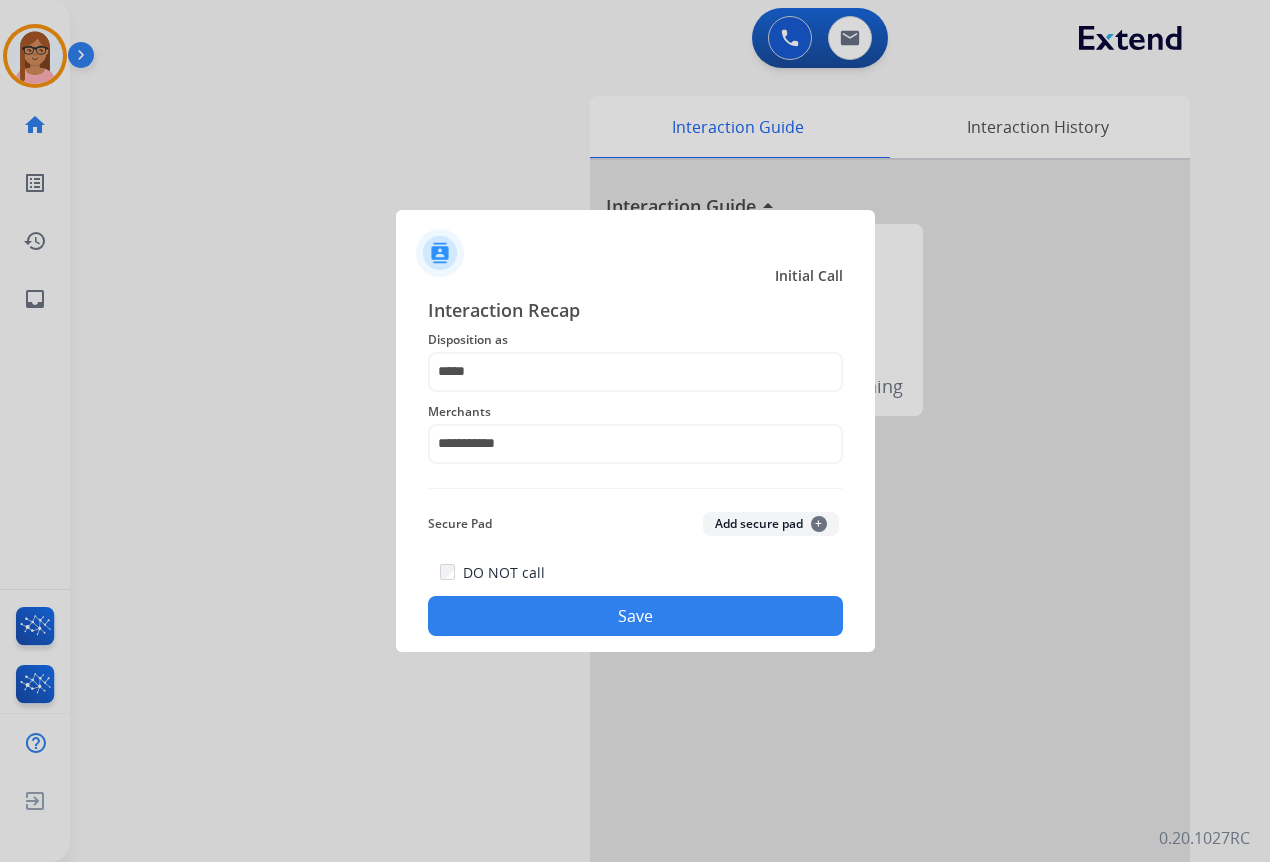 click on "Save" 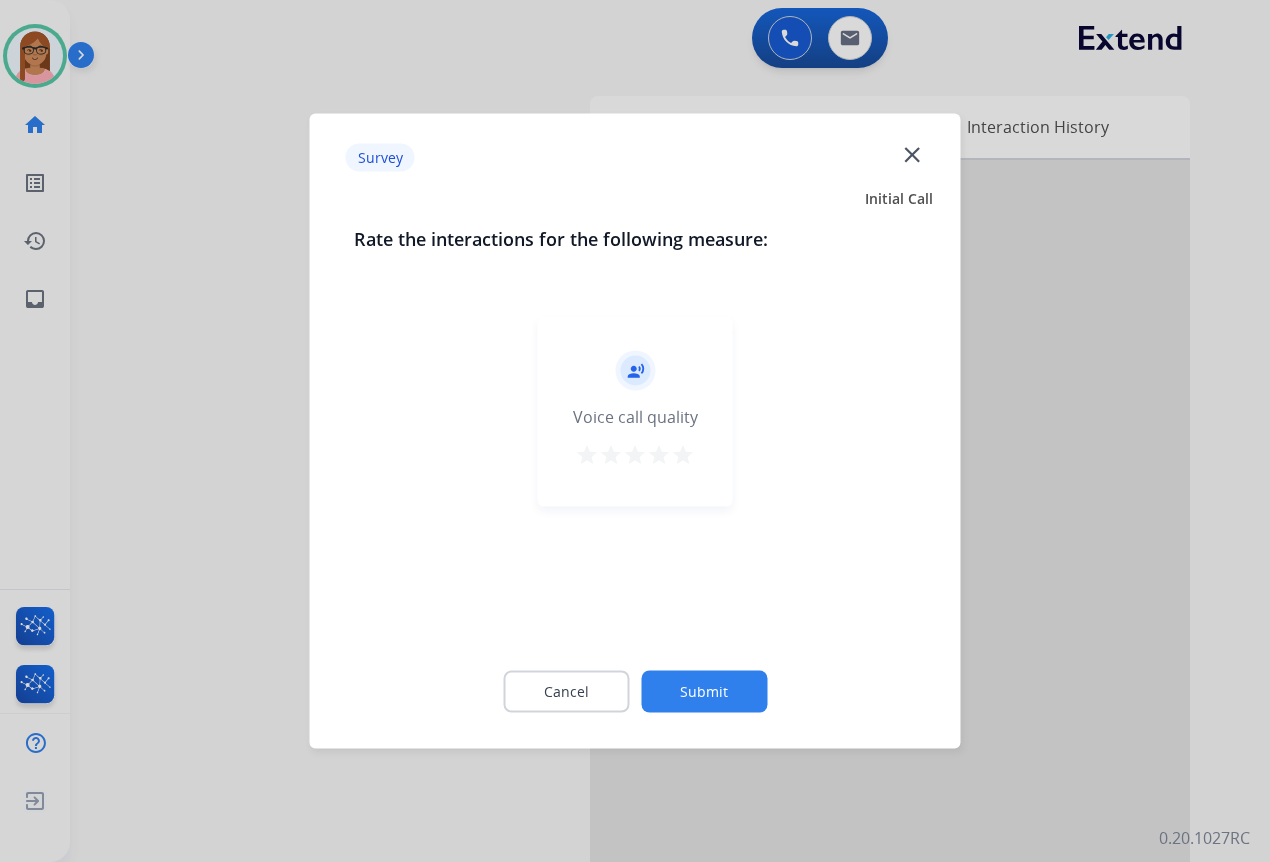 click on "star" at bounding box center [683, 455] 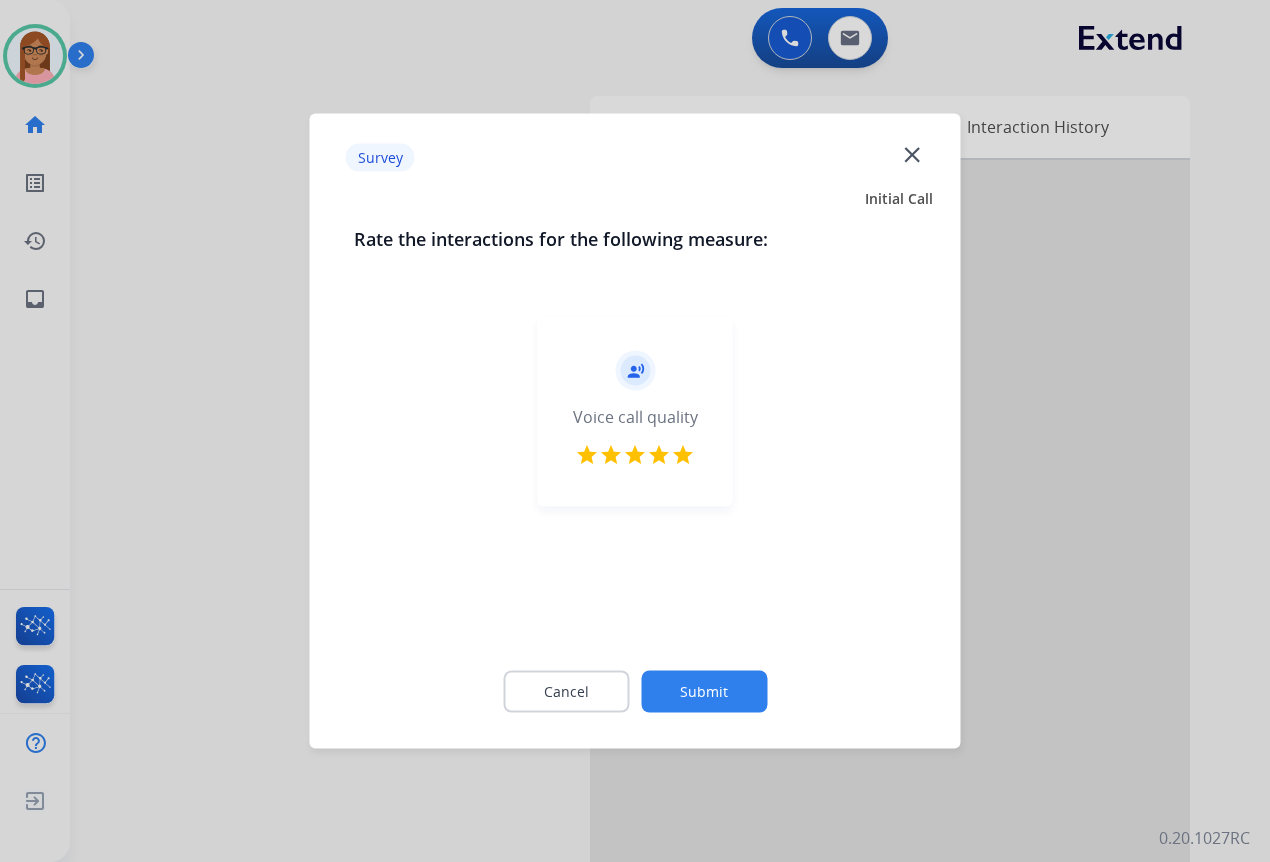 click on "Submit" 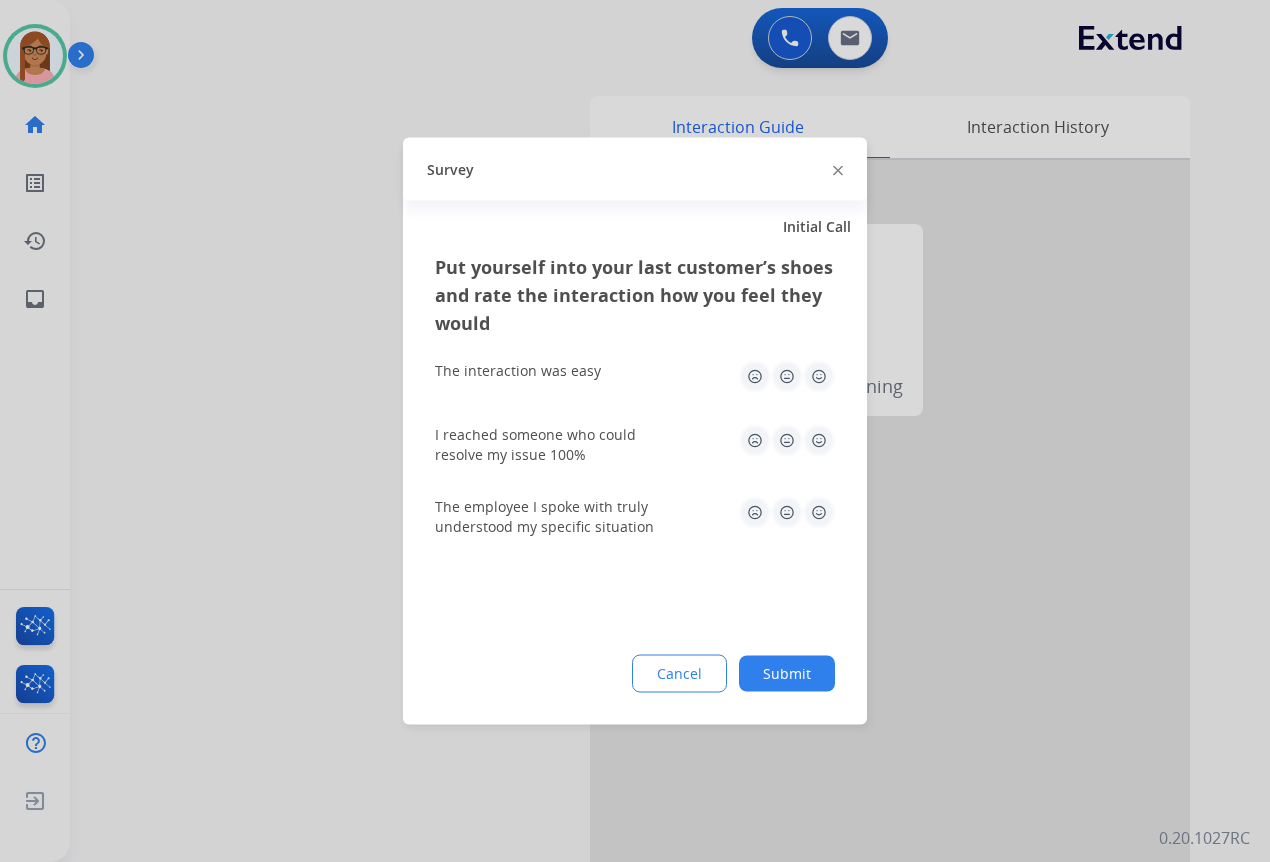 click 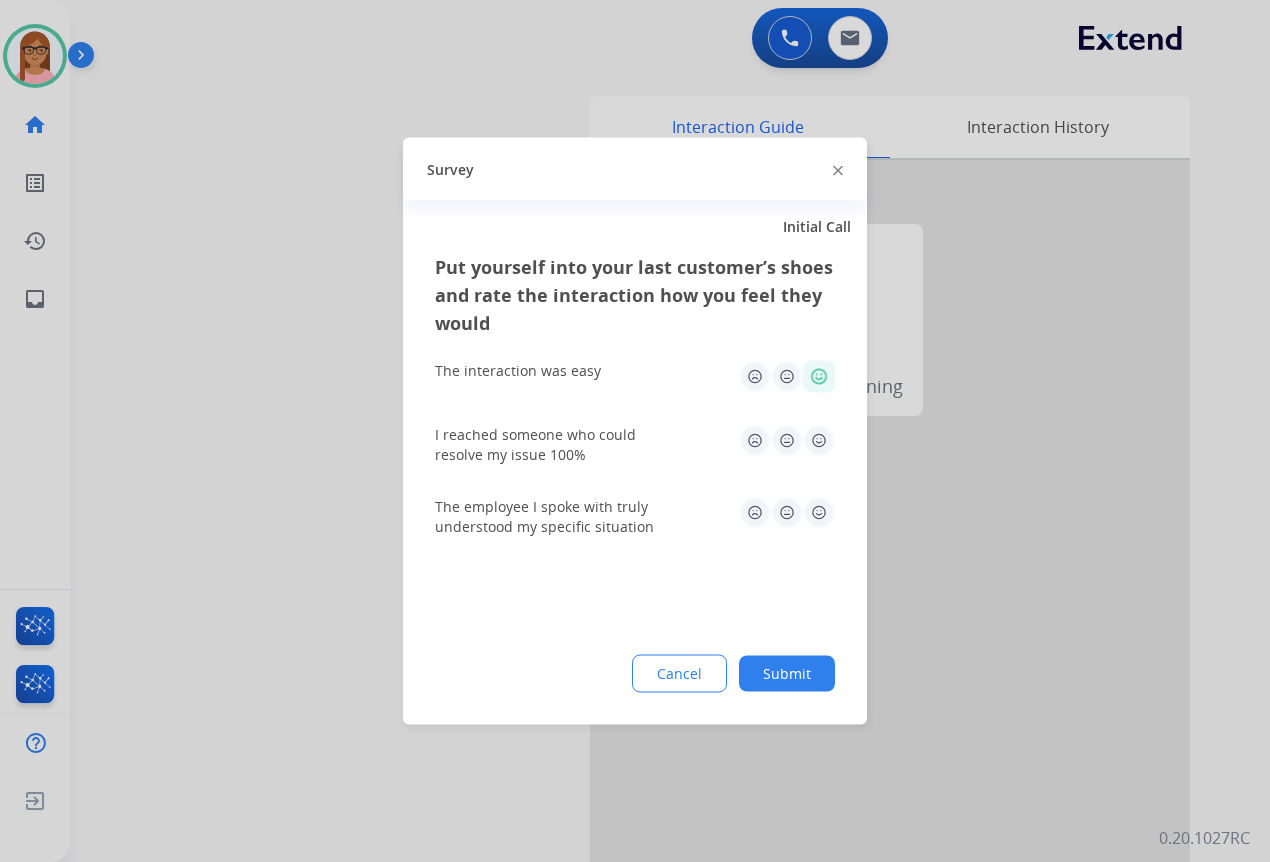 click 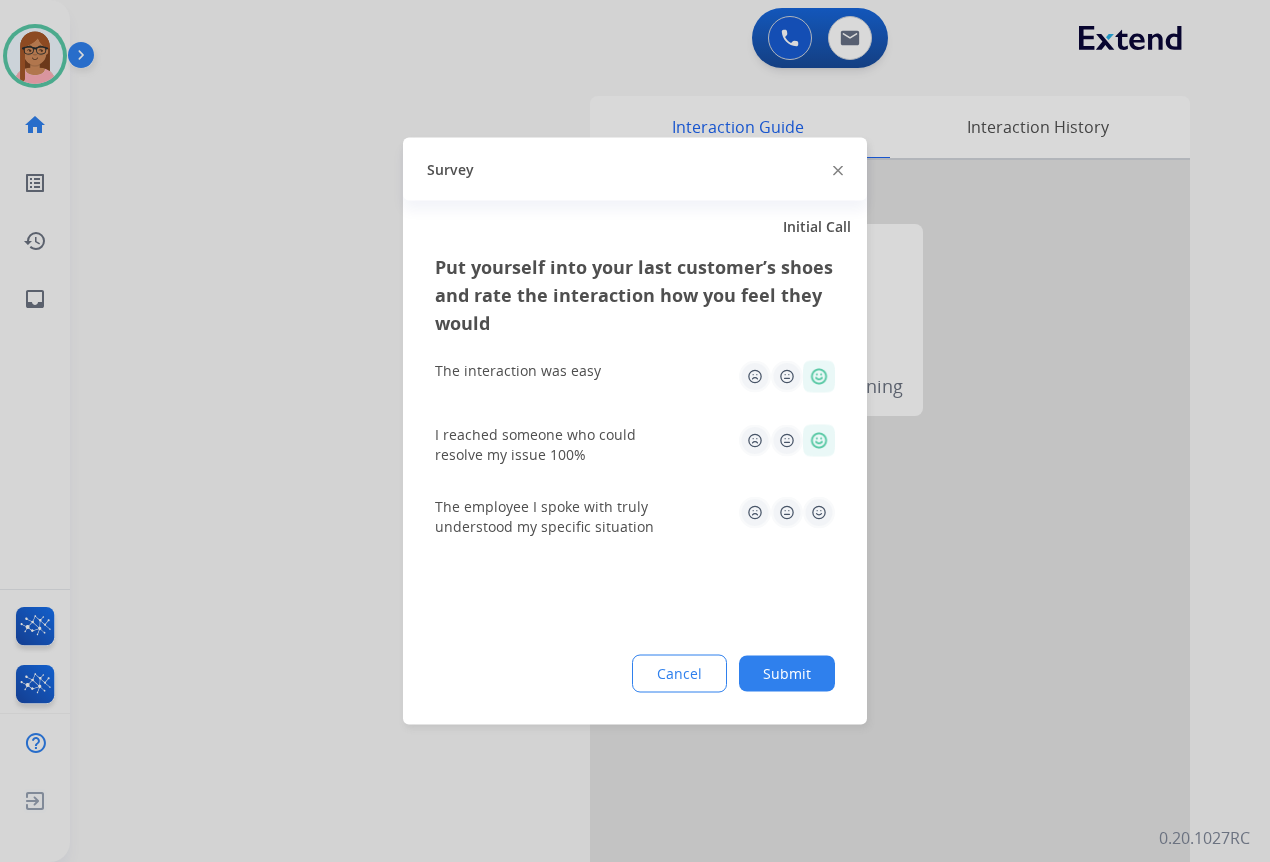 drag, startPoint x: 816, startPoint y: 500, endPoint x: 805, endPoint y: 576, distance: 76.79192 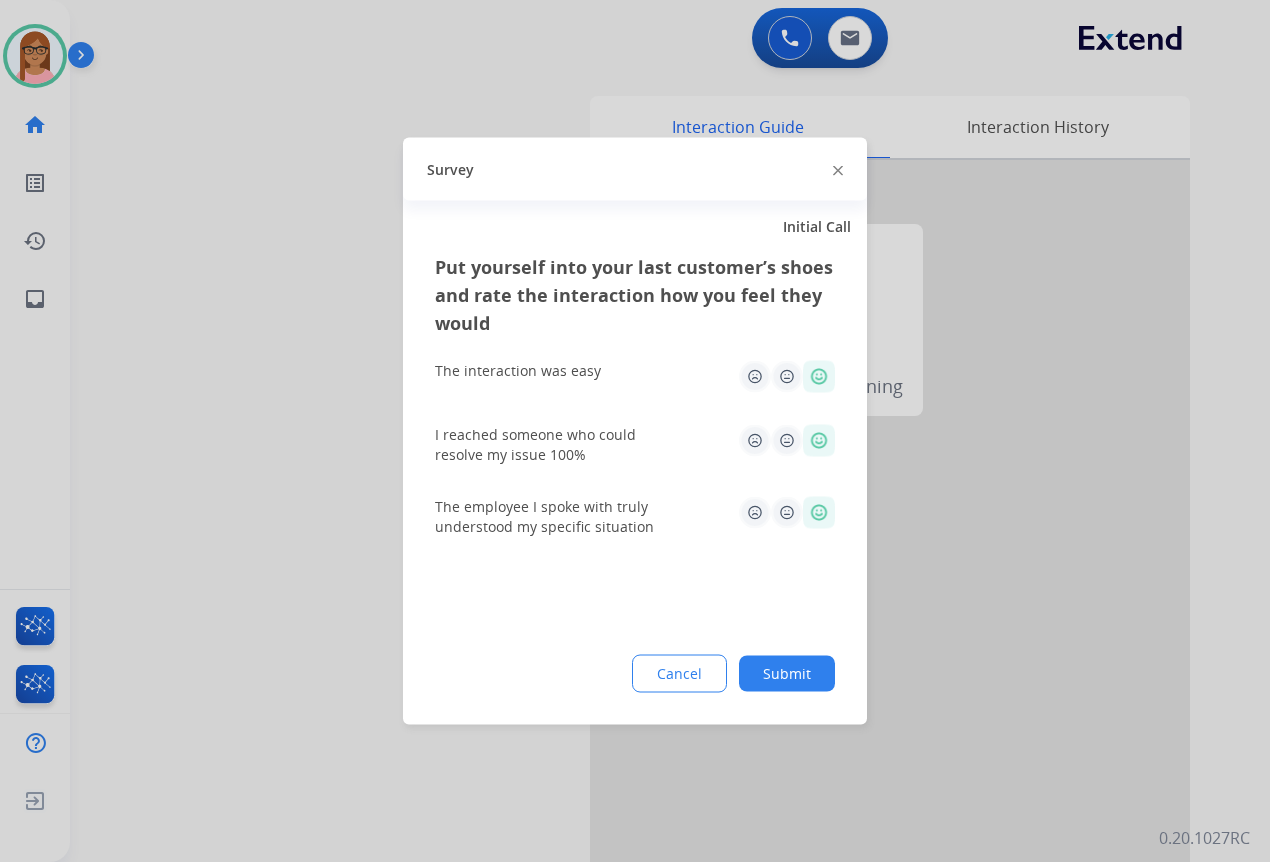 click on "Submit" 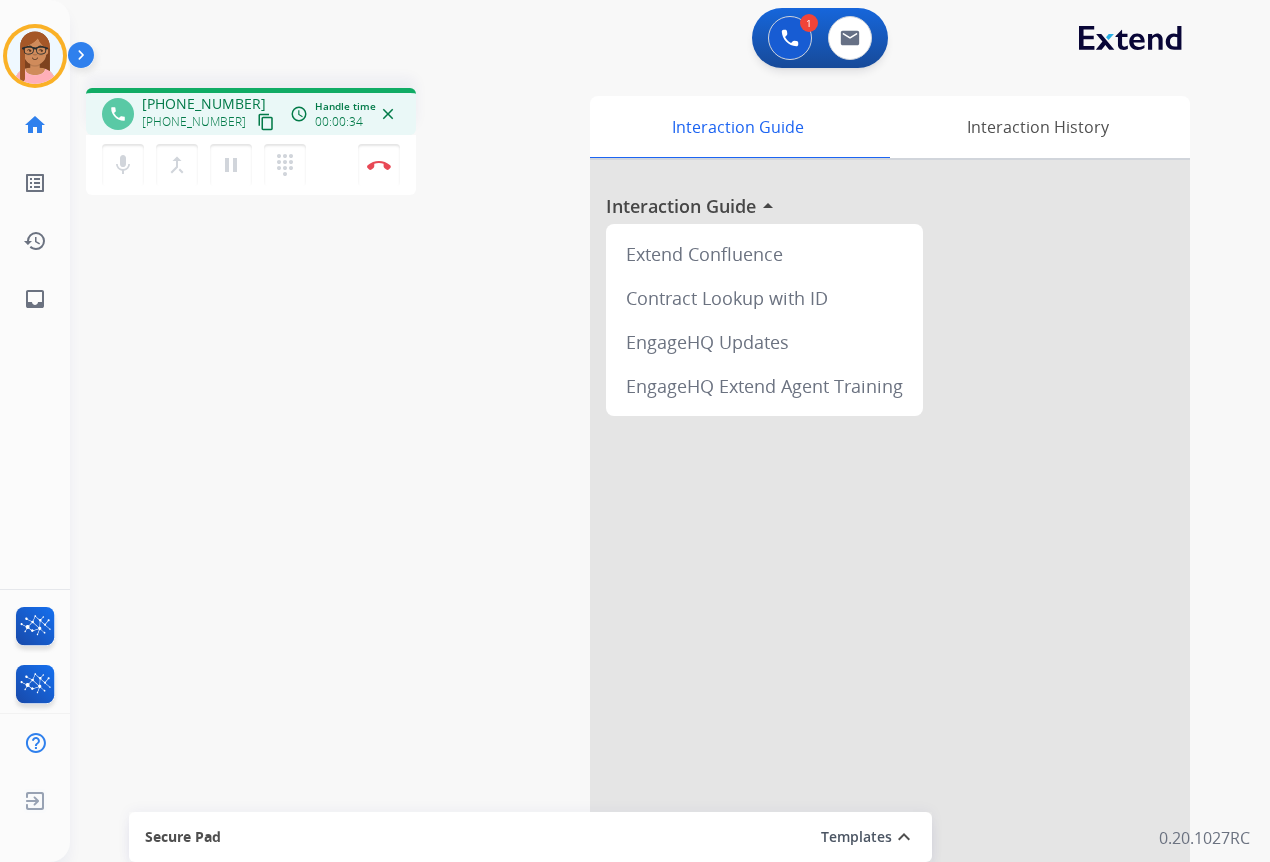 click on "phone [PHONE_NUMBER] [PHONE_NUMBER] content_copy access_time Call metrics Queue   00:09 Hold   00:00 Talk   00:26 Total   00:34 Handle time 00:00:34 close" at bounding box center [251, 111] 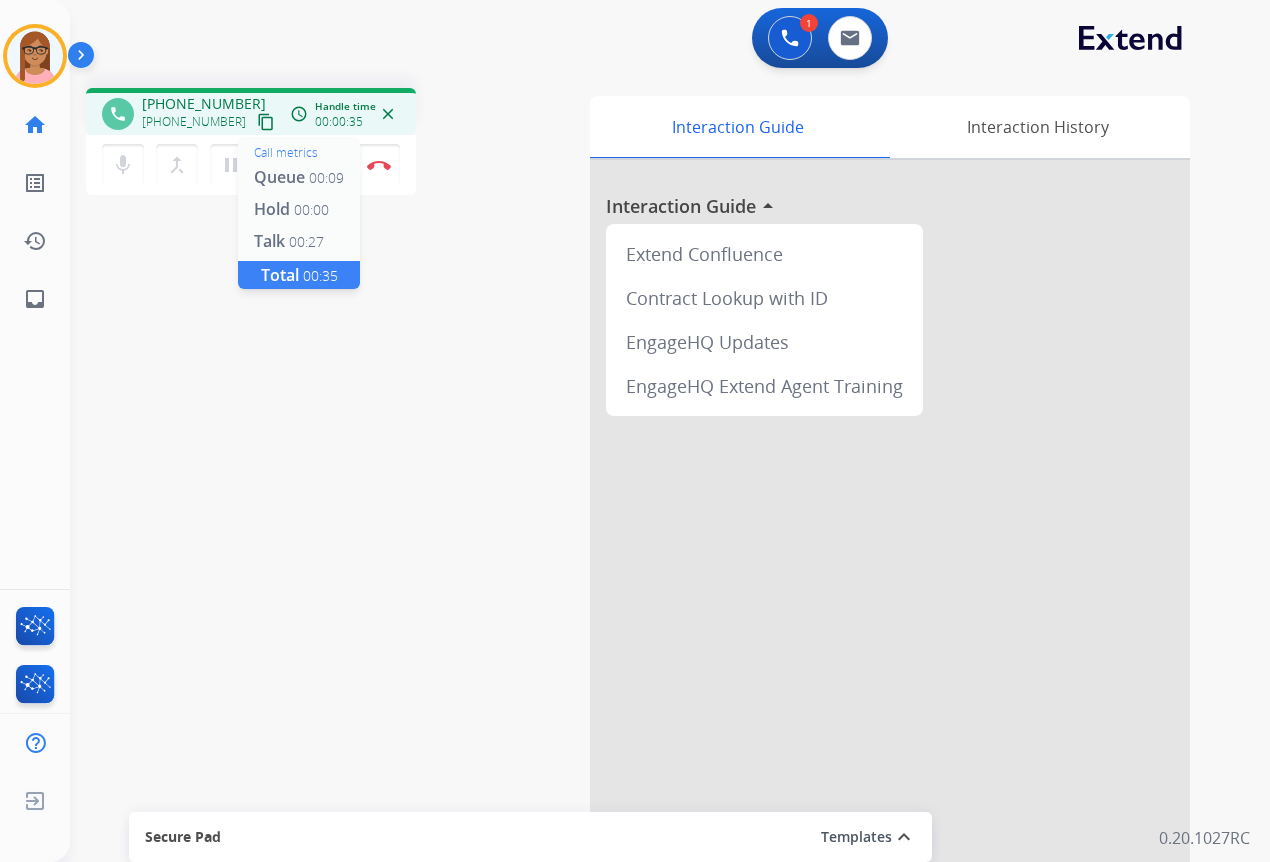 click on "access_time" at bounding box center (299, 114) 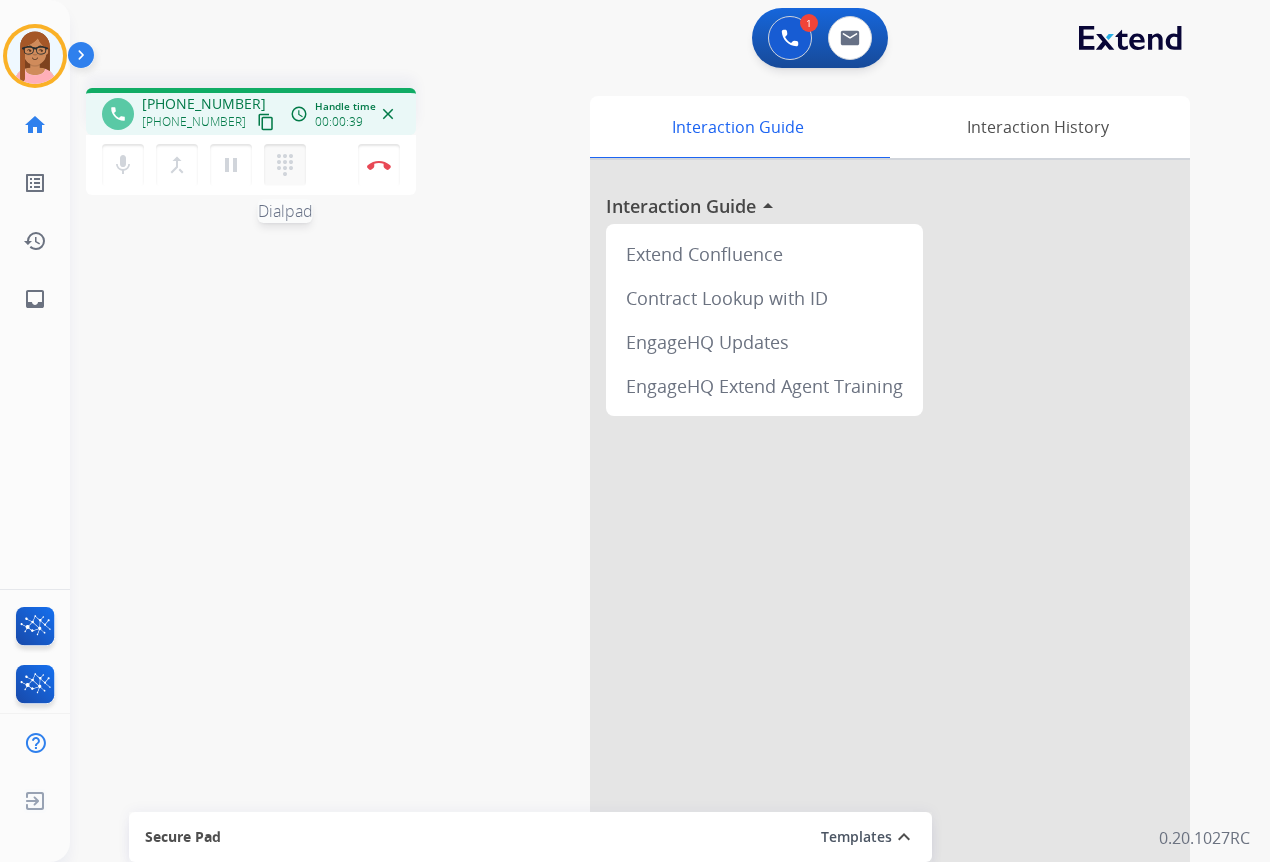 click on "dialpad" at bounding box center [285, 165] 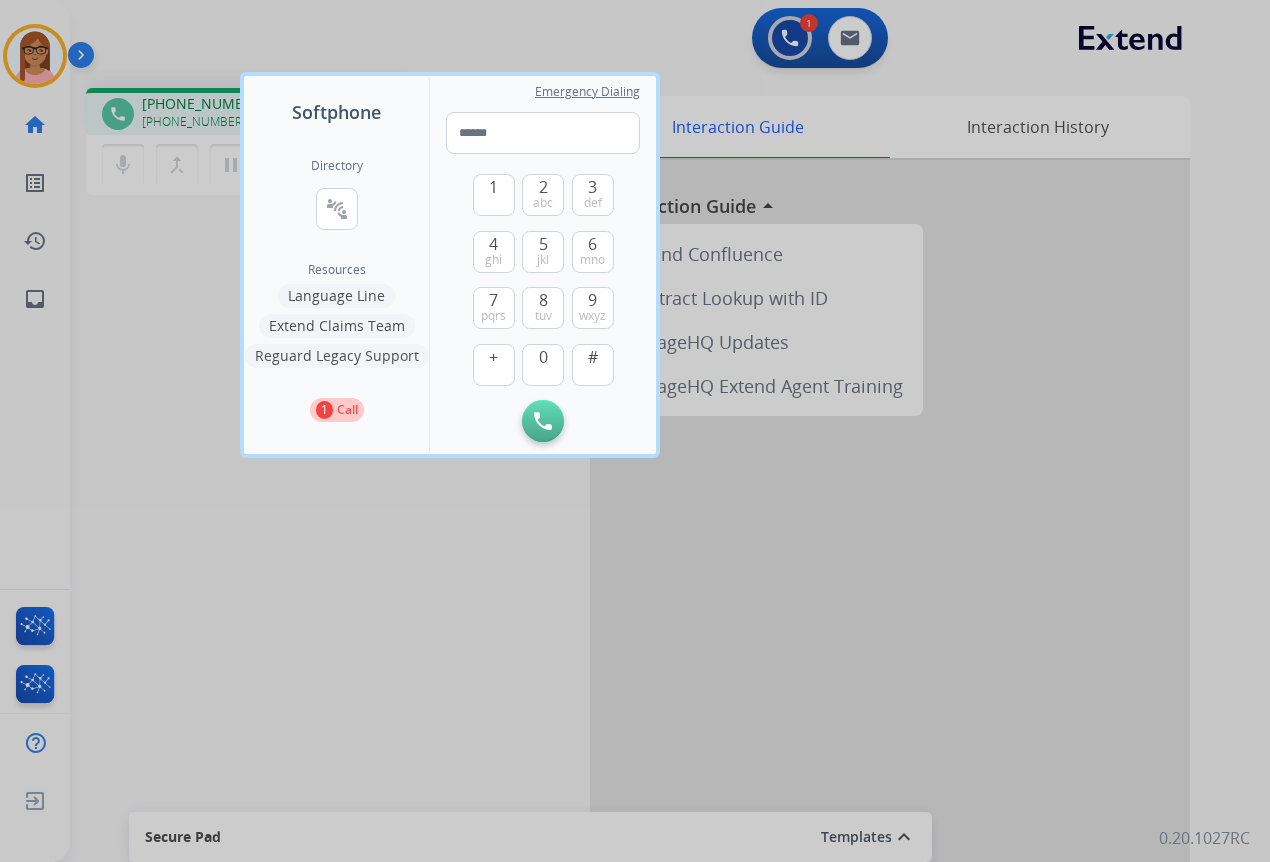 click on "Language Line" at bounding box center [336, 296] 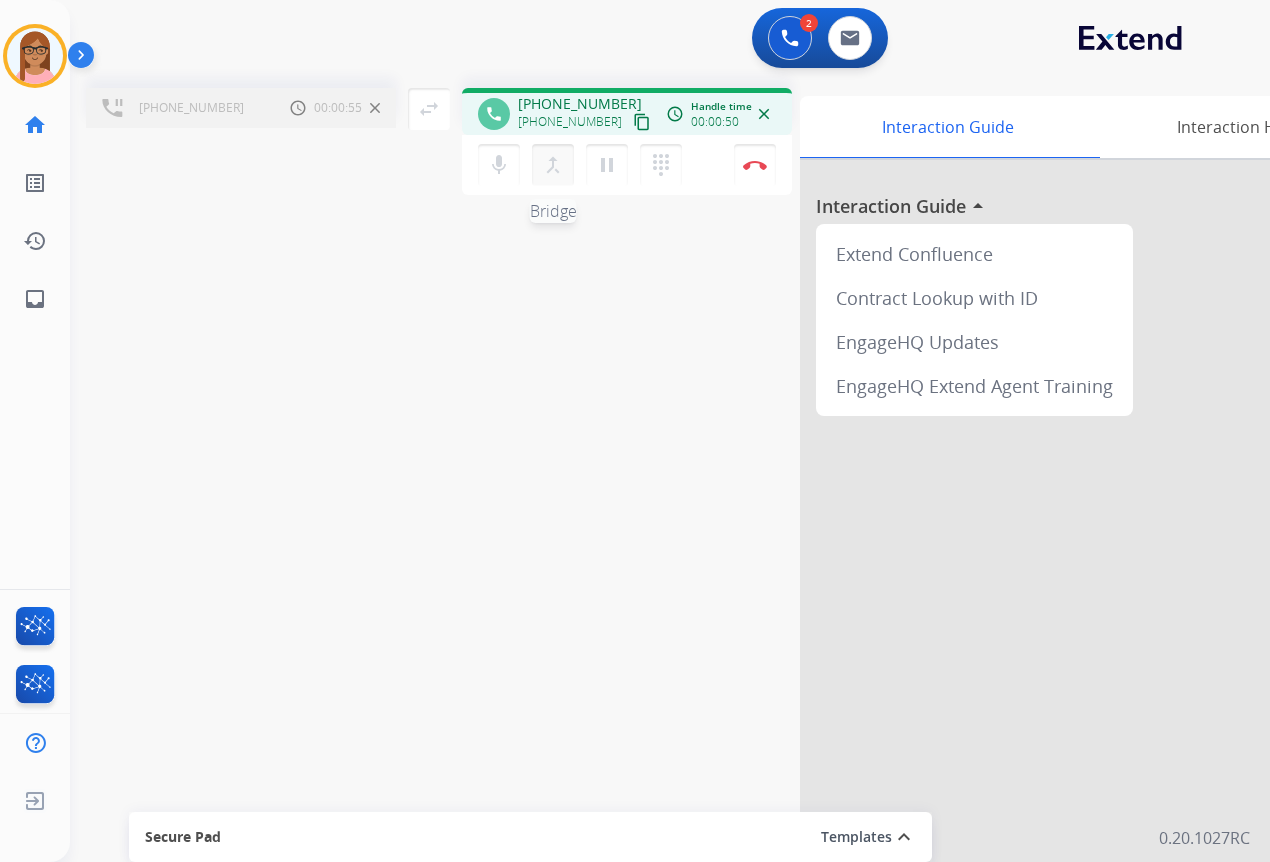 click on "merge_type" at bounding box center [553, 165] 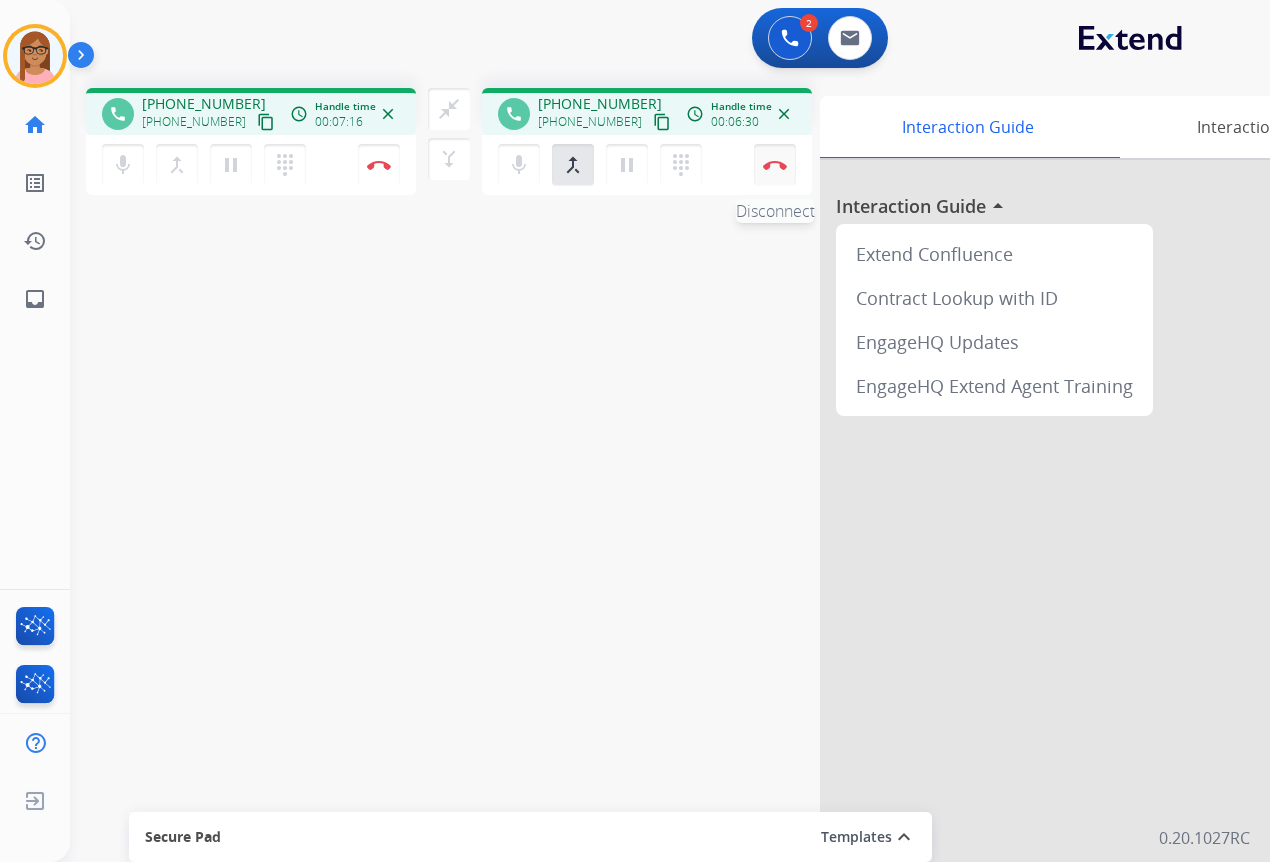 click at bounding box center [379, 165] 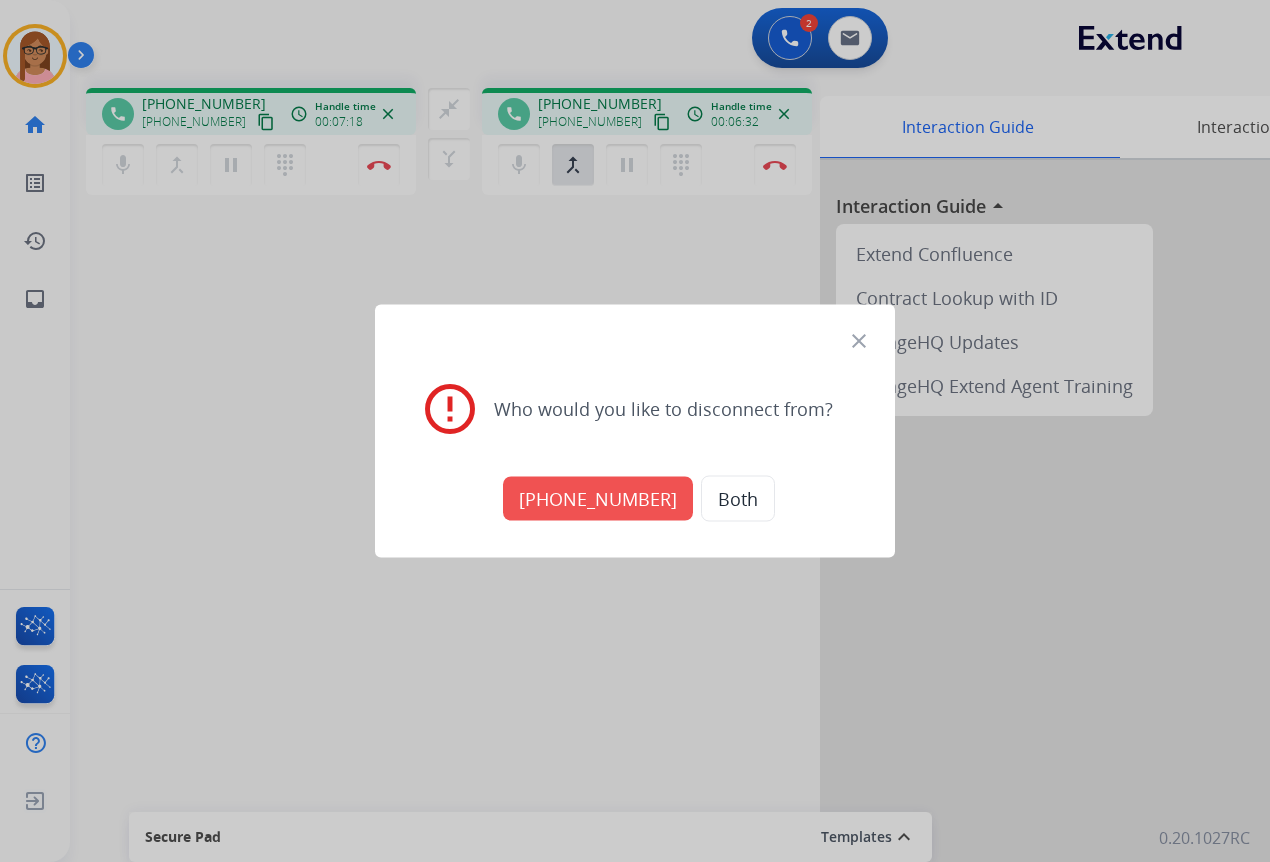 click on "Both" at bounding box center [738, 499] 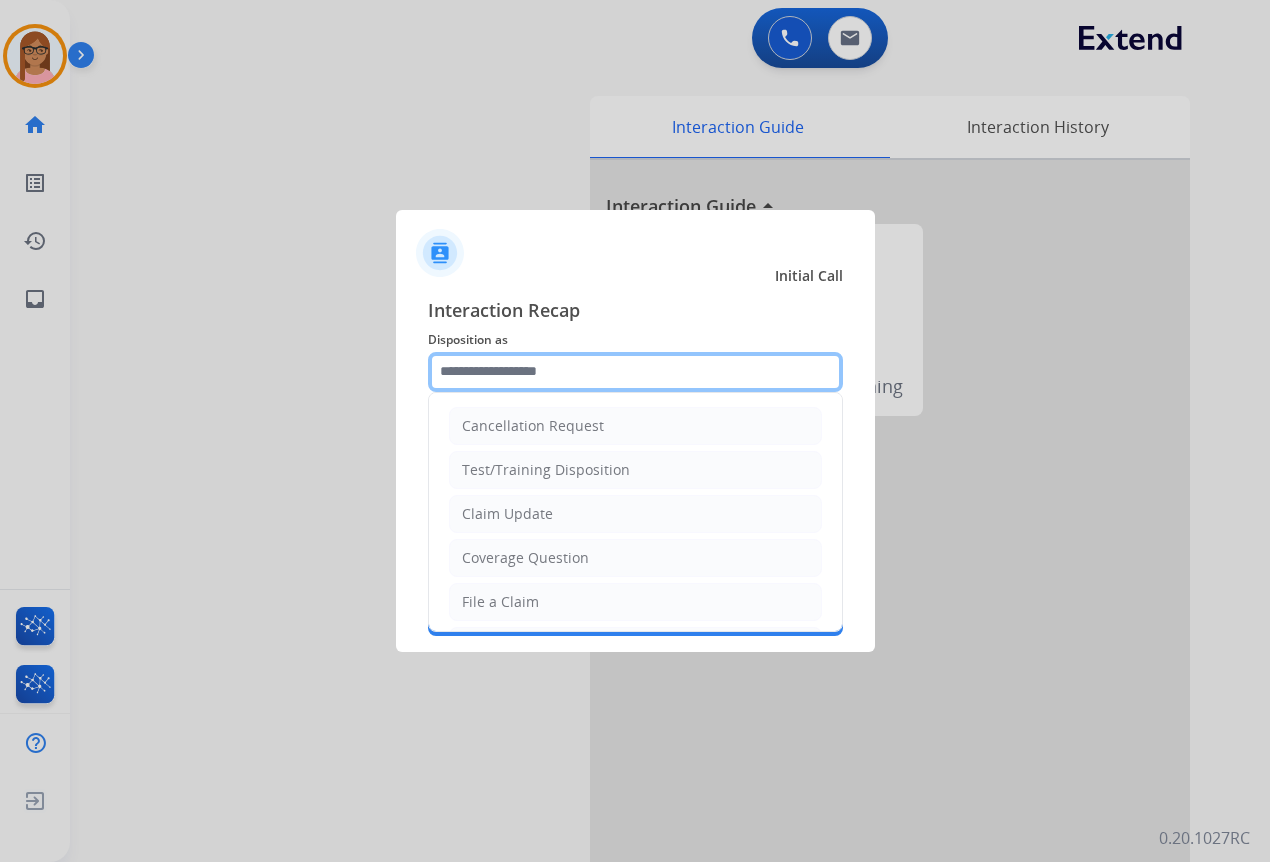 click 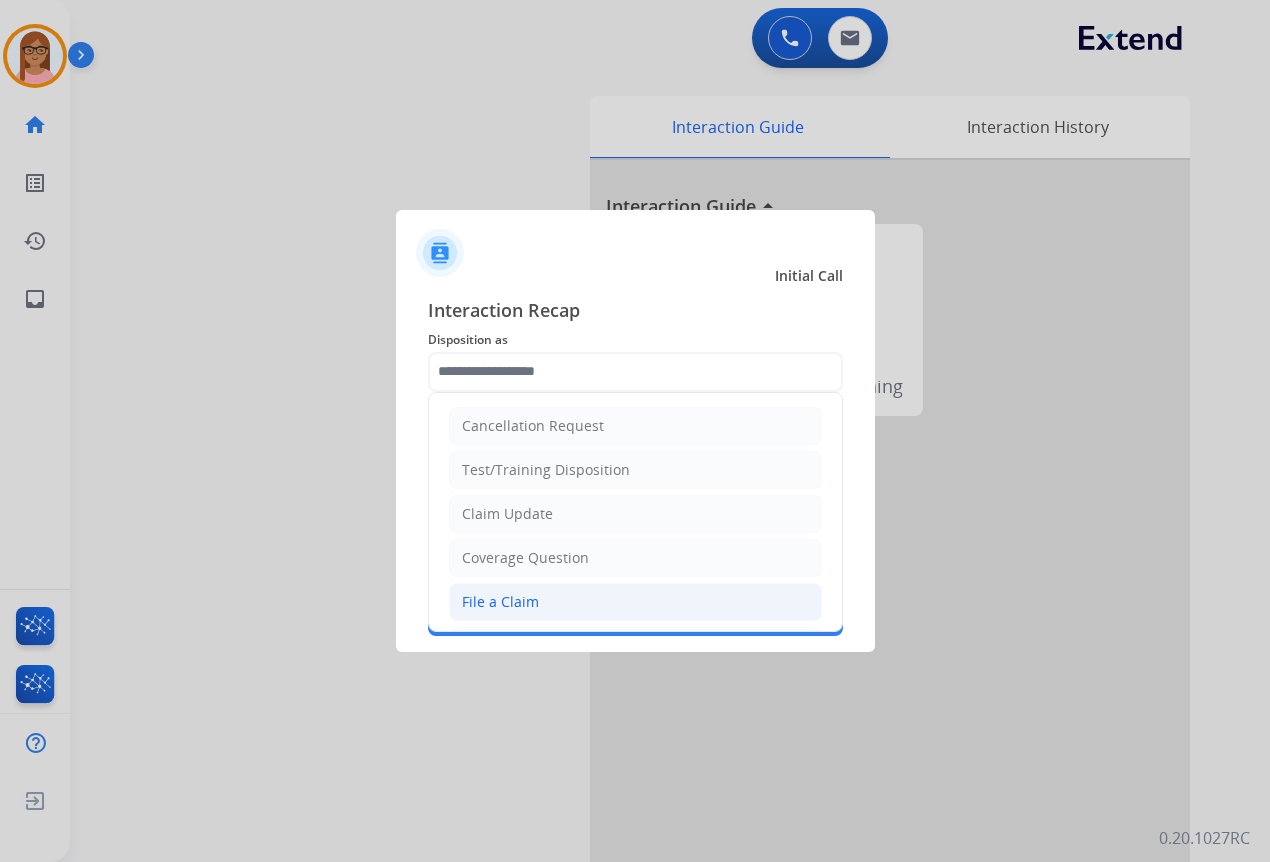 click on "File a Claim" 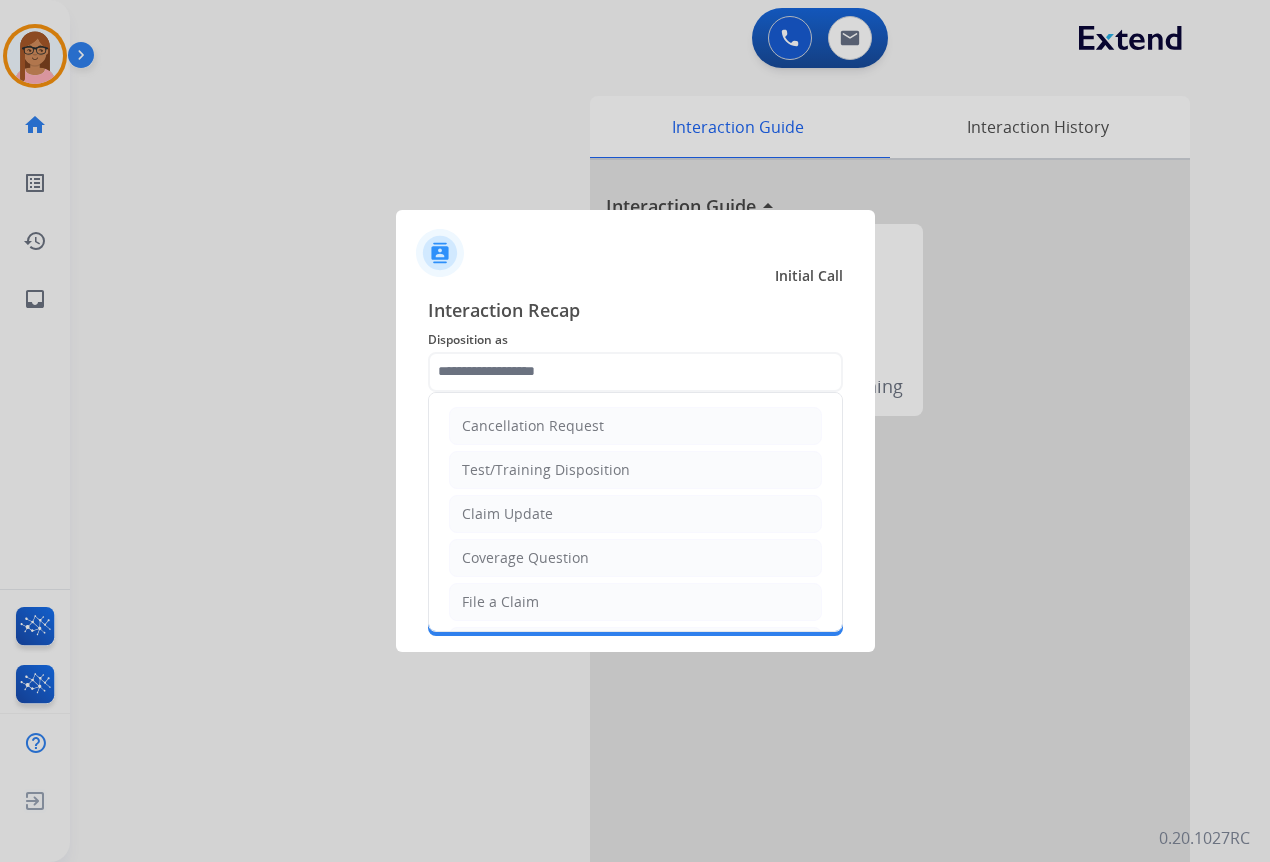type on "**********" 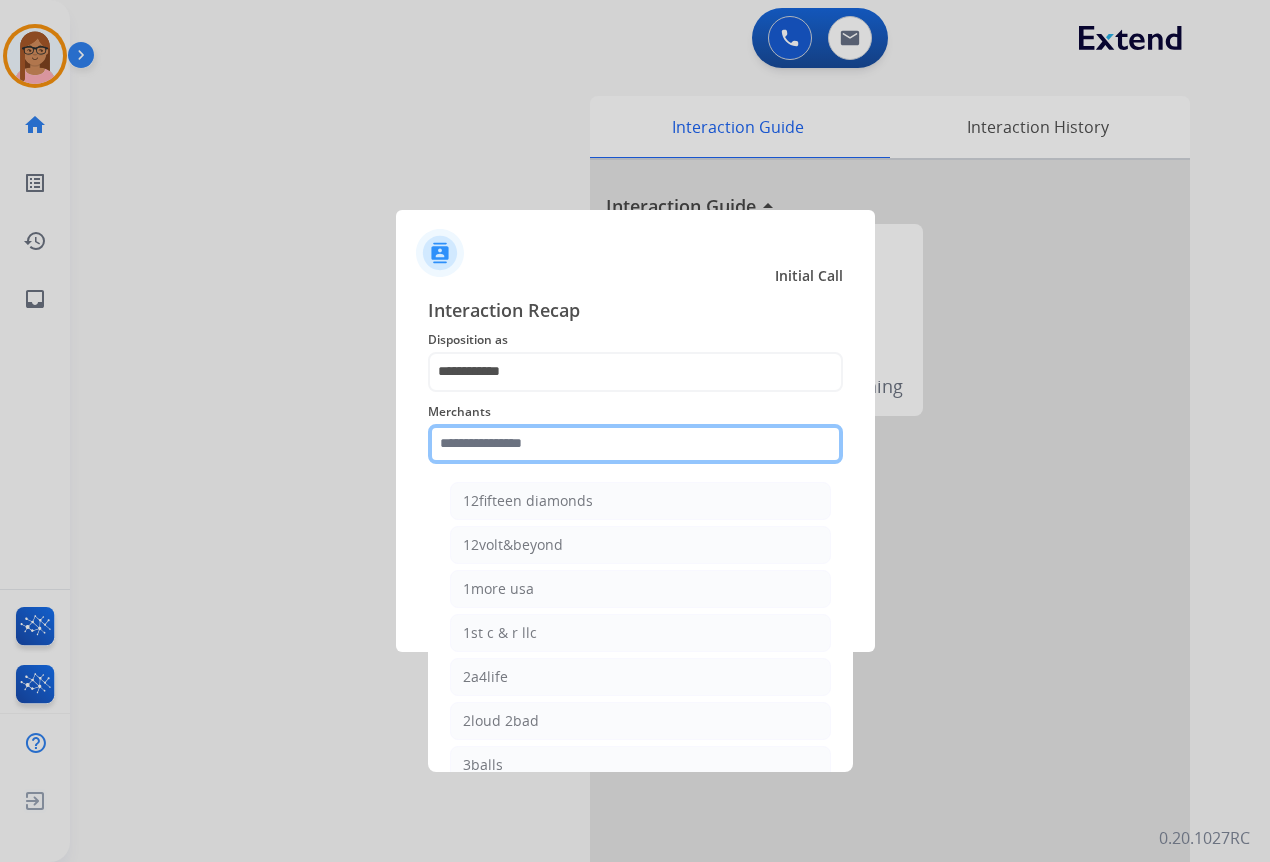 click 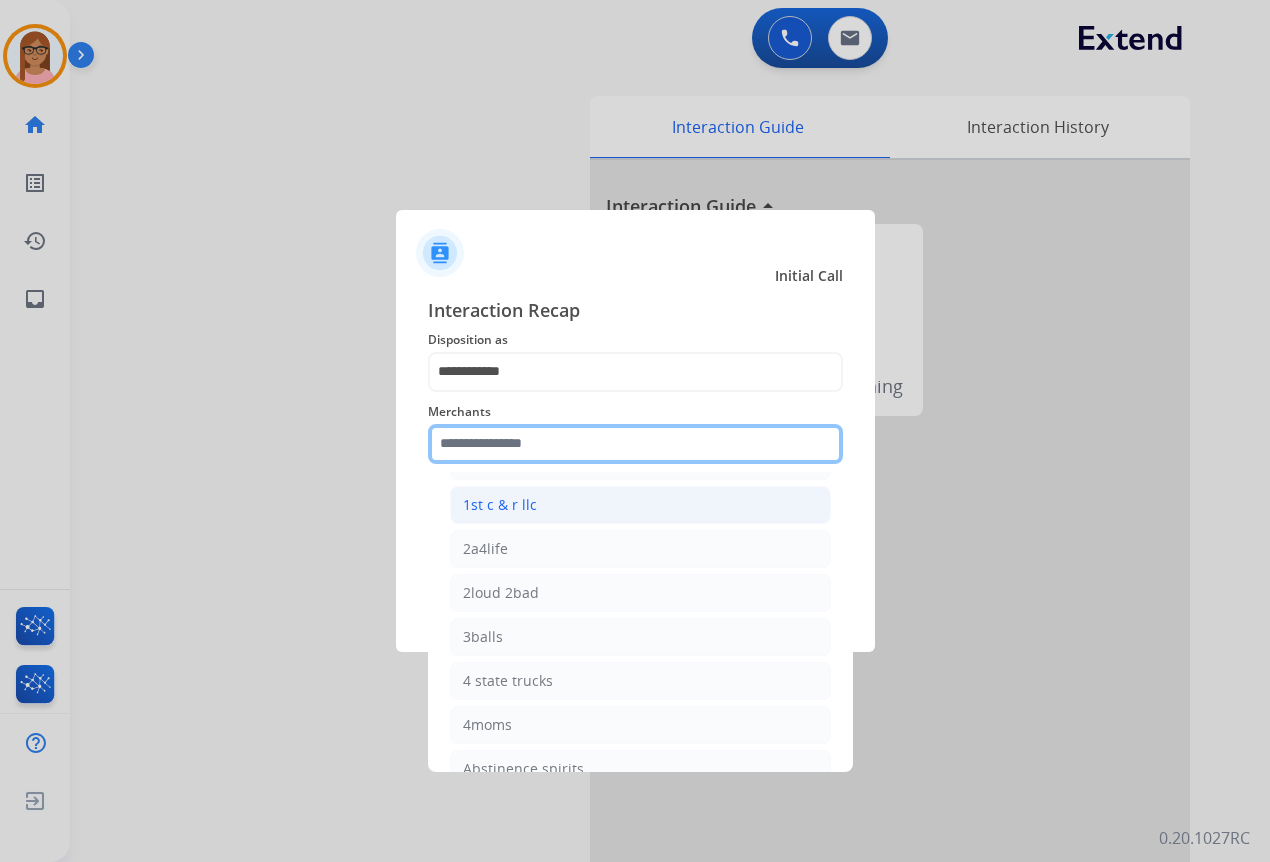 scroll, scrollTop: 0, scrollLeft: 0, axis: both 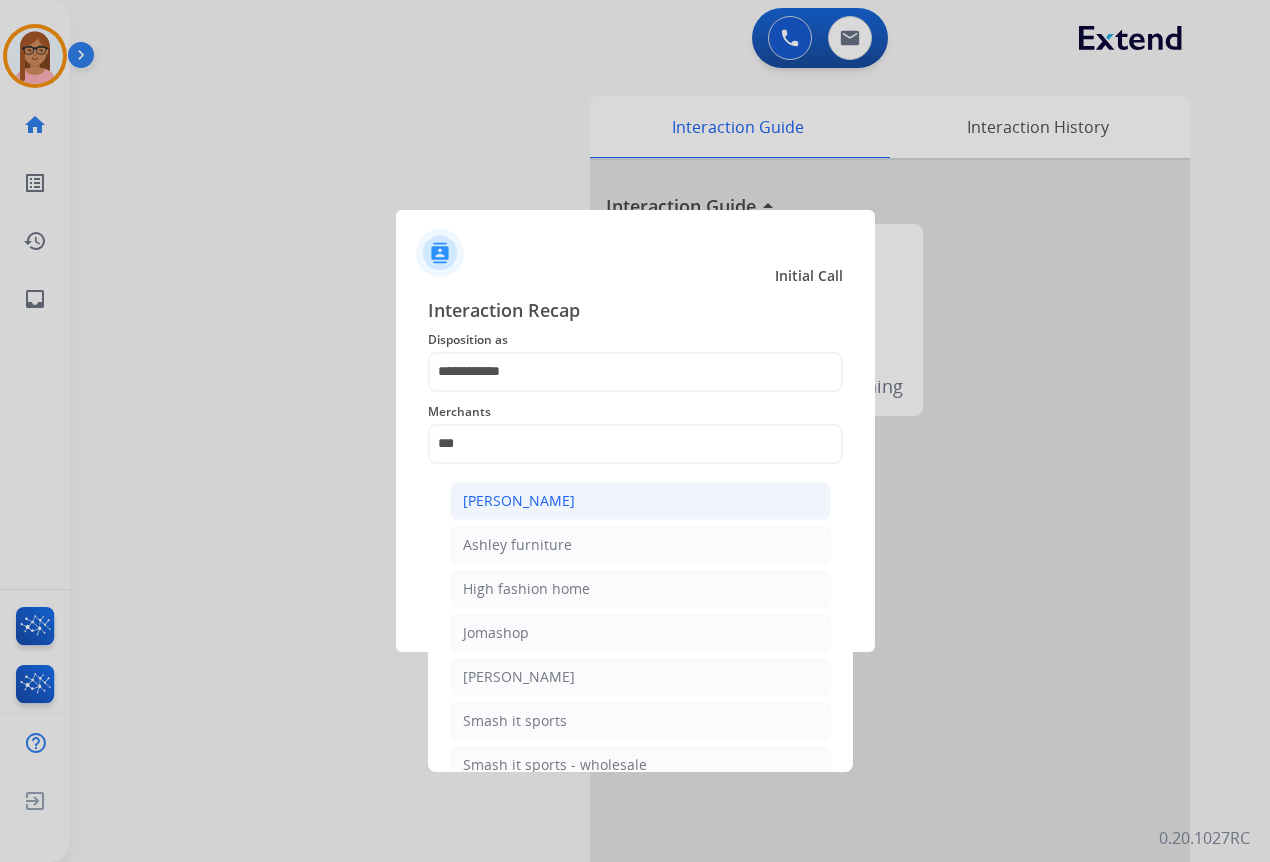 click on "[PERSON_NAME]" 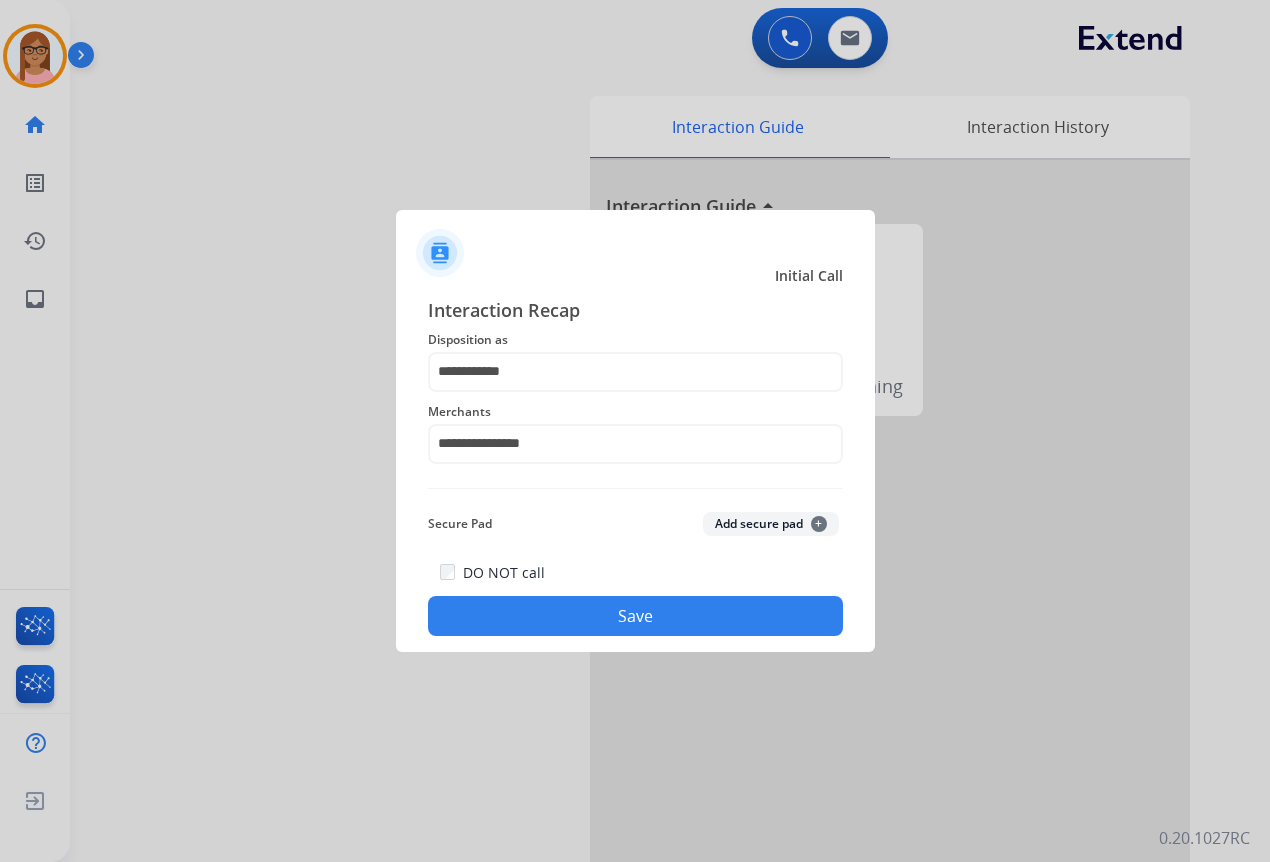 click on "Save" 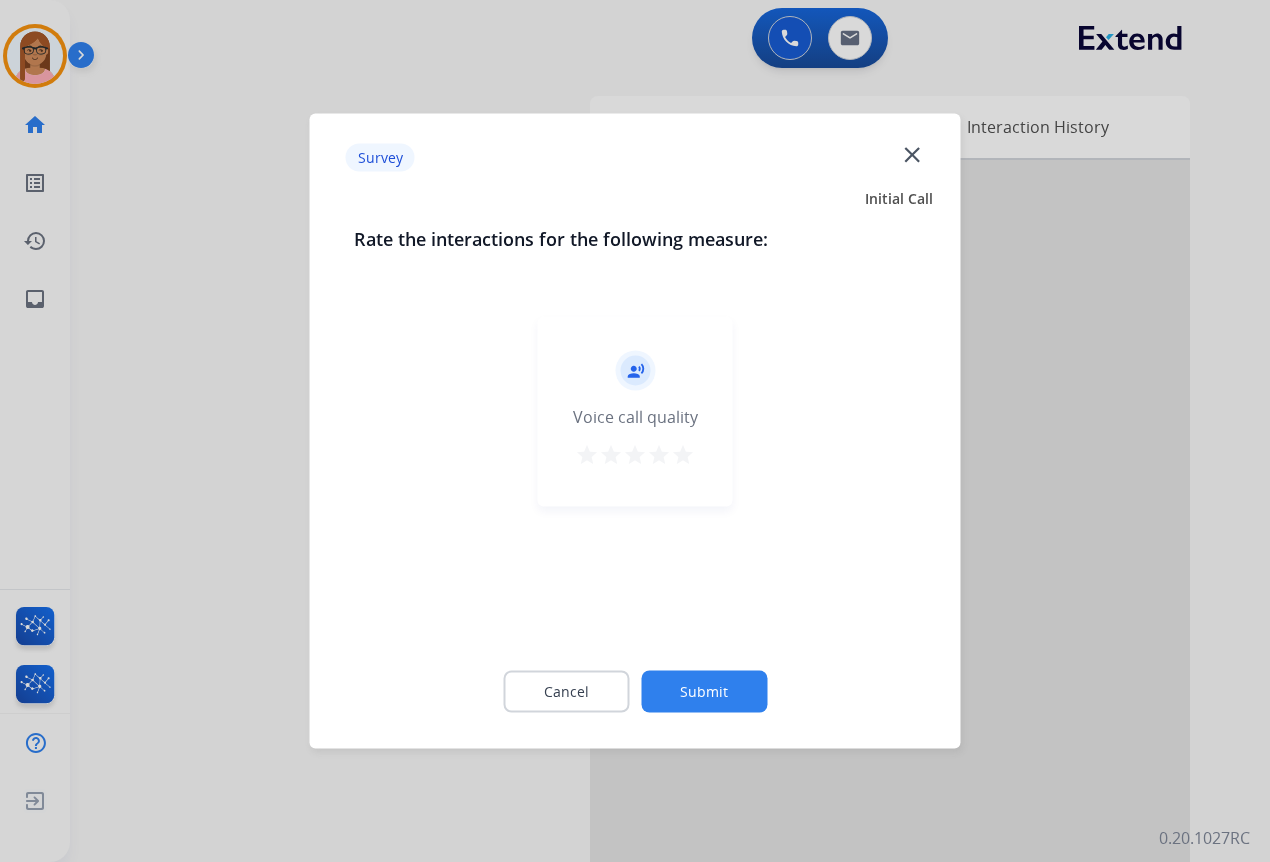click on "star" at bounding box center [635, 455] 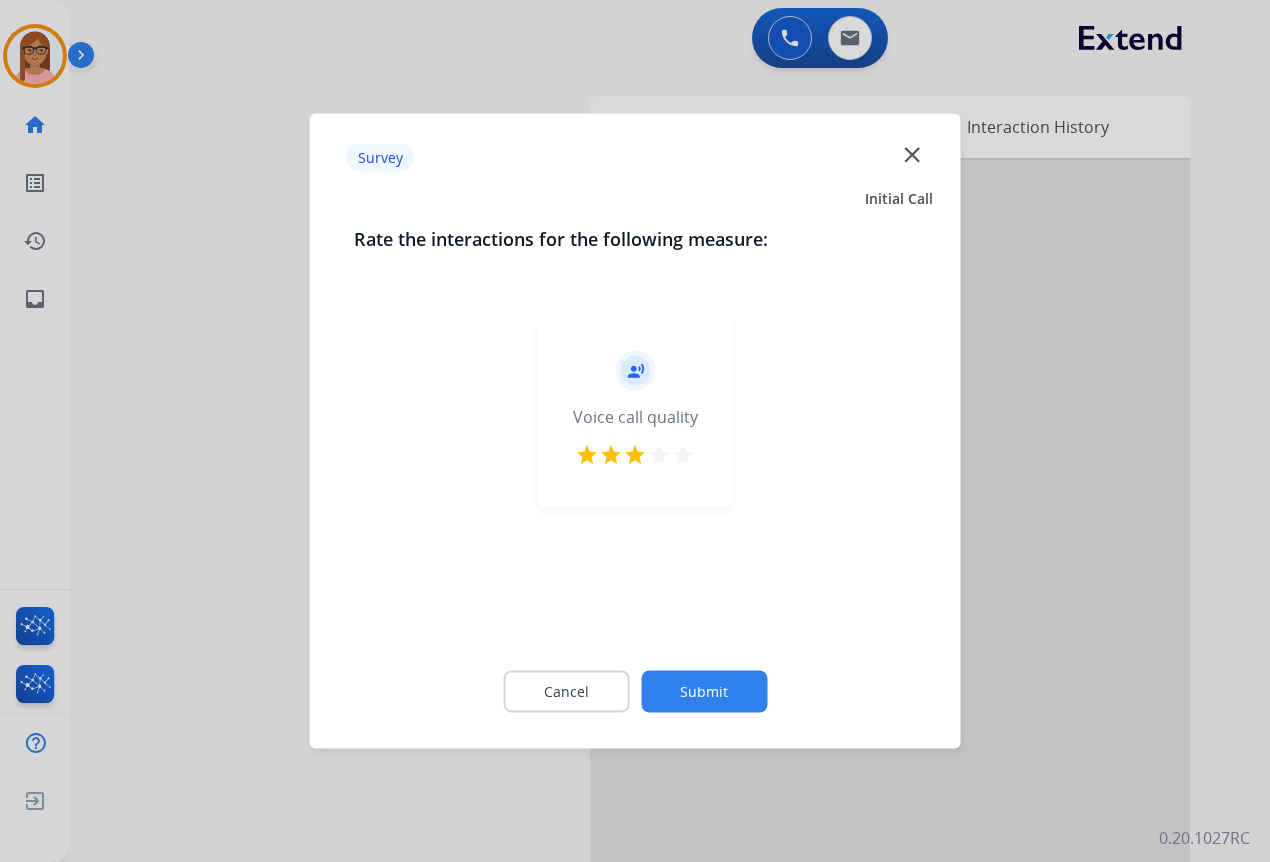 click on "Submit" 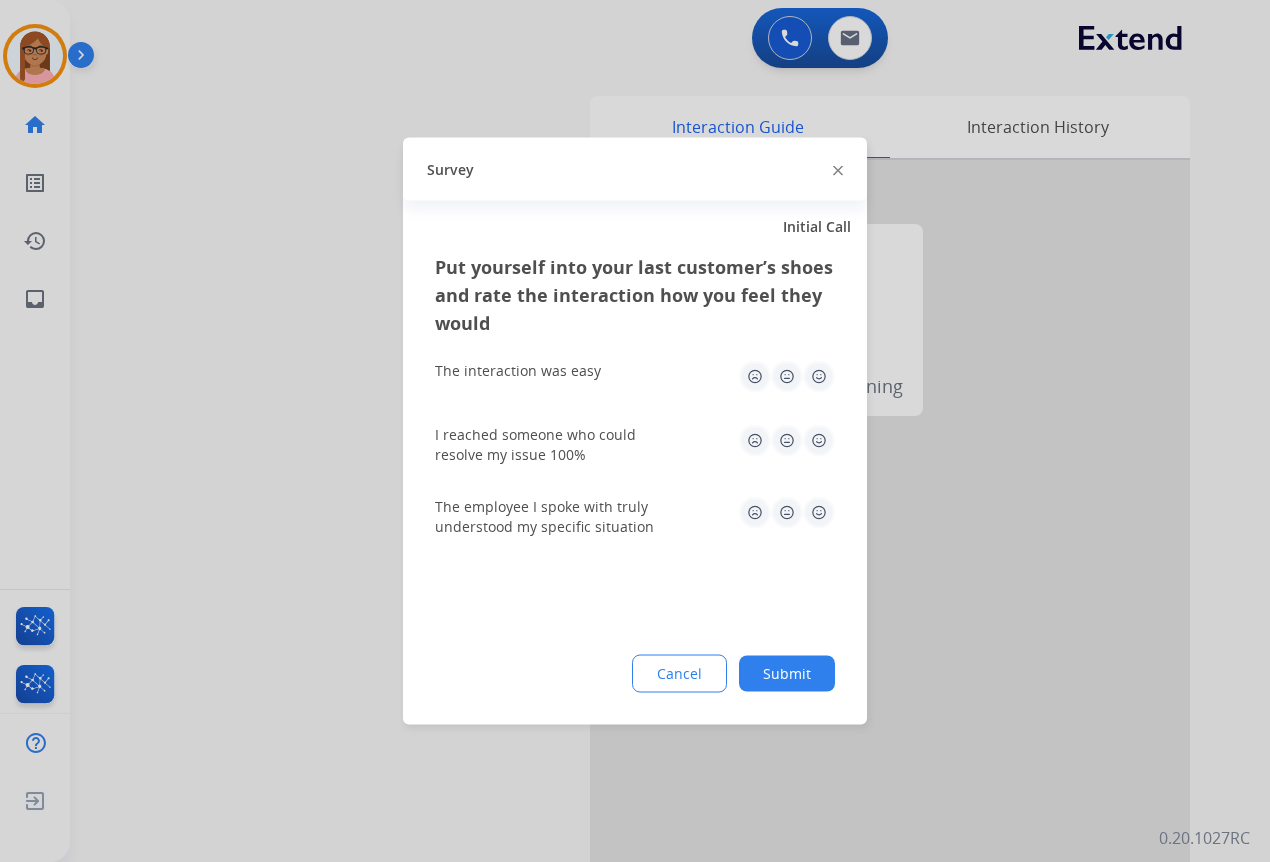 click 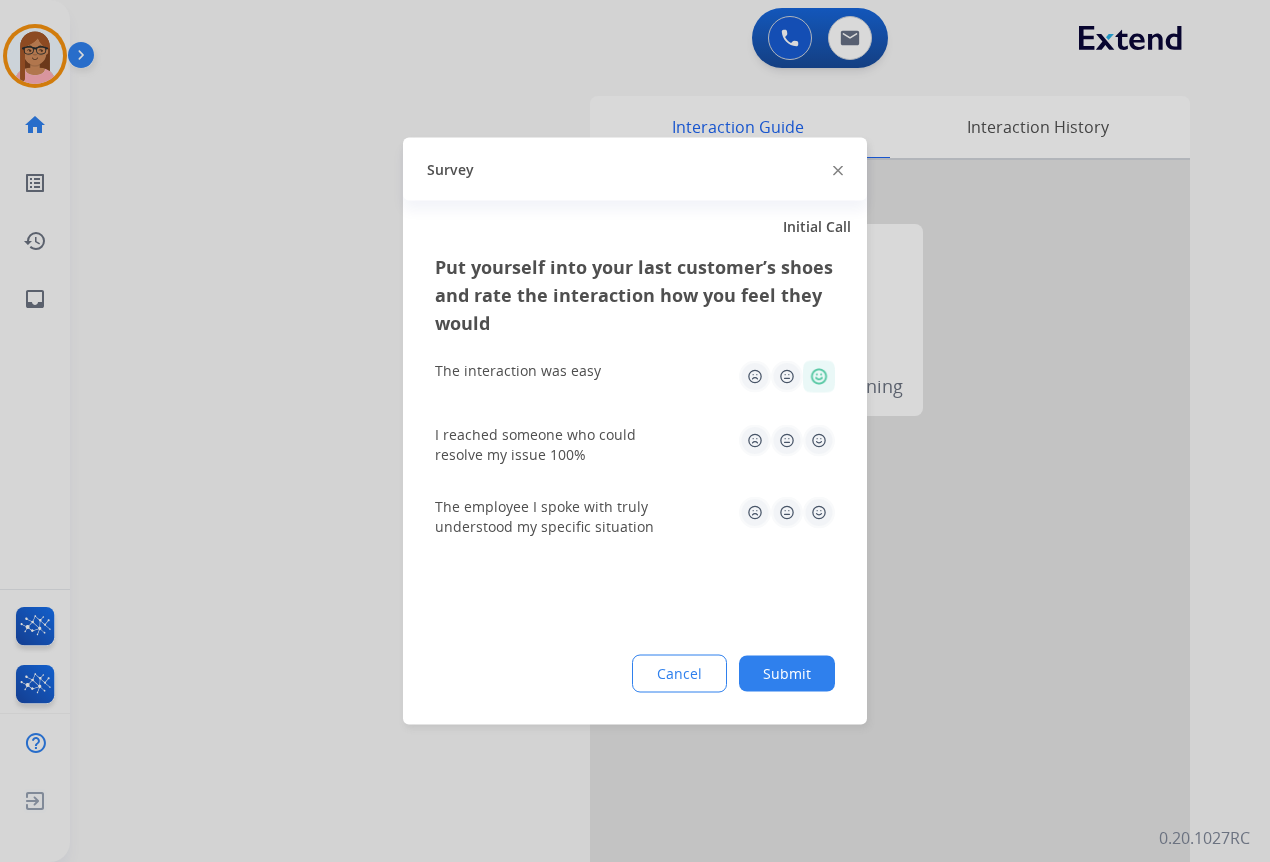 drag, startPoint x: 822, startPoint y: 437, endPoint x: 822, endPoint y: 477, distance: 40 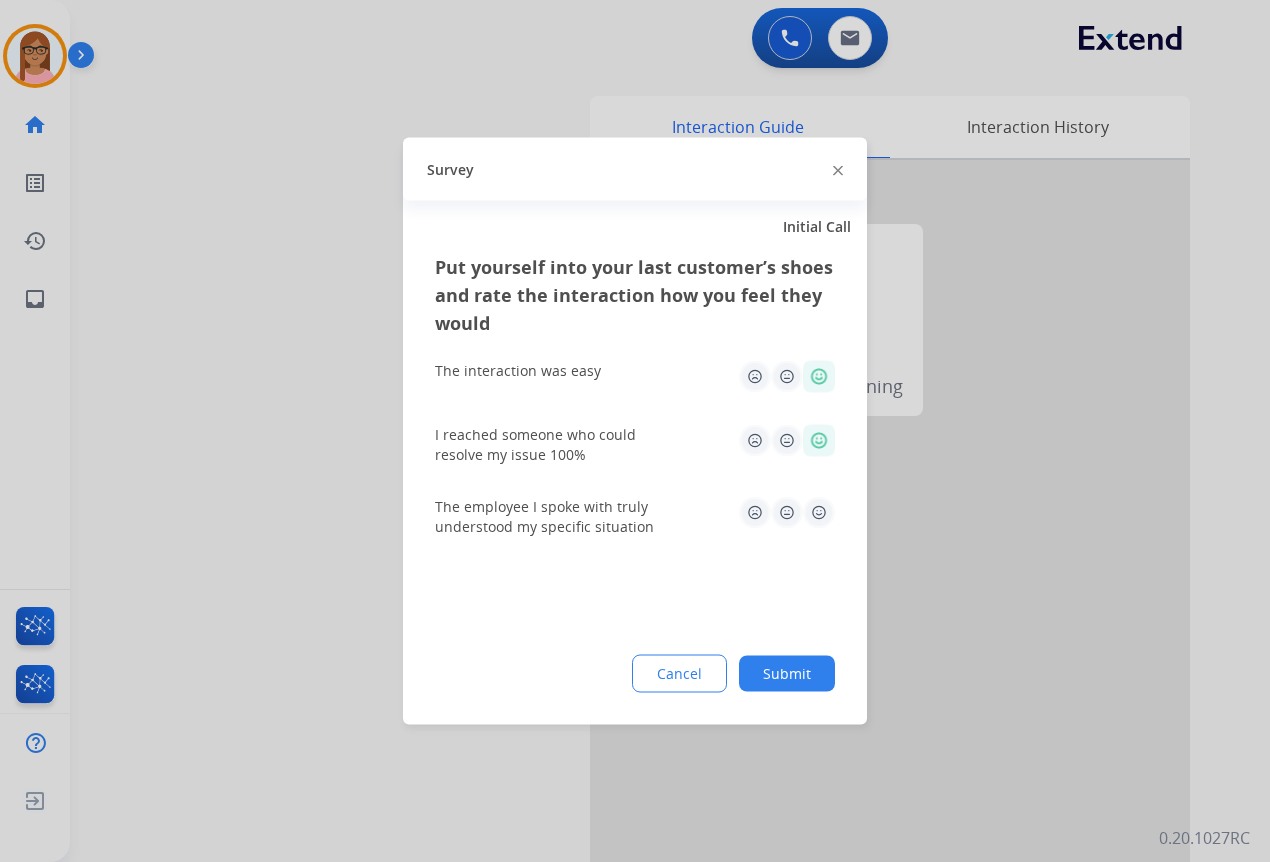 drag, startPoint x: 822, startPoint y: 487, endPoint x: 822, endPoint y: 517, distance: 30 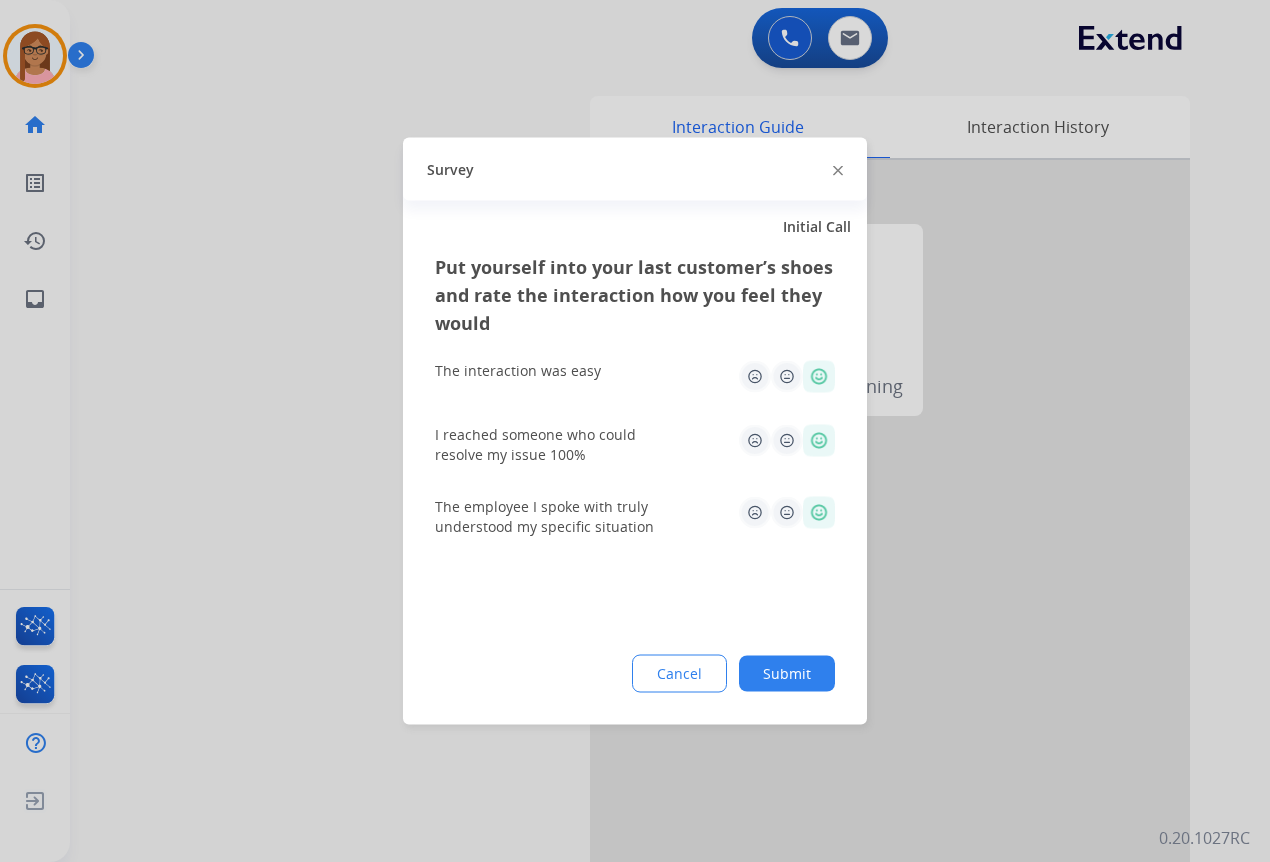 click 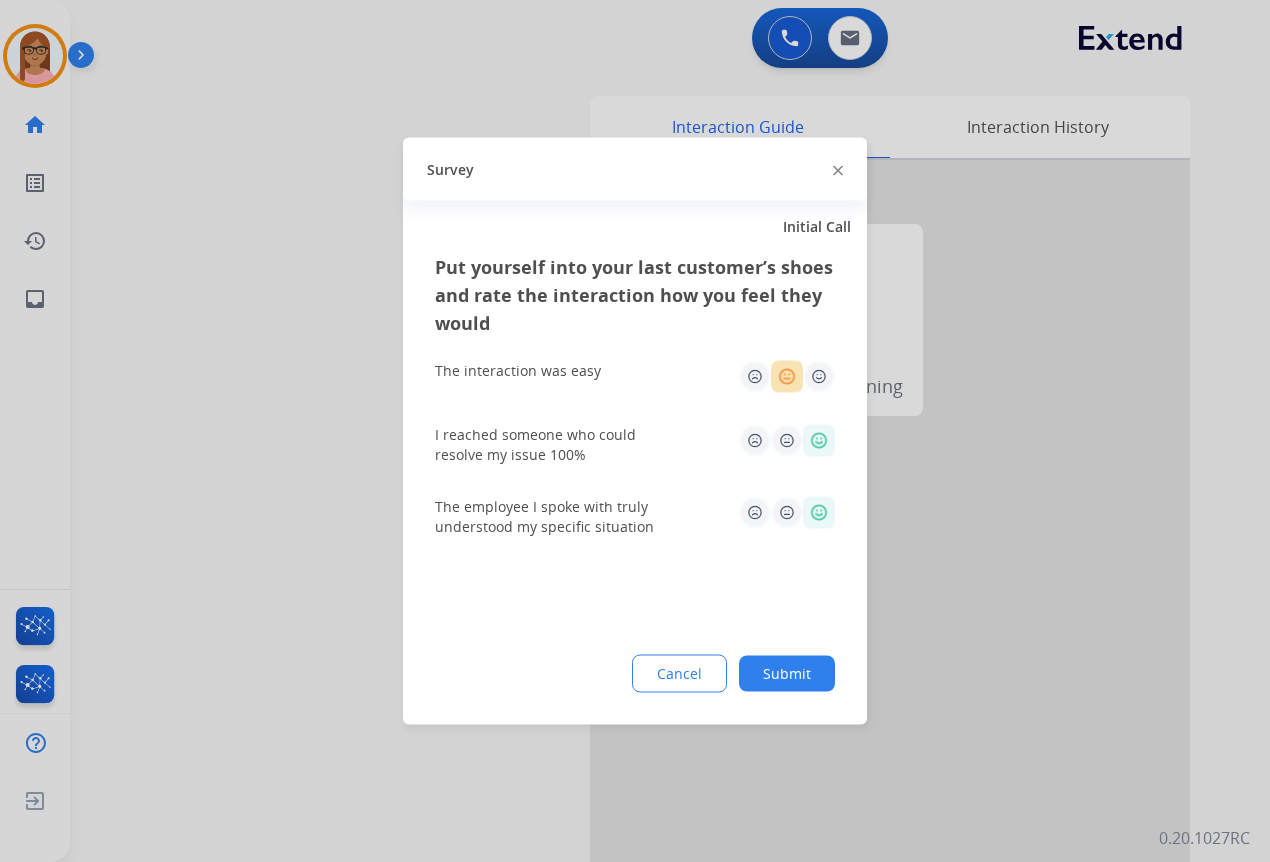 click 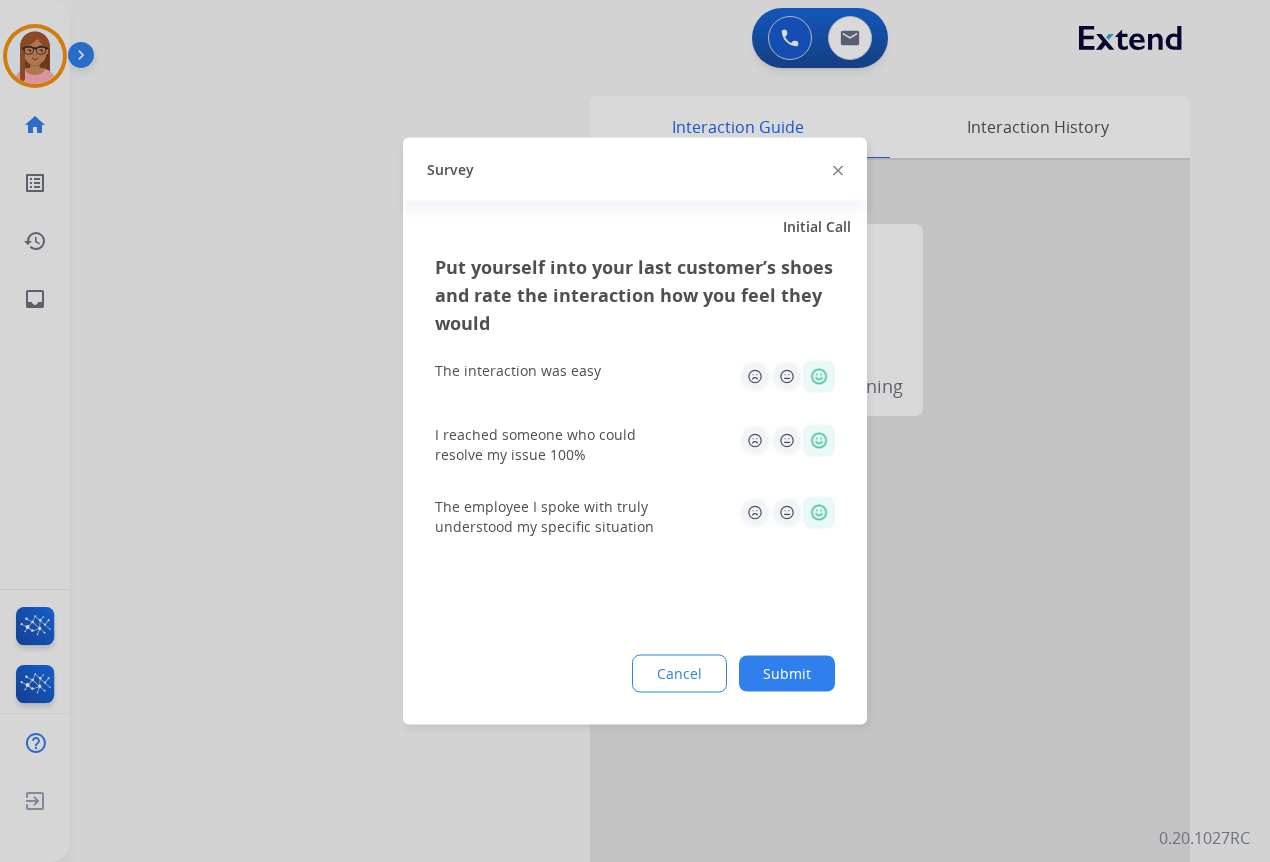 click on "Submit" 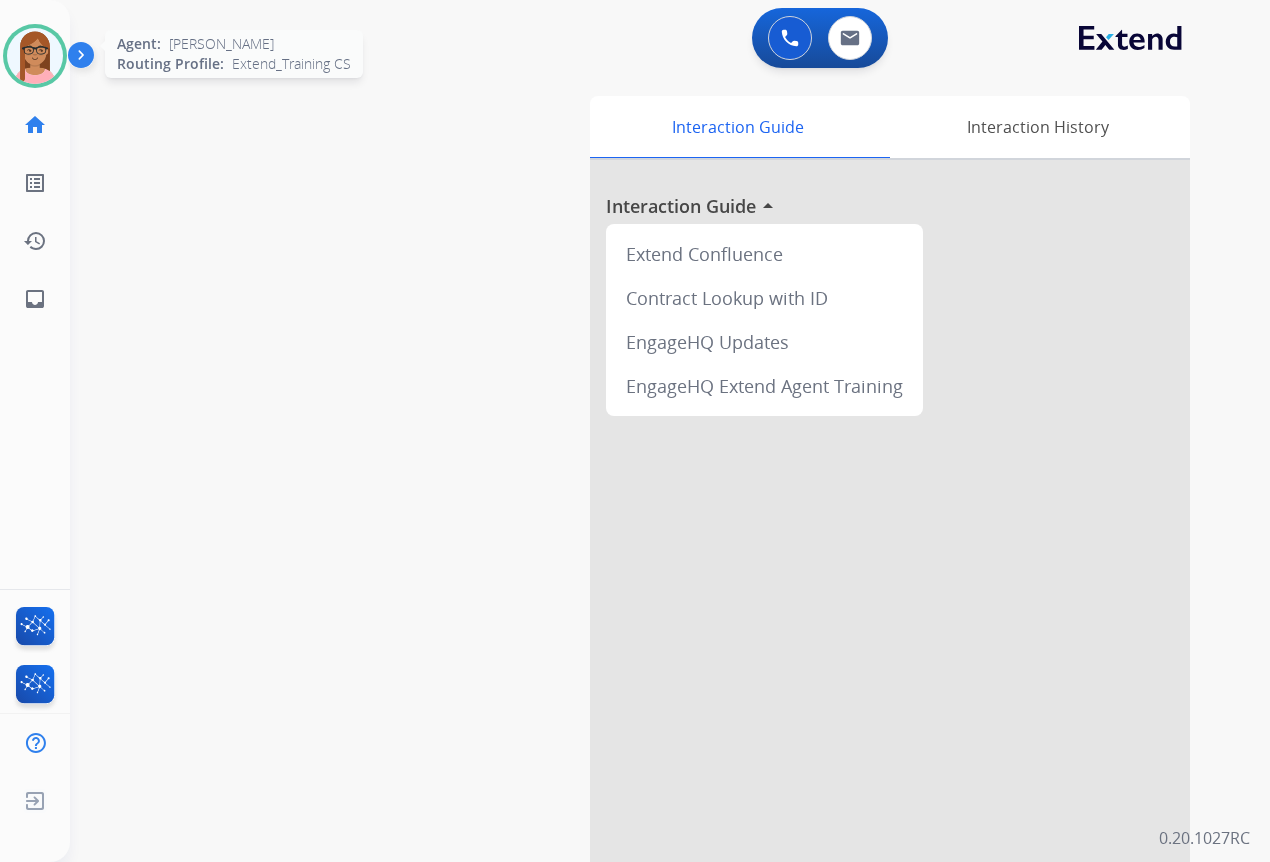 click on "Agent:   [PERSON_NAME]  Routing Profile:  Extend_Training CS" 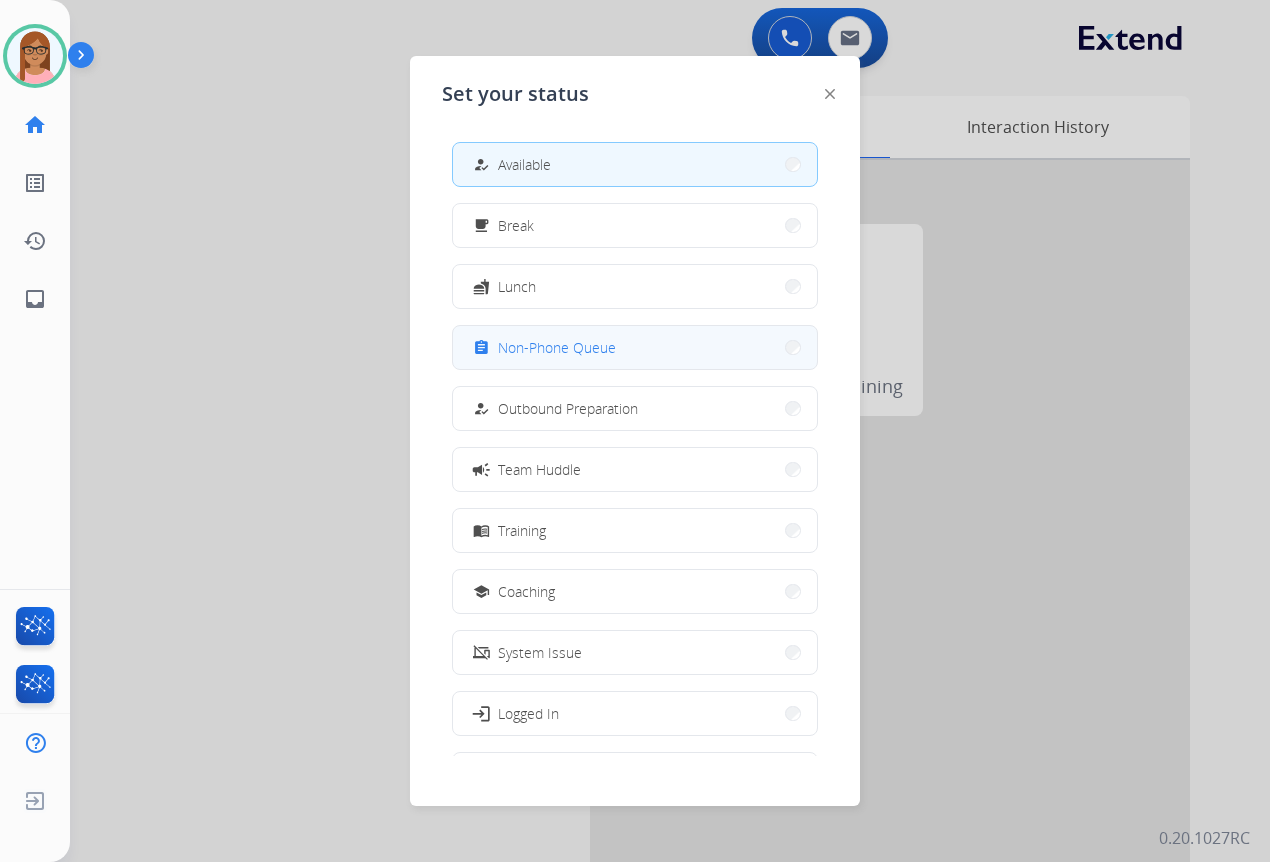 click on "assignment Non-Phone Queue" at bounding box center (635, 347) 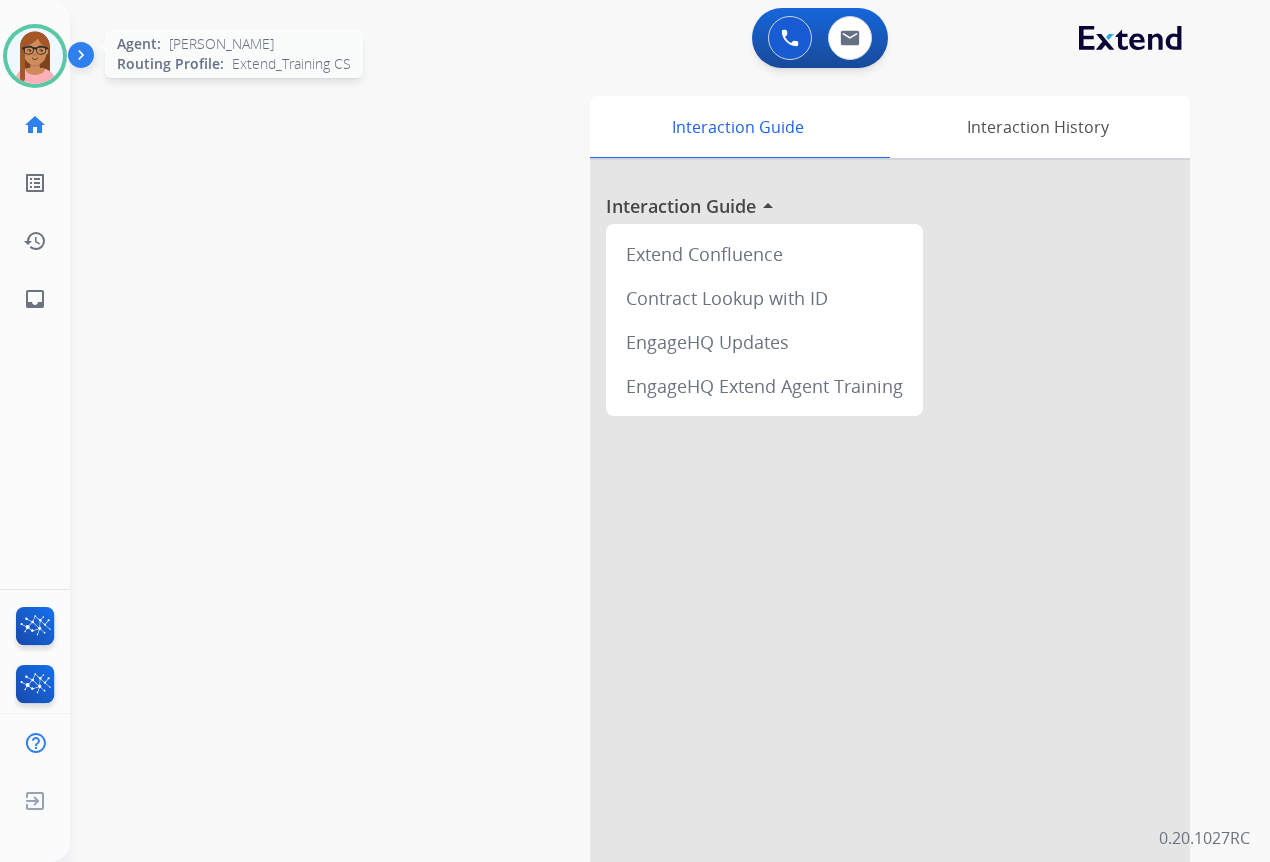 click at bounding box center (35, 56) 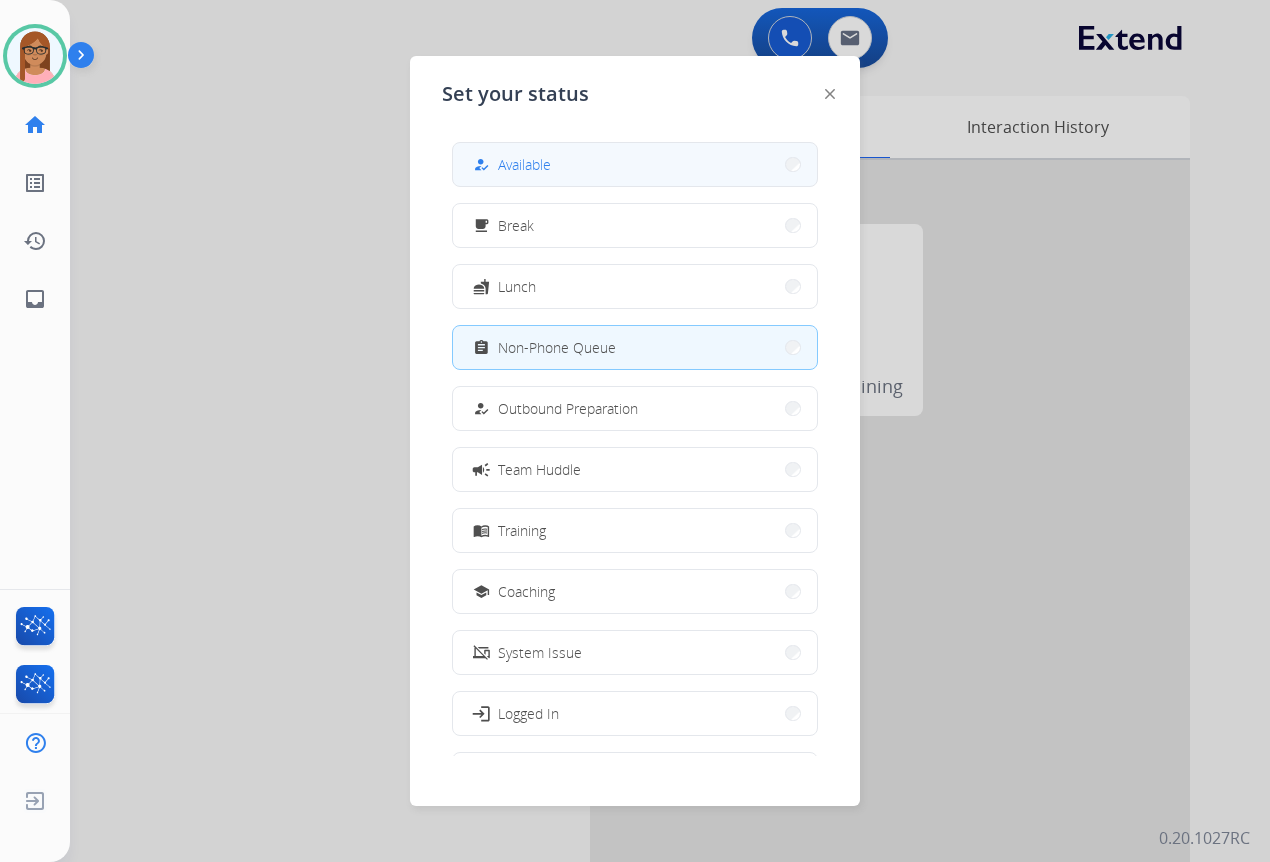 click on "Available" at bounding box center (524, 164) 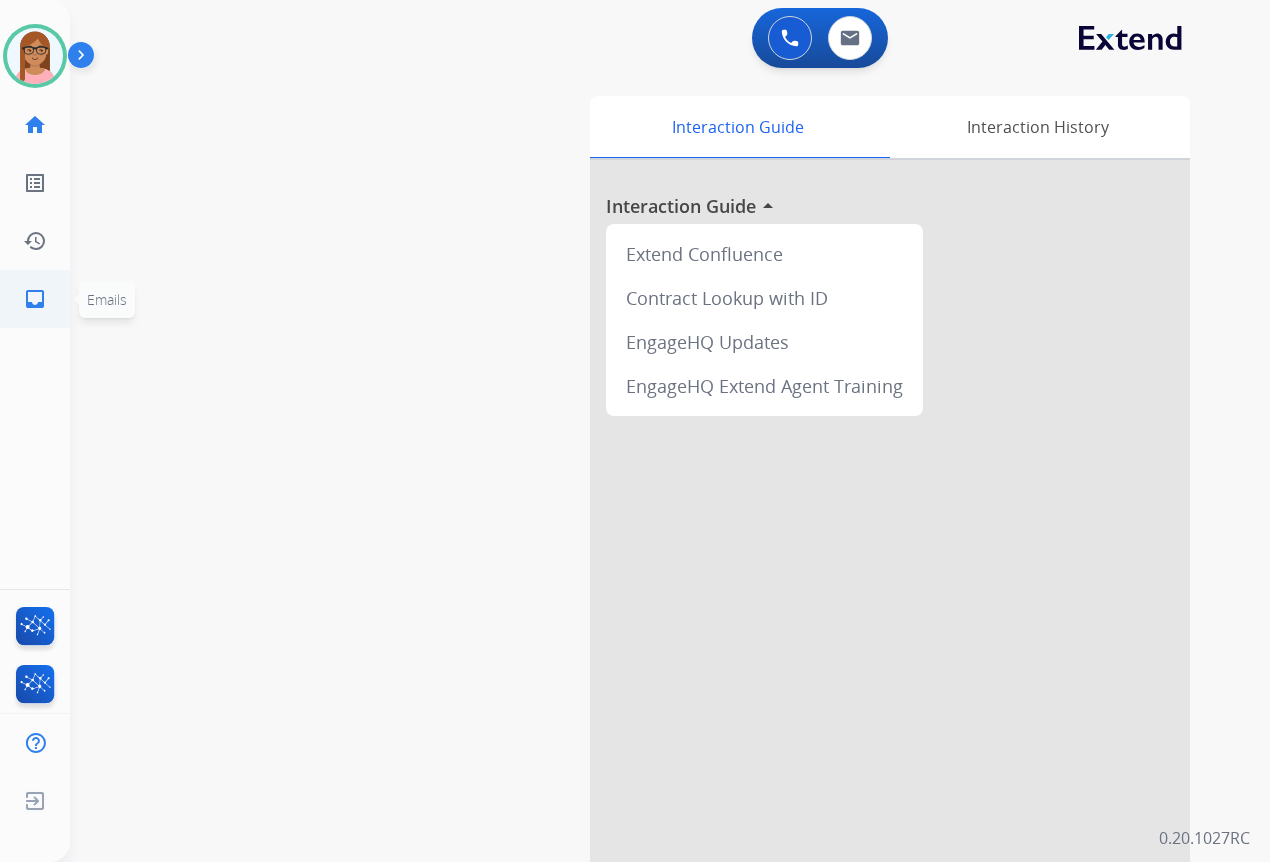 click on "inbox" 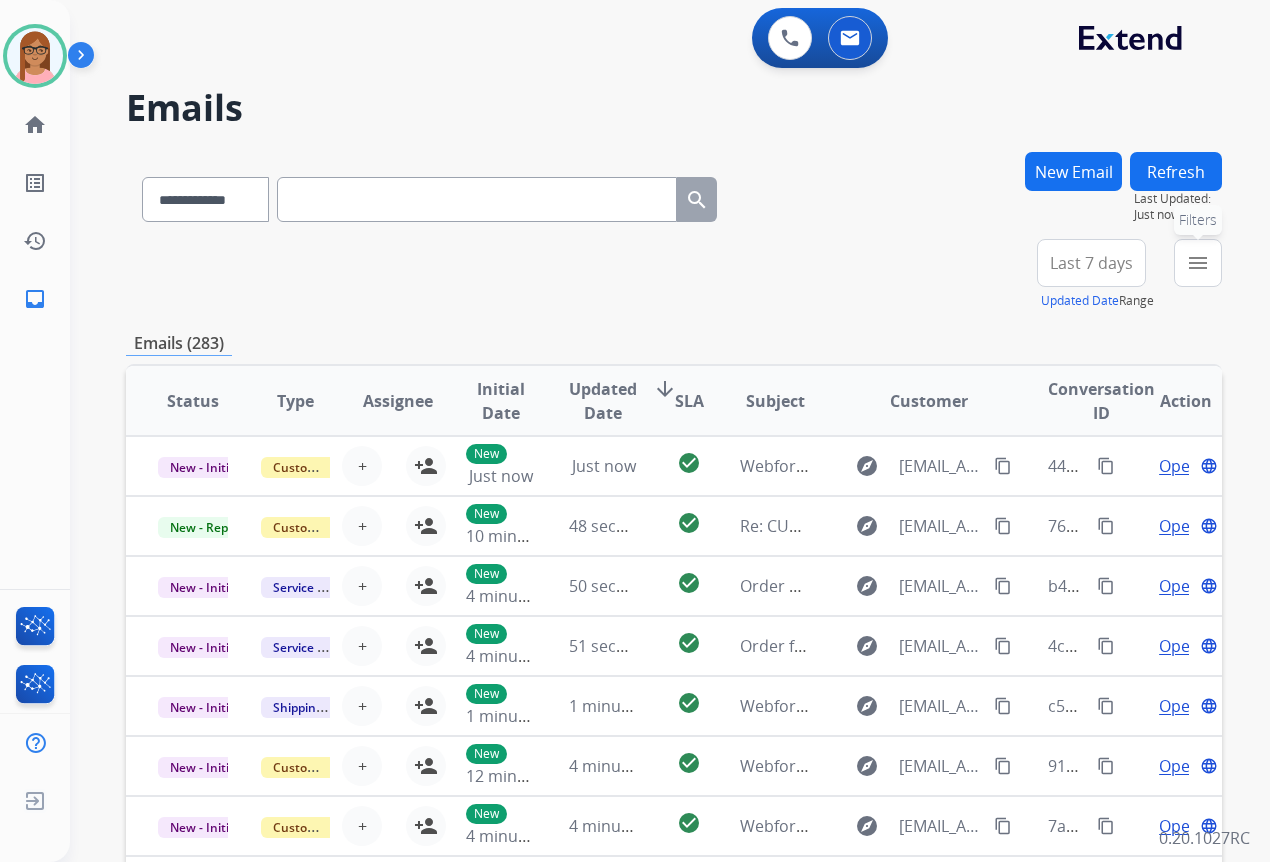 click on "menu  Filters" at bounding box center [1198, 263] 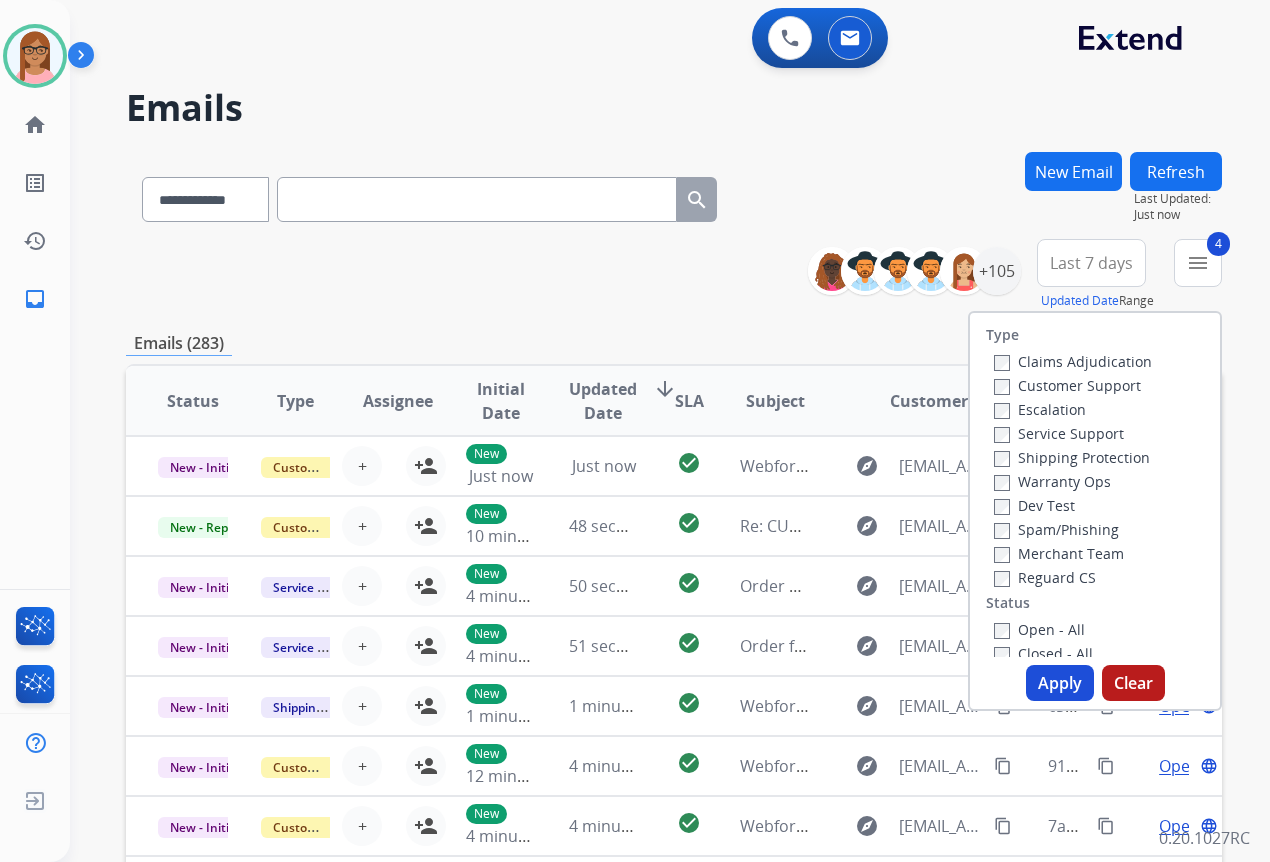 click on "Apply" at bounding box center (1060, 683) 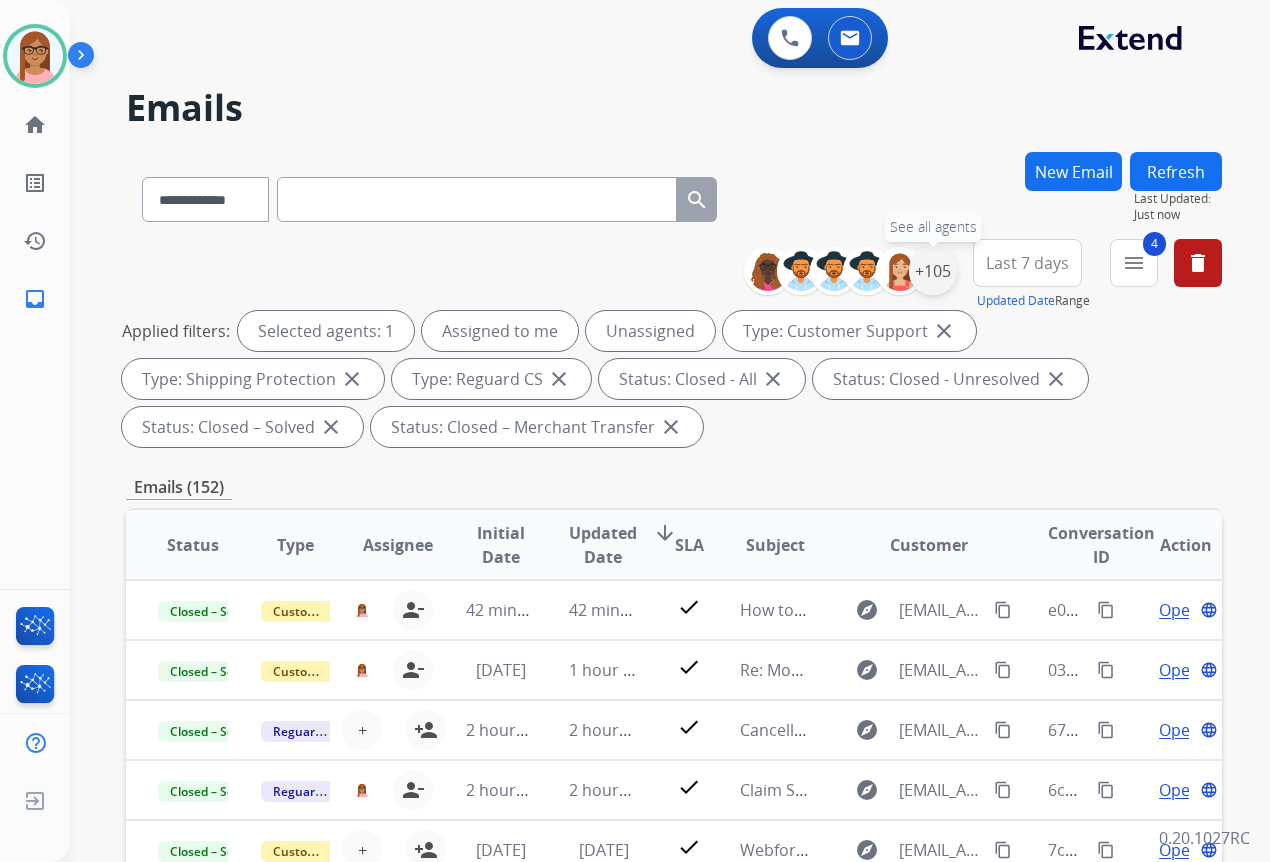 click on "+105" at bounding box center [933, 271] 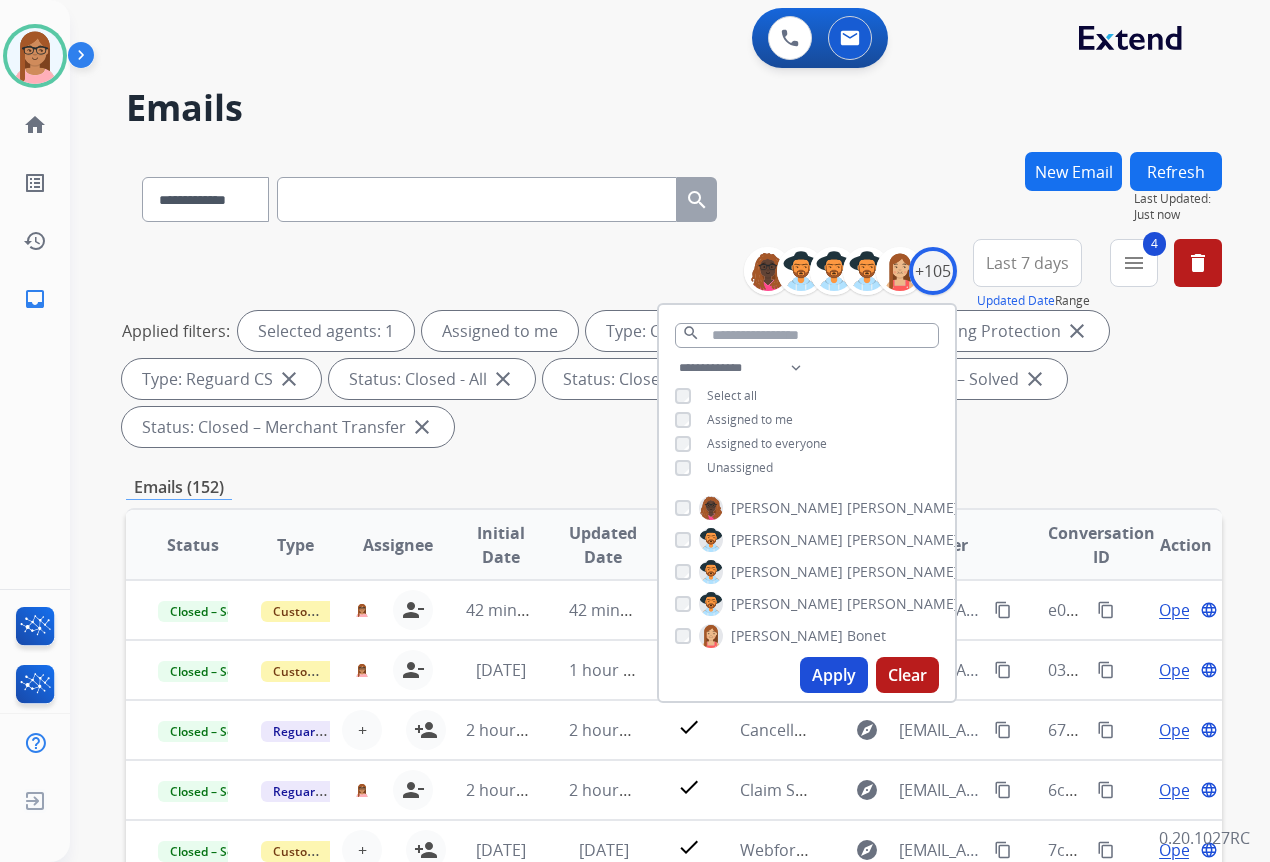 click on "Apply" at bounding box center [834, 675] 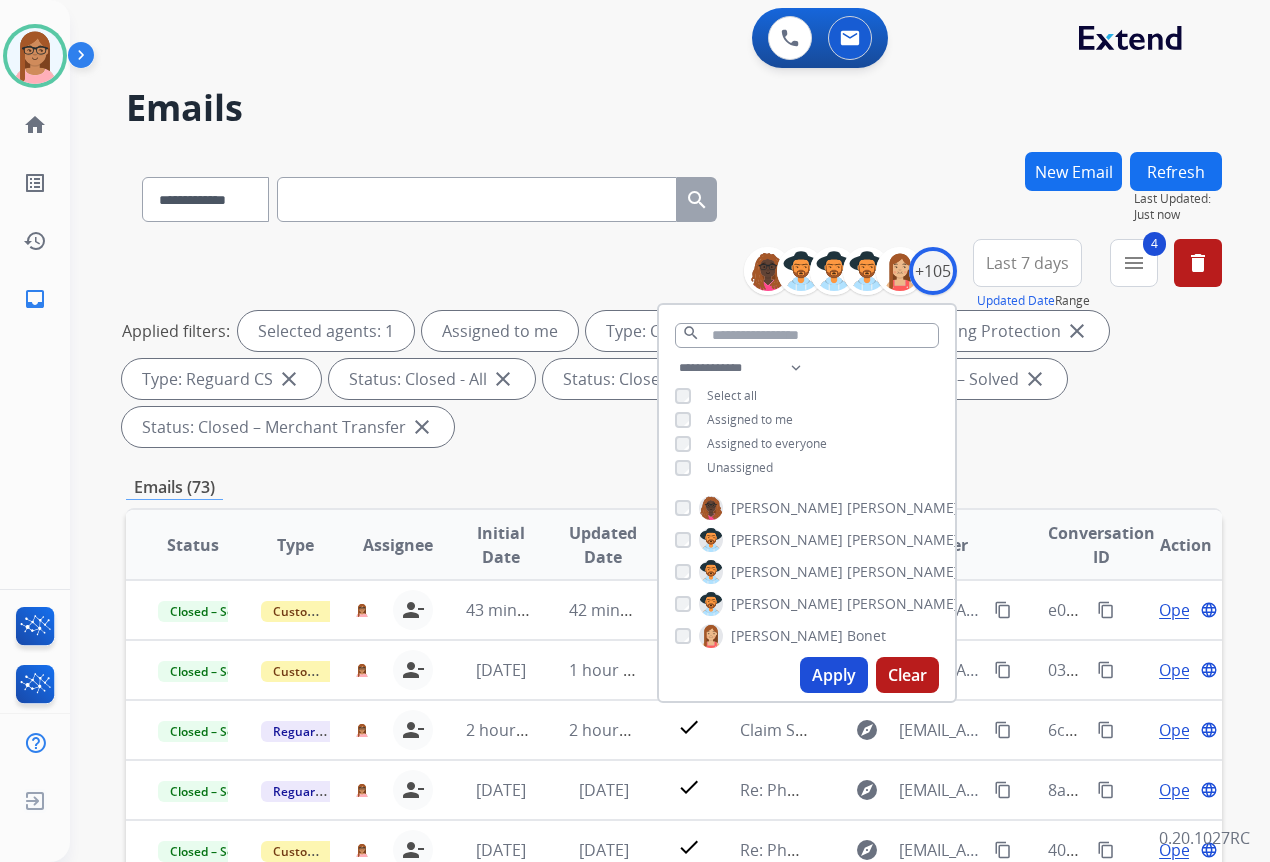 click on "**********" at bounding box center [674, 347] 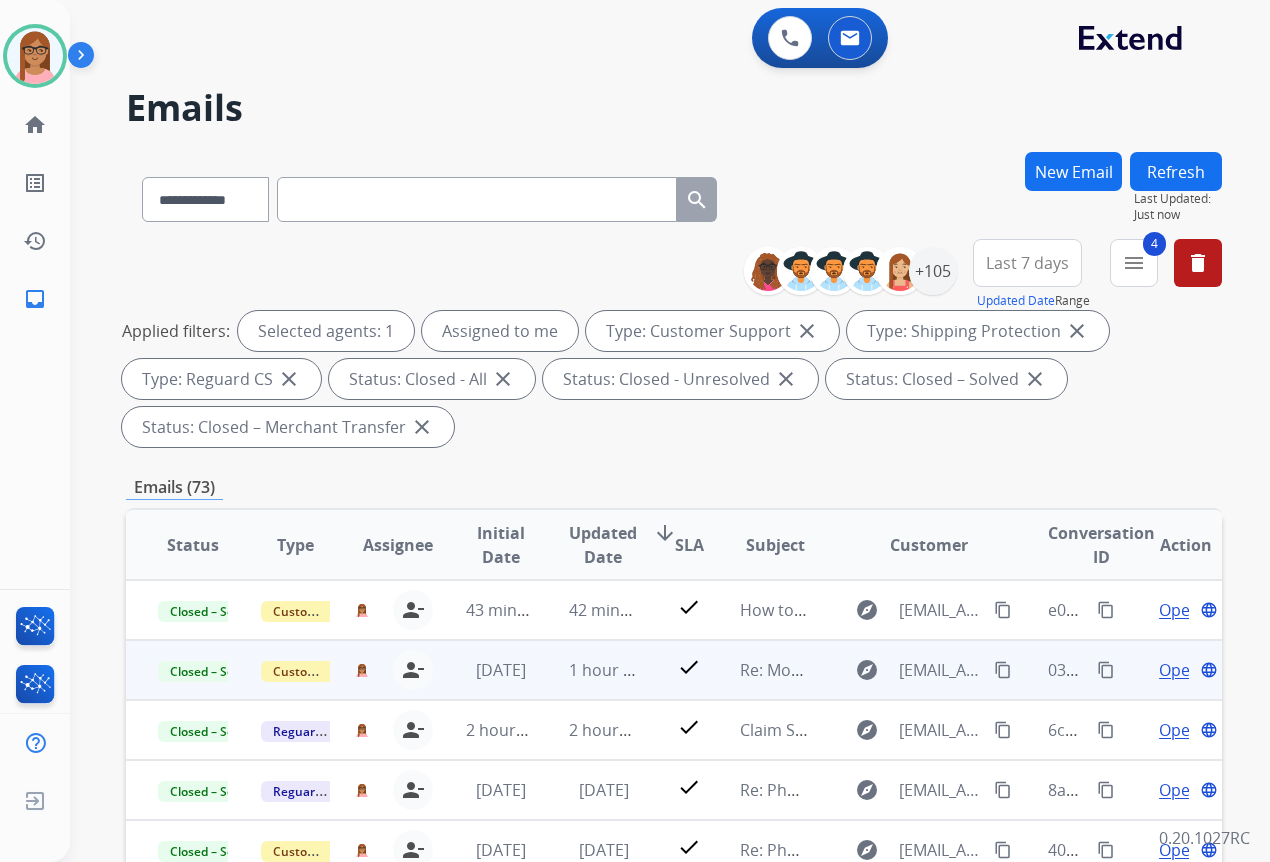 click on "Open" at bounding box center [1179, 670] 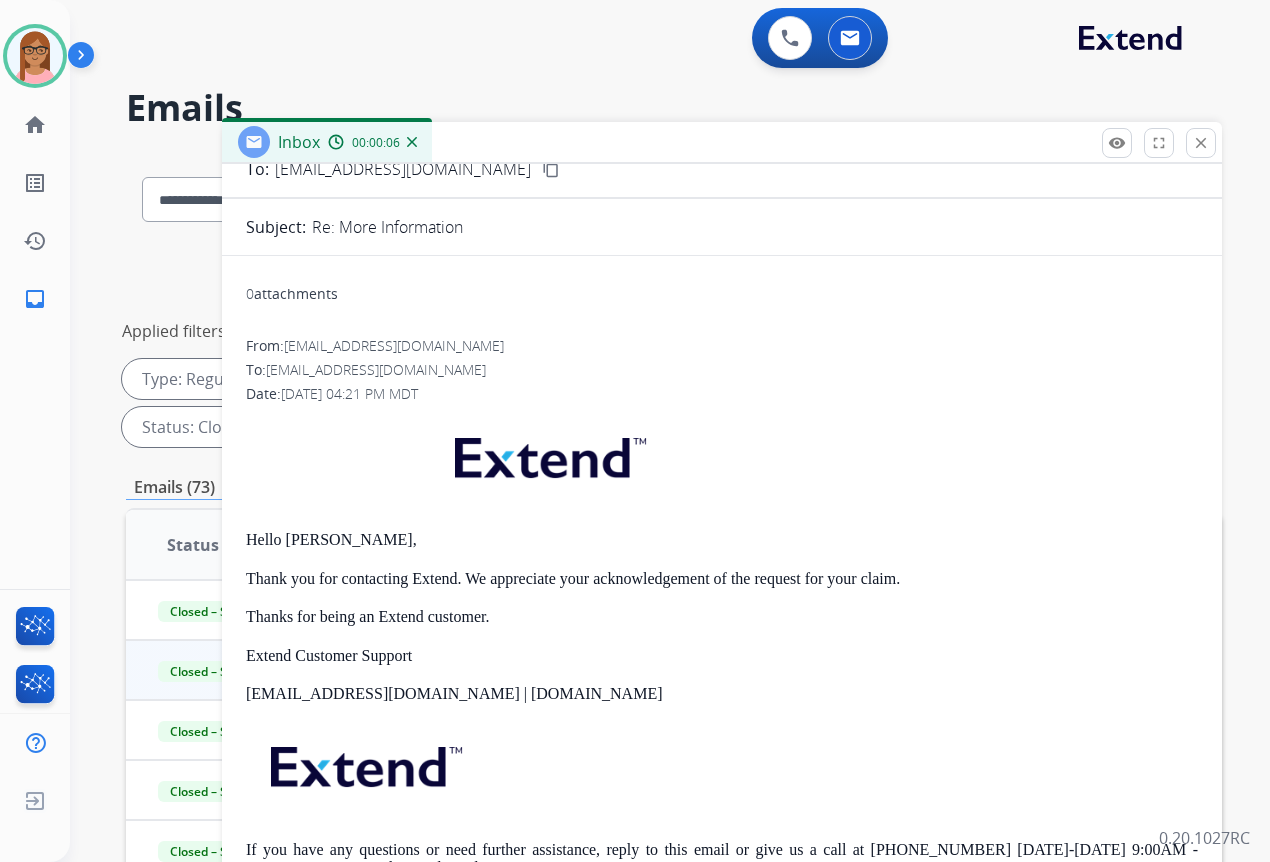 scroll, scrollTop: 0, scrollLeft: 0, axis: both 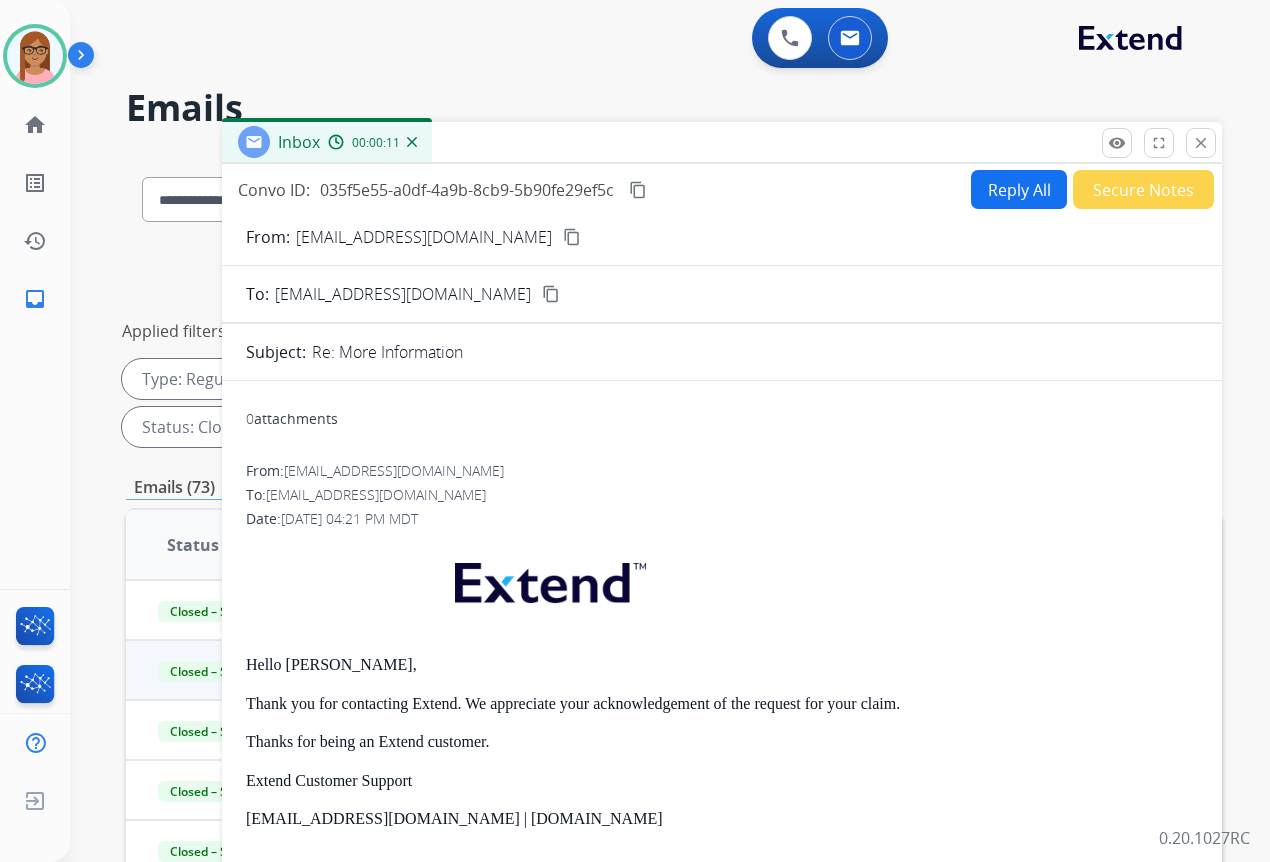 click on "Reply All" at bounding box center [1019, 189] 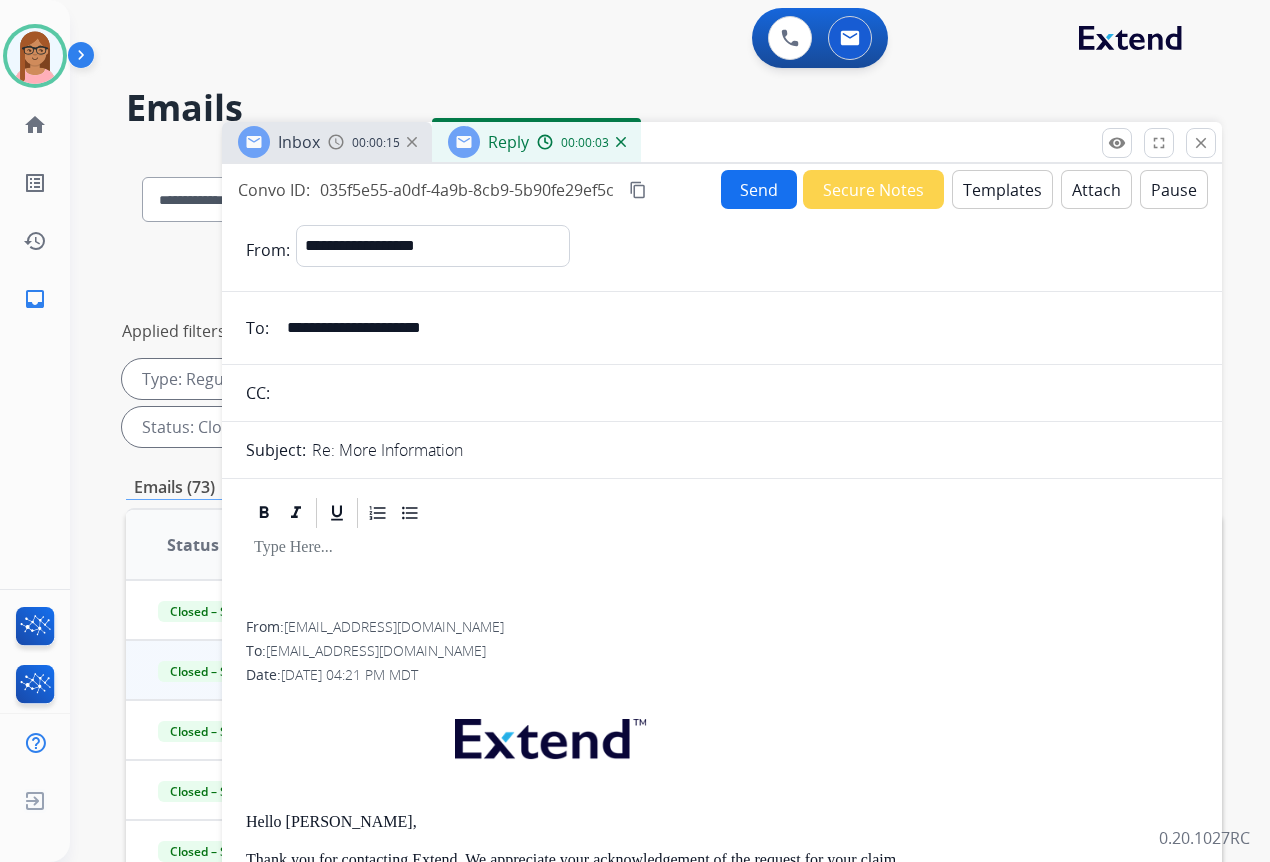 click on "Templates" at bounding box center (1002, 189) 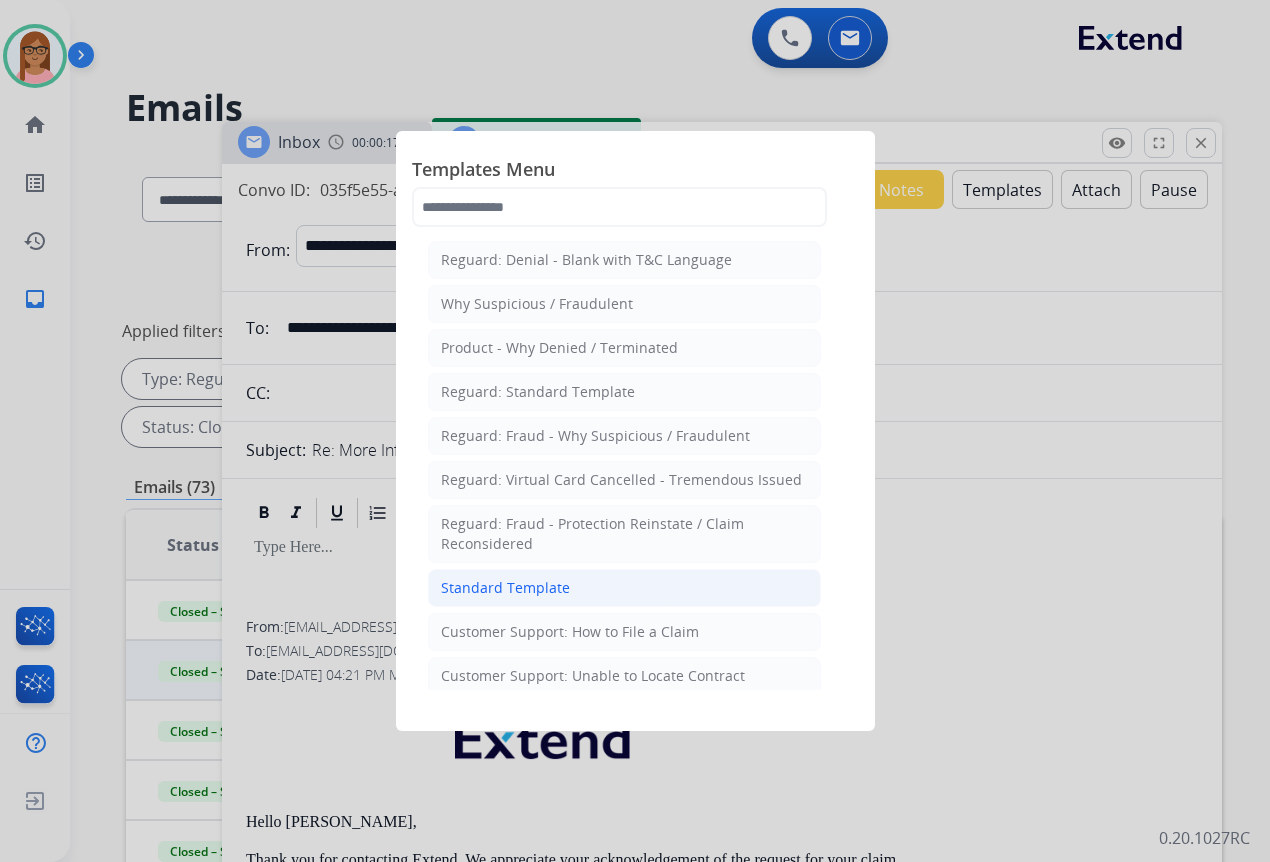 click on "Standard Template" 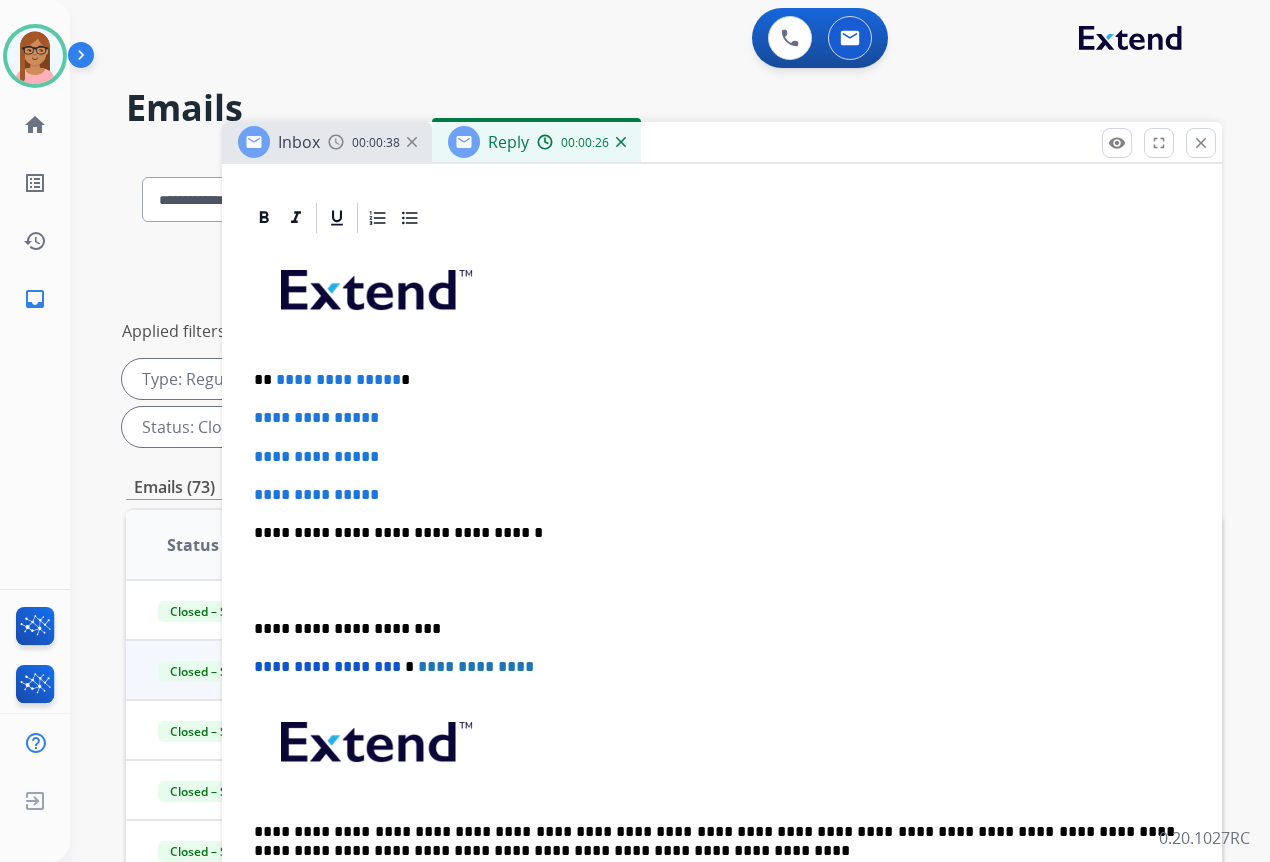 scroll, scrollTop: 250, scrollLeft: 0, axis: vertical 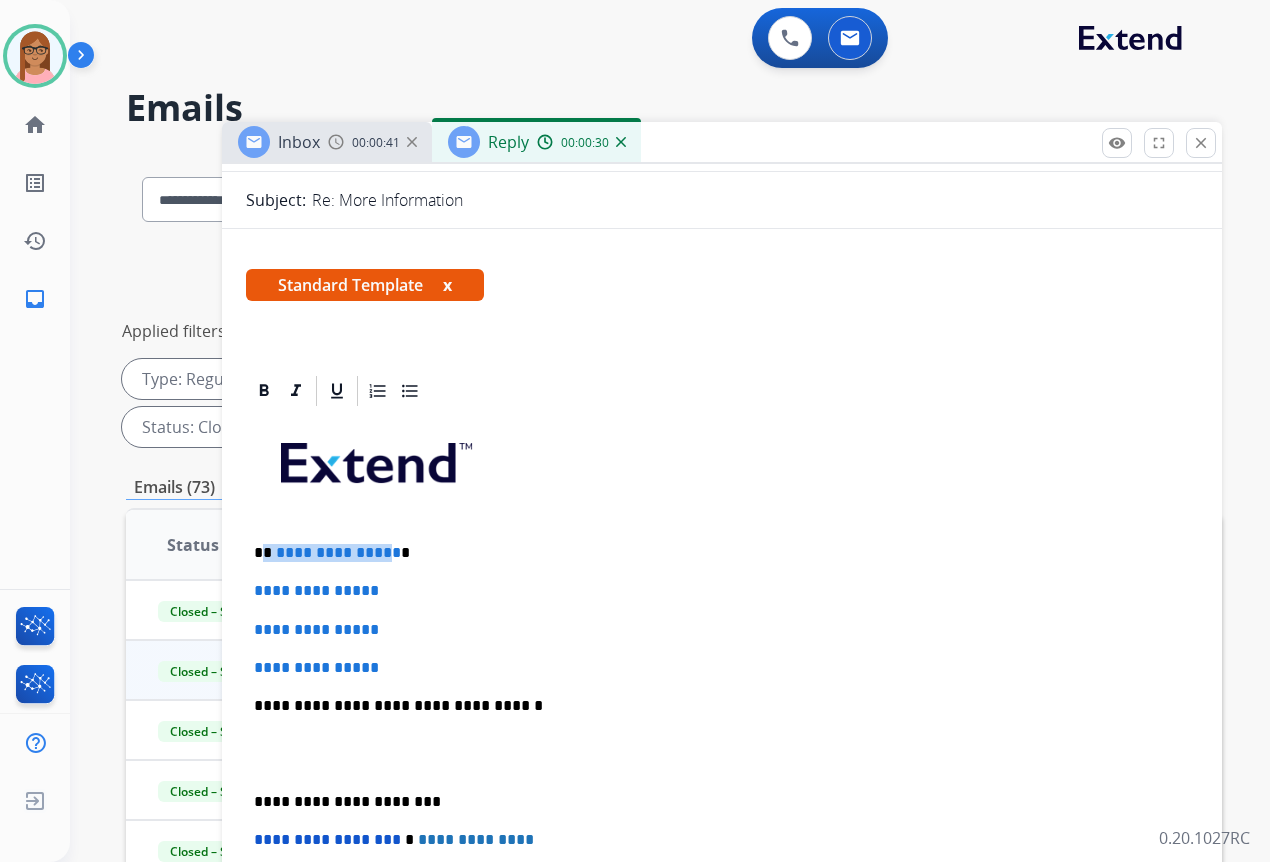 drag, startPoint x: 263, startPoint y: 561, endPoint x: 382, endPoint y: 547, distance: 119.8207 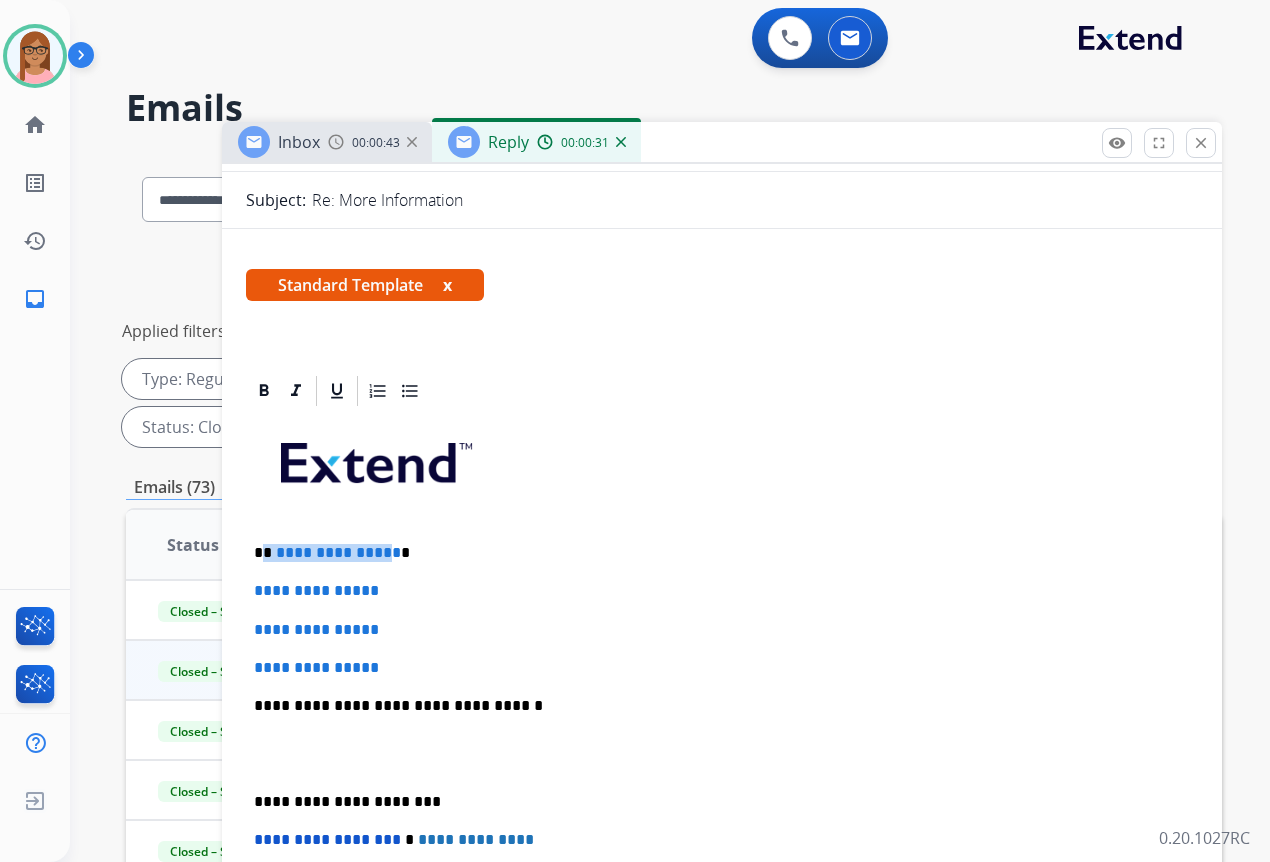 type 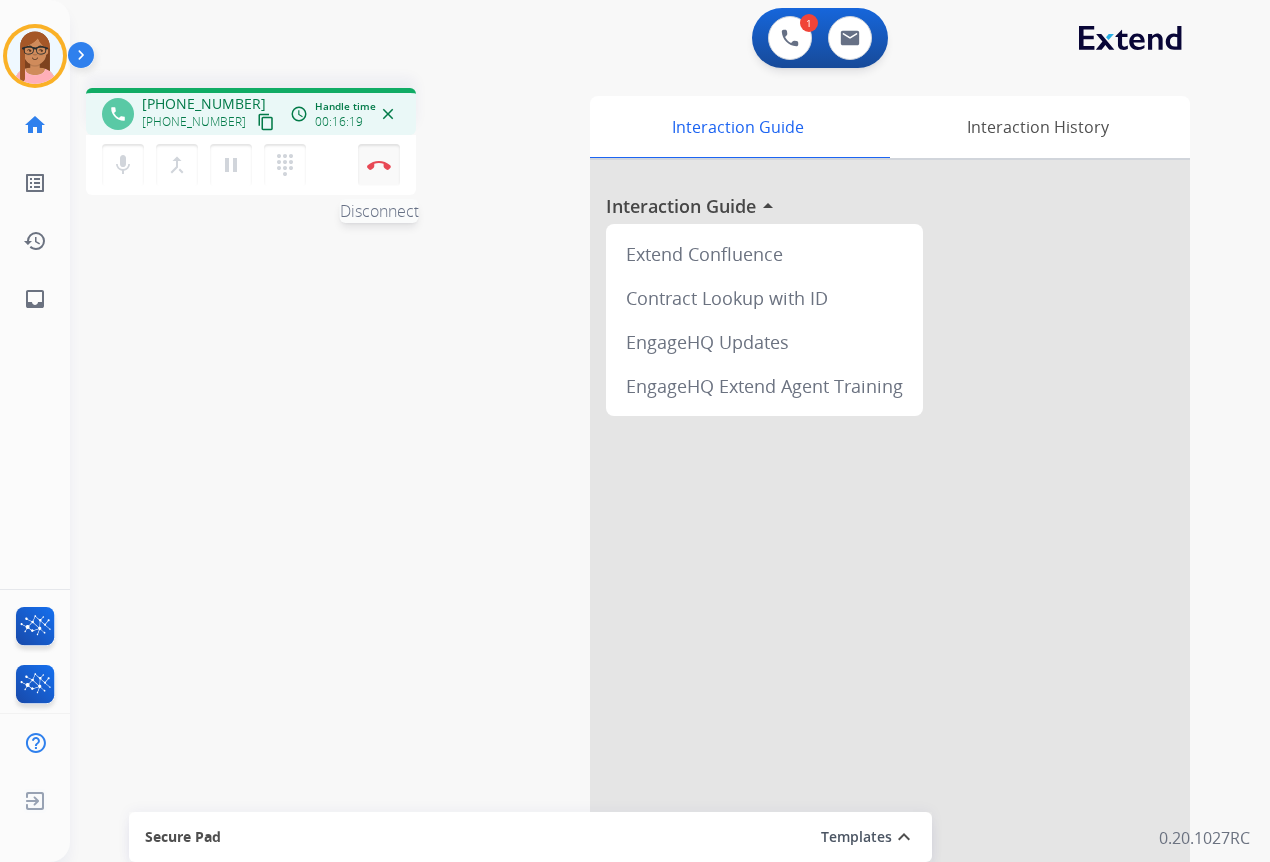 click at bounding box center (379, 165) 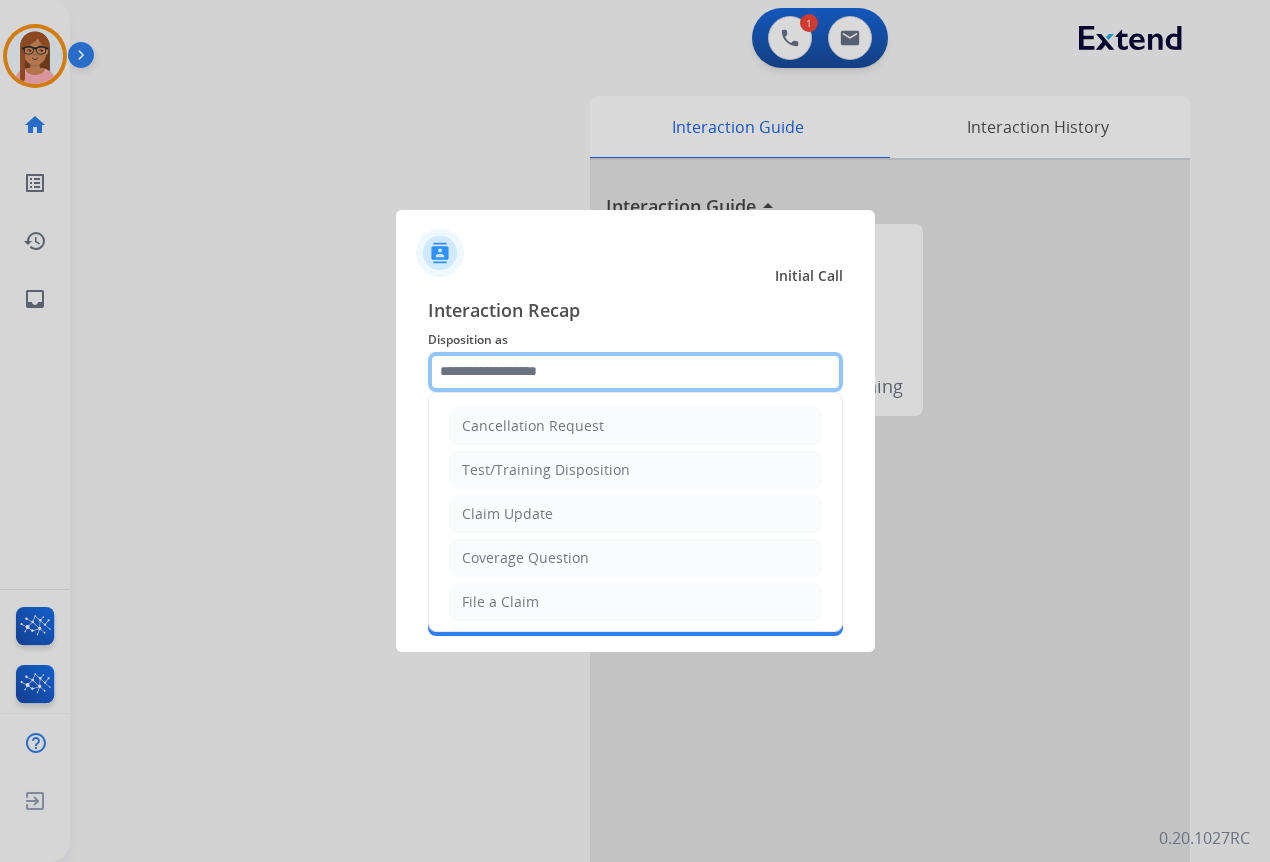 click 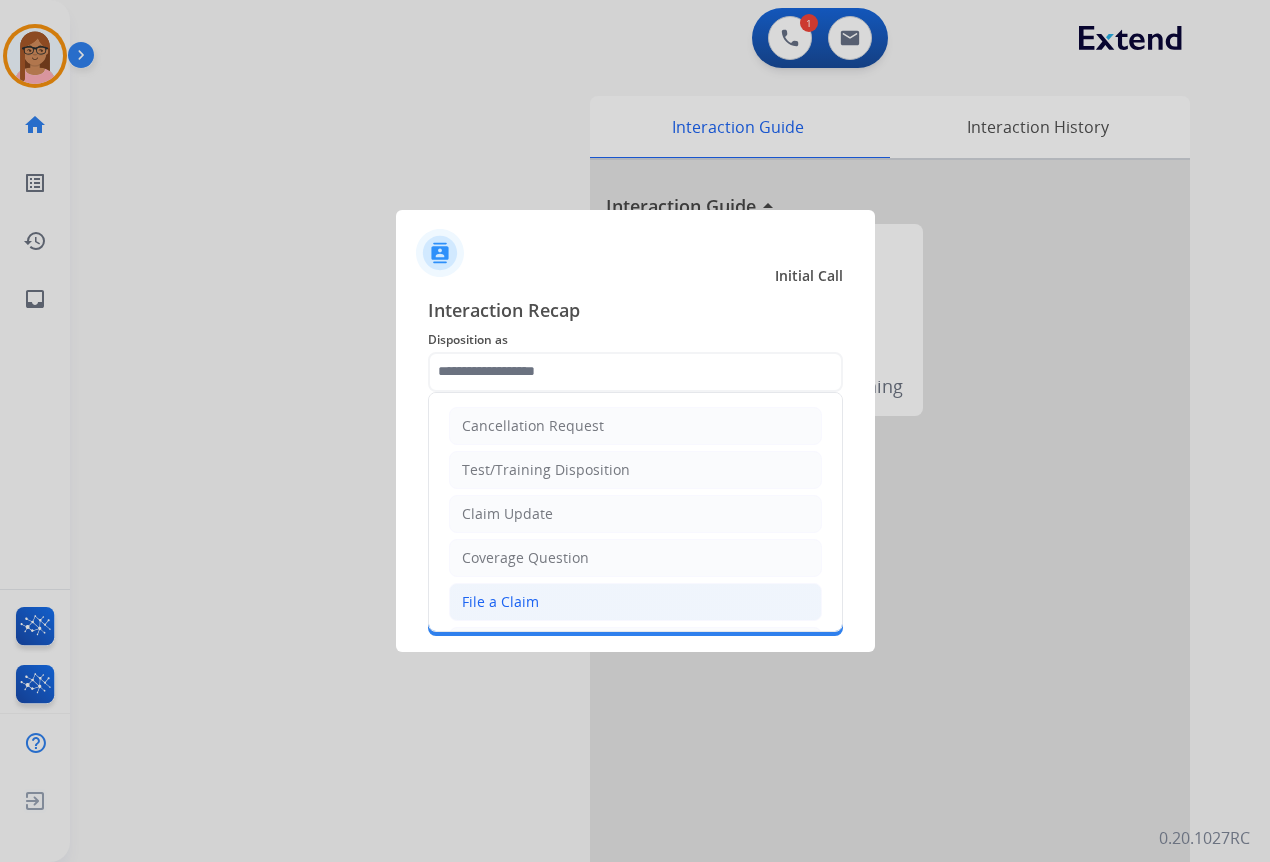 click on "File a Claim" 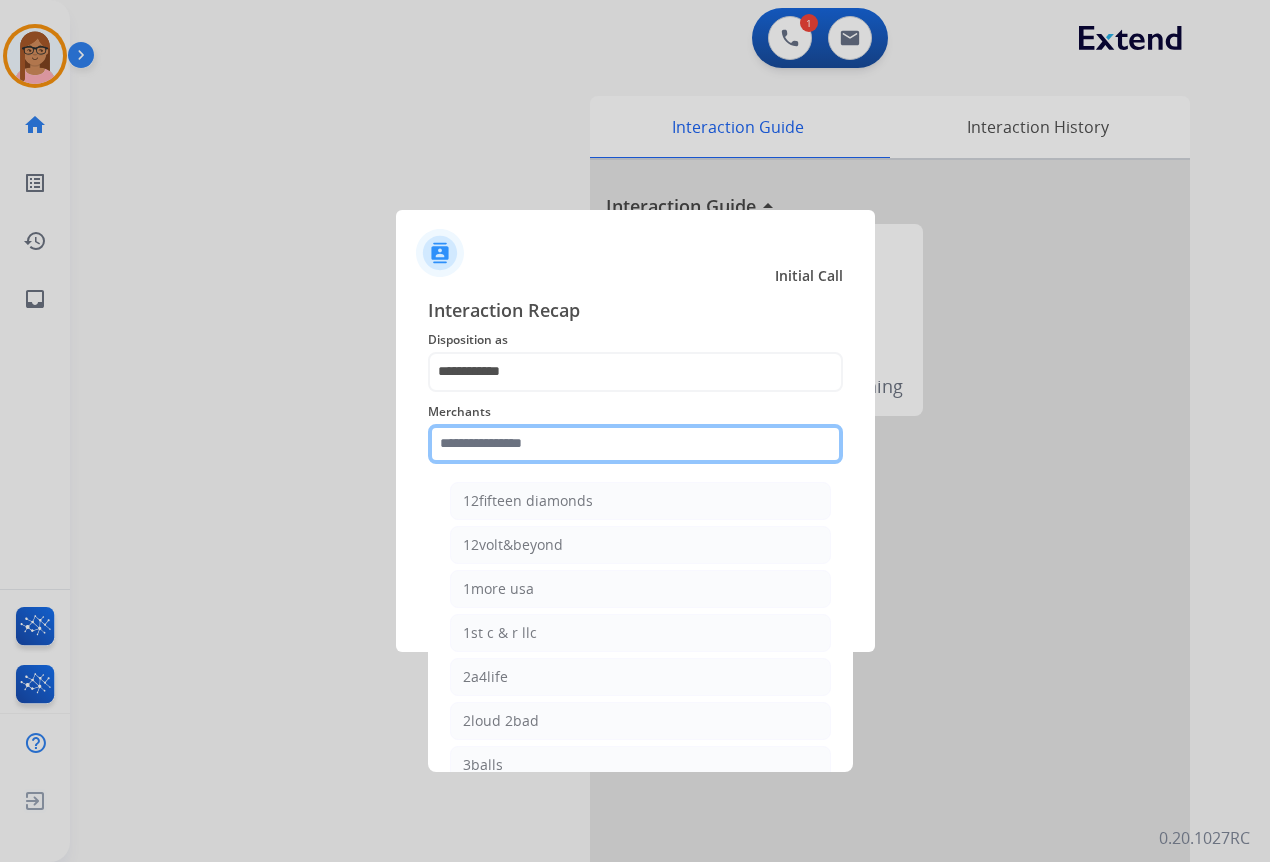 click 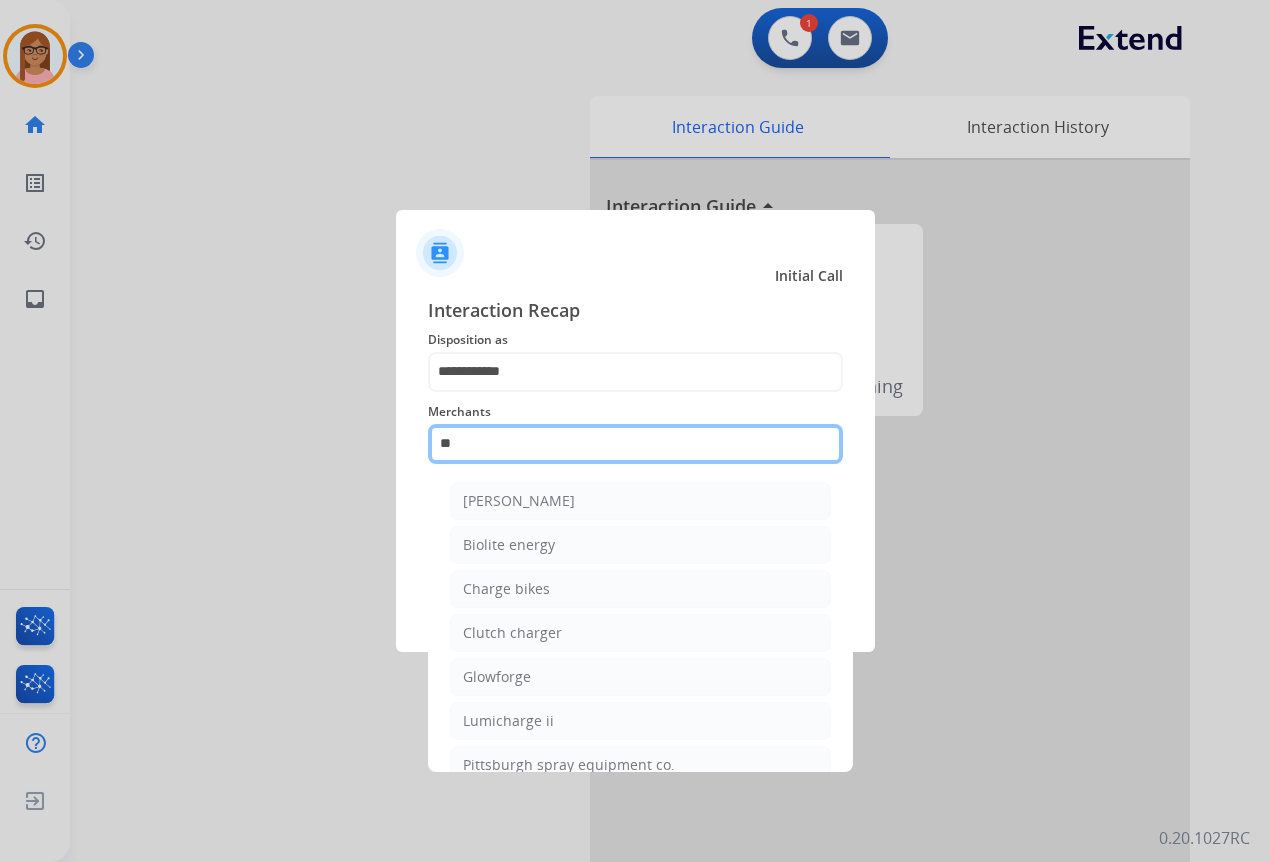type on "*" 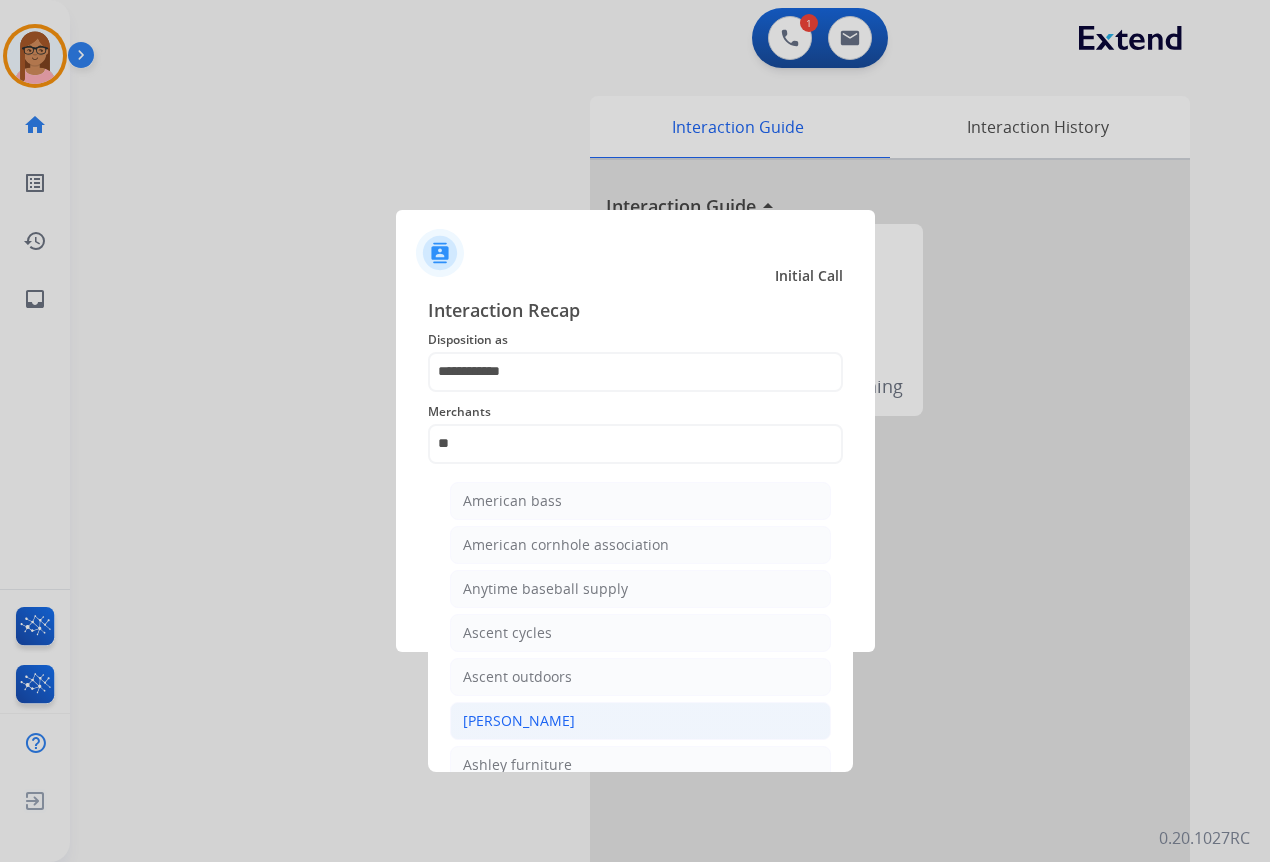 click on "[PERSON_NAME]" 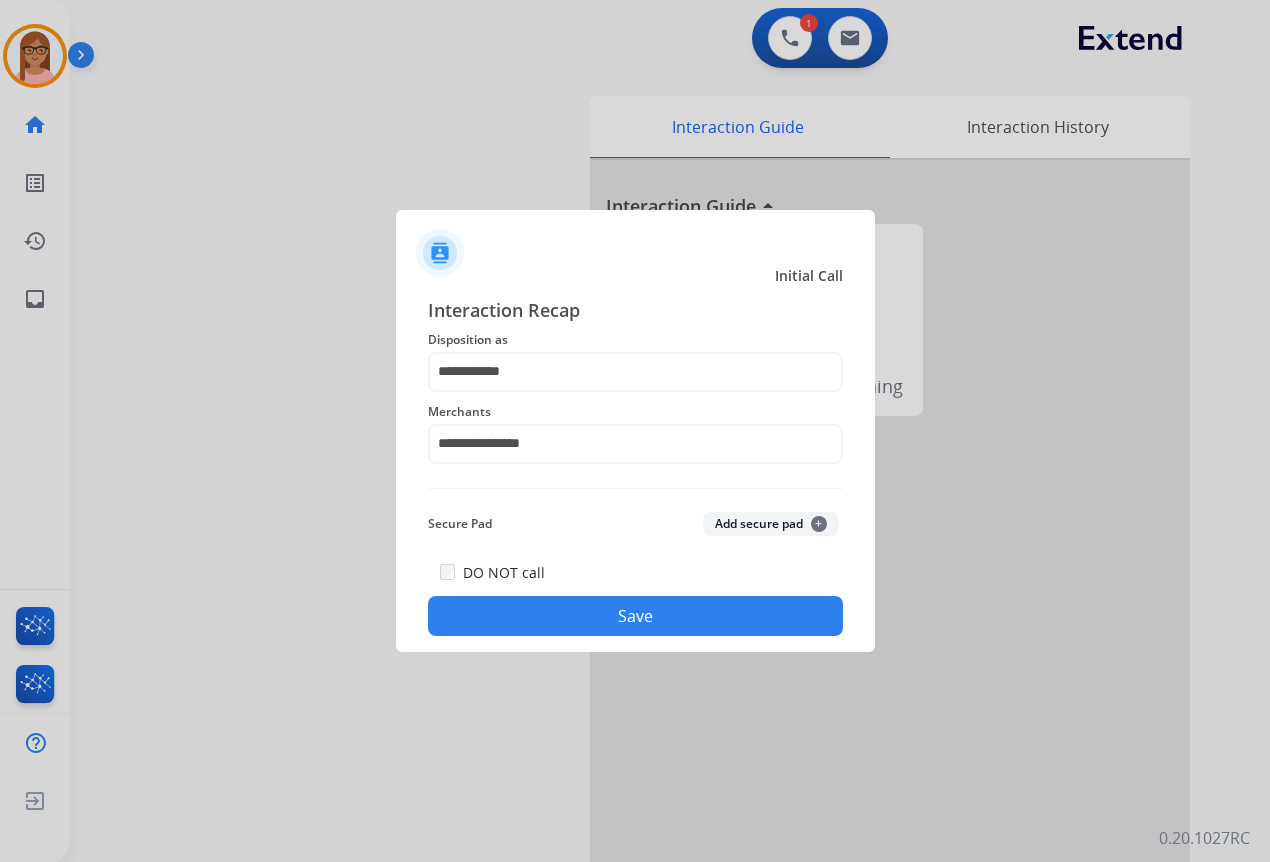 click on "Save" 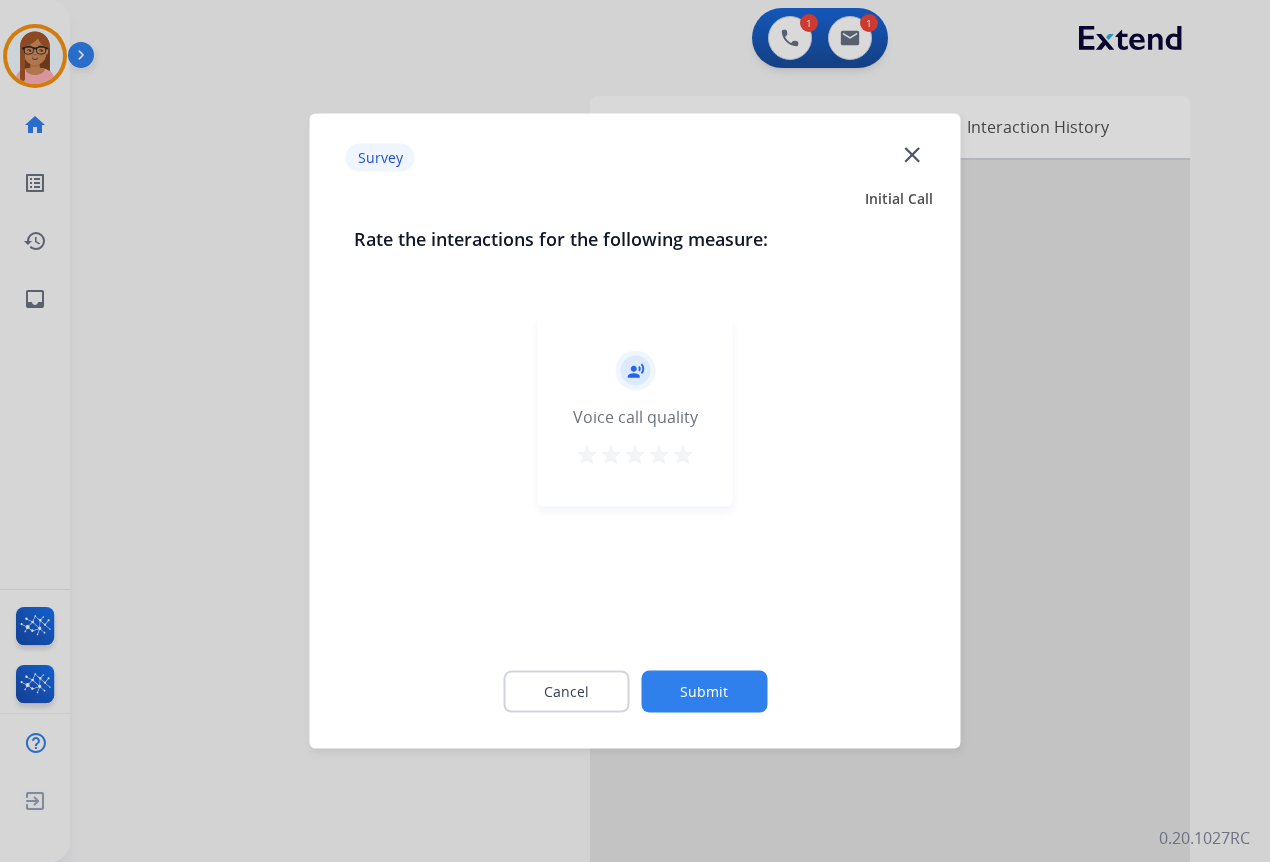 click on "record_voice_over   Voice call quality   star   star   star   star   star" 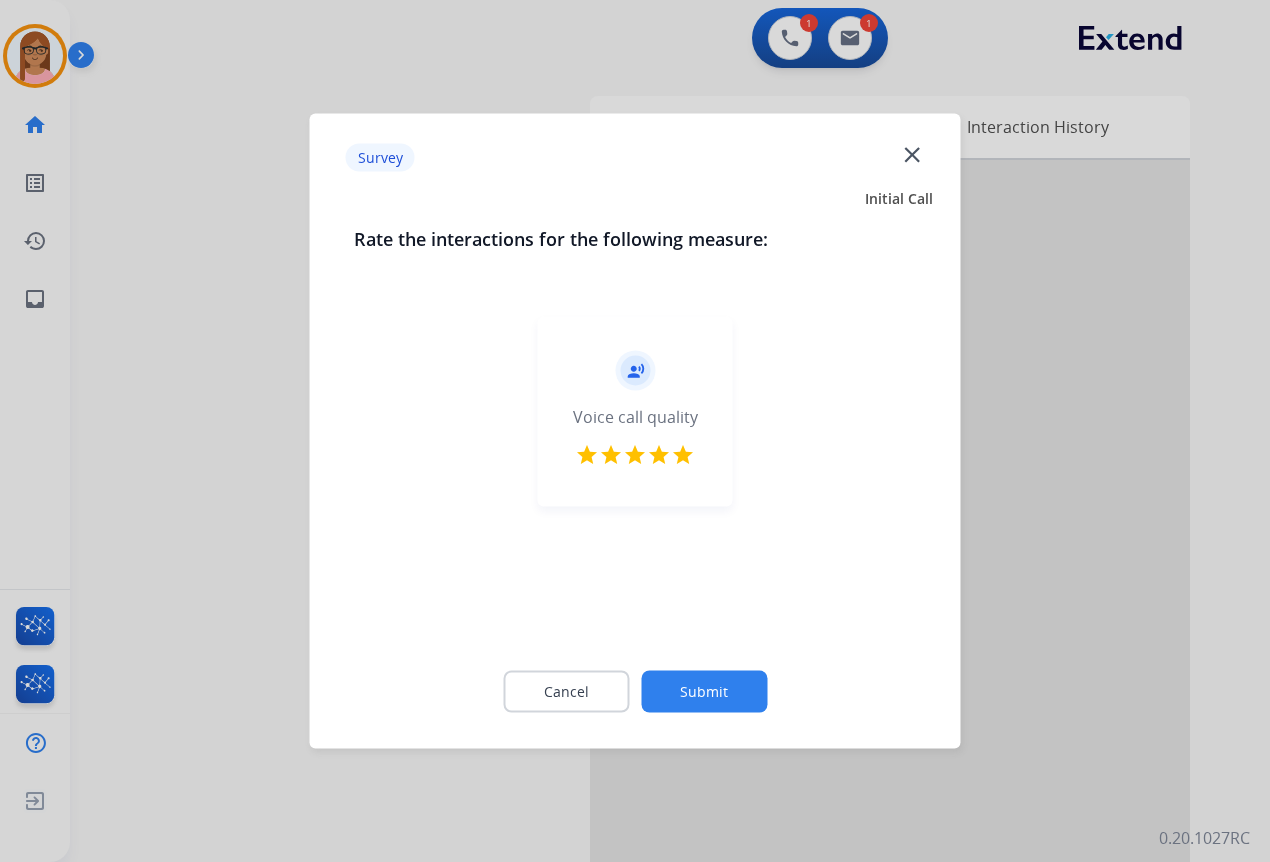 click on "Submit" 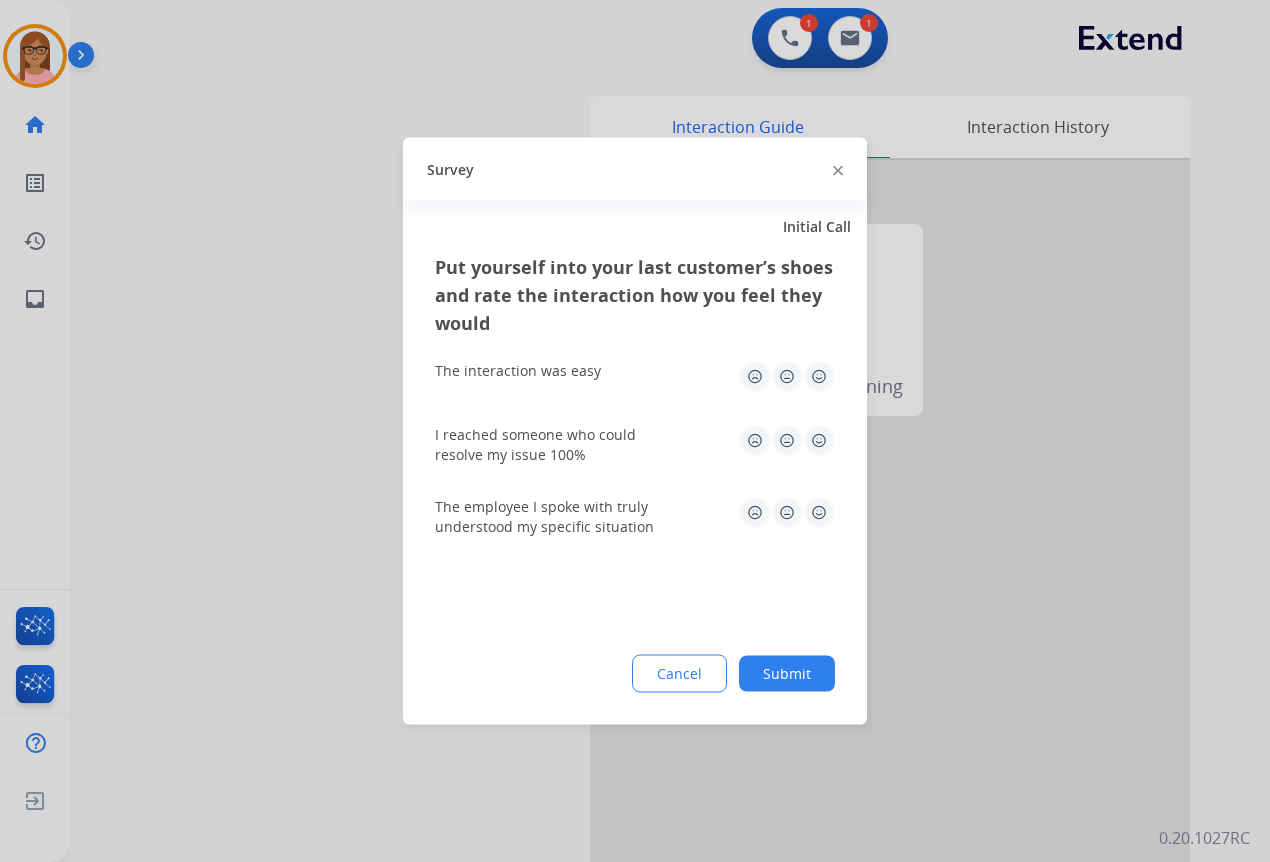 click 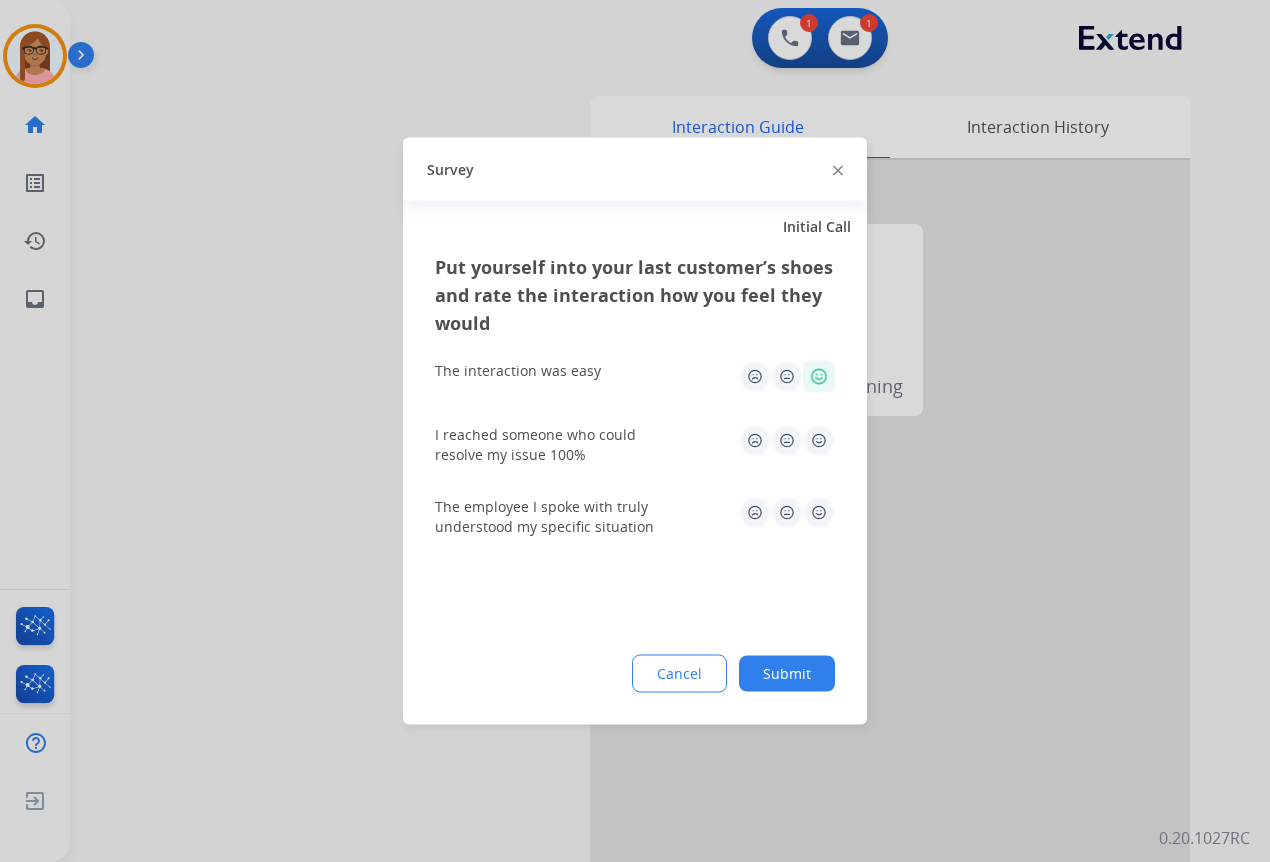 click 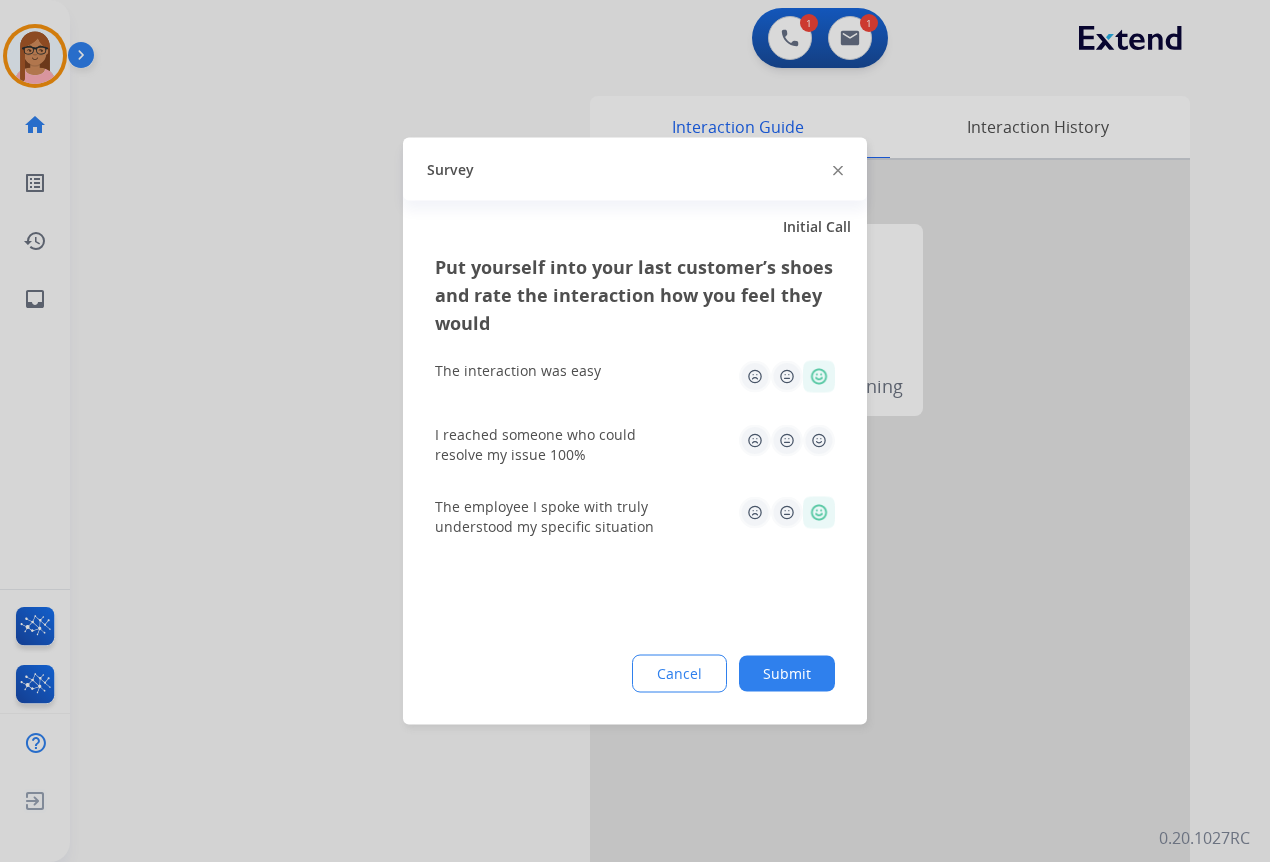 drag, startPoint x: 821, startPoint y: 445, endPoint x: 821, endPoint y: 485, distance: 40 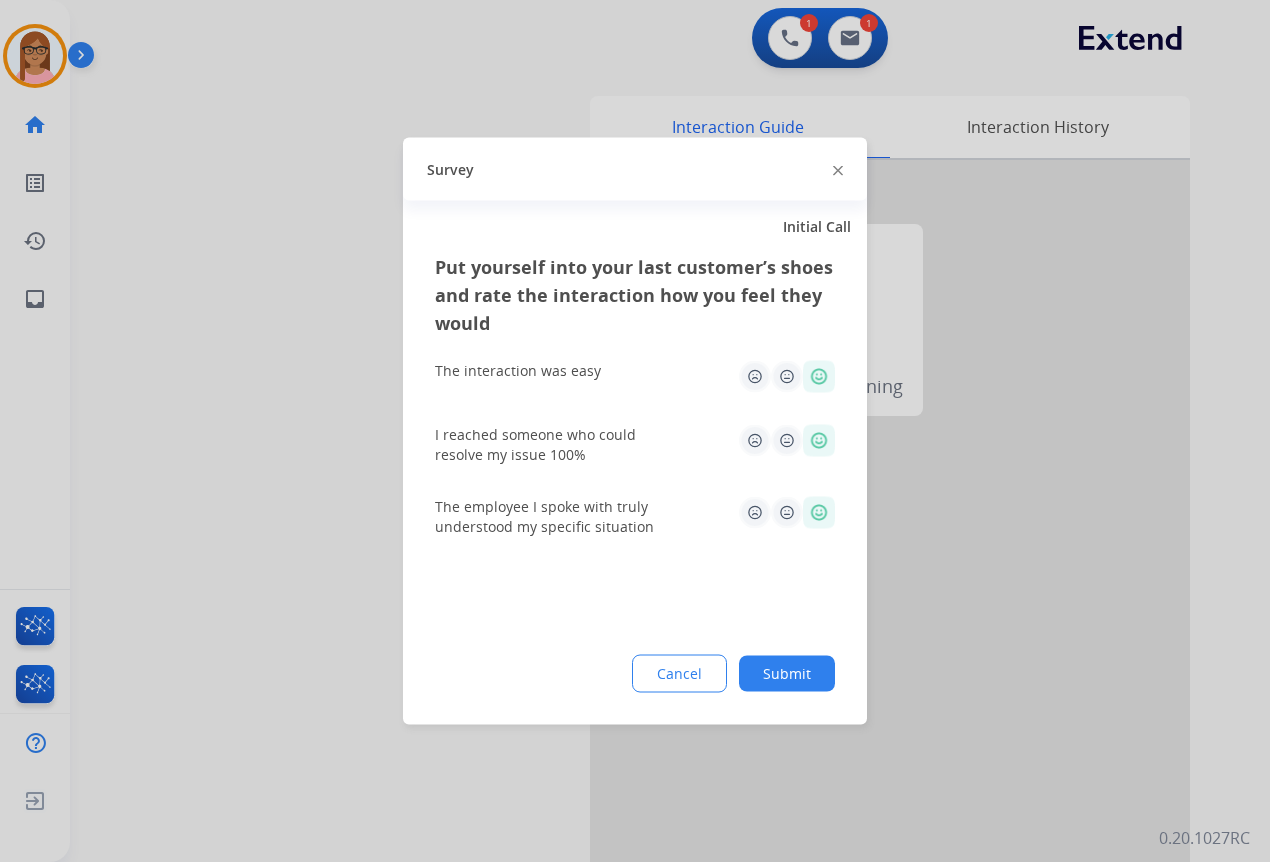 click on "Submit" 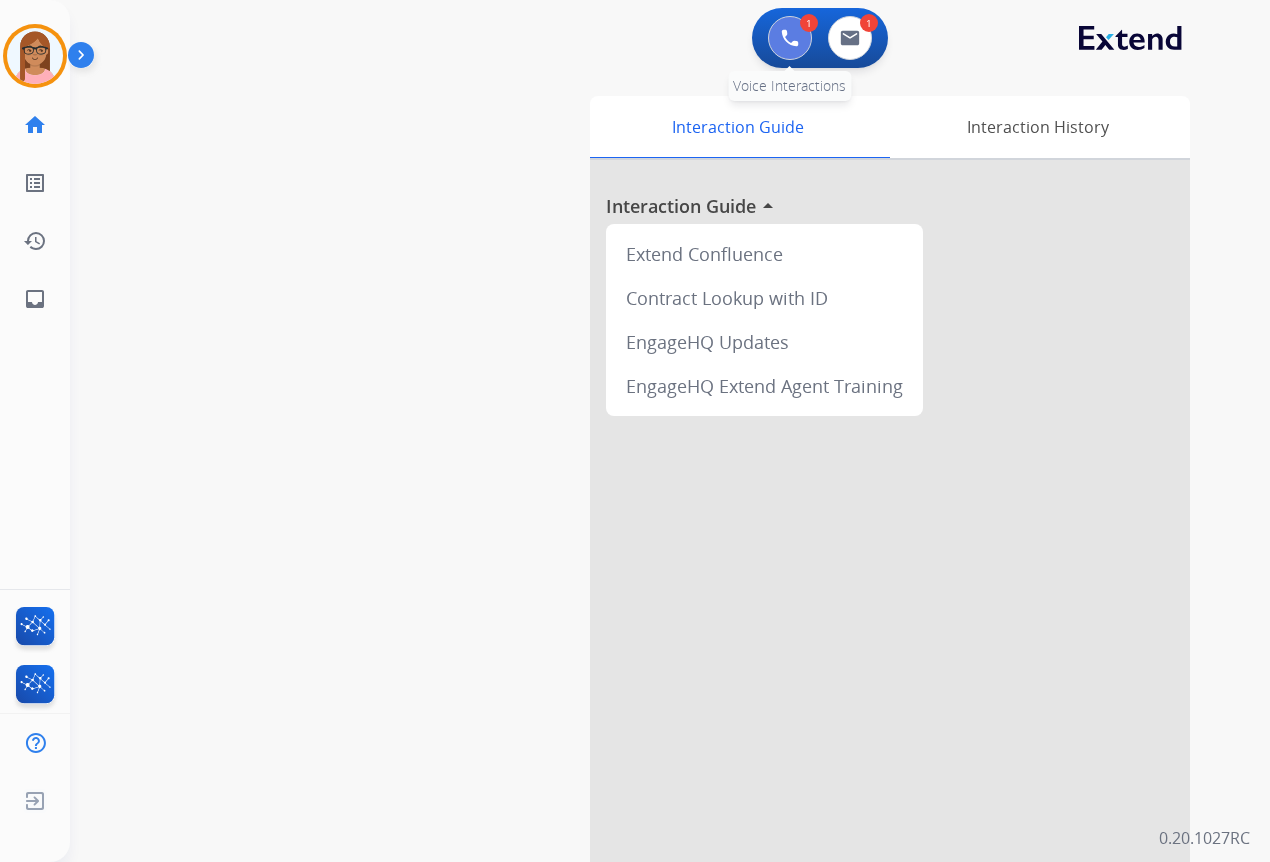 click at bounding box center (790, 38) 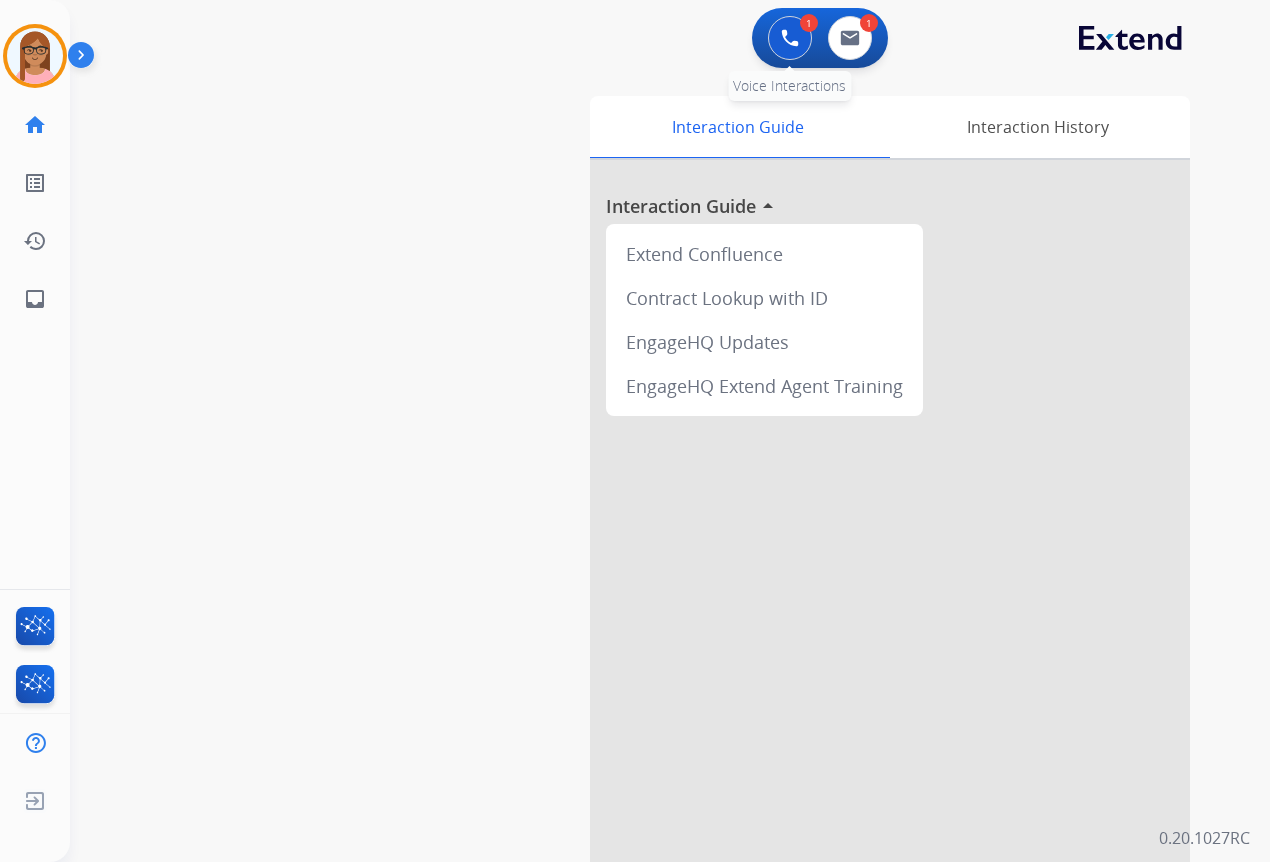 click at bounding box center [790, 38] 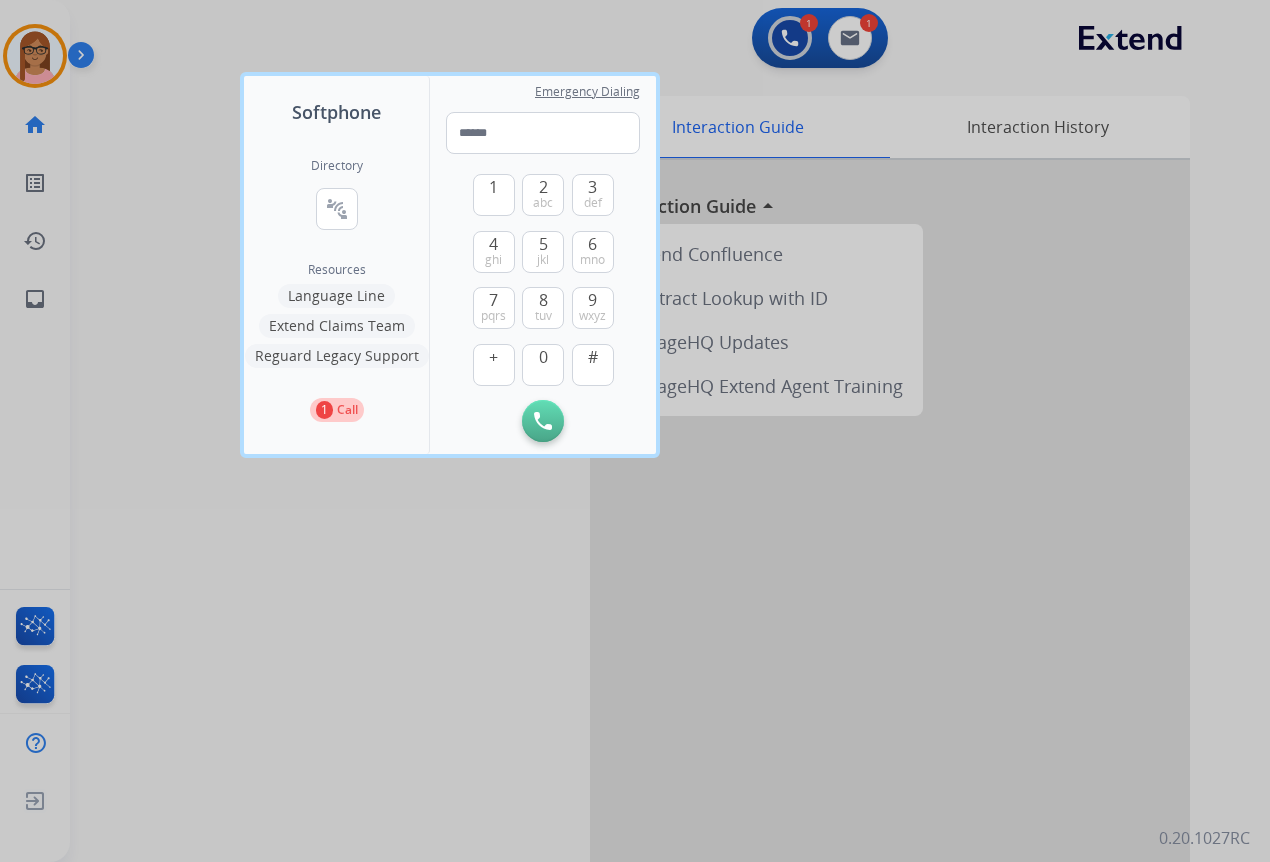 click at bounding box center (635, 431) 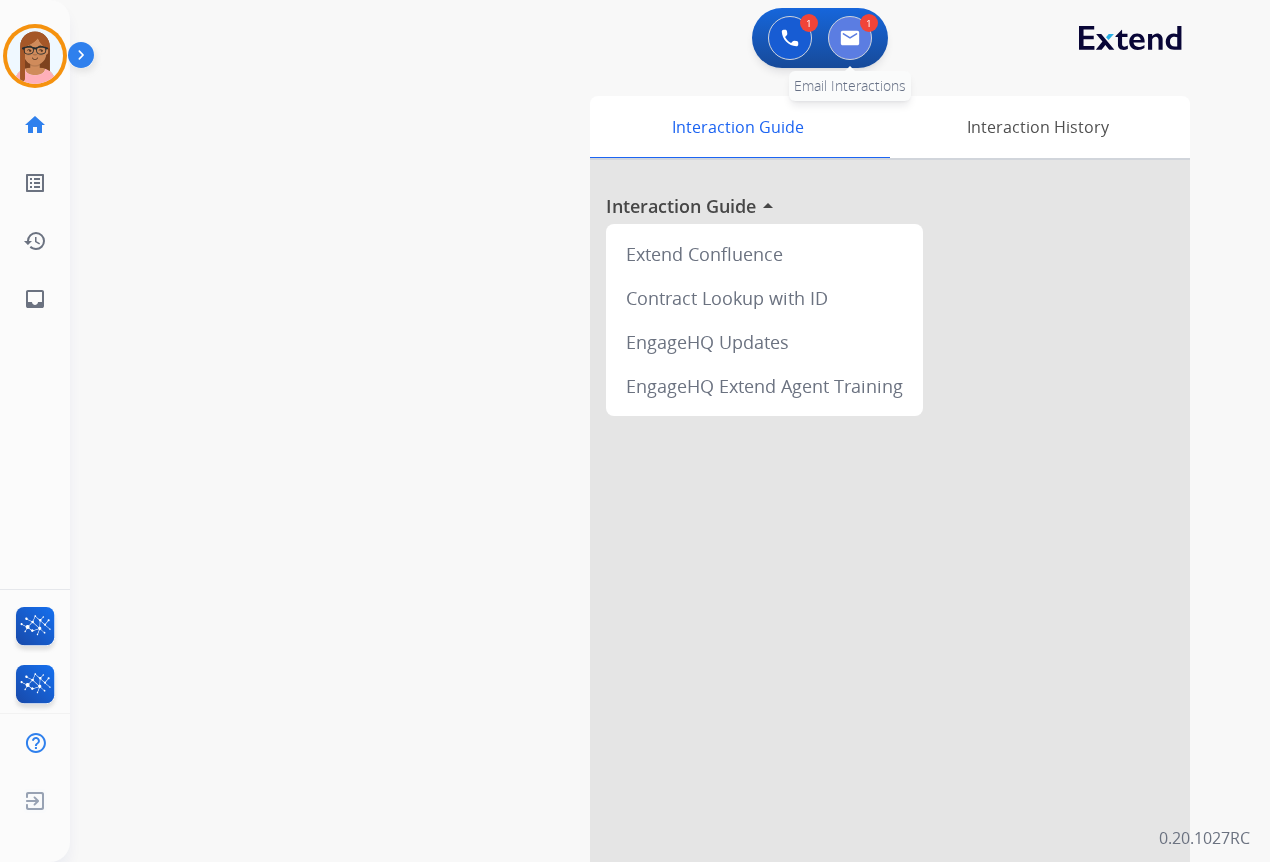 click at bounding box center [850, 38] 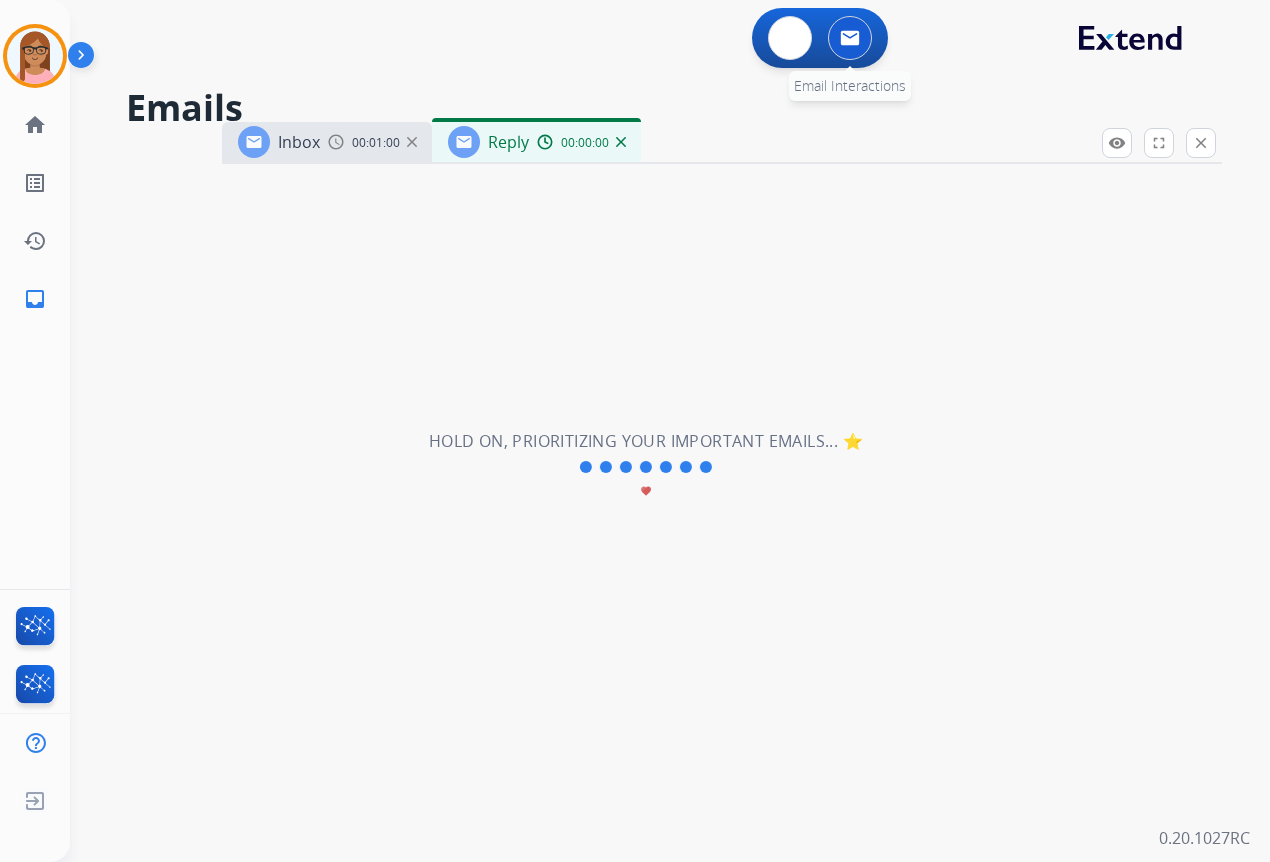 select on "**********" 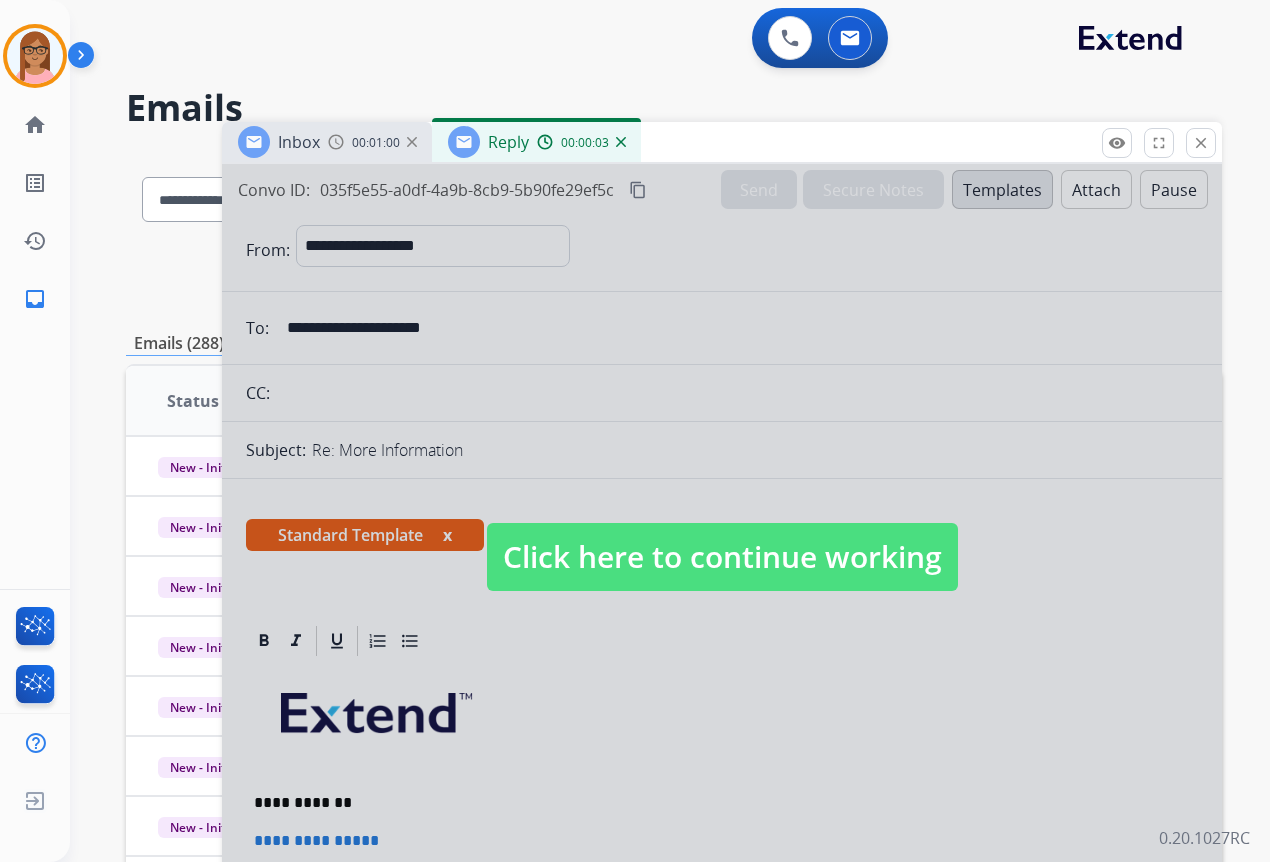 click on "Click here to continue working" at bounding box center (722, 557) 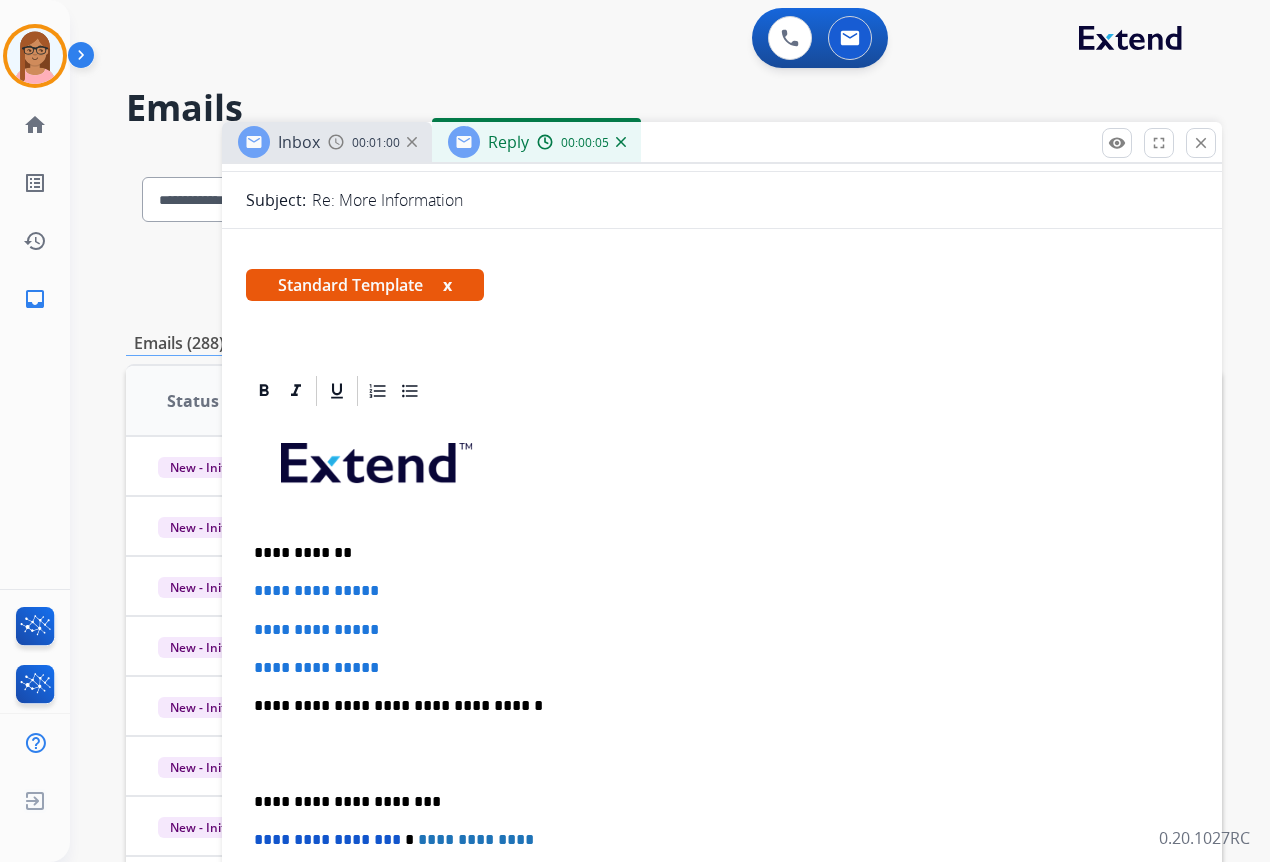 scroll, scrollTop: 375, scrollLeft: 0, axis: vertical 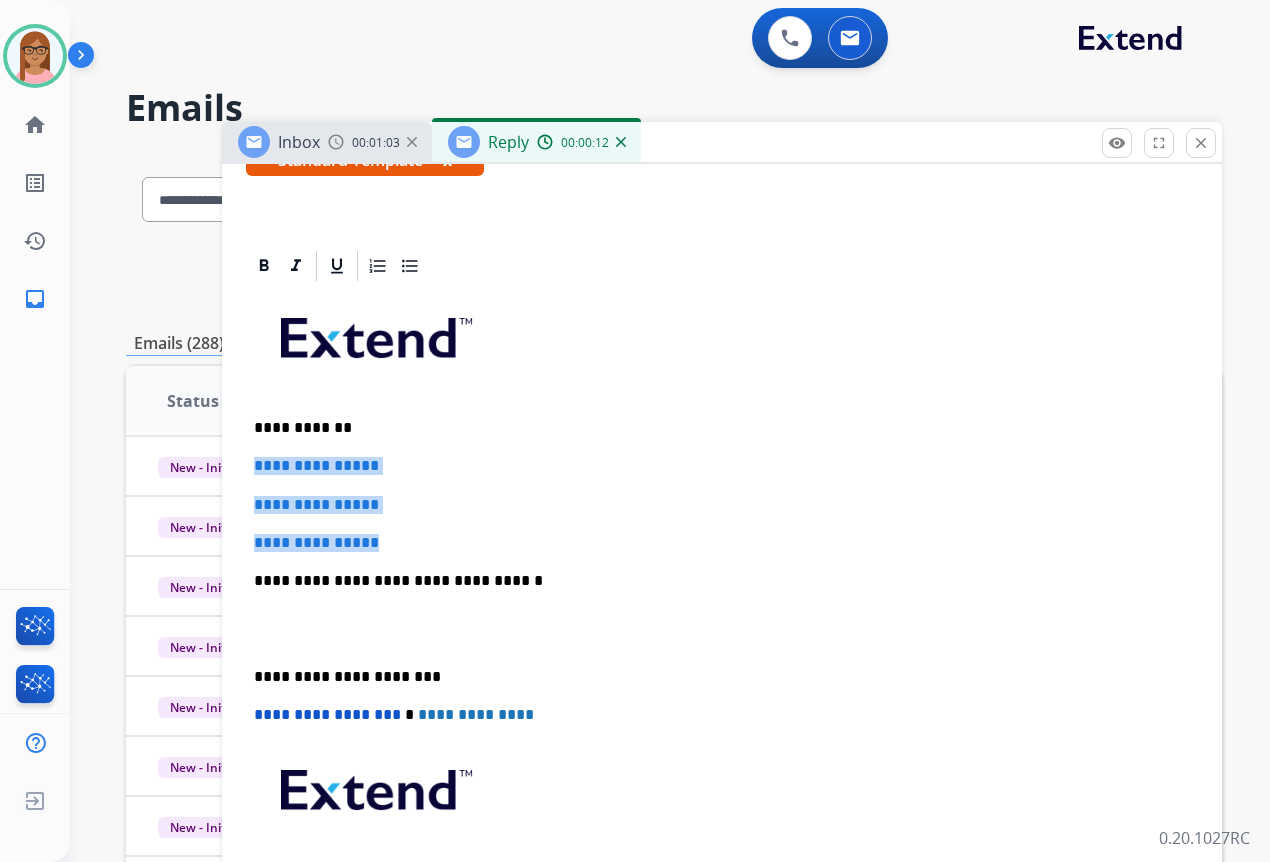 drag, startPoint x: 250, startPoint y: 465, endPoint x: 398, endPoint y: 543, distance: 167.29614 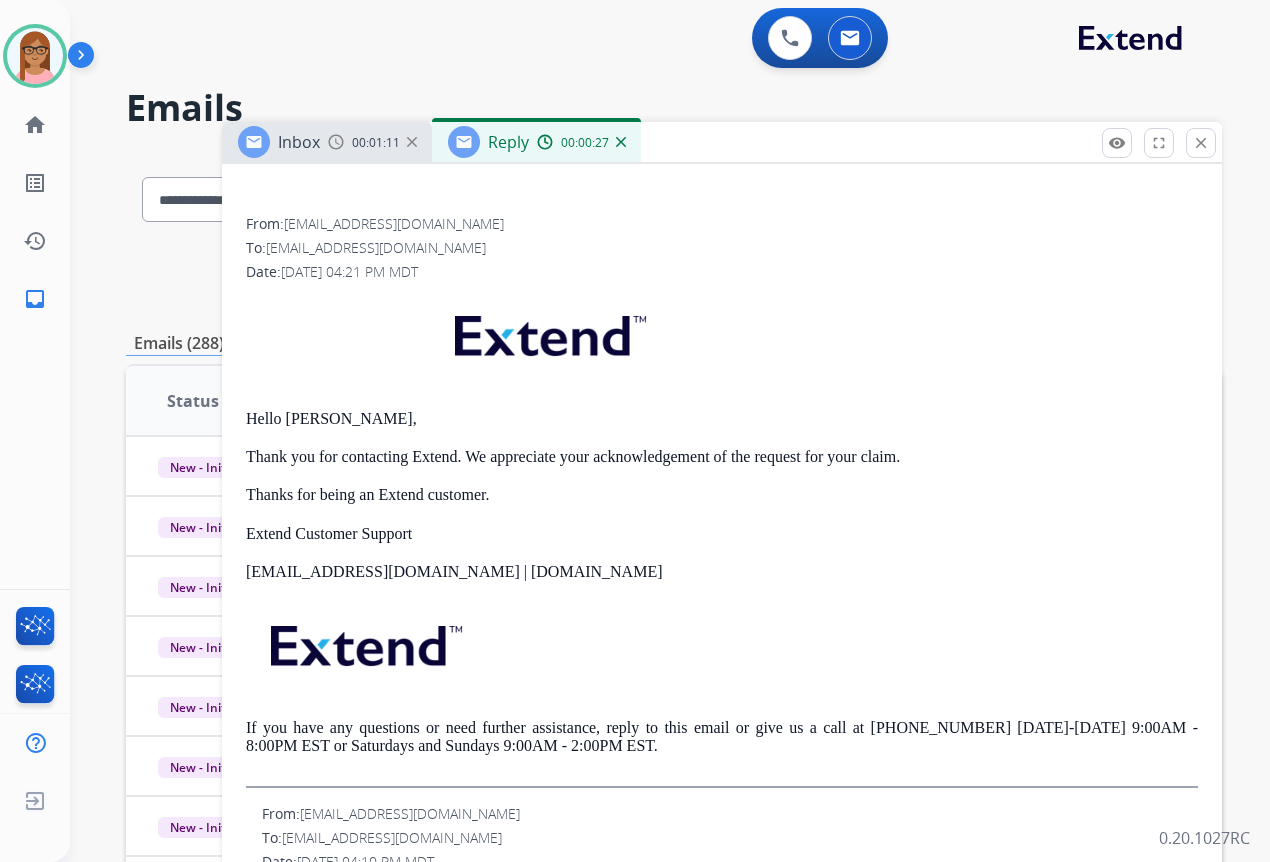 scroll, scrollTop: 1125, scrollLeft: 0, axis: vertical 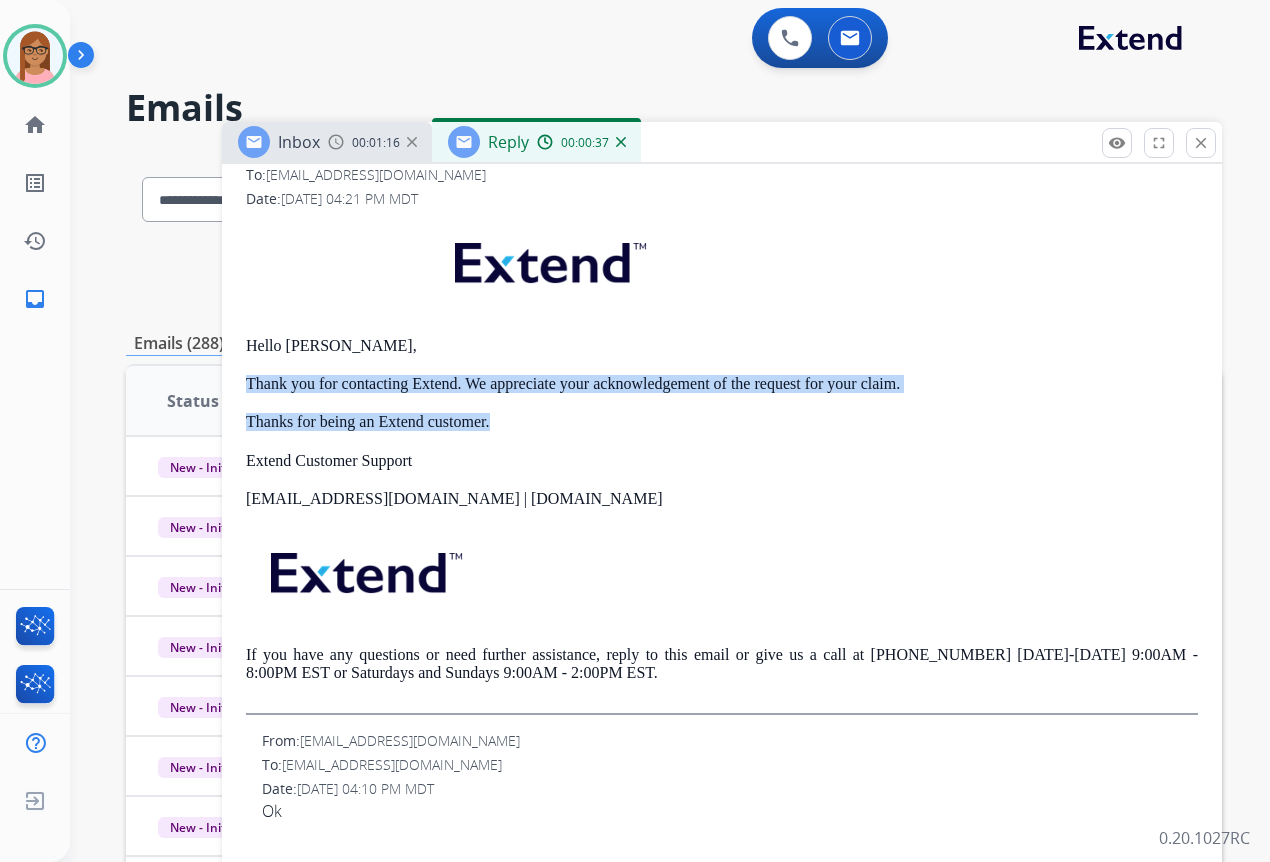 drag, startPoint x: 286, startPoint y: 390, endPoint x: 503, endPoint y: 411, distance: 218.01376 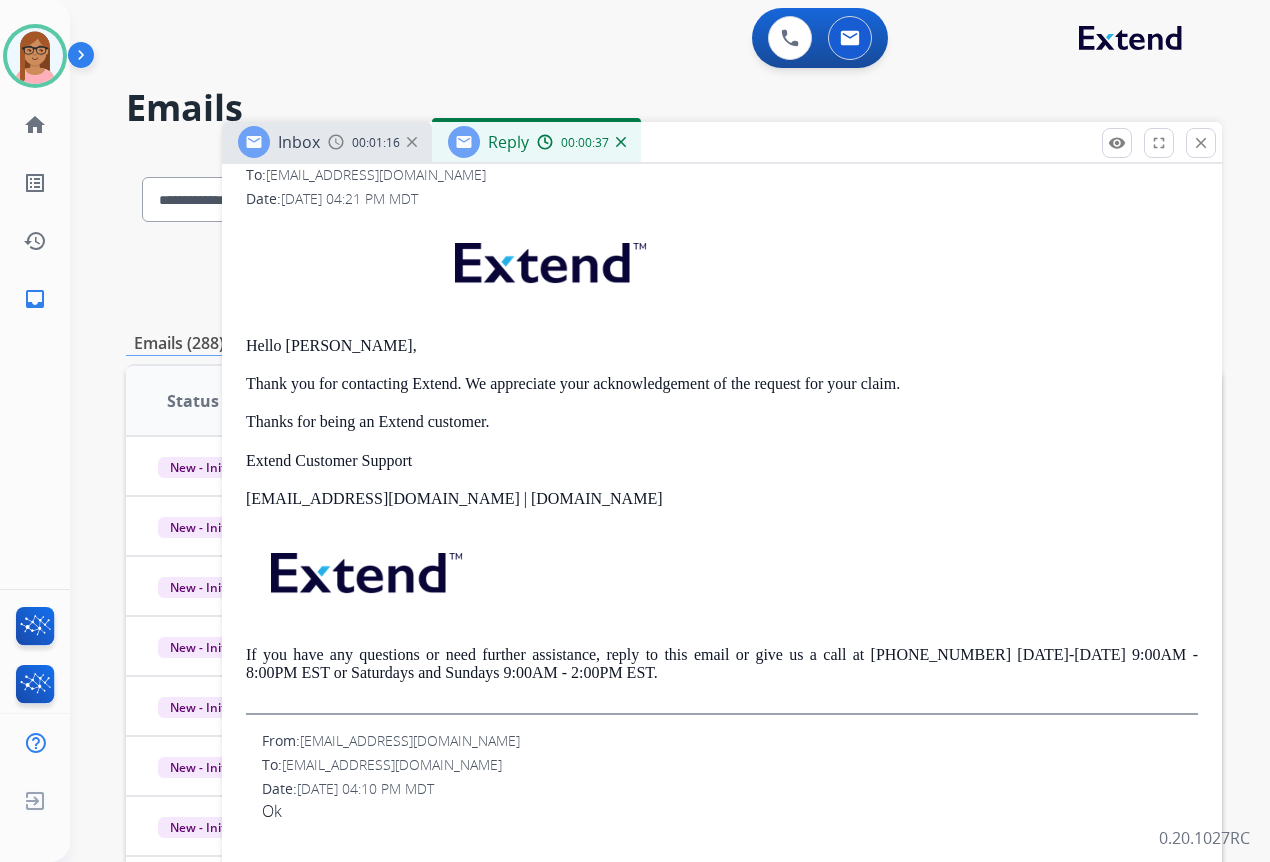 drag, startPoint x: 503, startPoint y: 411, endPoint x: 530, endPoint y: 437, distance: 37.48333 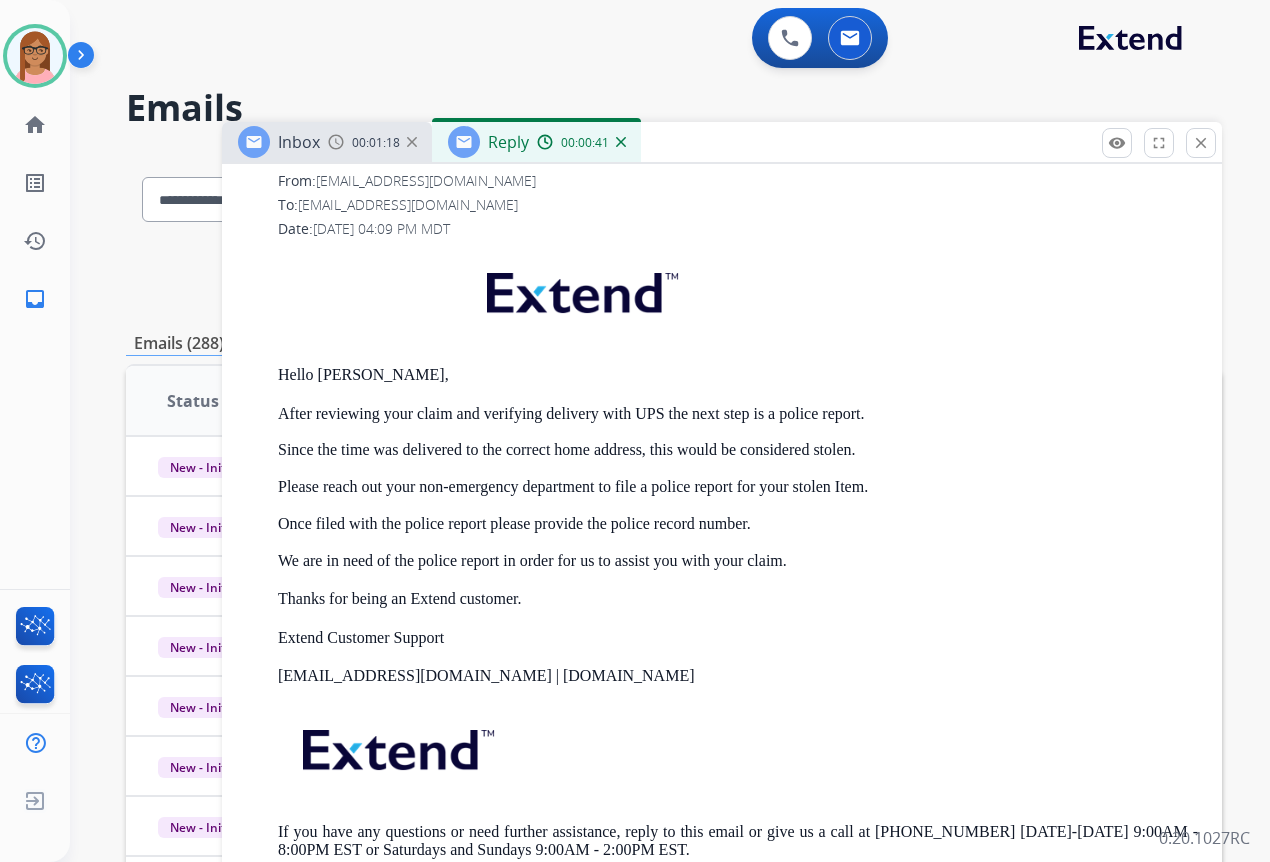 scroll, scrollTop: 1828, scrollLeft: 0, axis: vertical 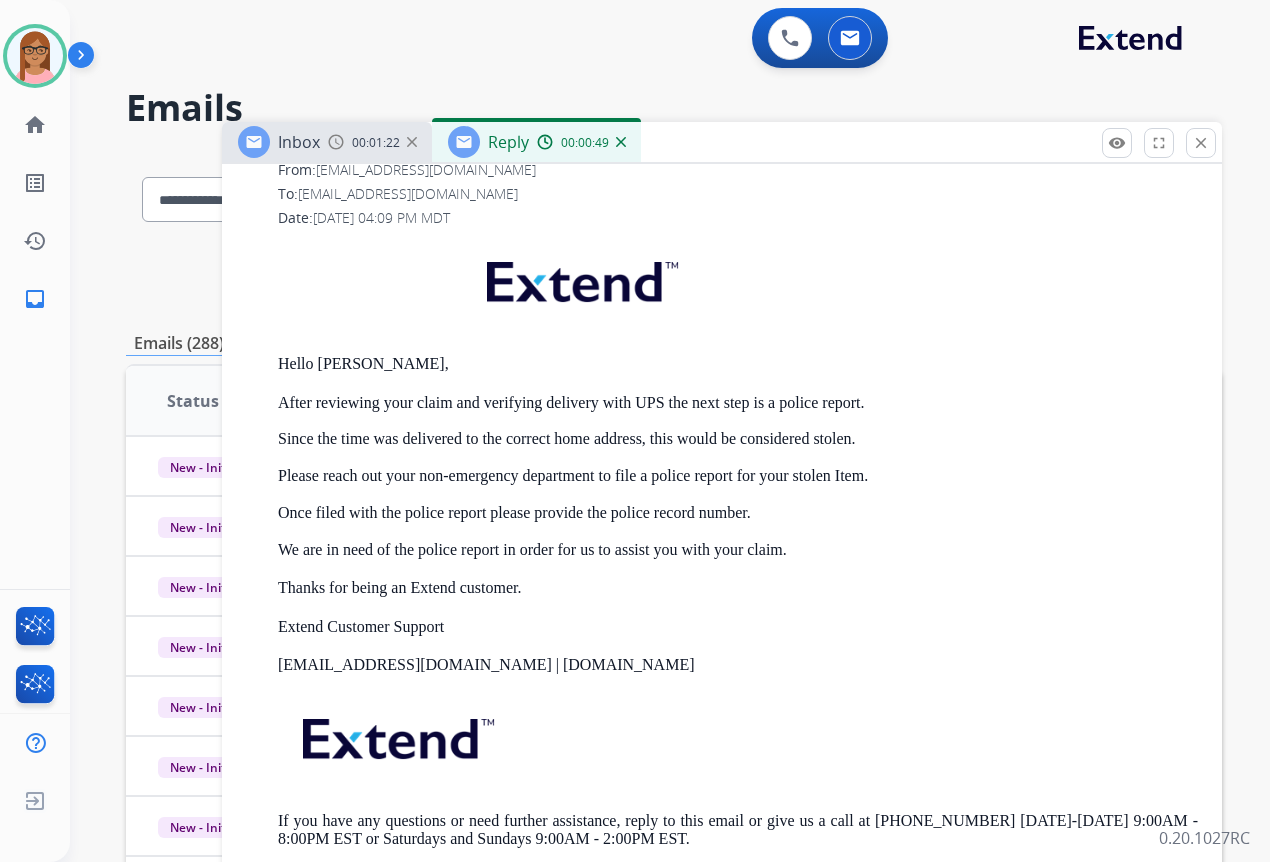 drag, startPoint x: 280, startPoint y: 406, endPoint x: 795, endPoint y: 546, distance: 533.69 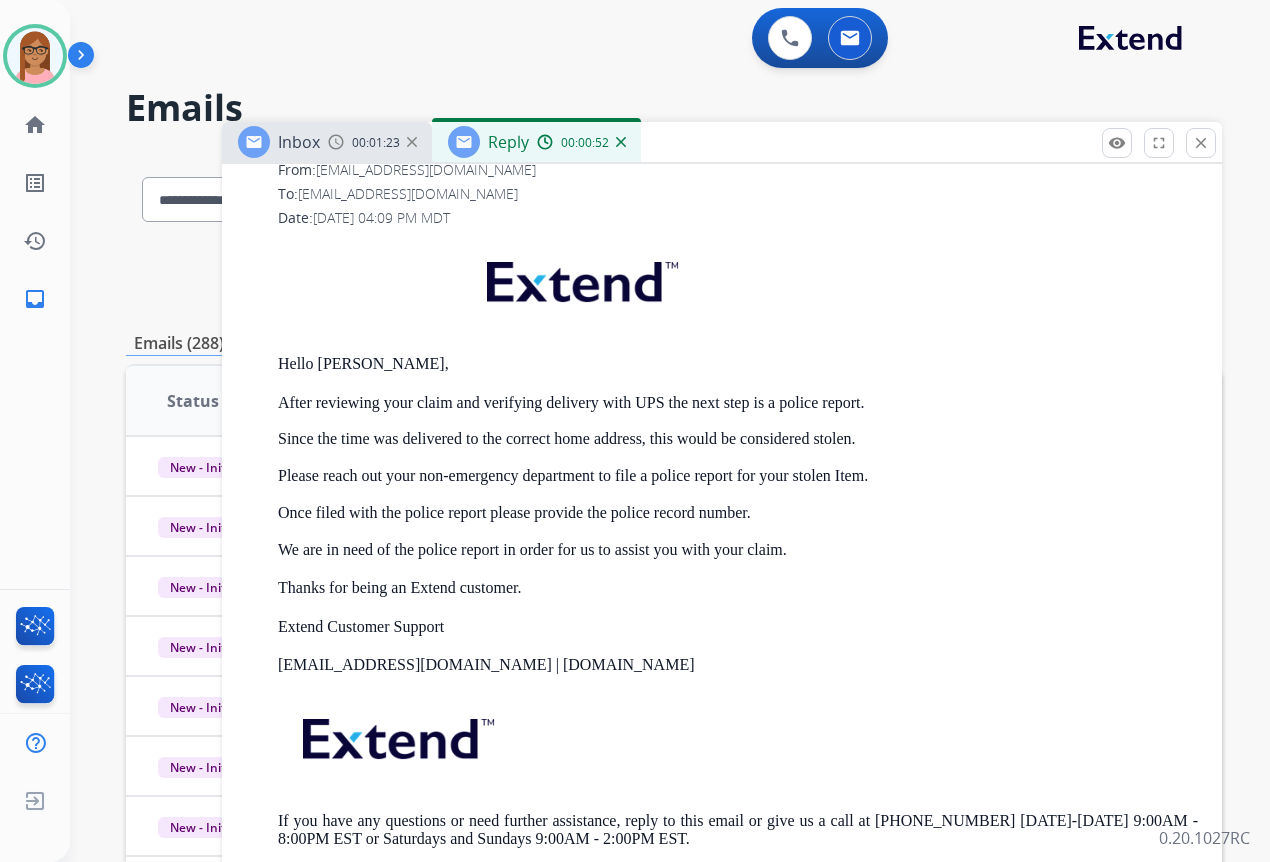 copy on "After reviewing your claim and verifying delivery with UPS the next step is a police report.   Since the time was delivered to the correct home address, this would be considered stolen.    Please reach out your non-emergency department to file a police report for your stolen Item.    Once filed with the police report please provide the police record number.    We are in need of the police report in order for us to assist you with your claim." 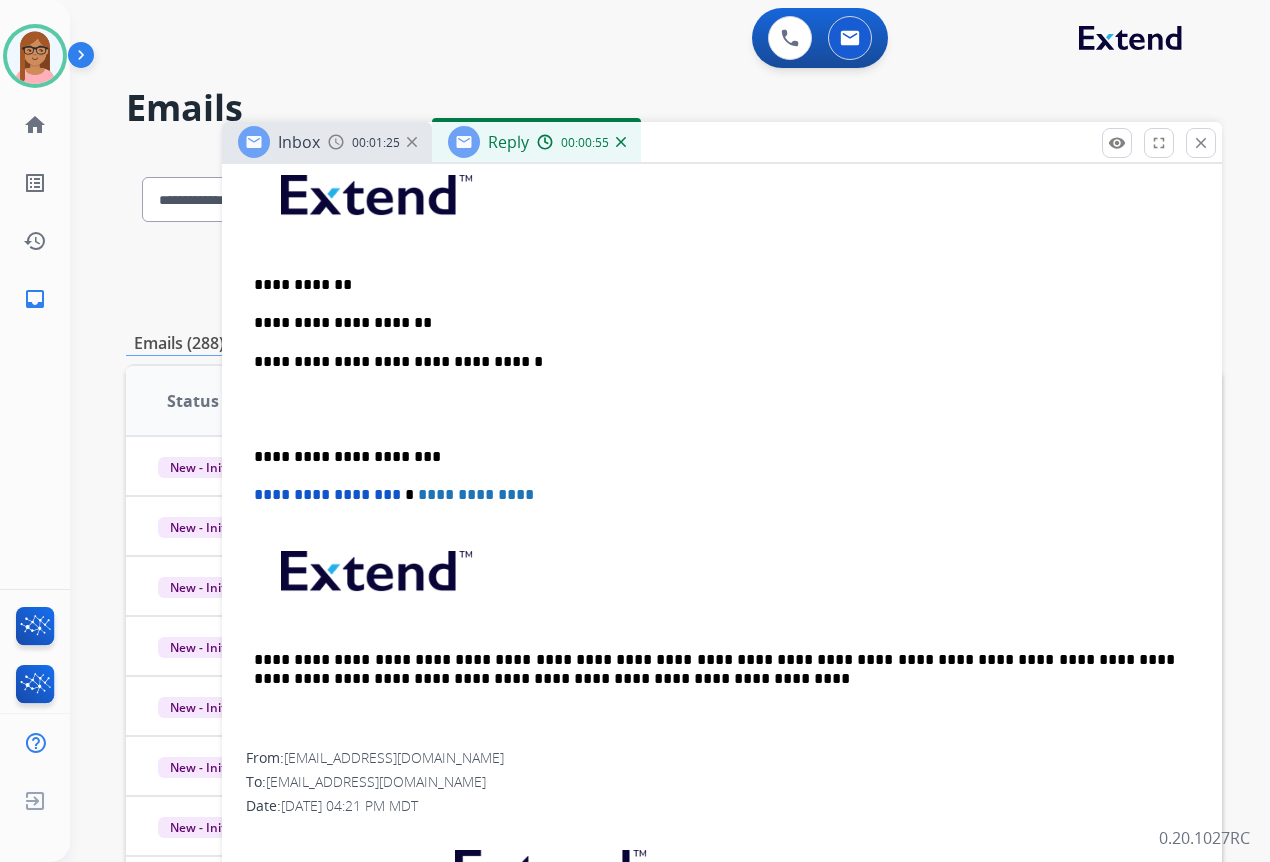 scroll, scrollTop: 453, scrollLeft: 0, axis: vertical 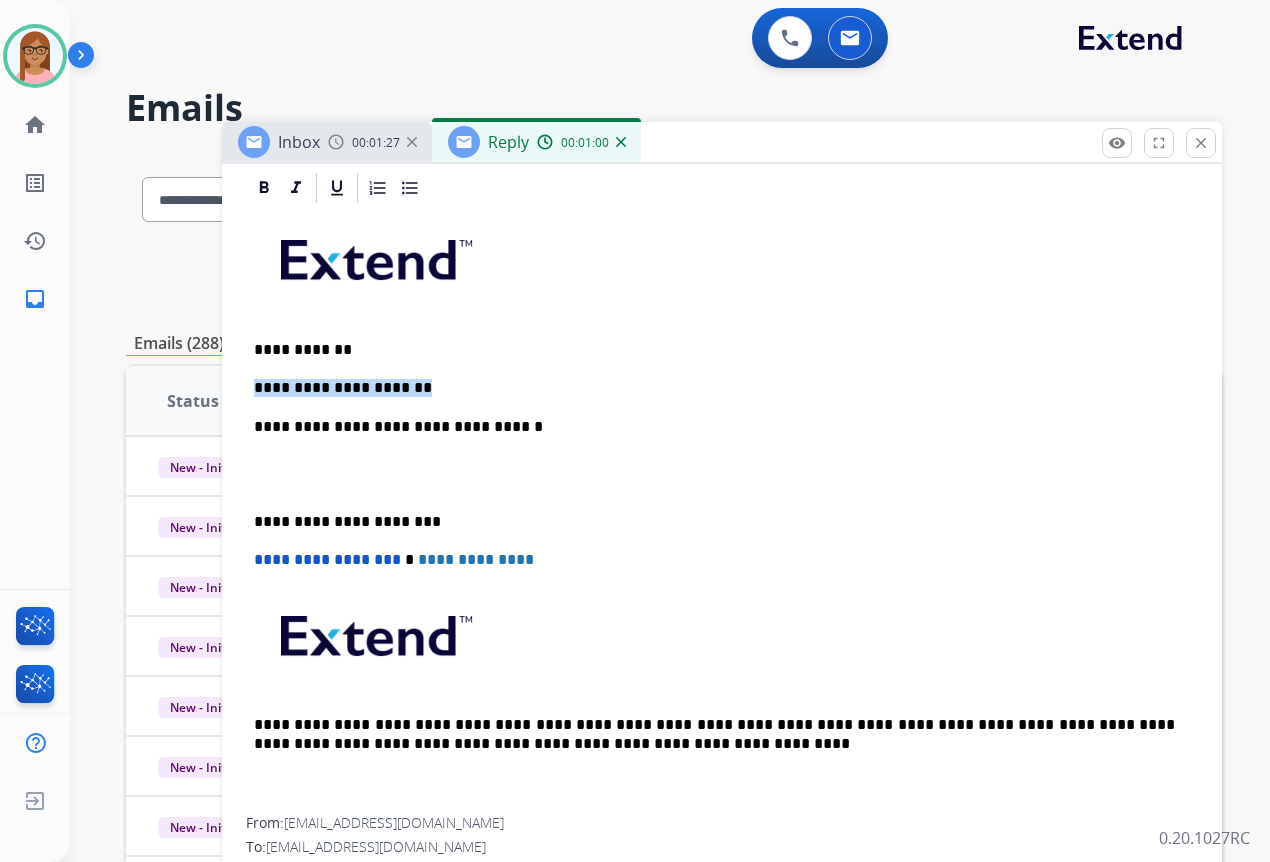 drag, startPoint x: 256, startPoint y: 388, endPoint x: 430, endPoint y: 383, distance: 174.07182 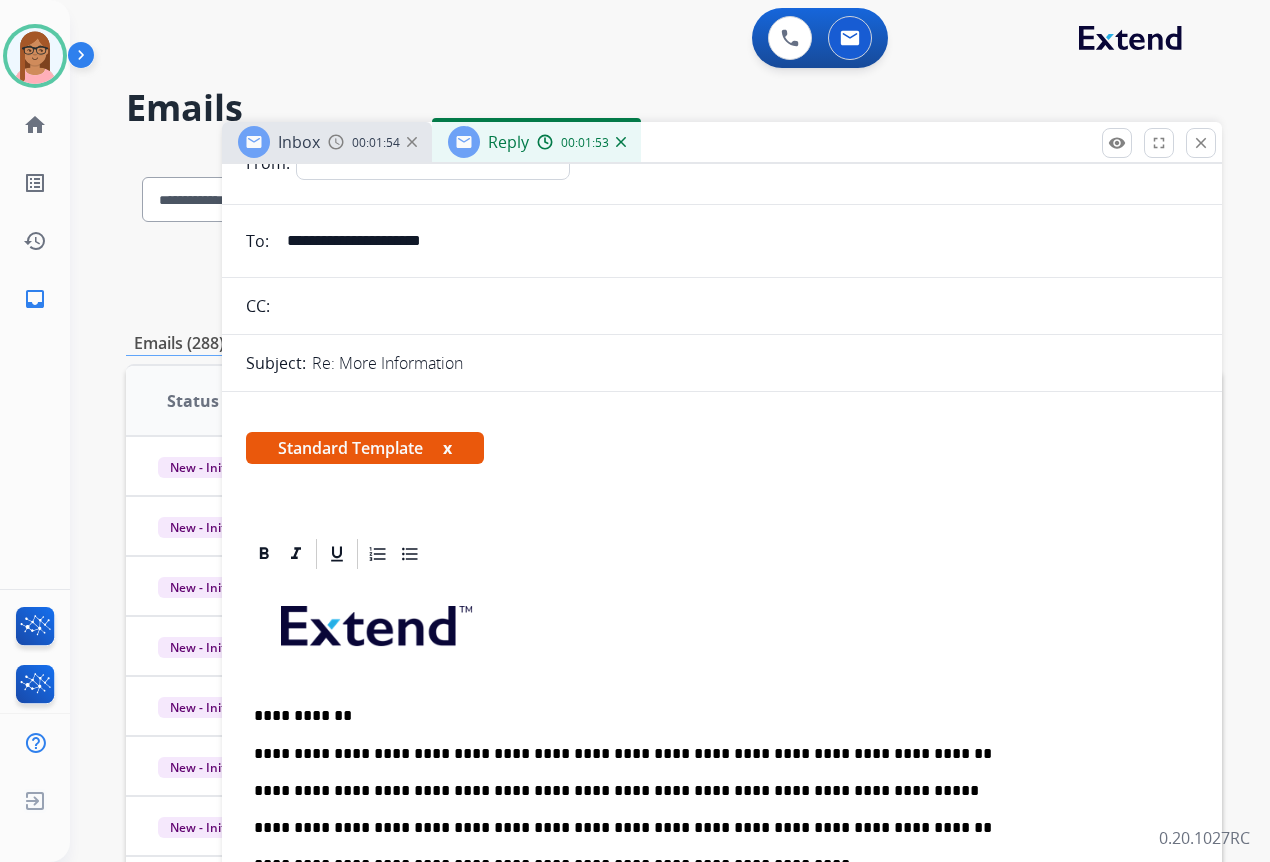 scroll, scrollTop: 0, scrollLeft: 0, axis: both 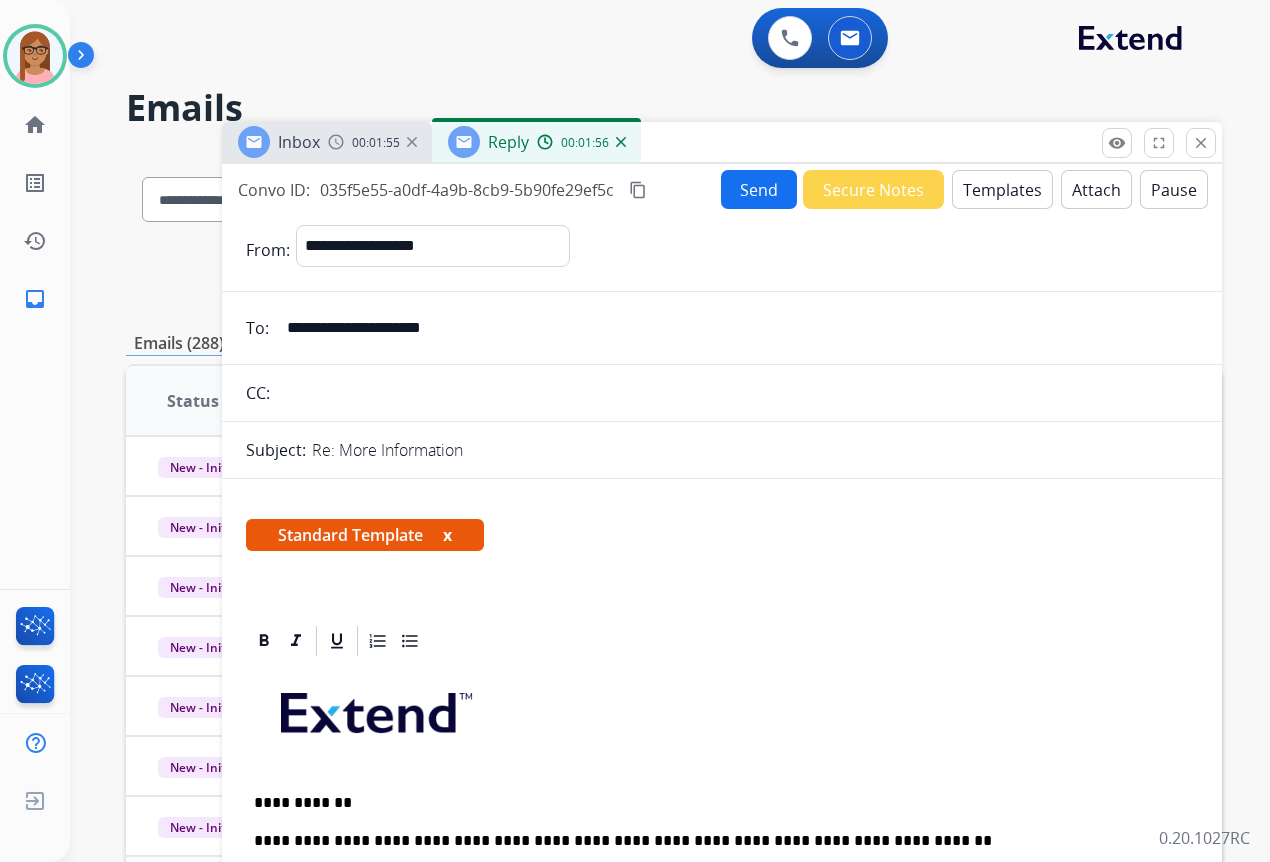 click on "Send" at bounding box center (759, 189) 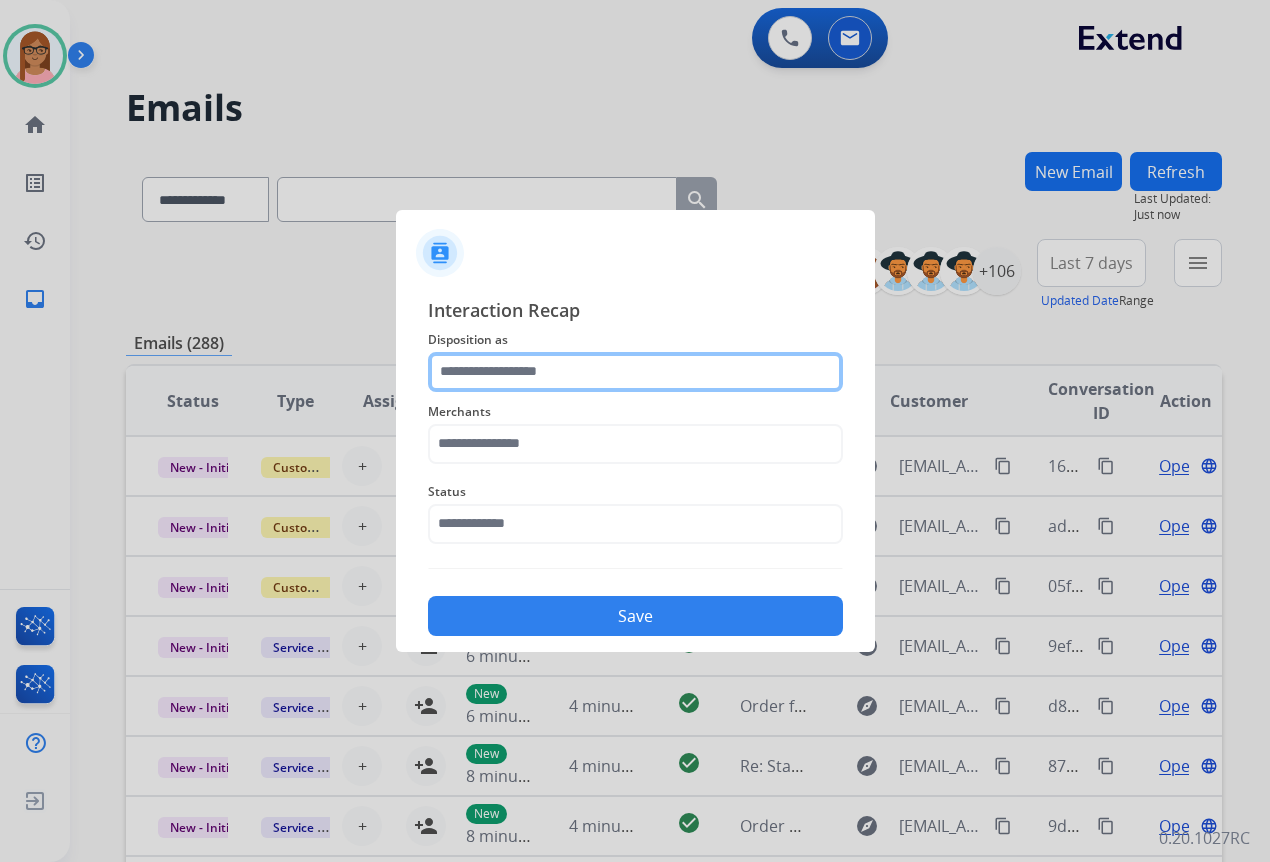 click 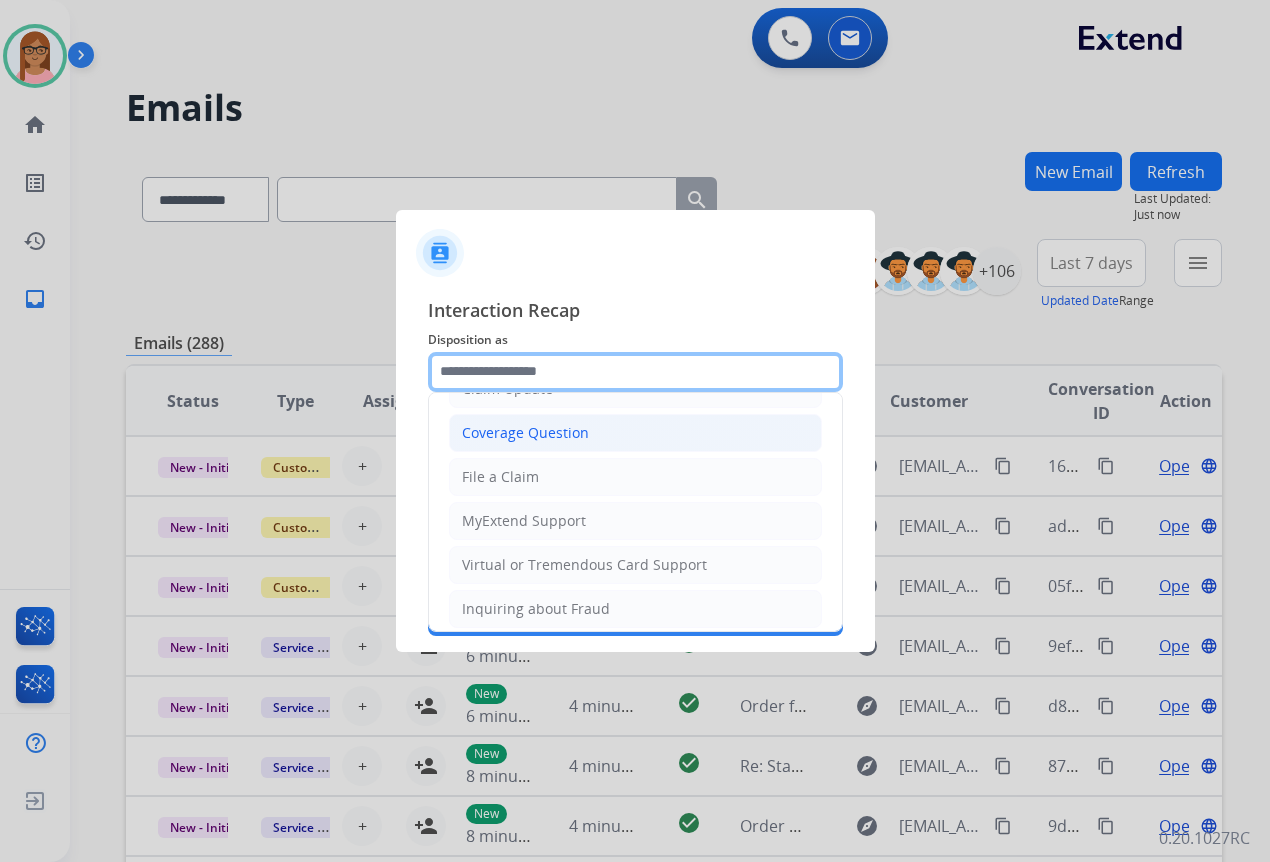 scroll, scrollTop: 0, scrollLeft: 0, axis: both 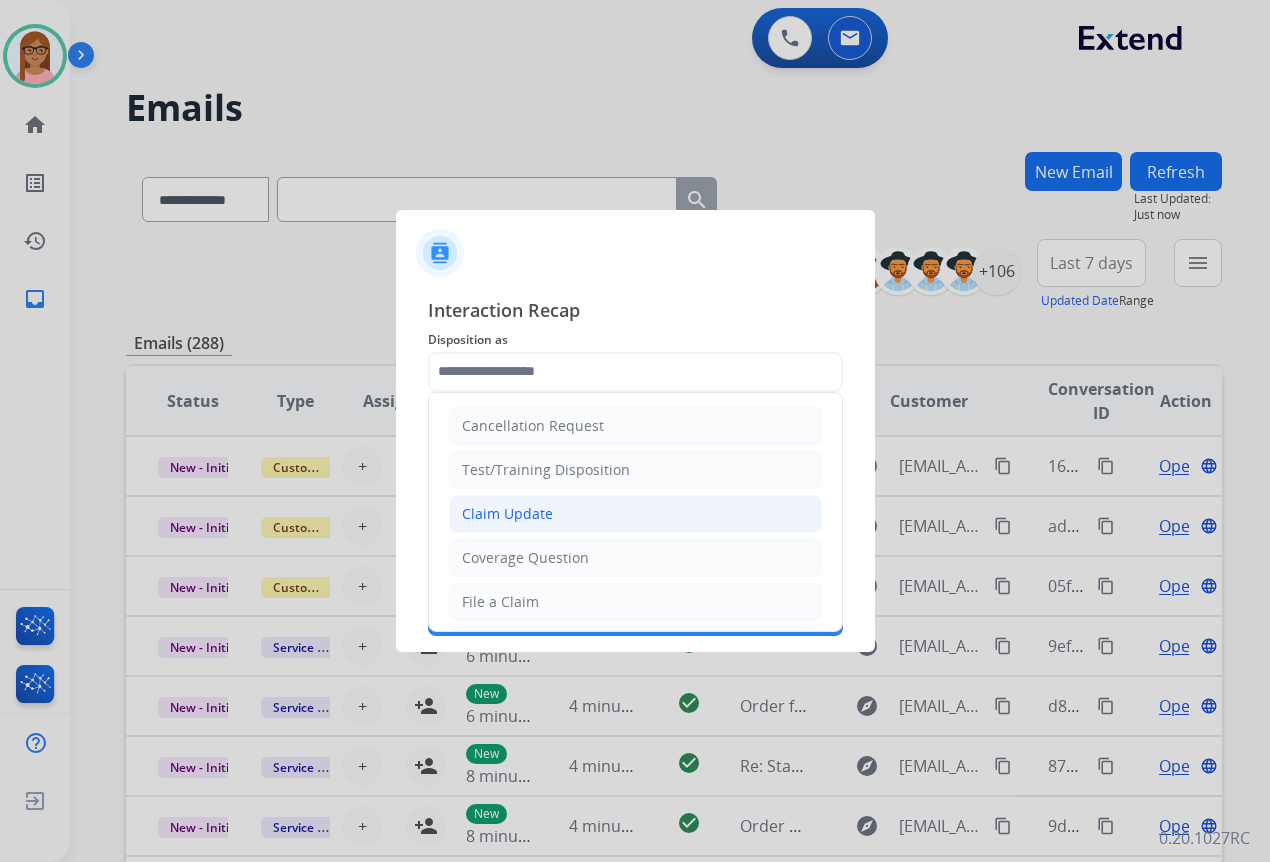 click on "Claim Update" 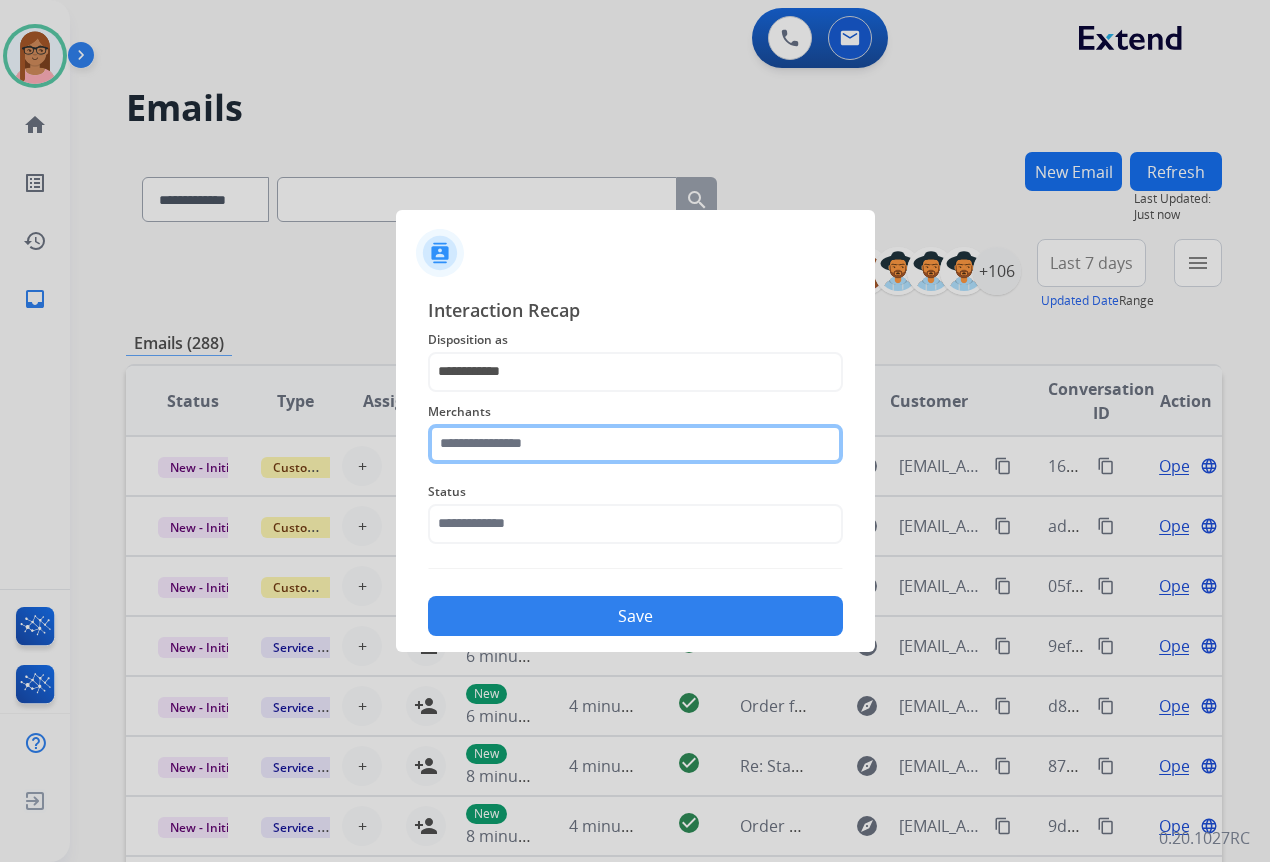 click 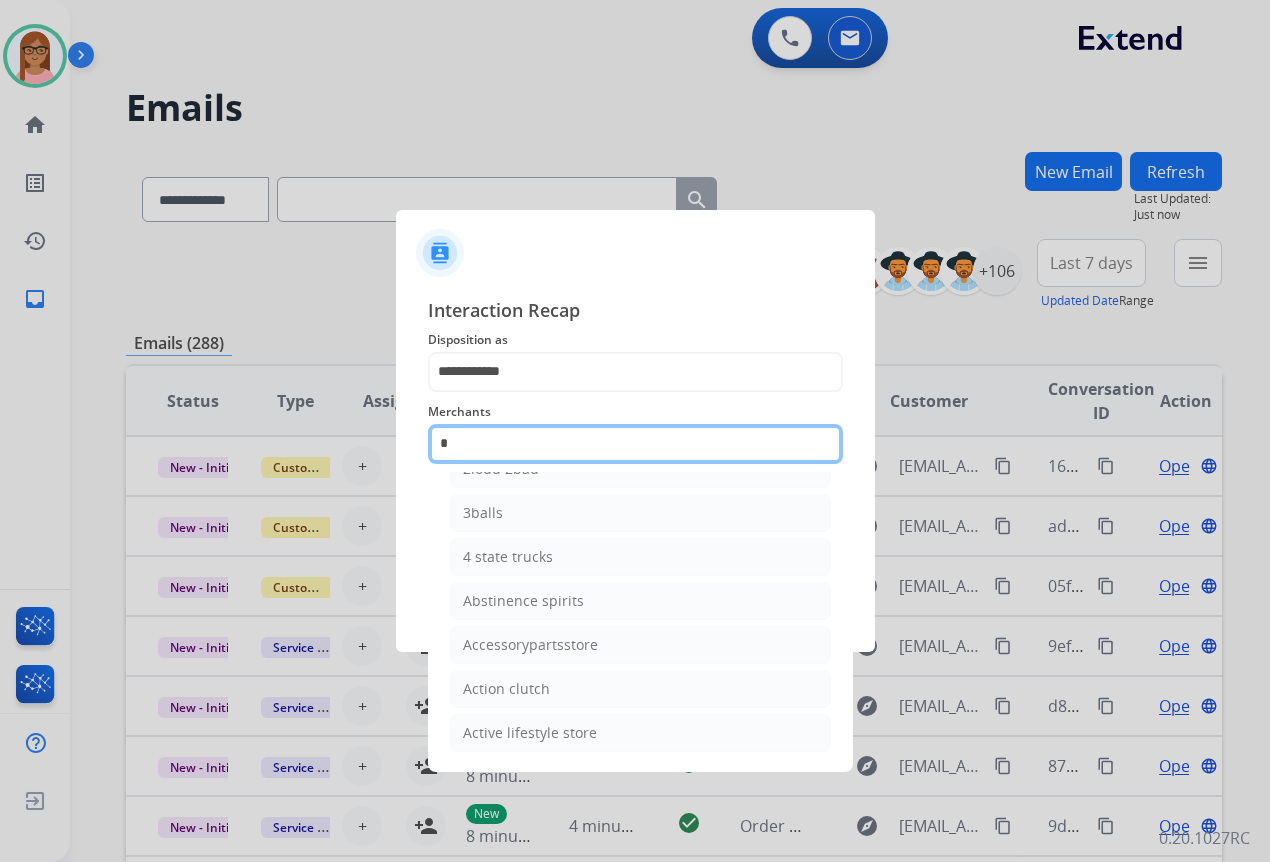 scroll, scrollTop: 168, scrollLeft: 0, axis: vertical 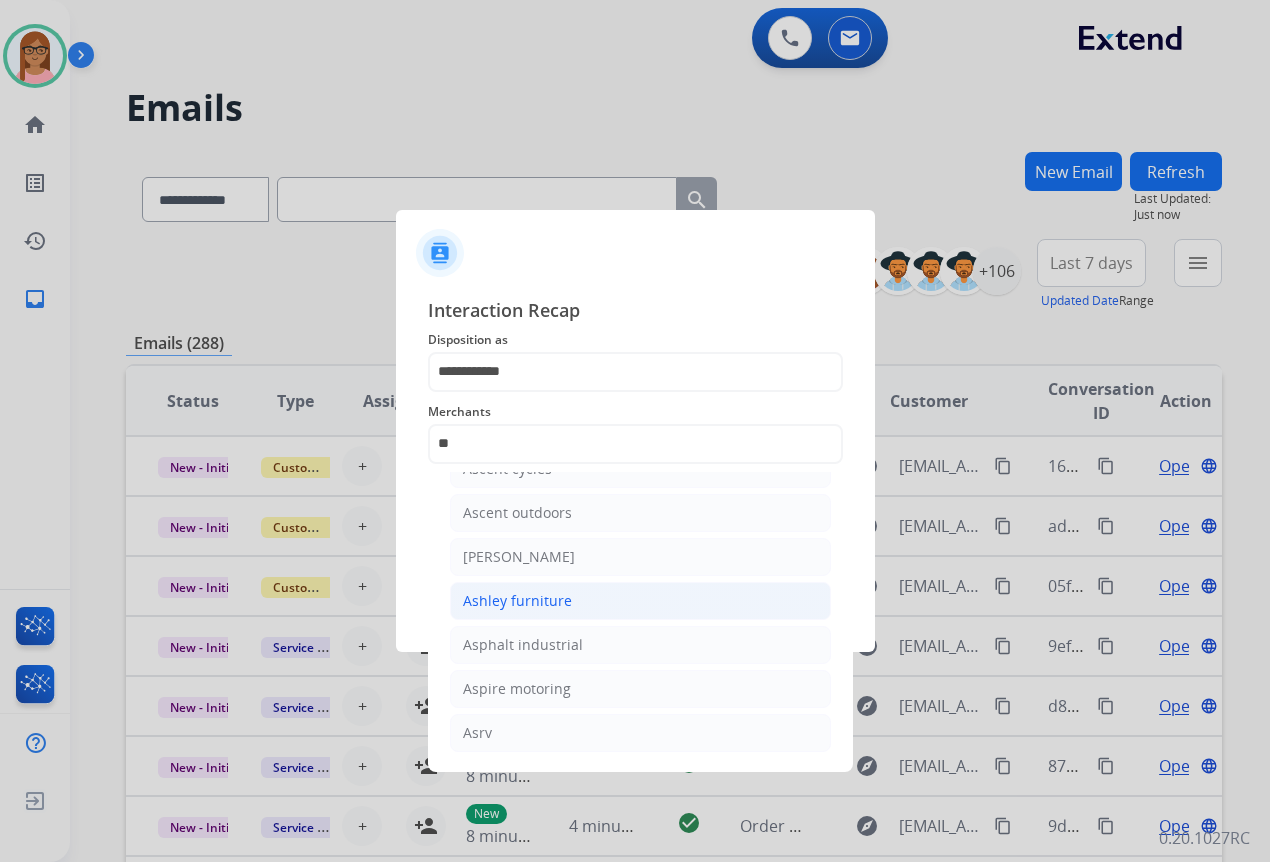 click on "Ashley furniture" 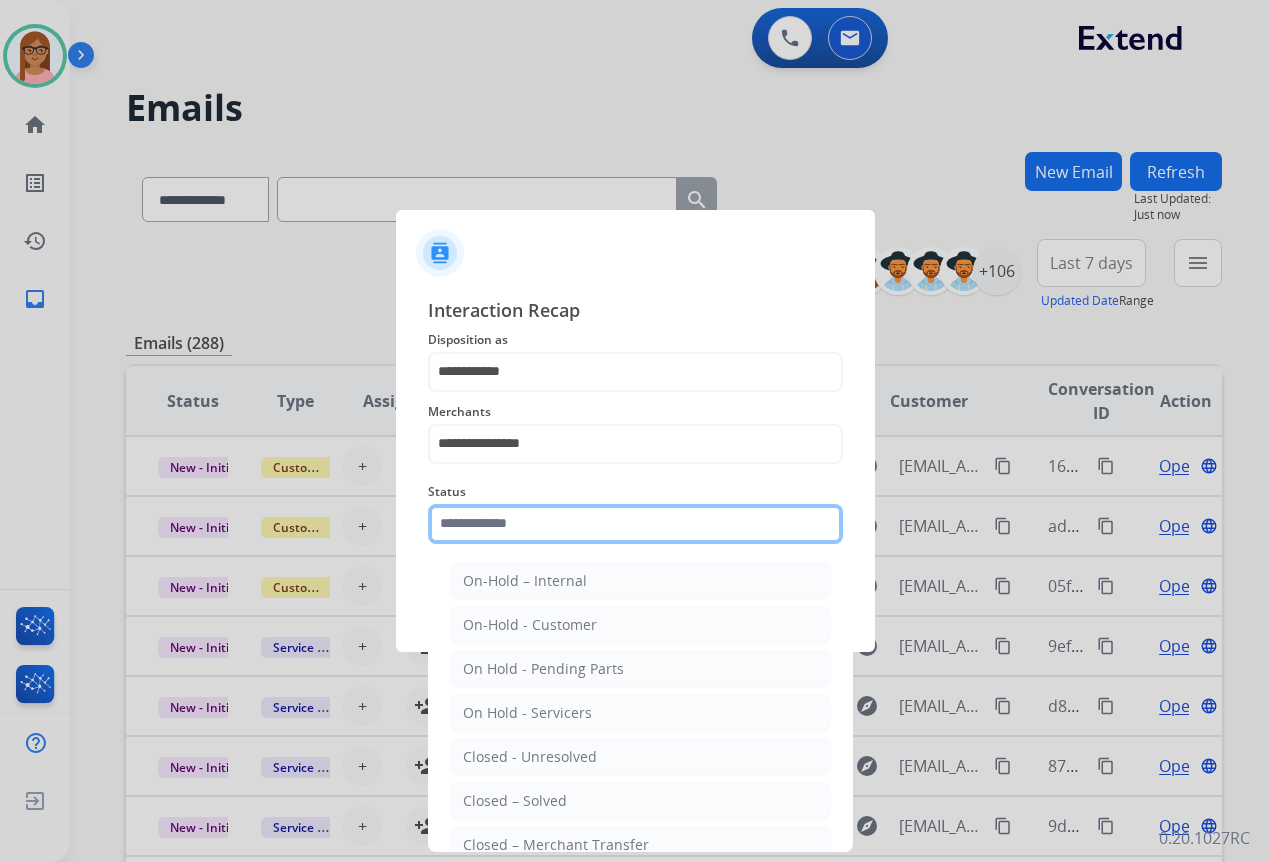 click 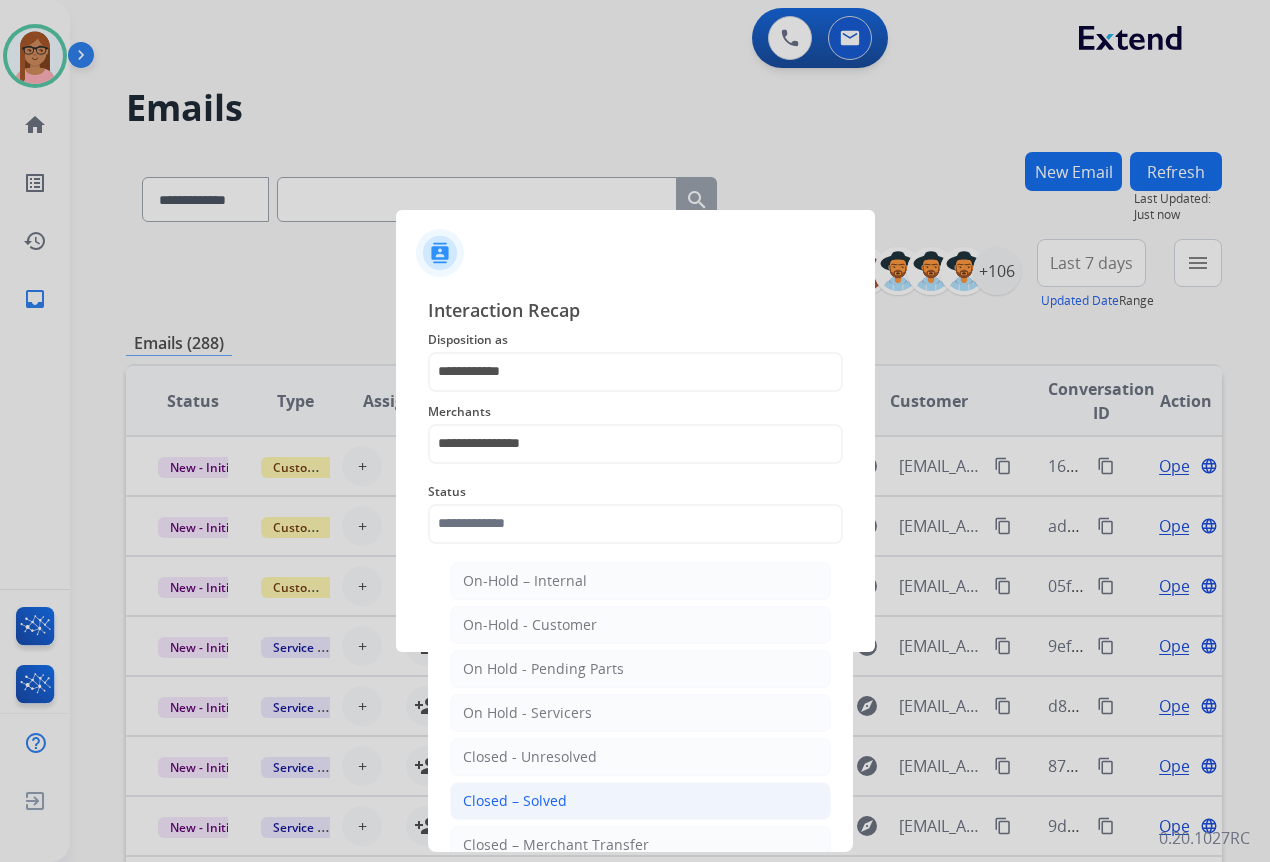 click on "Closed – Solved" 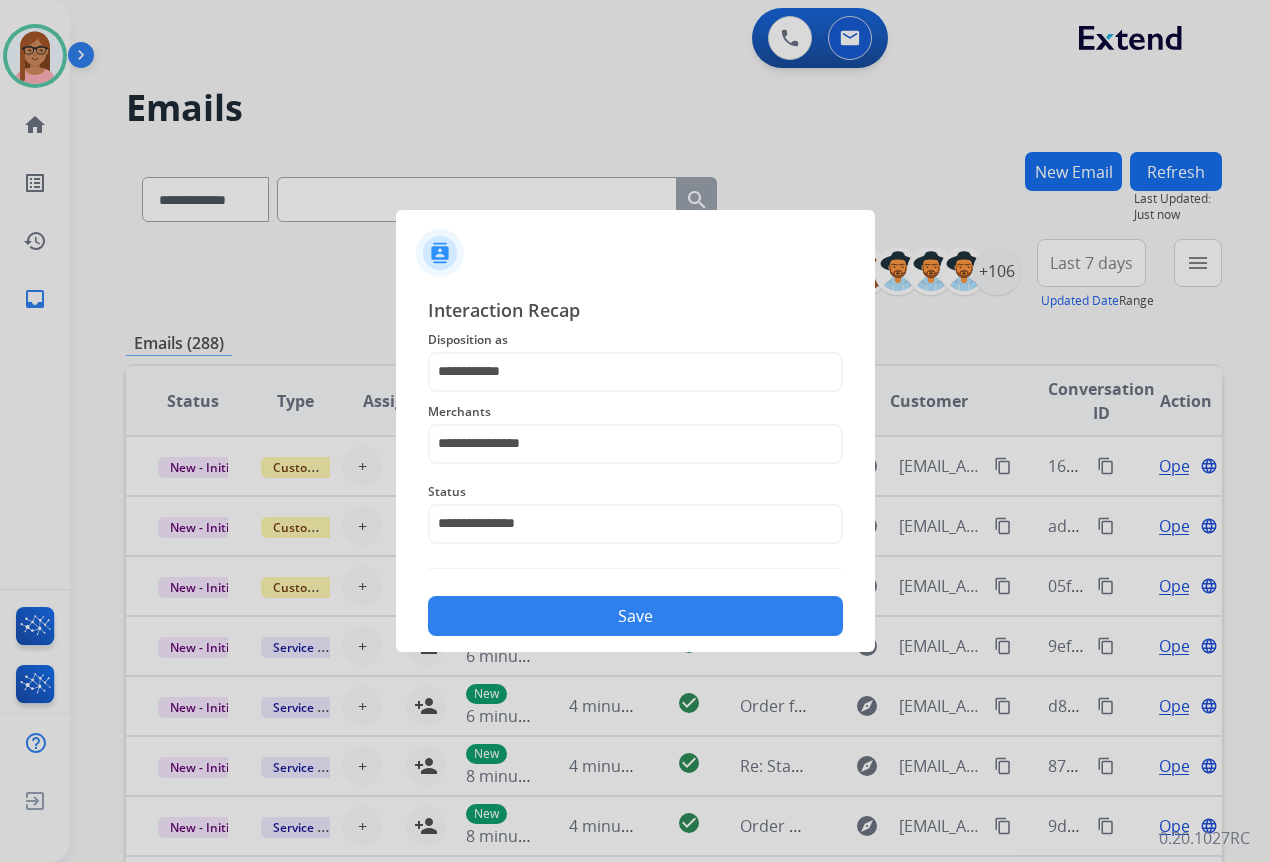 click on "Save" 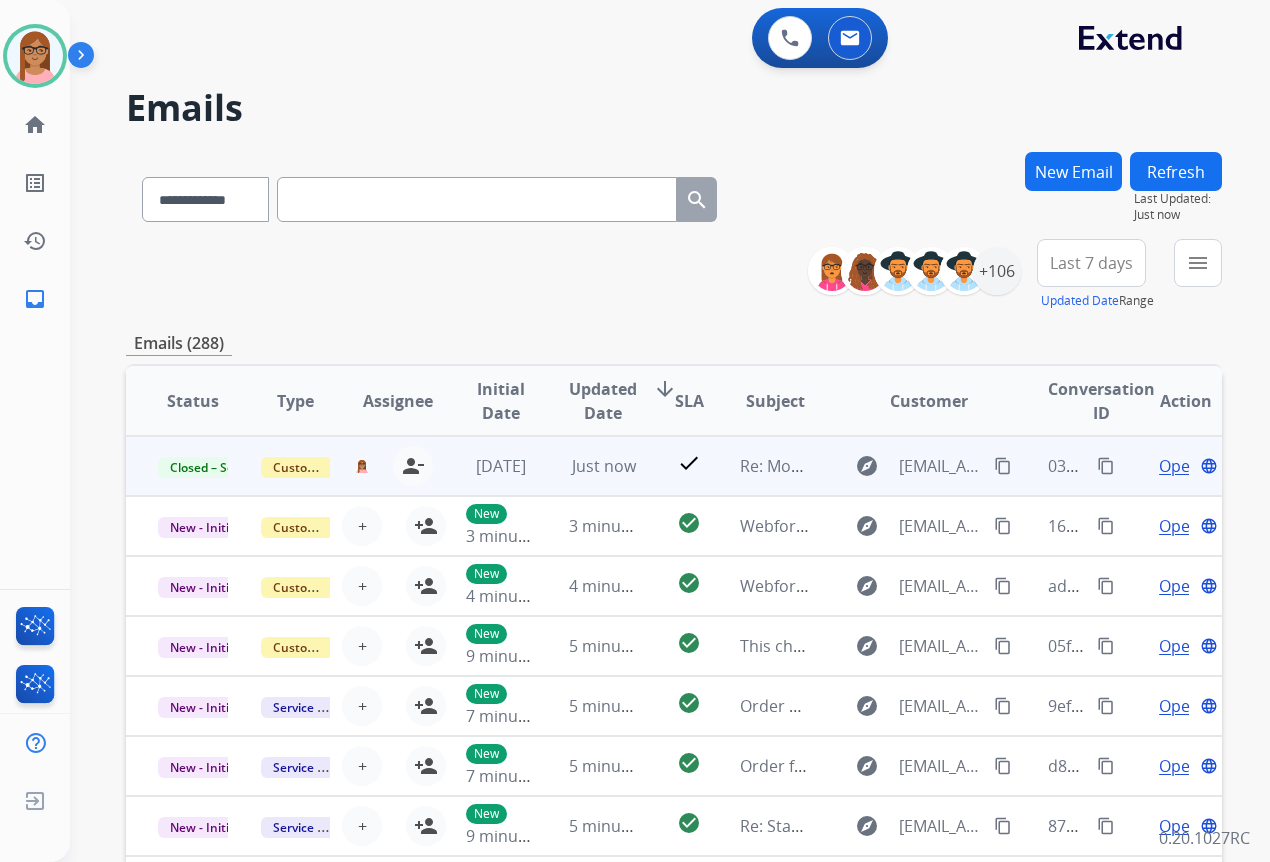 click on "content_copy" at bounding box center [1106, 466] 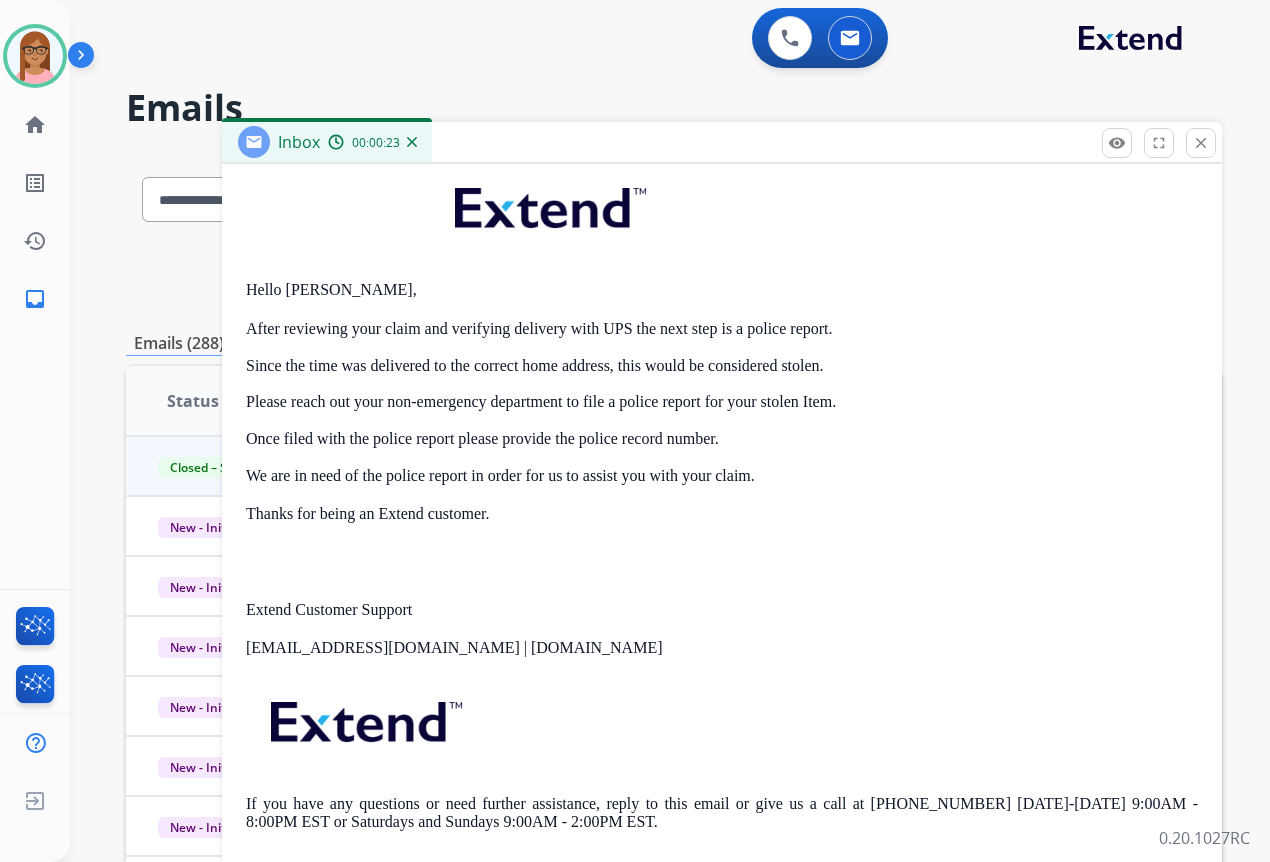 scroll, scrollTop: 0, scrollLeft: 0, axis: both 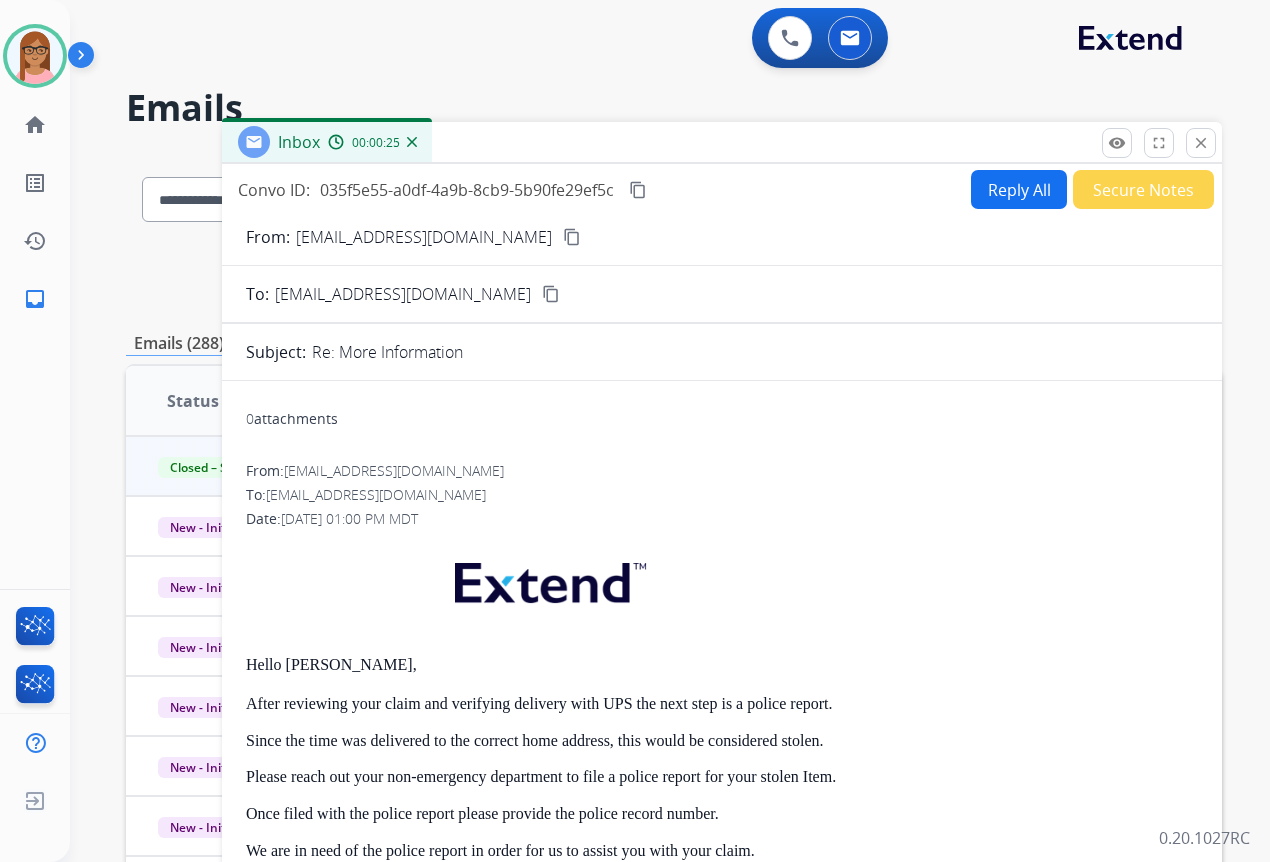 click on "content_copy" at bounding box center [551, 294] 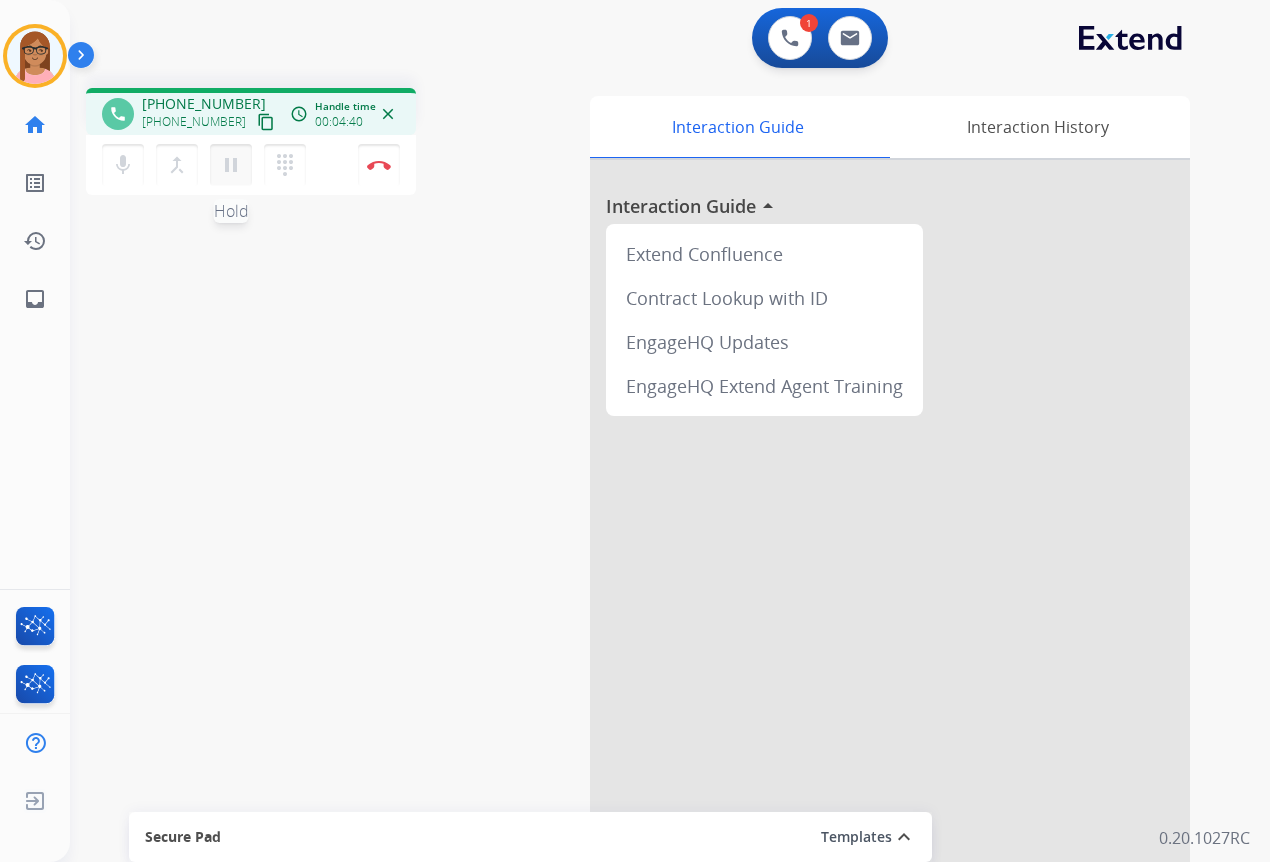 click on "pause" at bounding box center (231, 165) 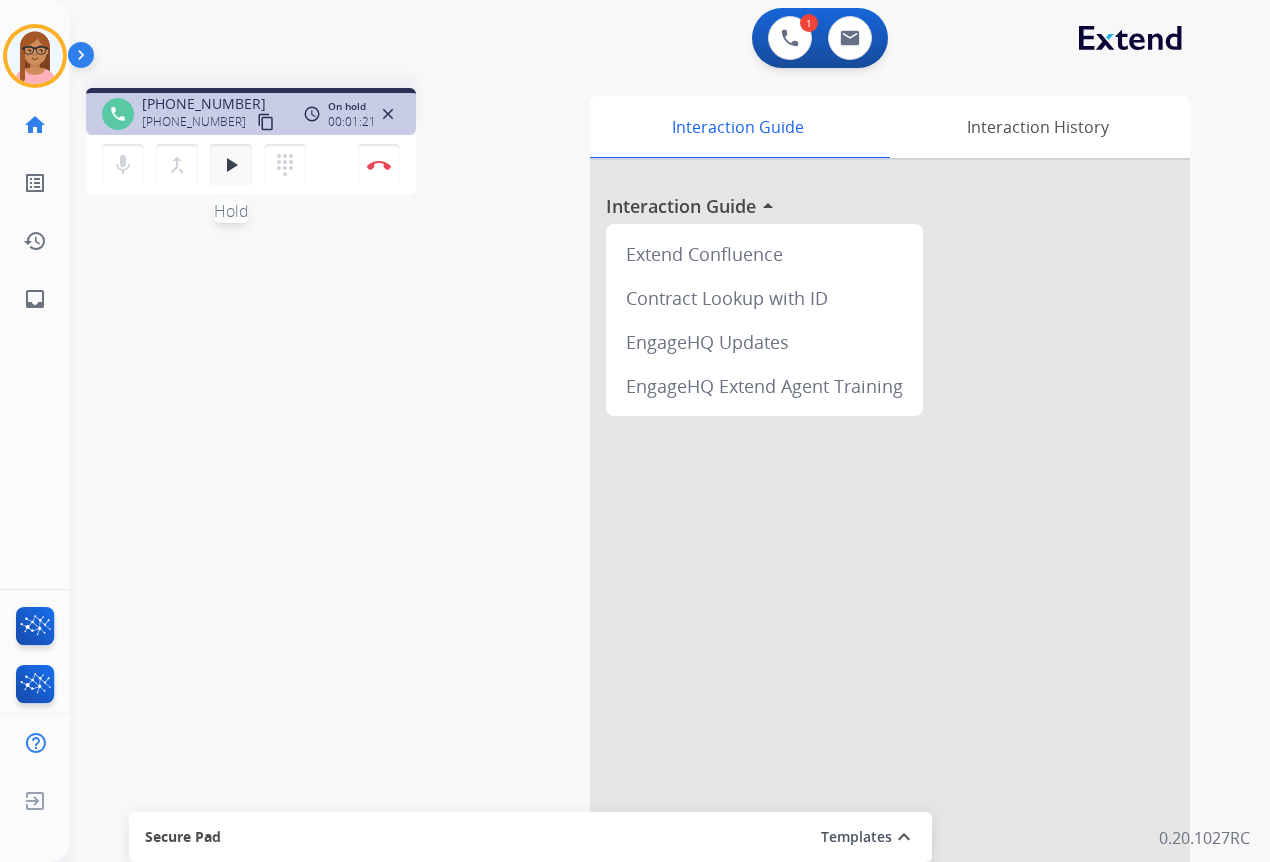 click on "play_arrow Hold" at bounding box center (231, 165) 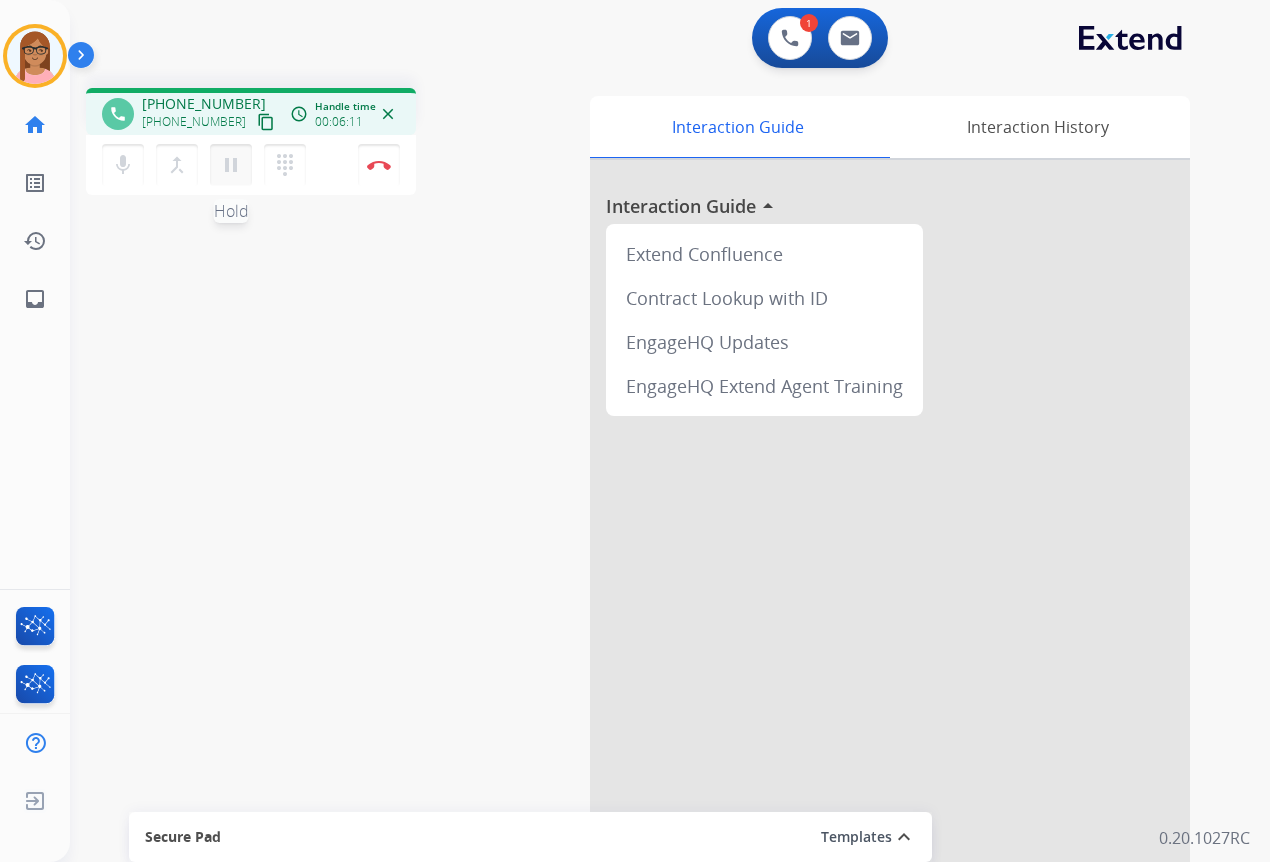 click on "pause" at bounding box center (231, 165) 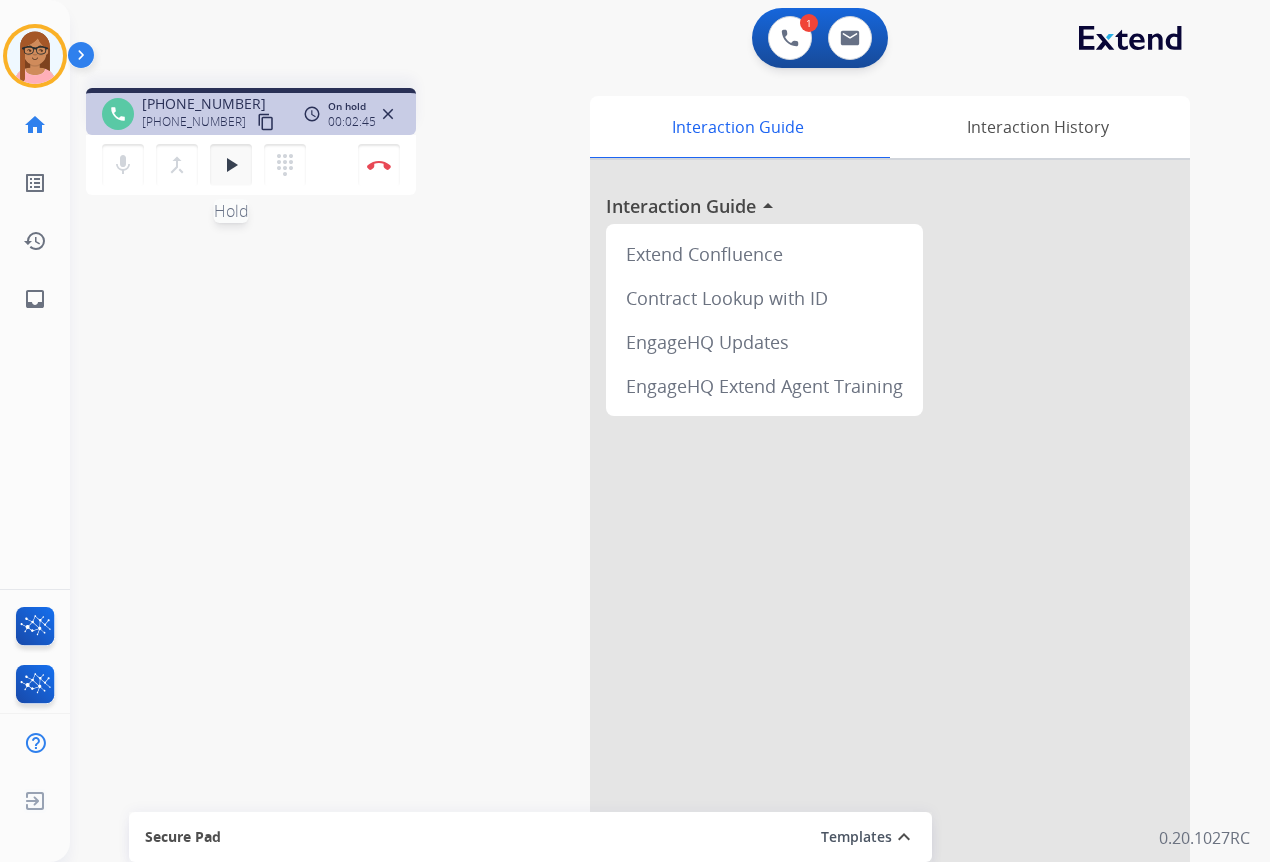 click on "play_arrow" at bounding box center [231, 165] 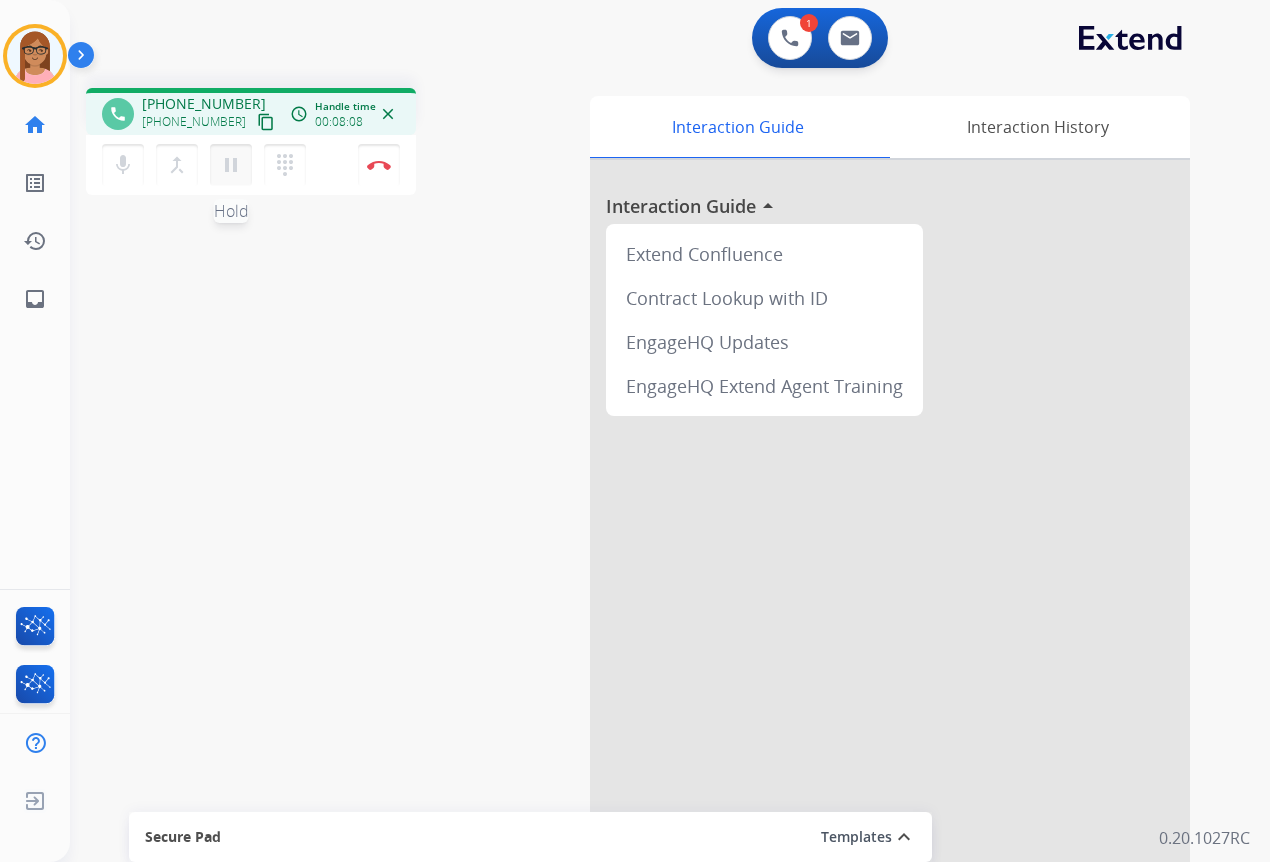click on "pause" at bounding box center [231, 165] 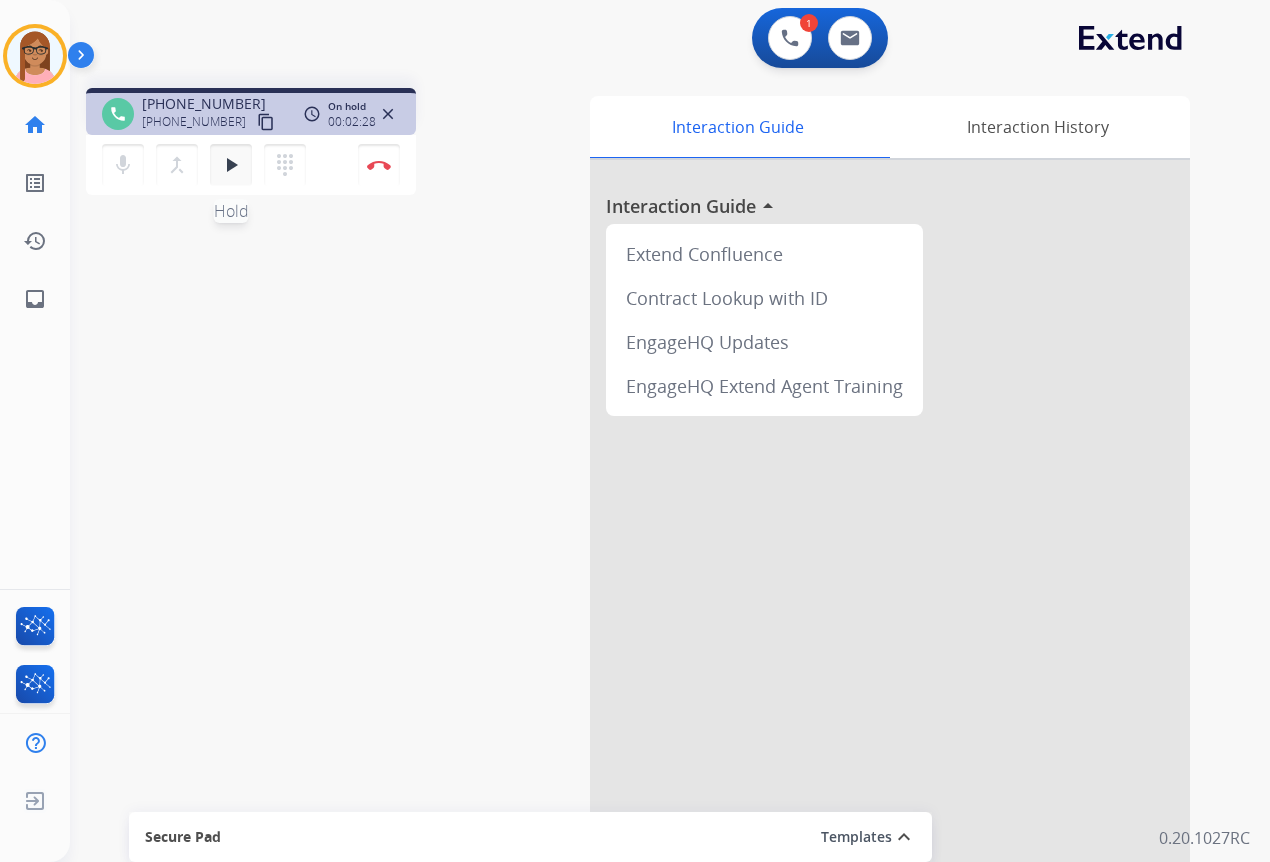 click on "play_arrow Hold" at bounding box center (231, 165) 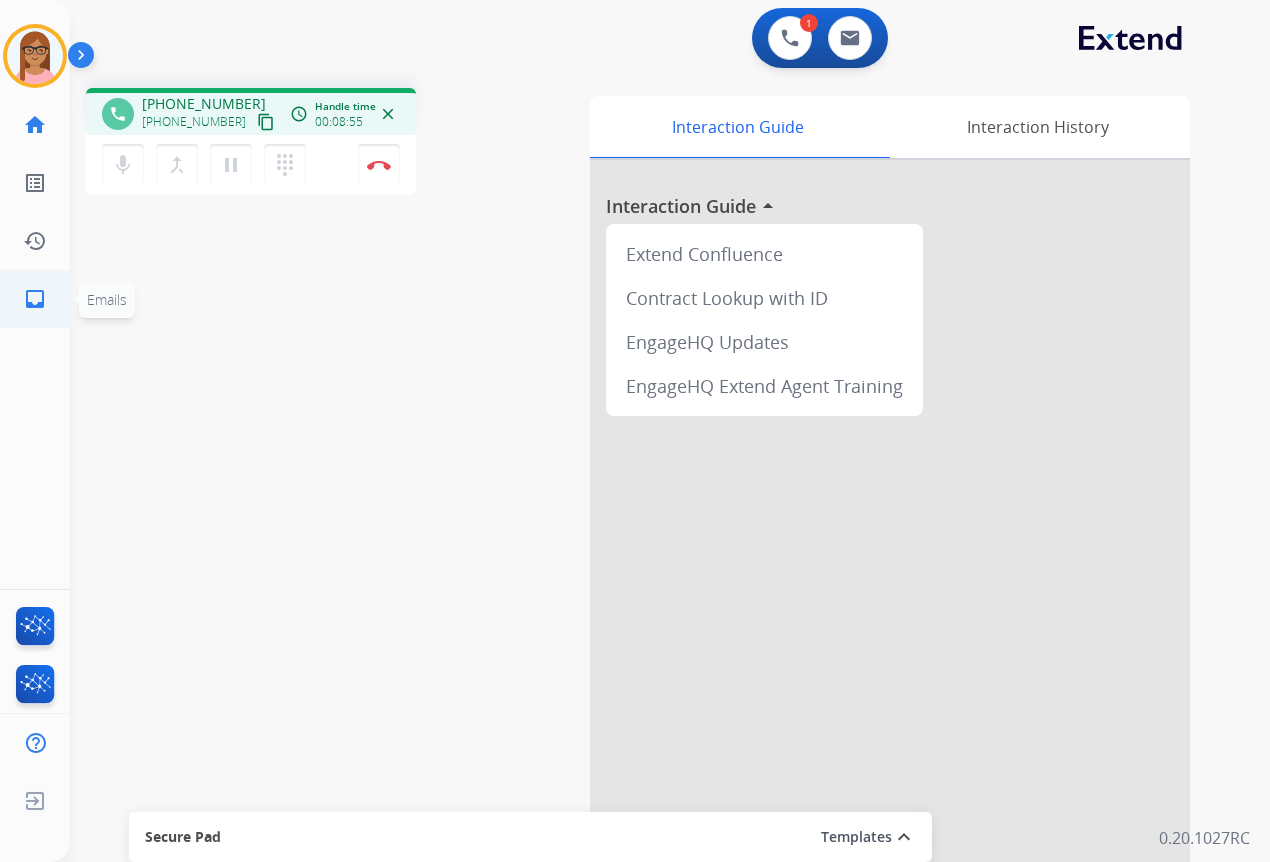 click on "inbox" 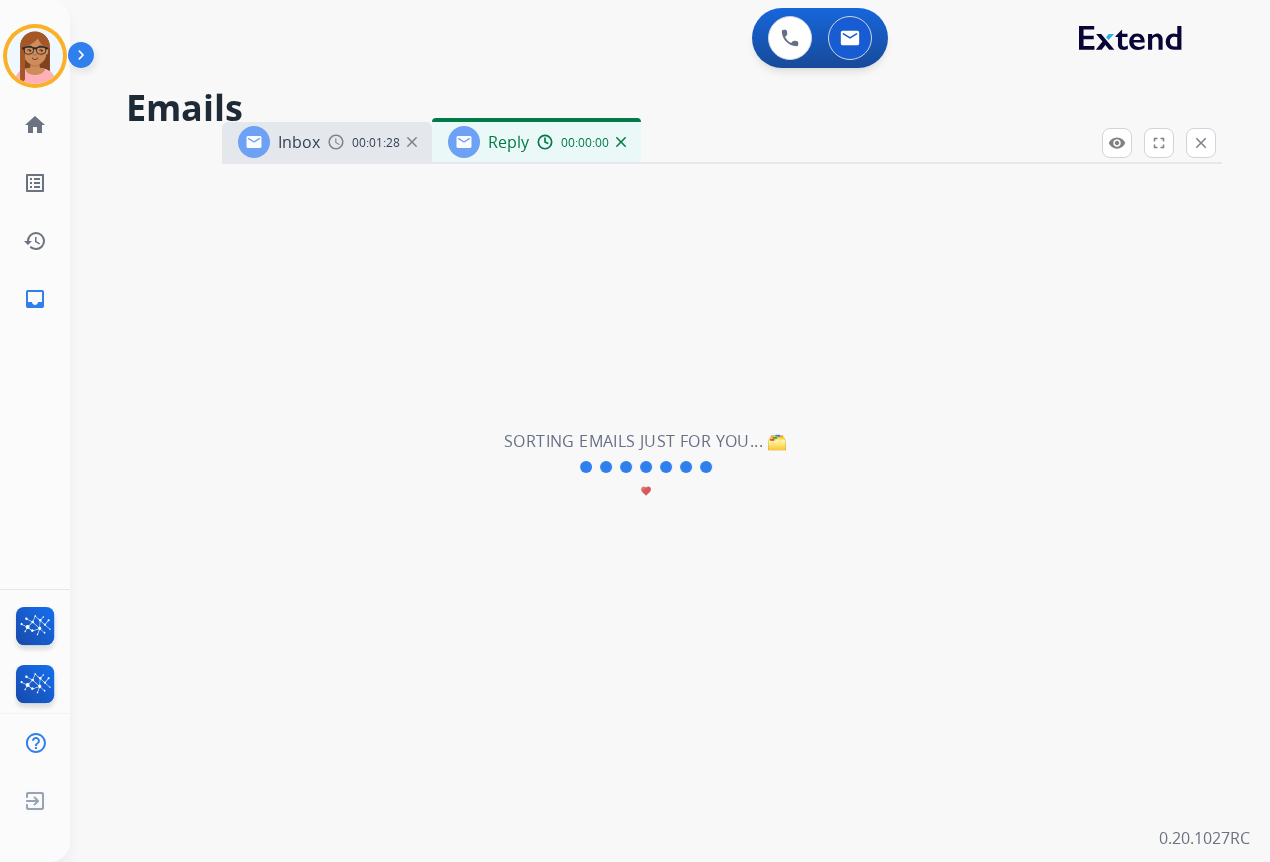 select on "**********" 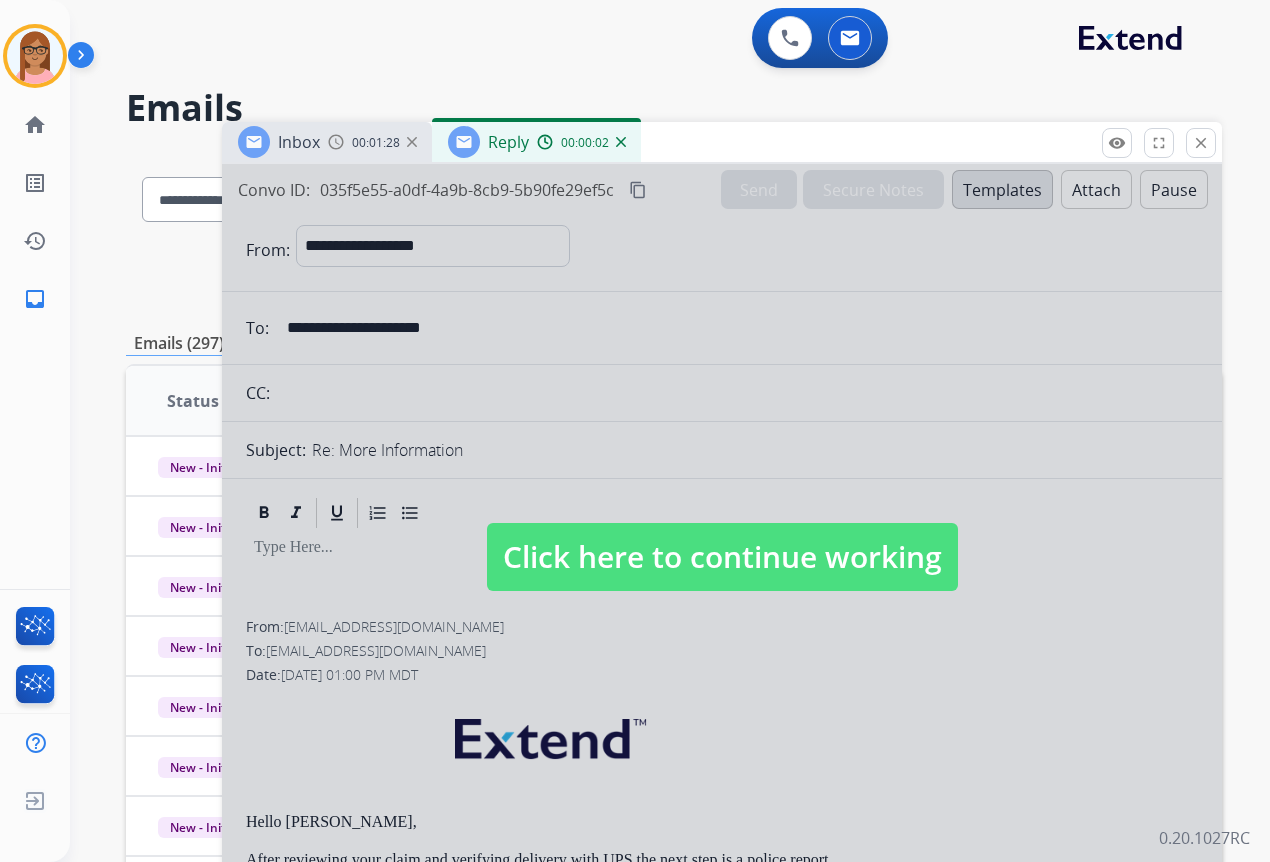 click at bounding box center (722, 537) 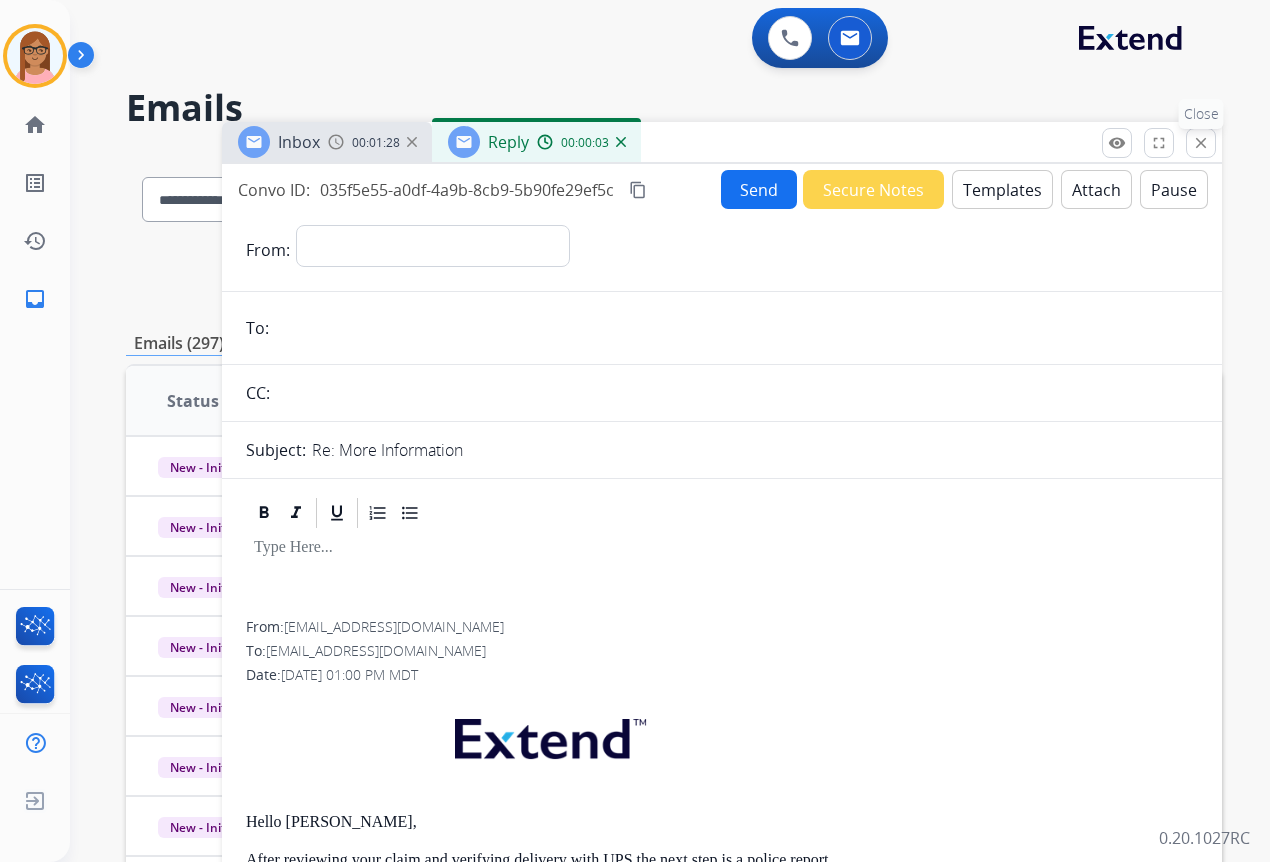 click on "close Close" at bounding box center [1201, 143] 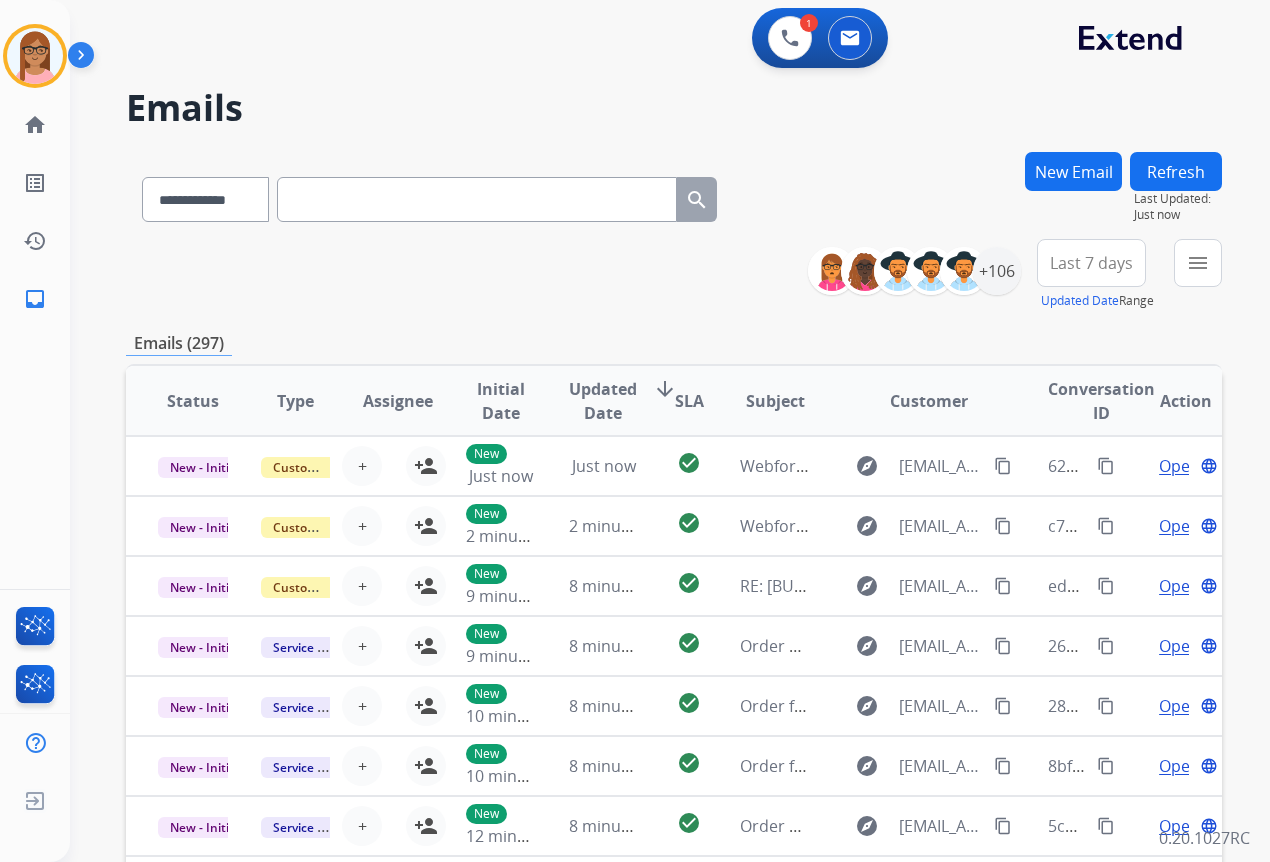 click at bounding box center (477, 199) 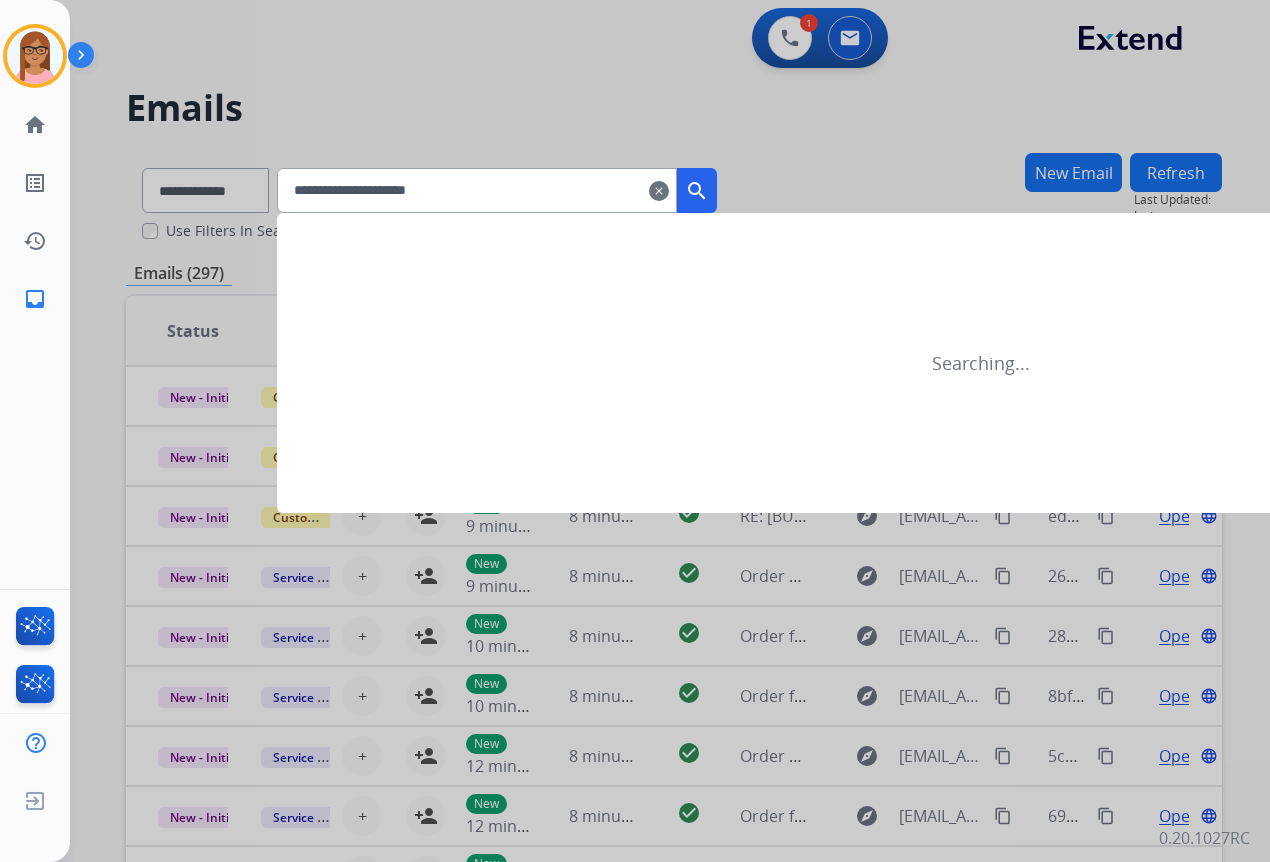 type on "**********" 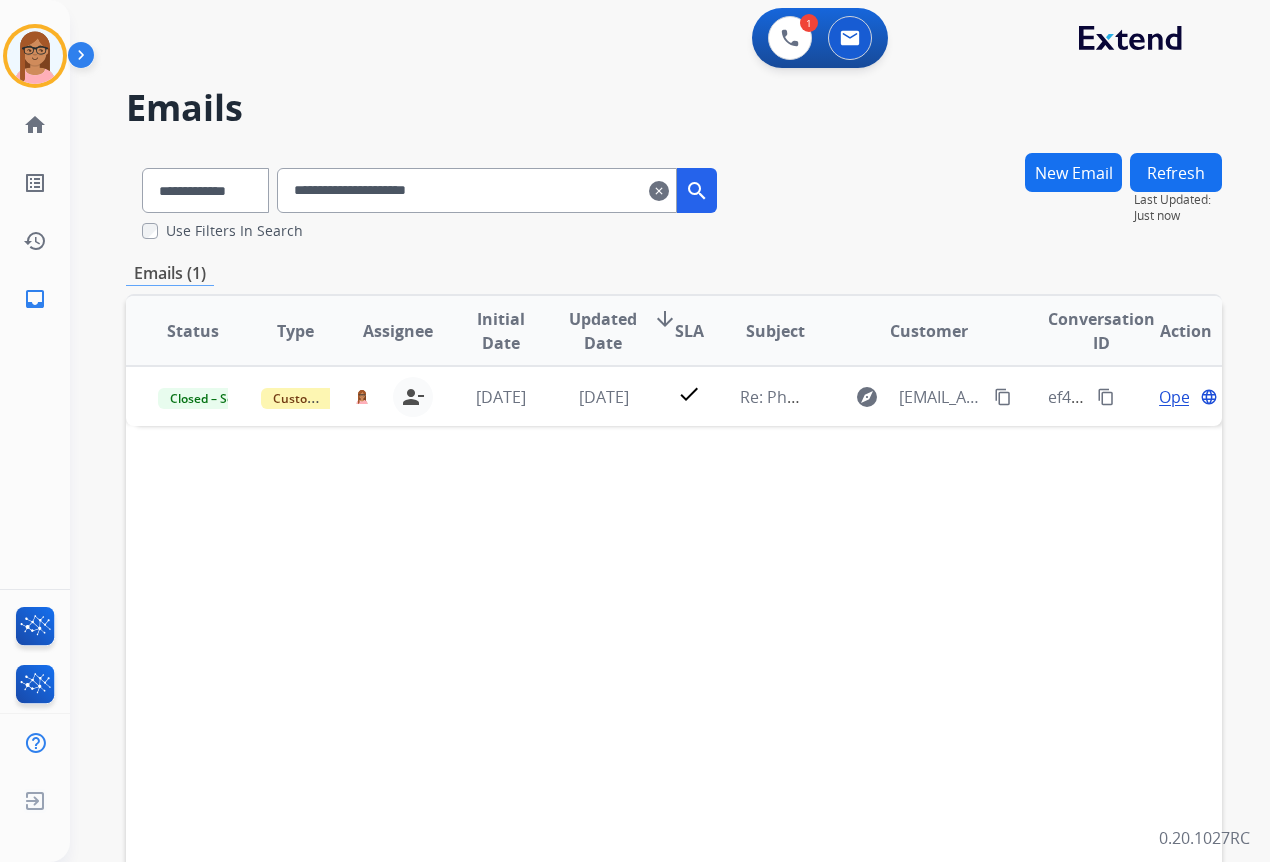 drag, startPoint x: 530, startPoint y: 192, endPoint x: 195, endPoint y: 171, distance: 335.65756 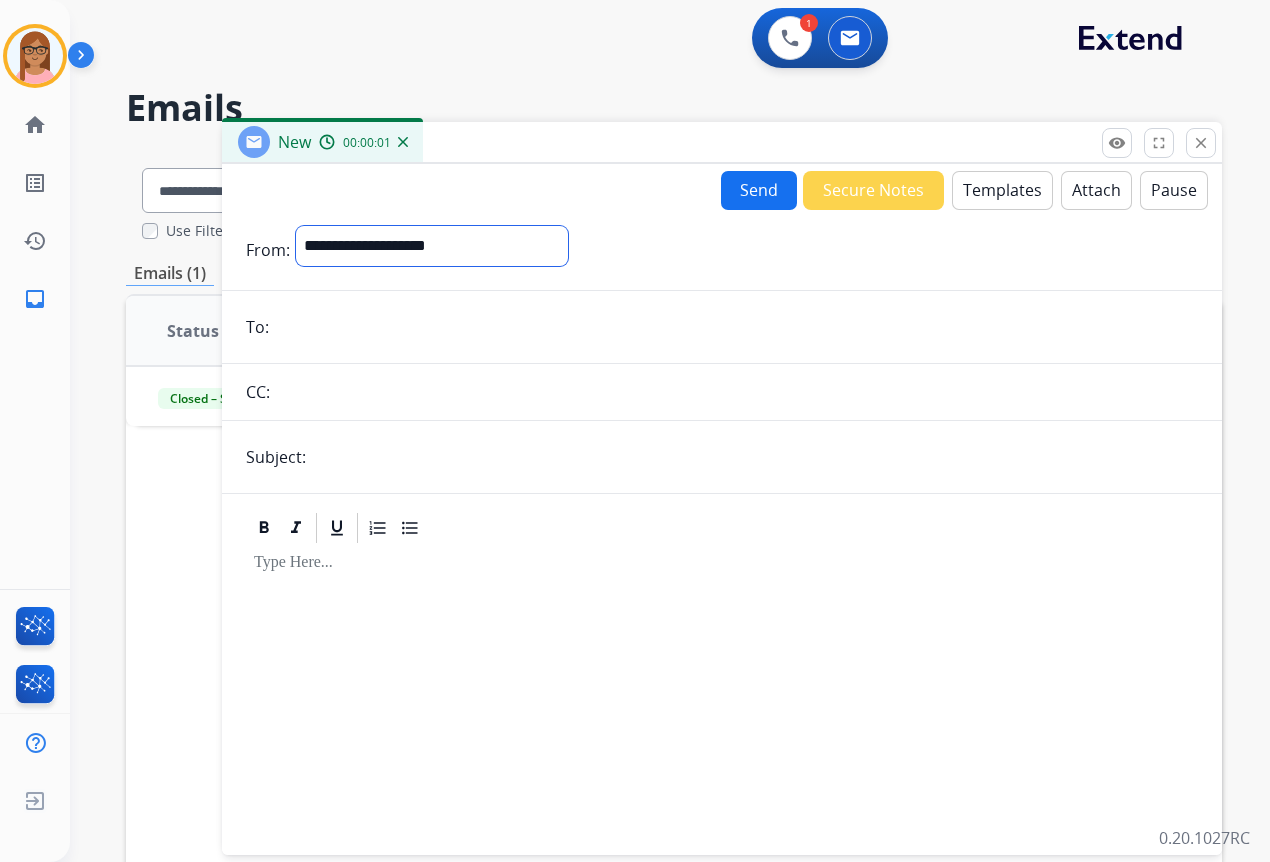 click on "**********" at bounding box center [432, 246] 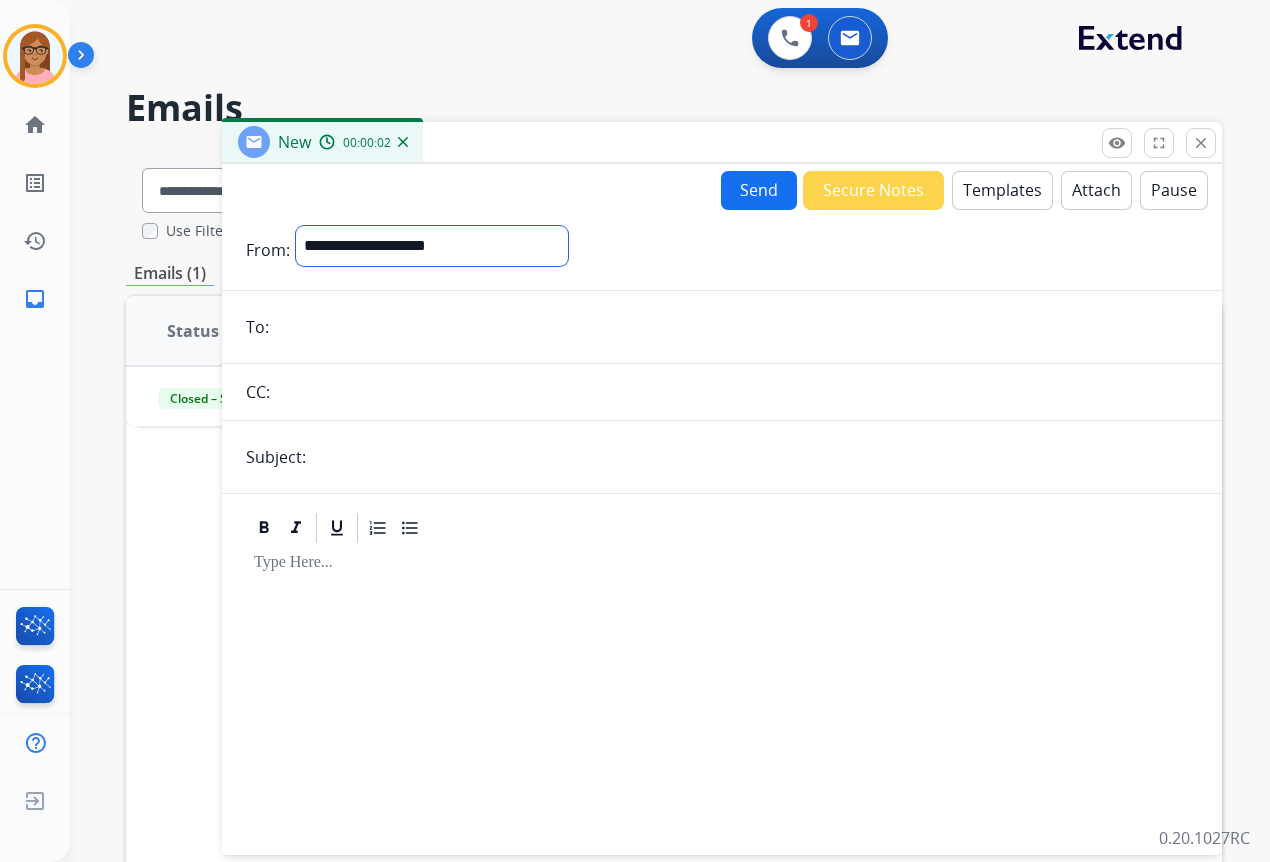 select on "**********" 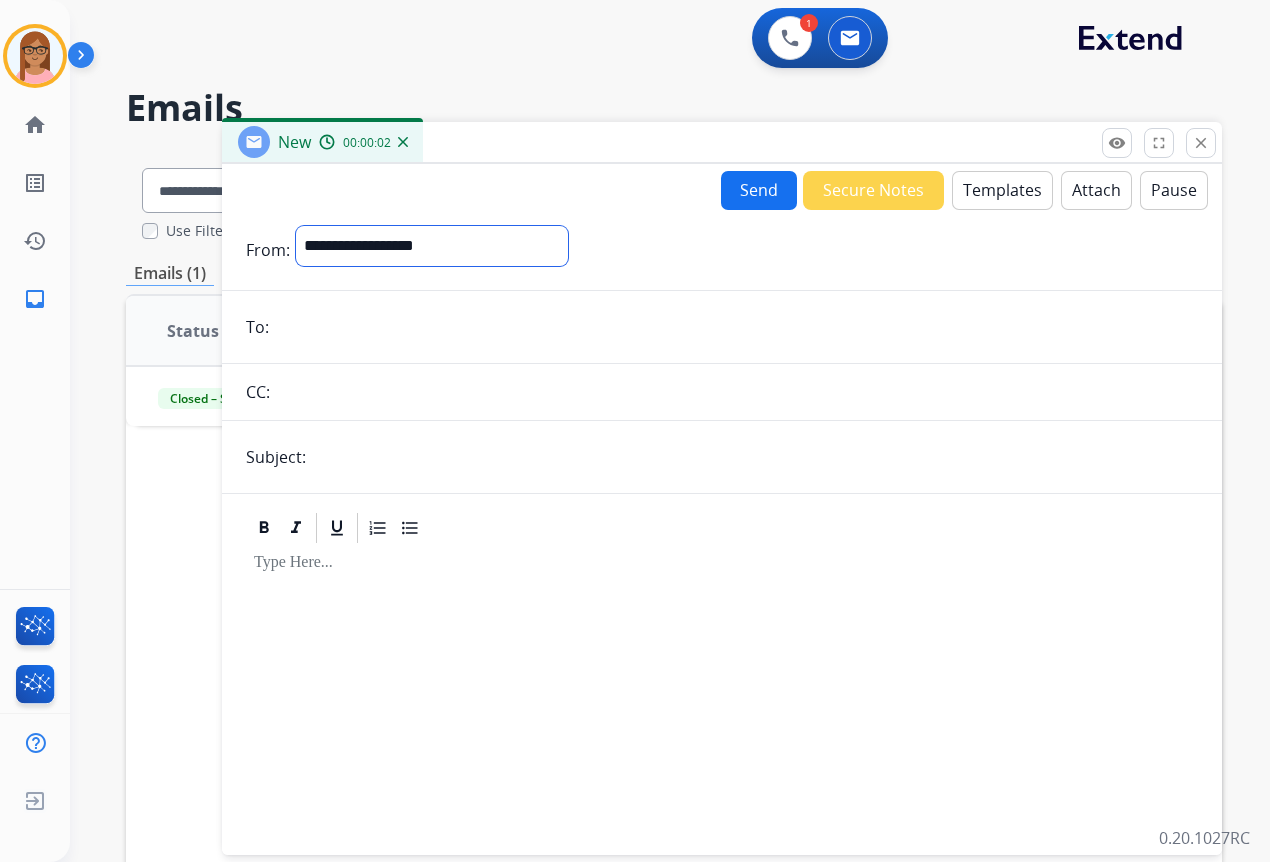 click on "**********" at bounding box center [432, 246] 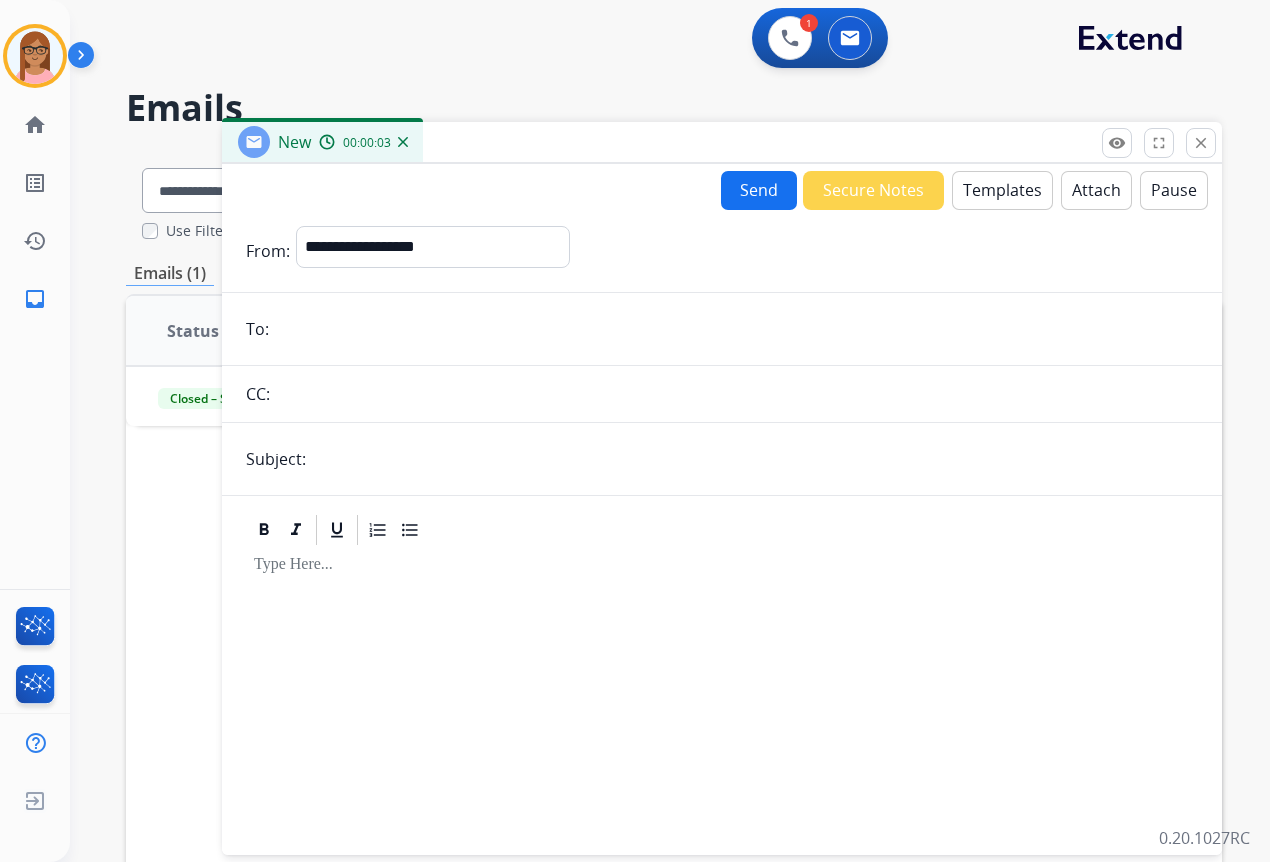 click at bounding box center [736, 329] 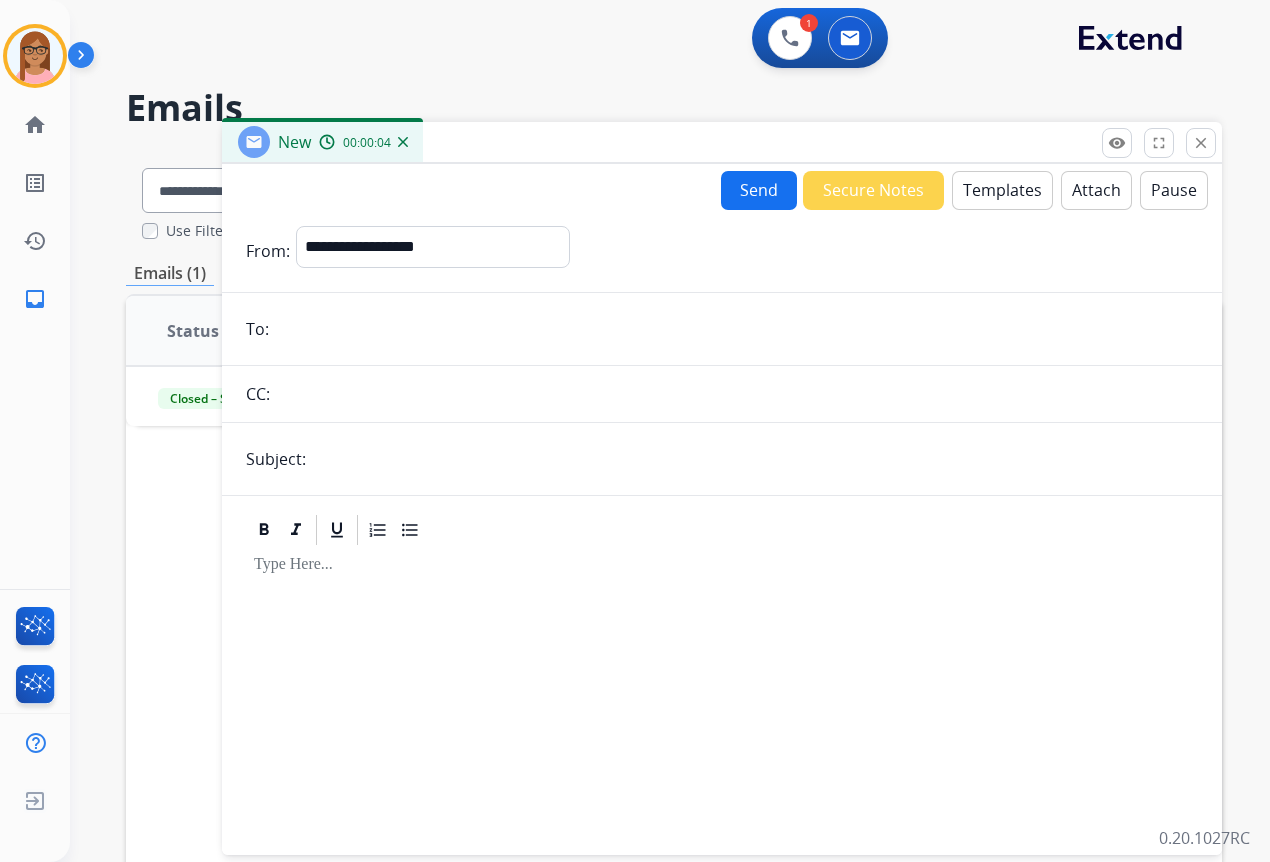 paste on "**********" 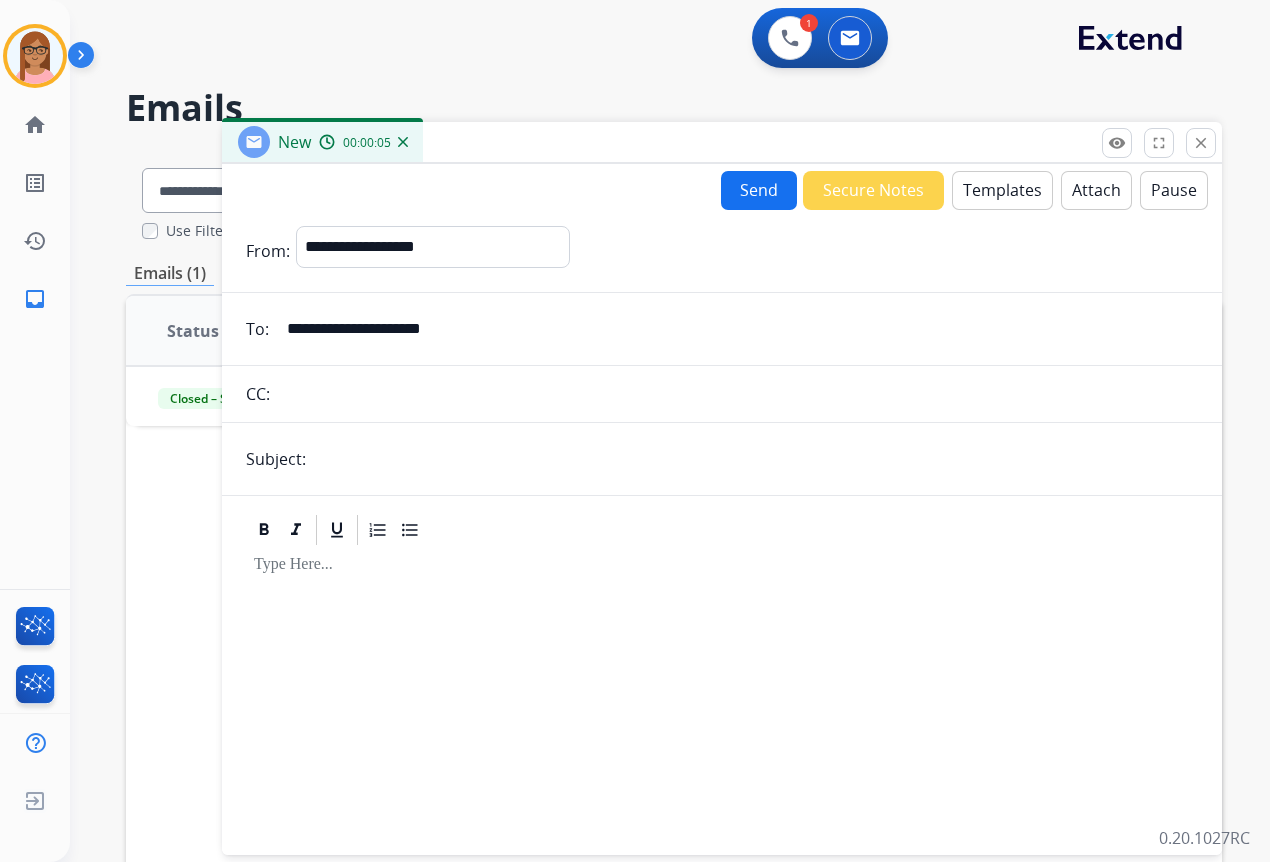 type on "**********" 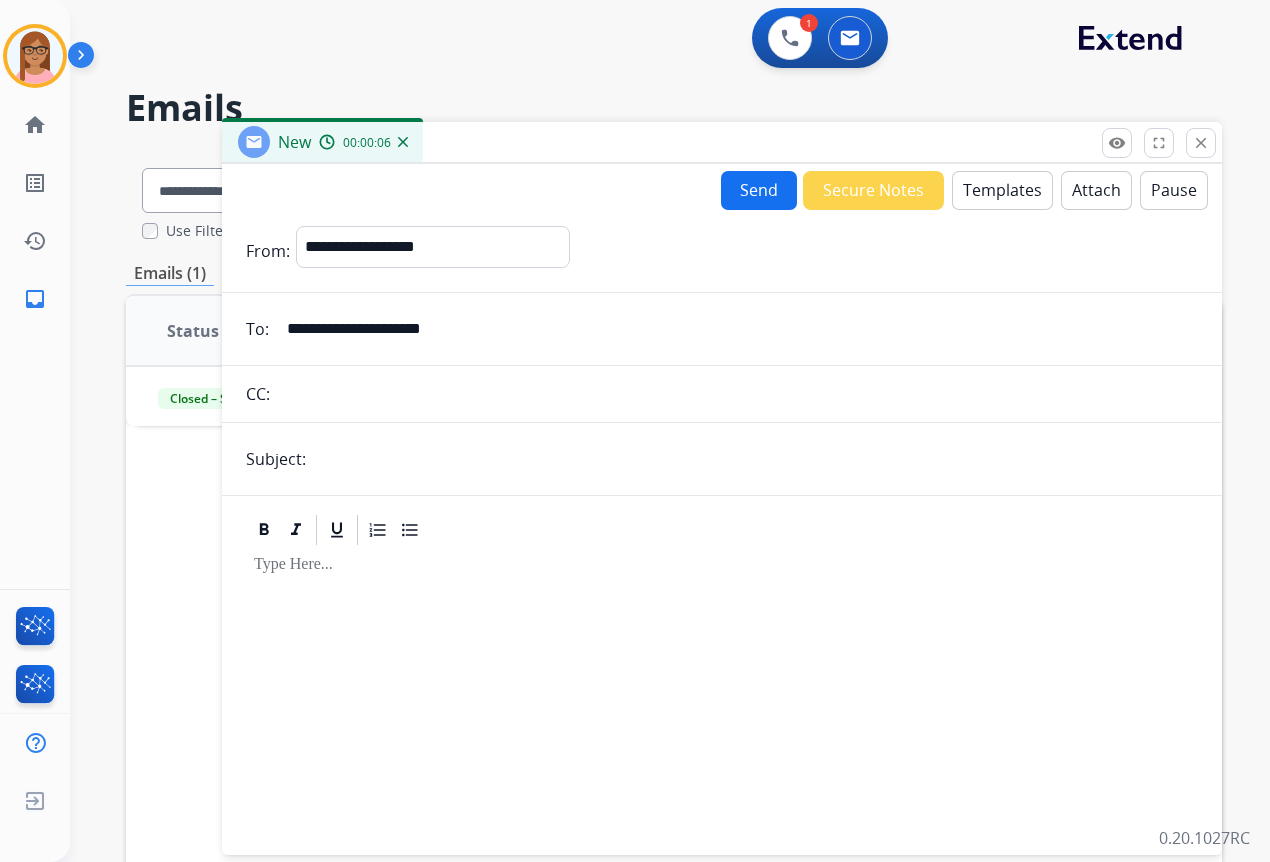 type on "*" 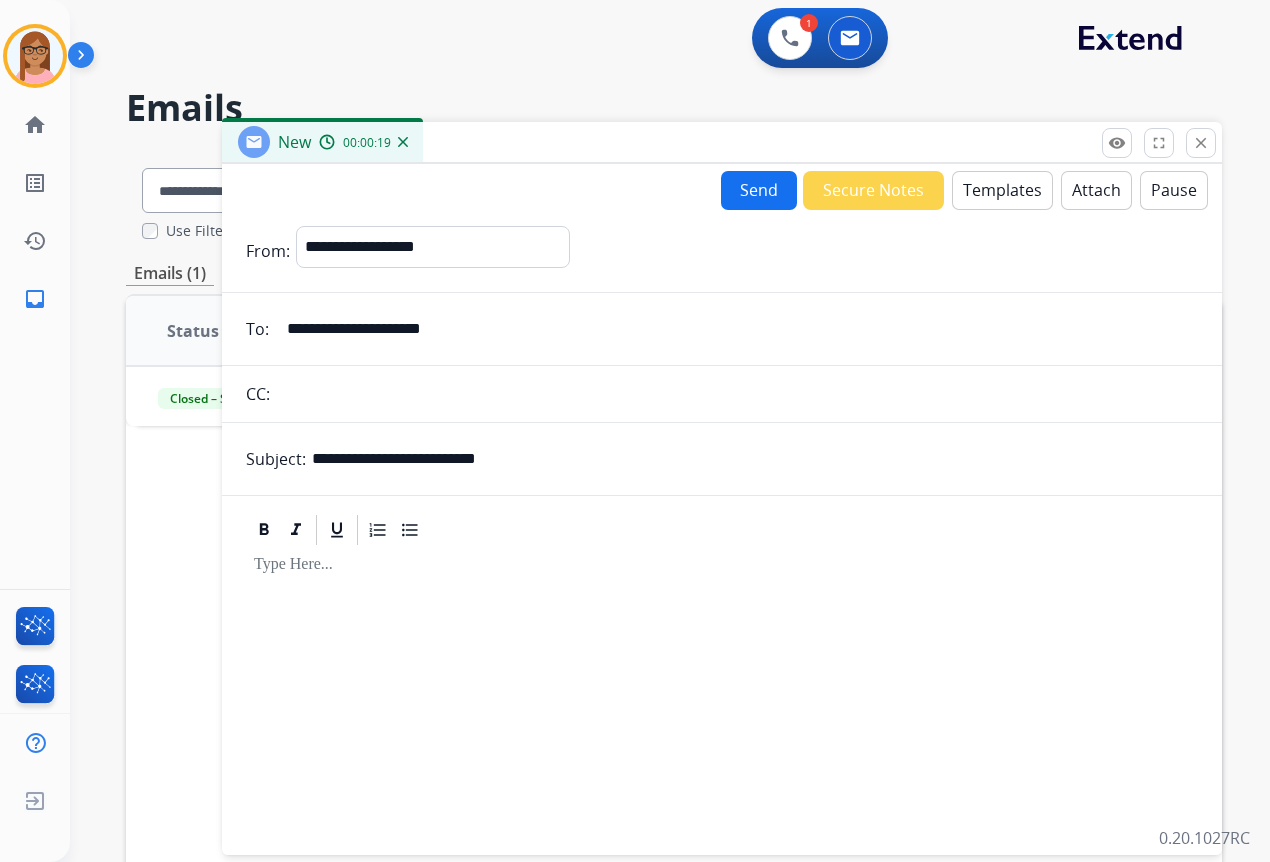 type on "**********" 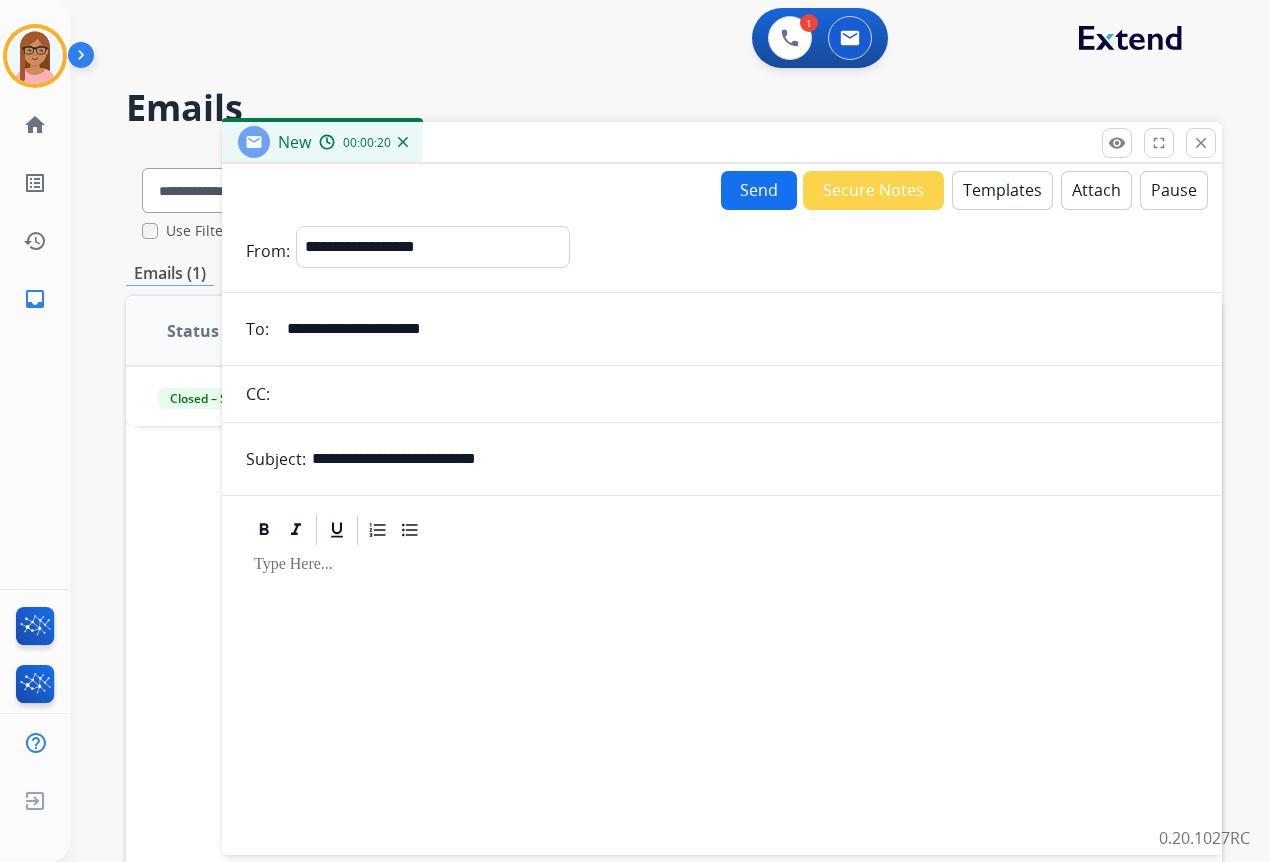 click on "Templates" at bounding box center (1002, 190) 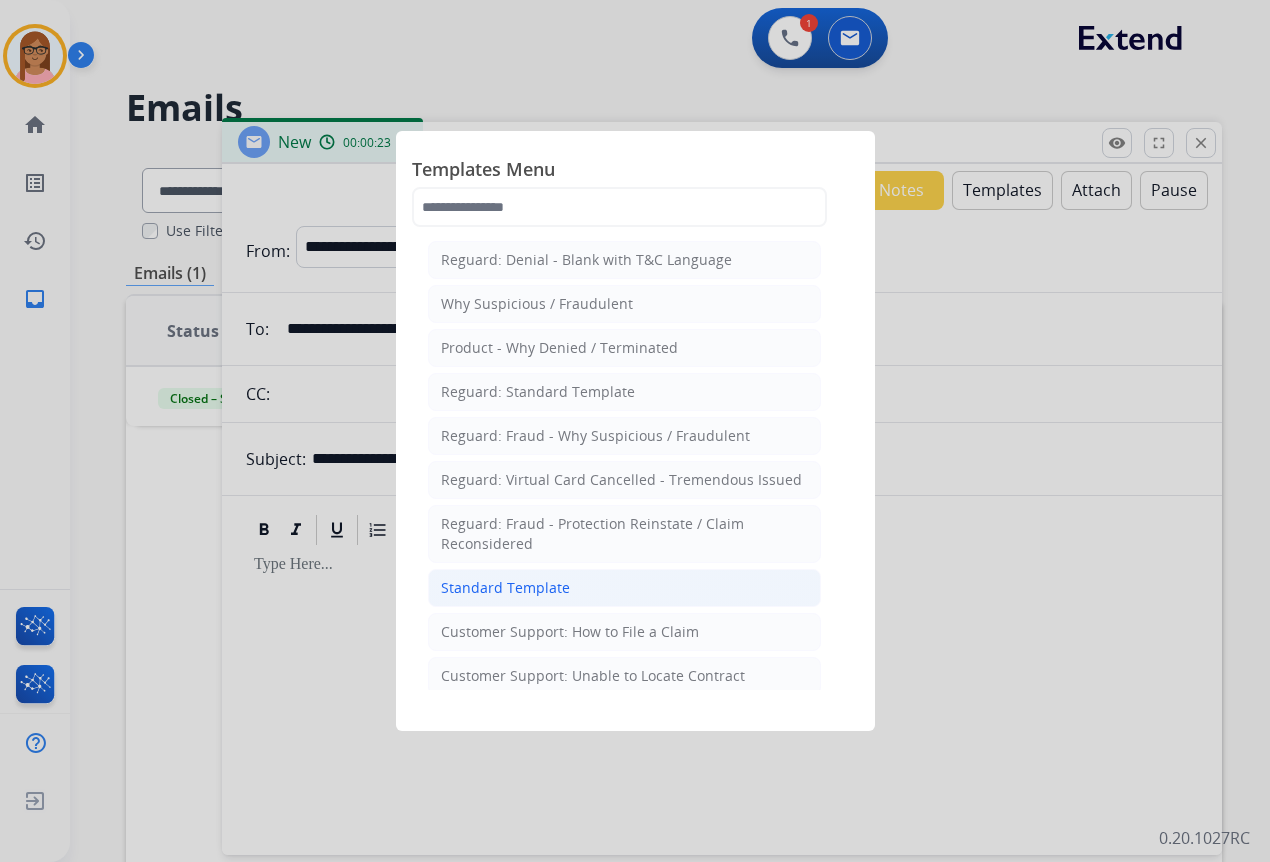 click on "Standard Template" 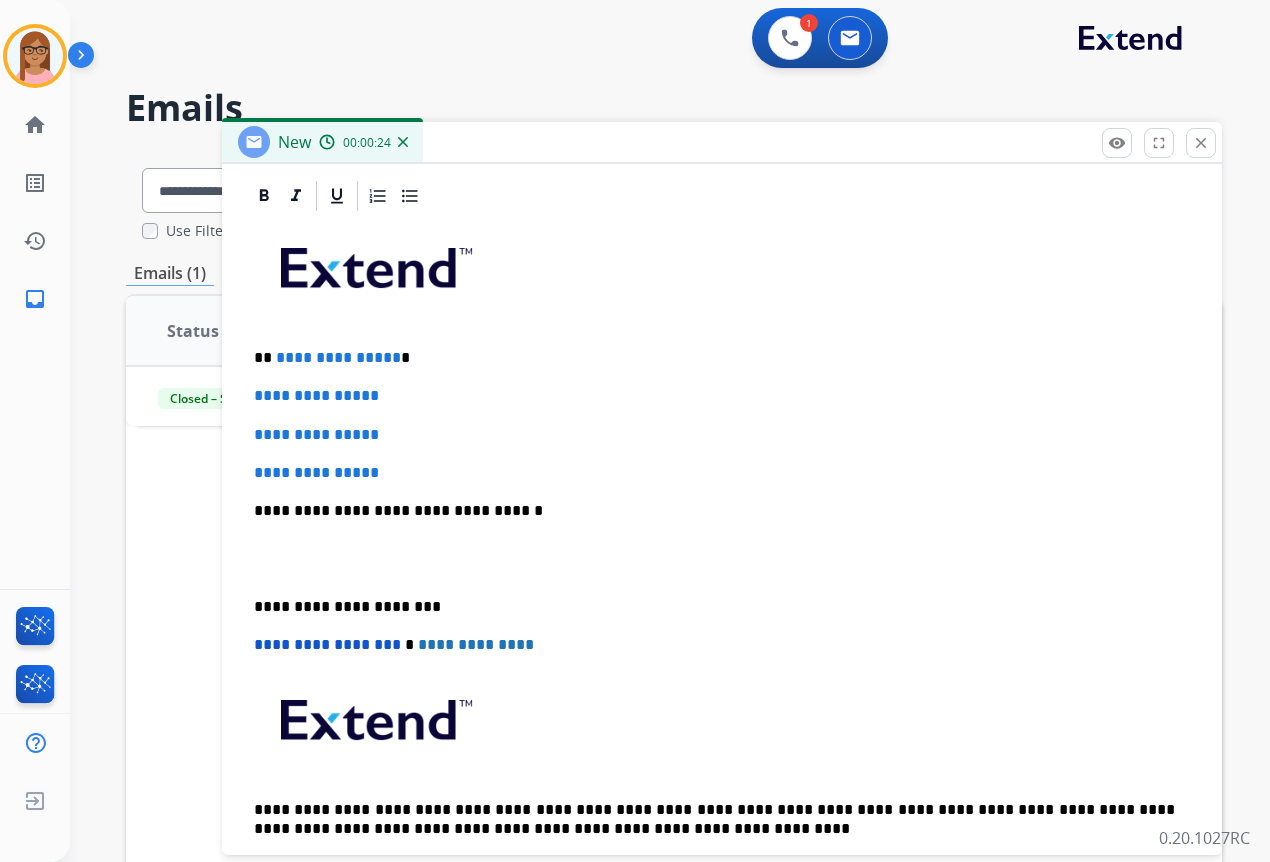 scroll, scrollTop: 500, scrollLeft: 0, axis: vertical 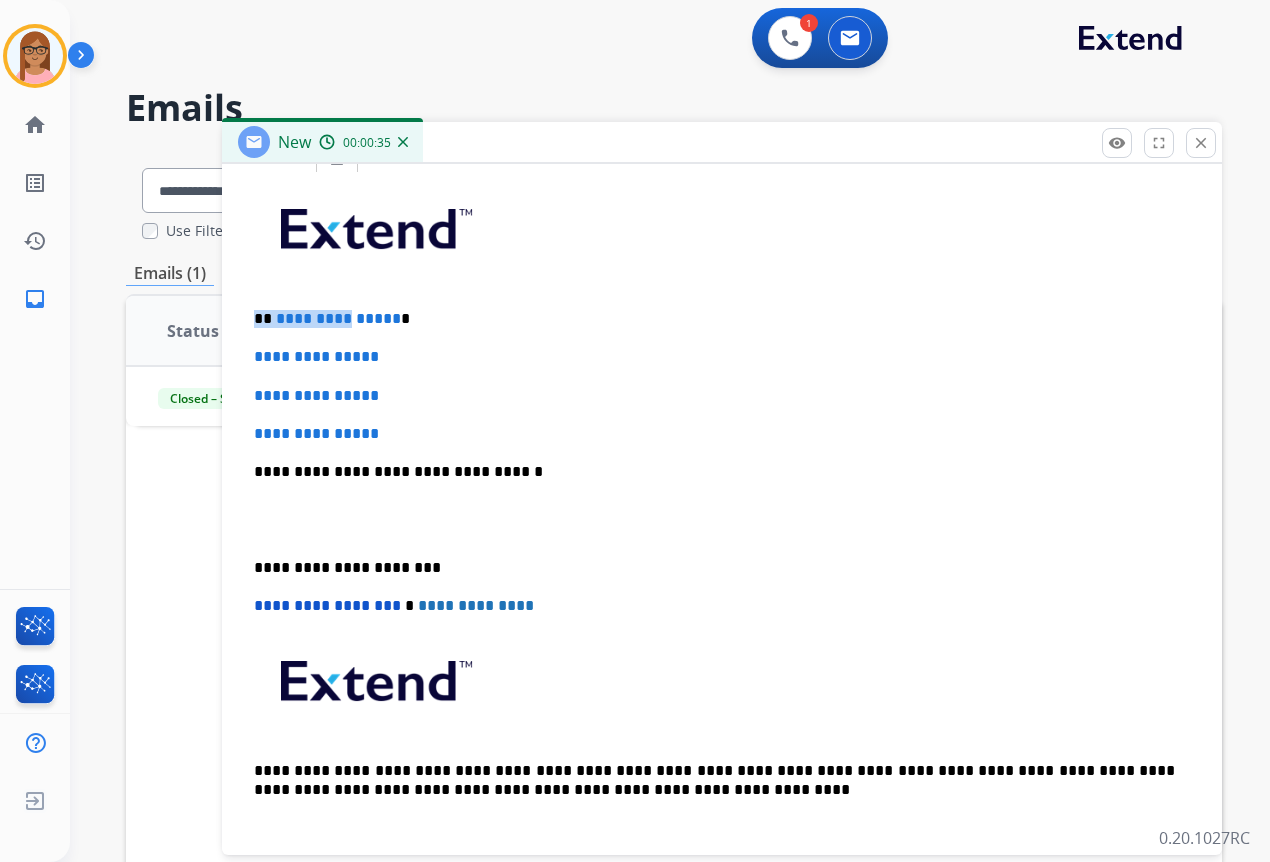 drag, startPoint x: 258, startPoint y: 321, endPoint x: 340, endPoint y: 318, distance: 82.05486 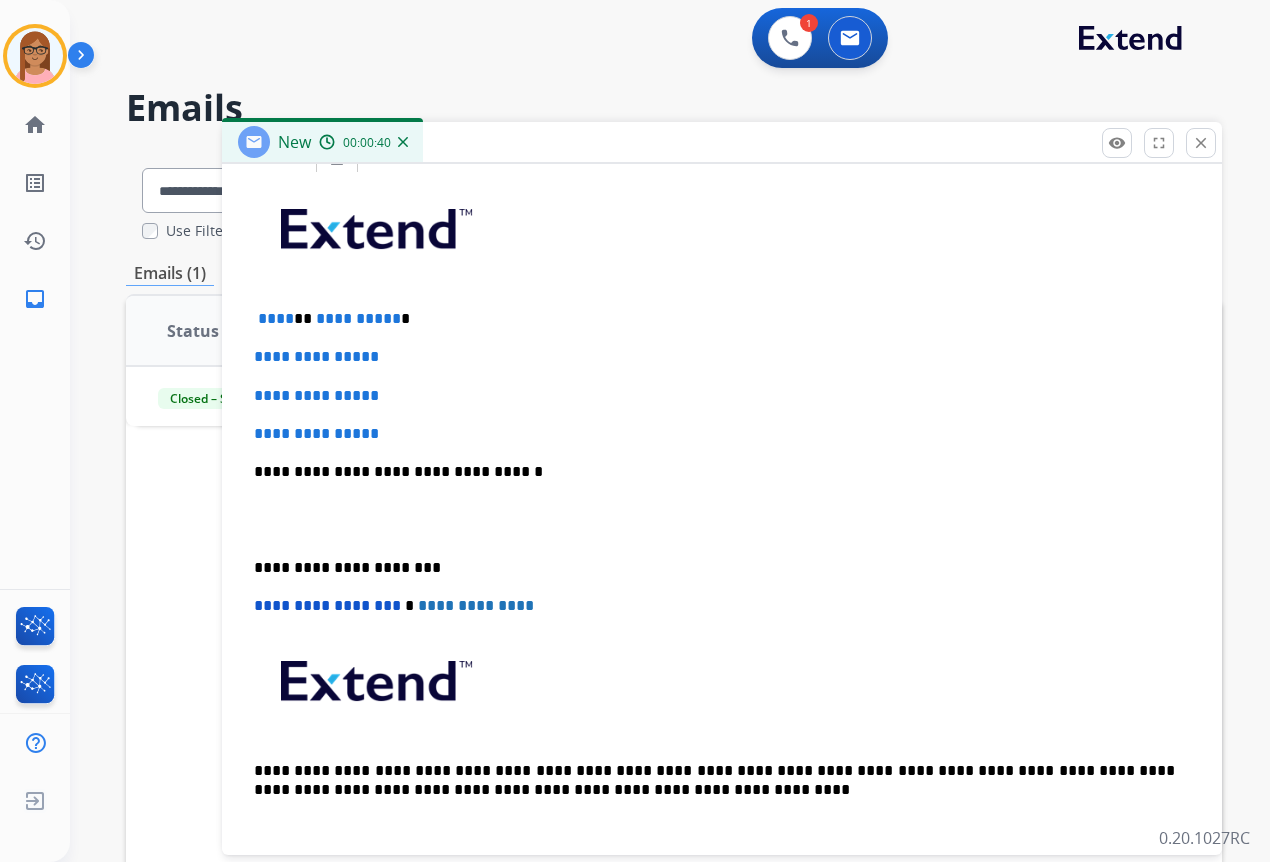 type 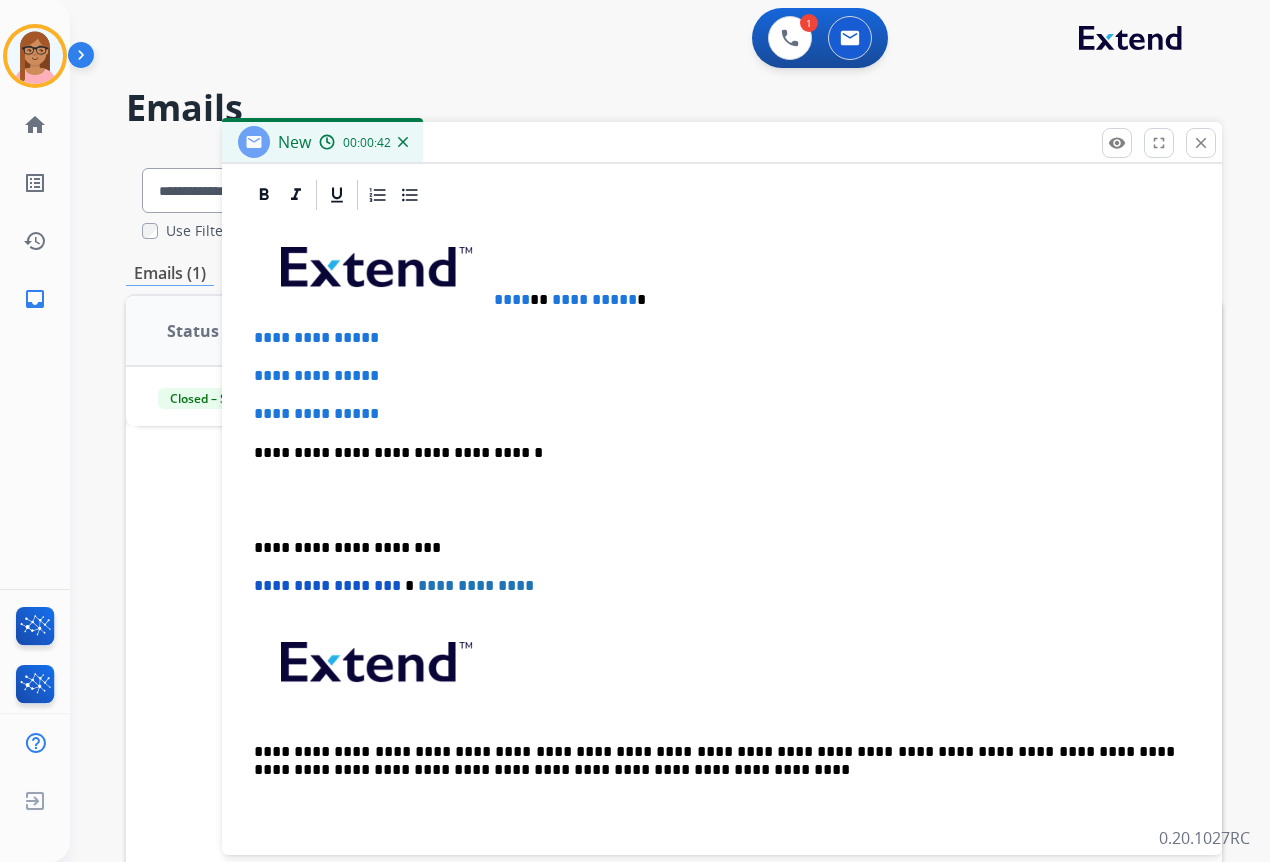 scroll, scrollTop: 500, scrollLeft: 0, axis: vertical 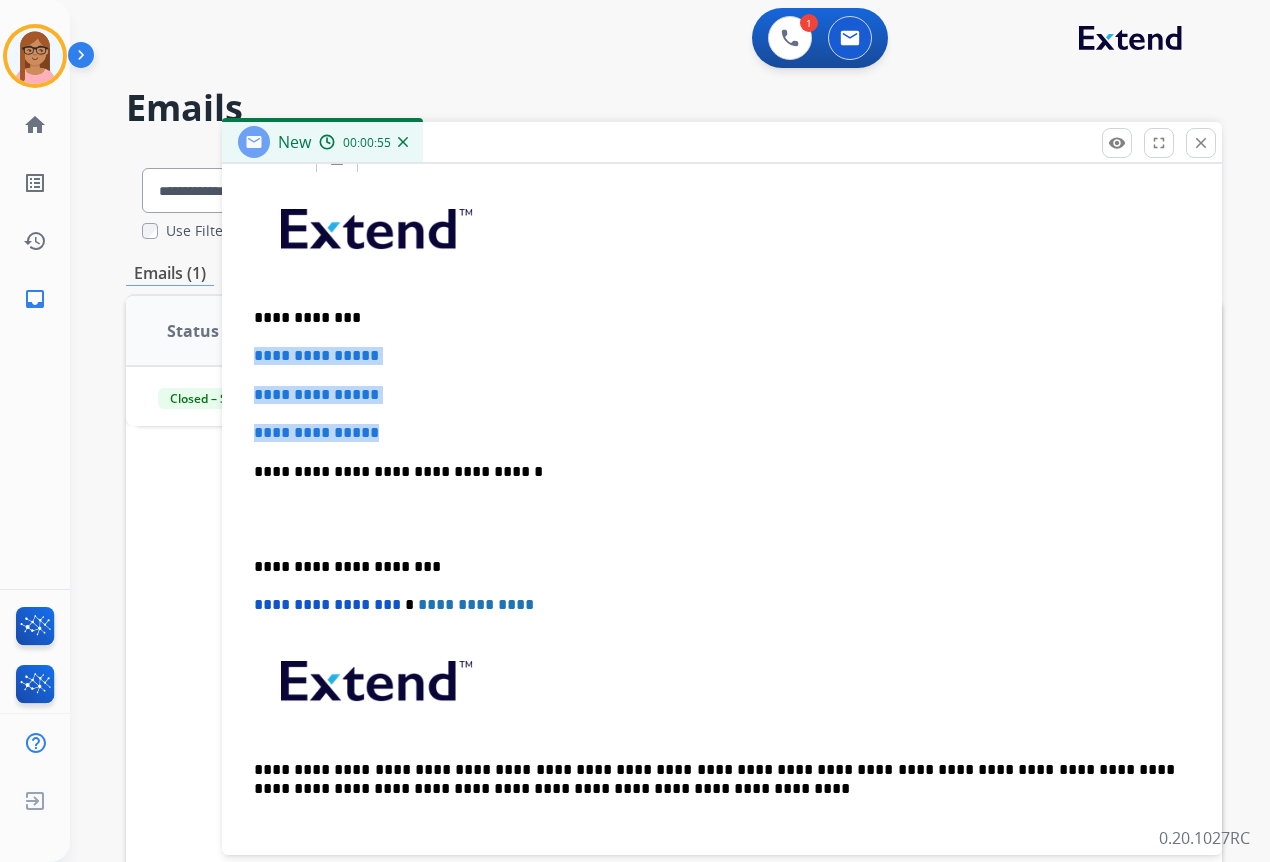 drag, startPoint x: 252, startPoint y: 356, endPoint x: 403, endPoint y: 427, distance: 166.85922 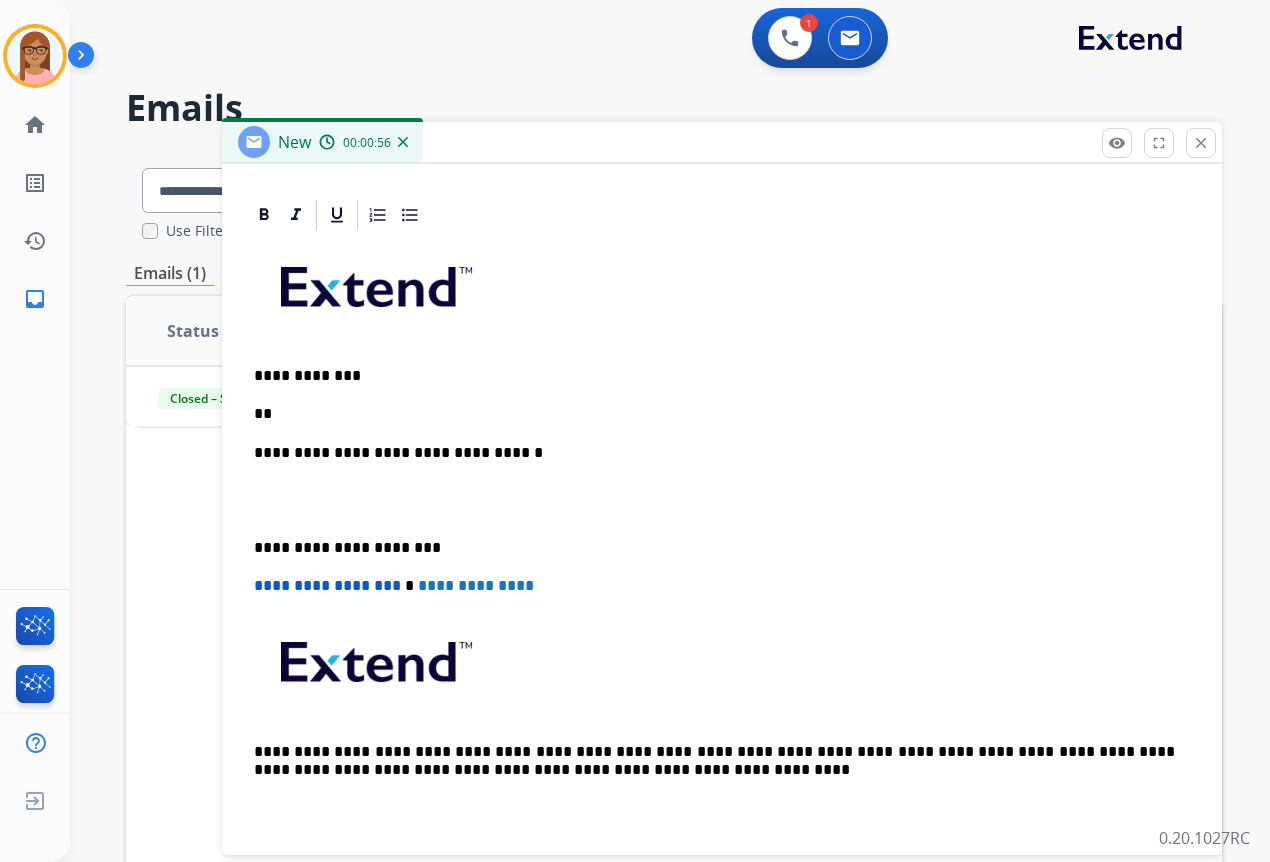 scroll, scrollTop: 442, scrollLeft: 0, axis: vertical 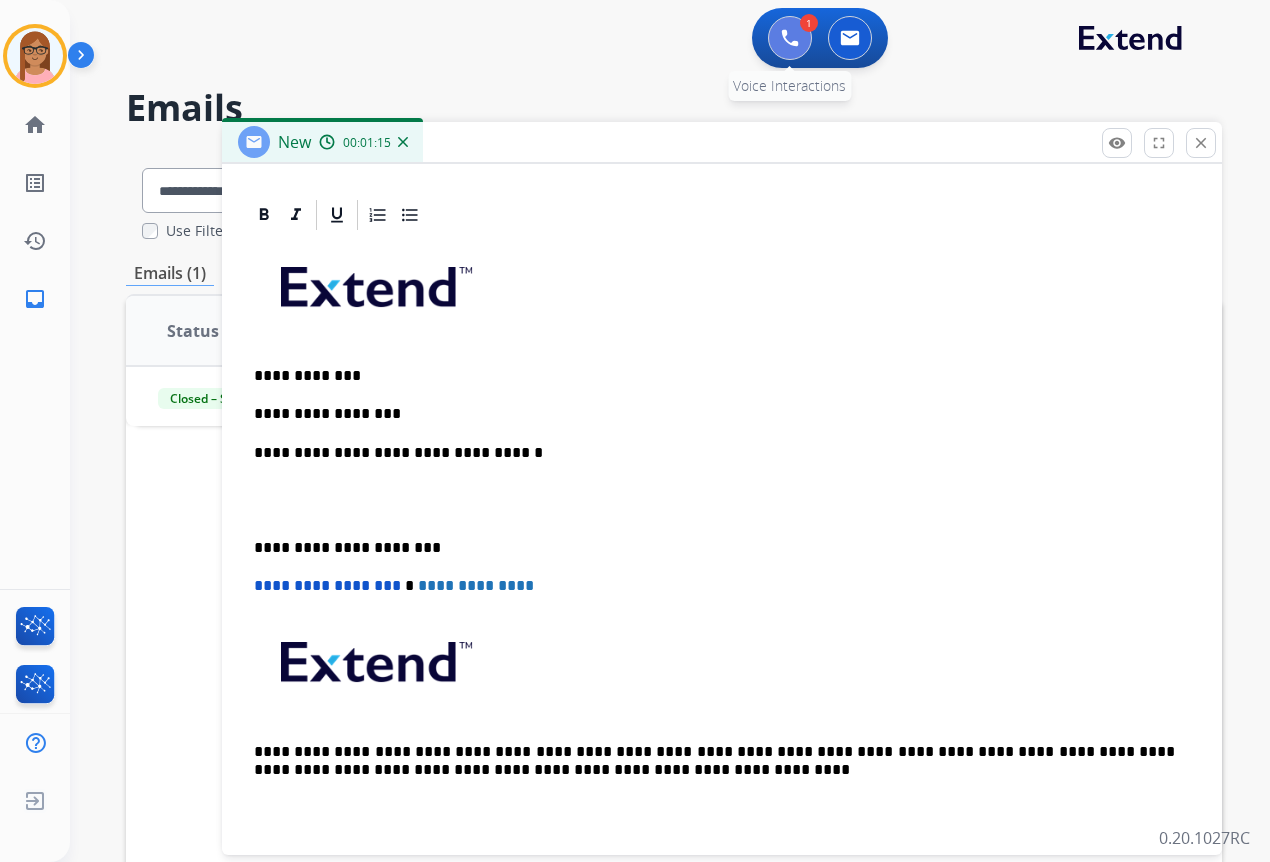 click at bounding box center (790, 38) 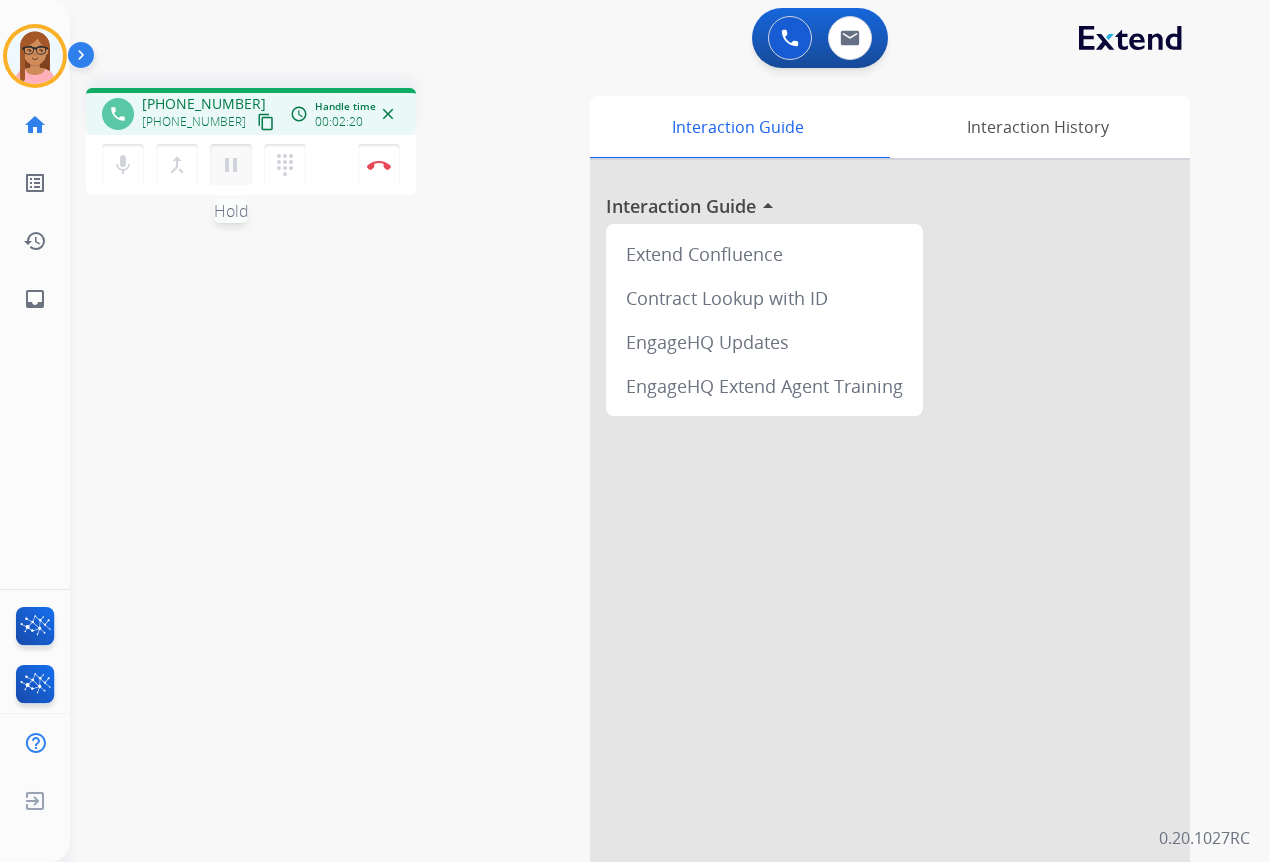 click on "pause" at bounding box center [231, 165] 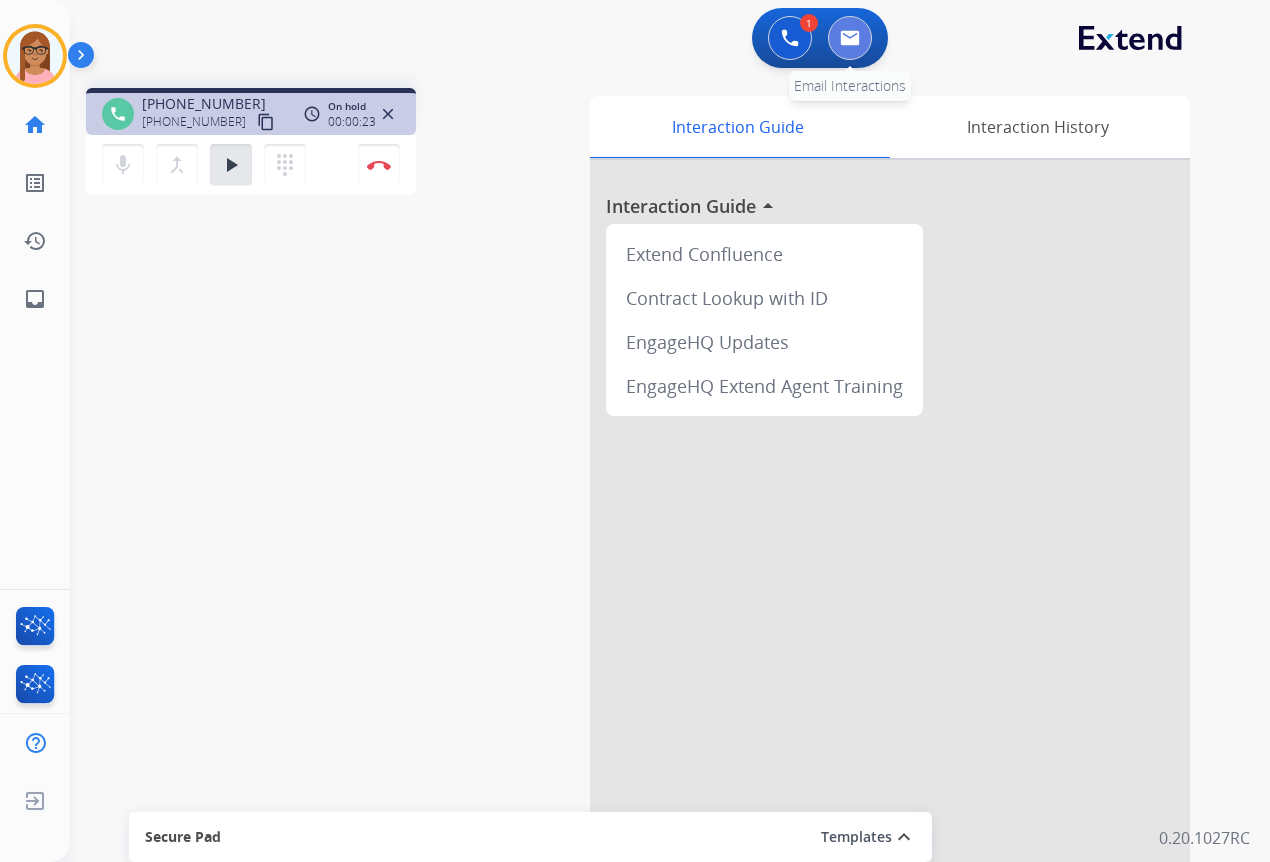 click at bounding box center (850, 38) 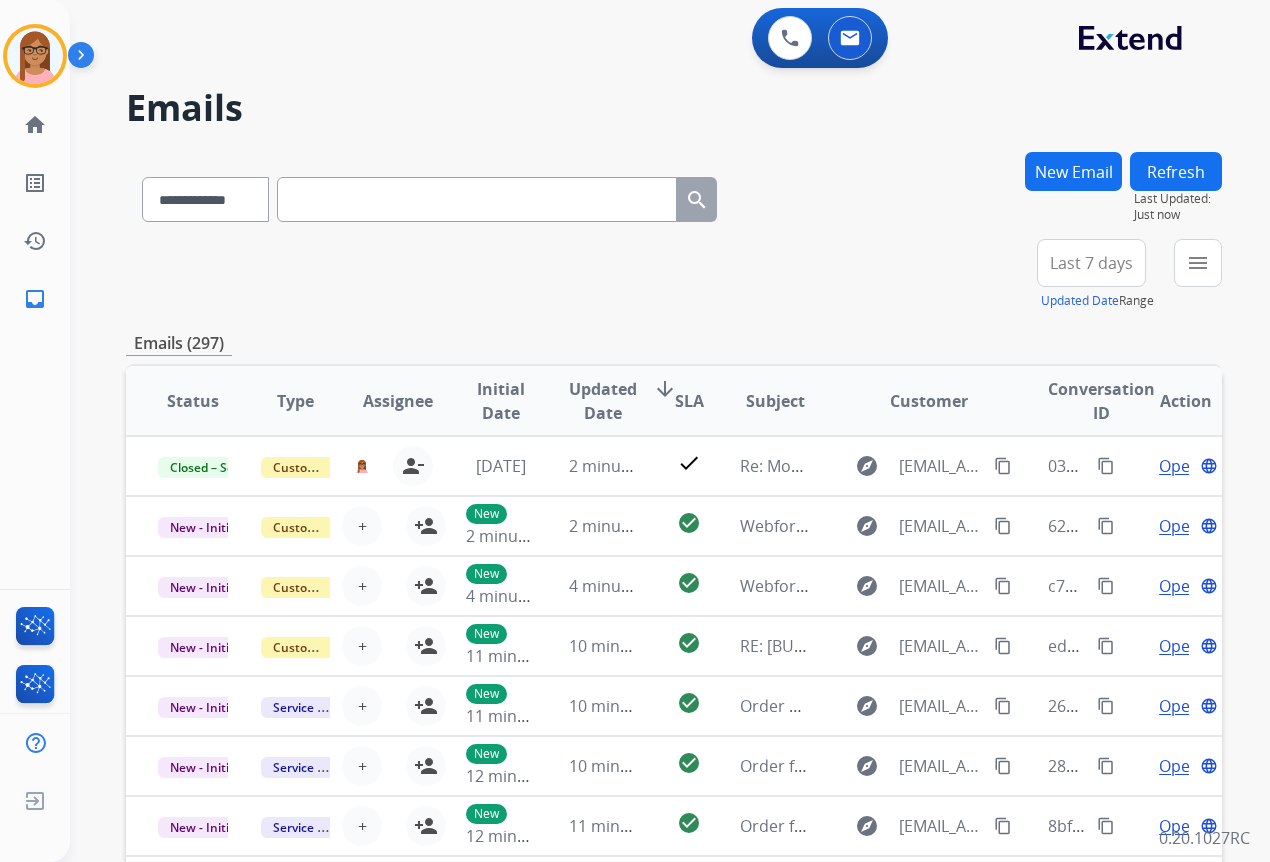 click on "New Email" at bounding box center (1073, 195) 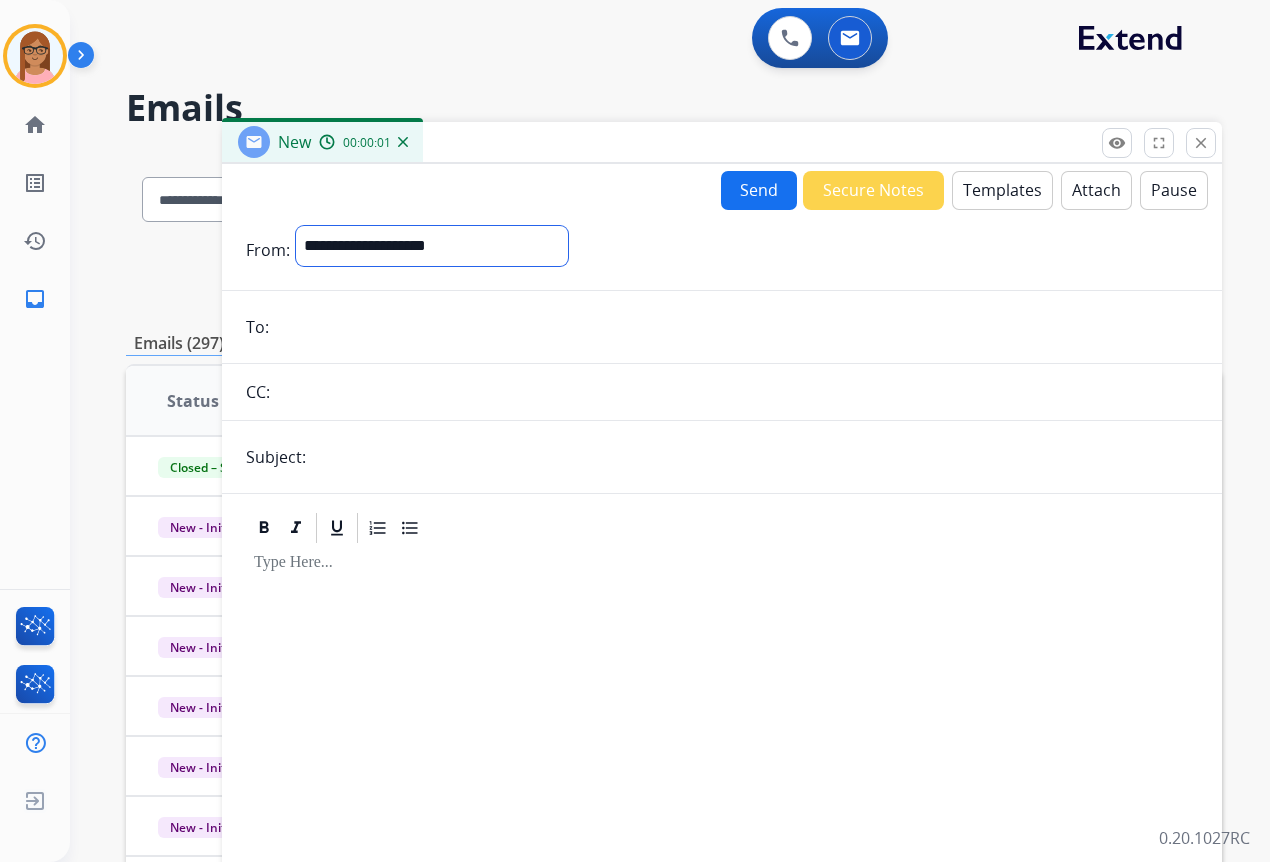 click on "**********" at bounding box center [432, 246] 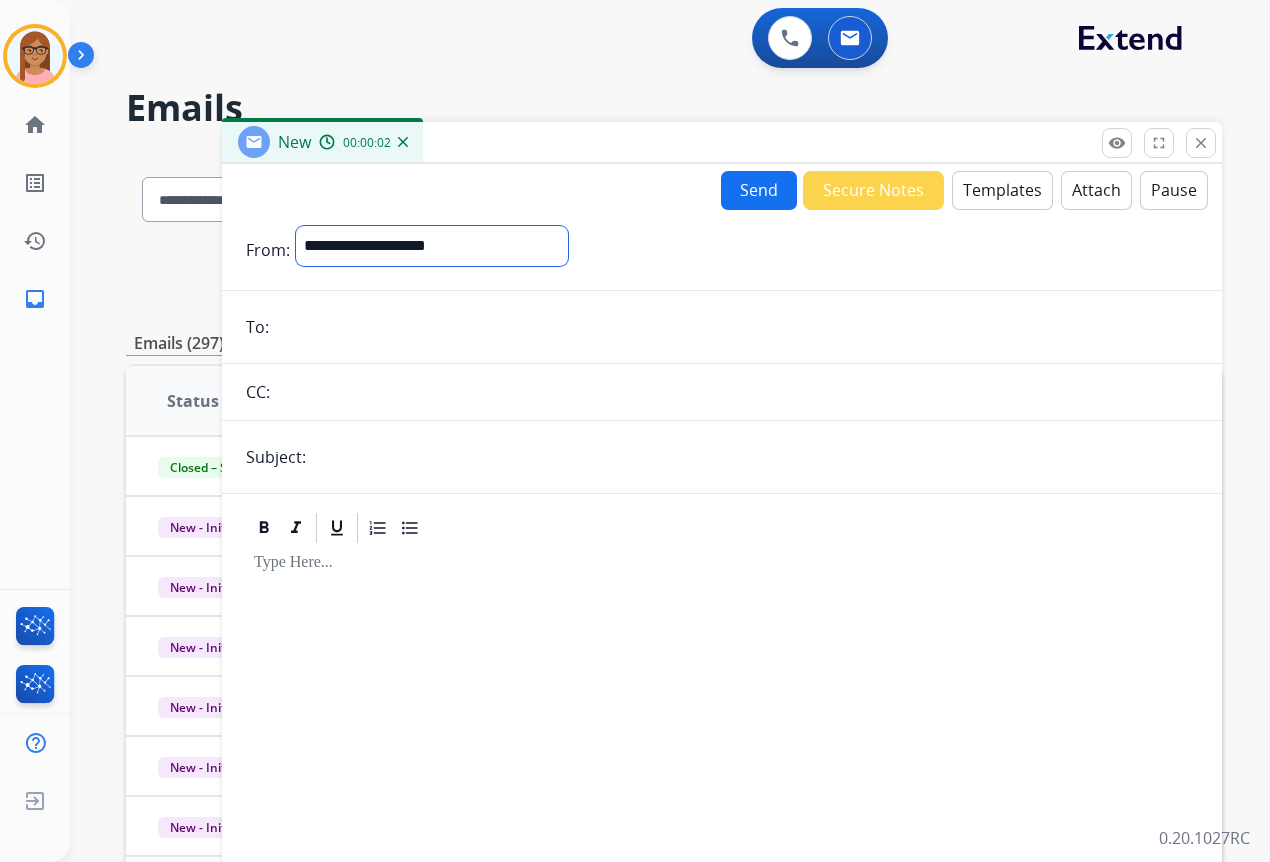 select on "**********" 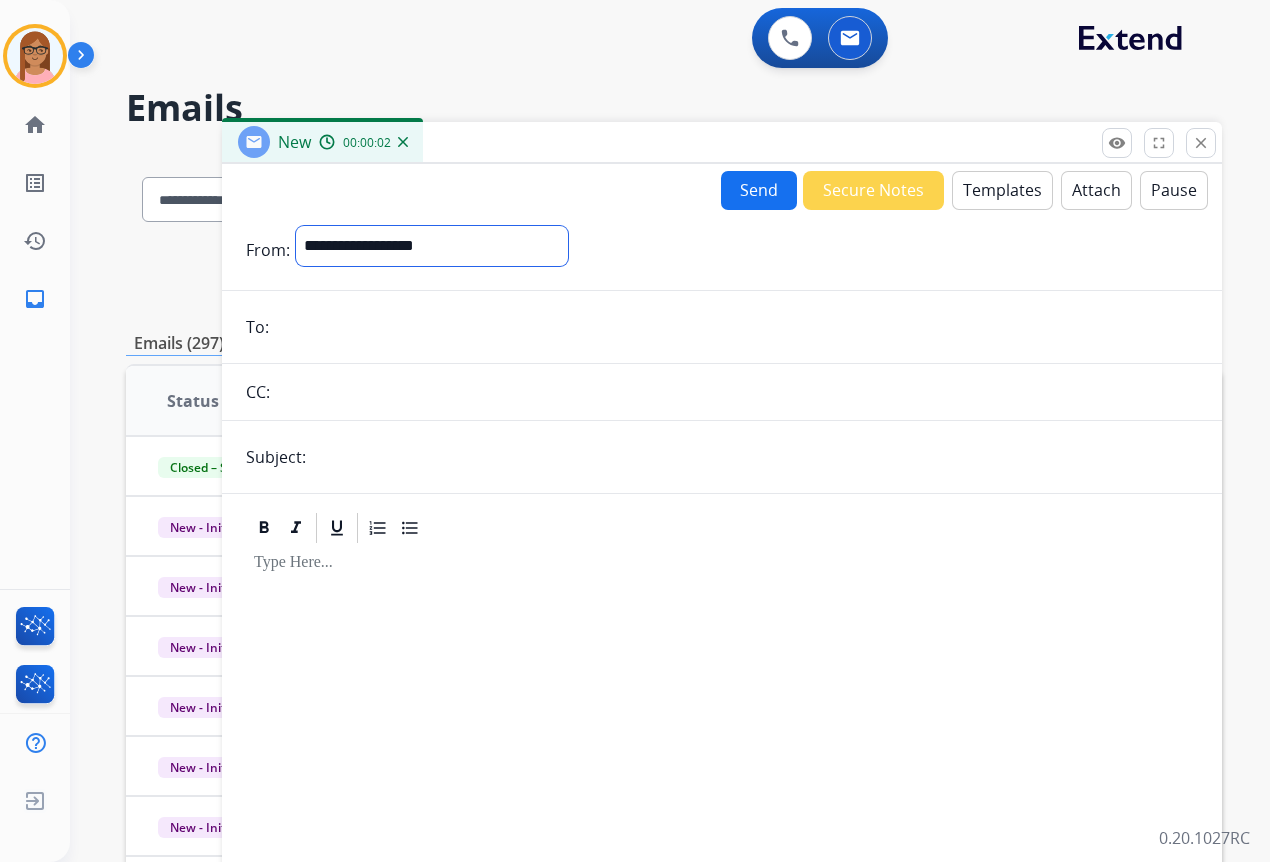 click on "**********" at bounding box center (432, 246) 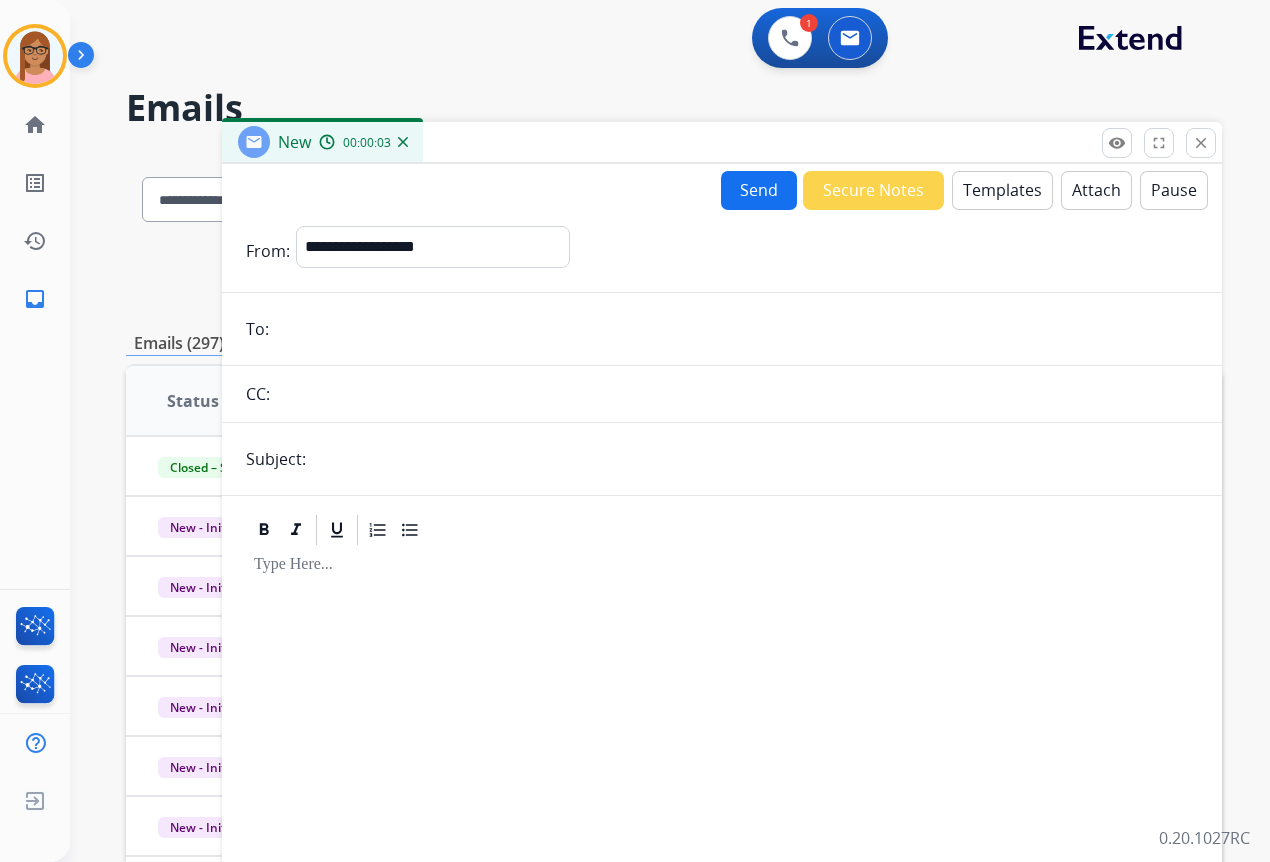 click at bounding box center (736, 329) 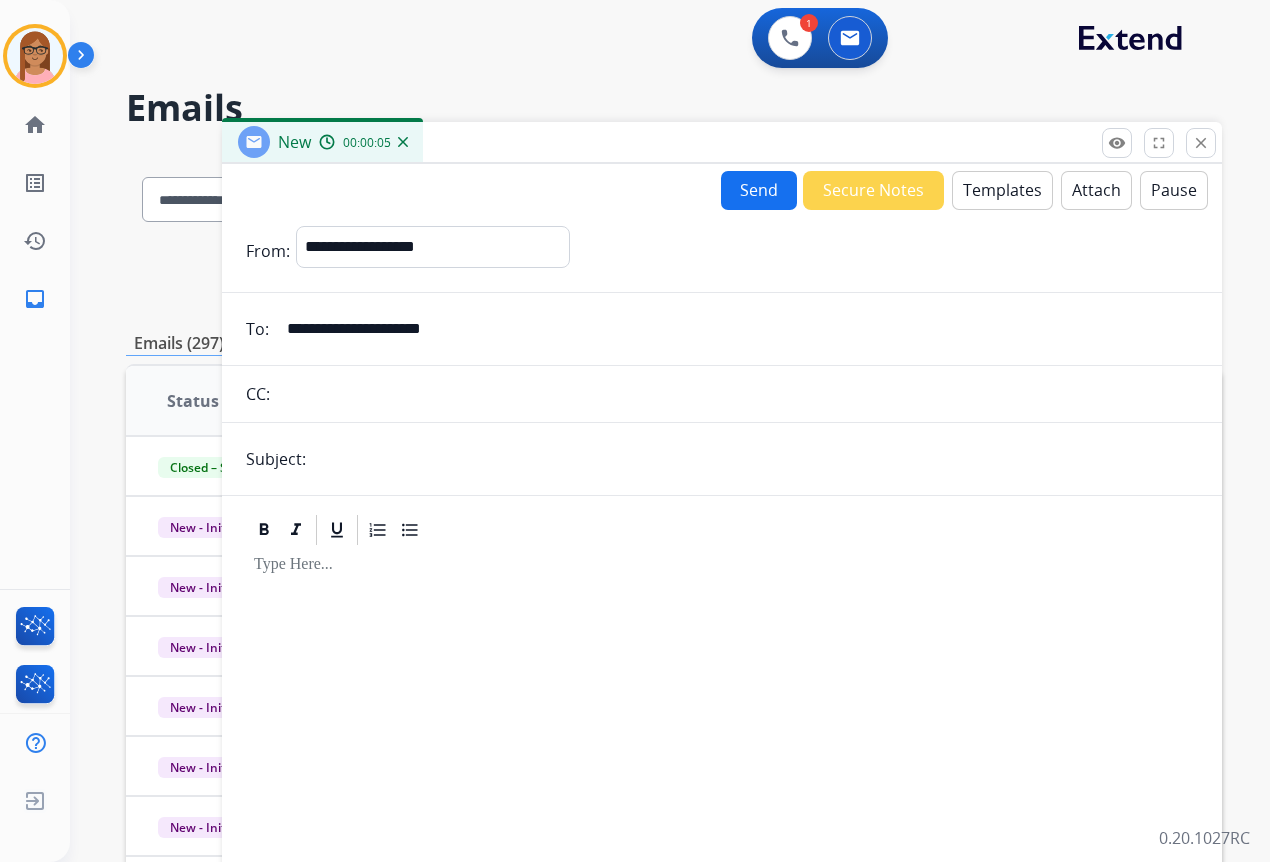 type on "**********" 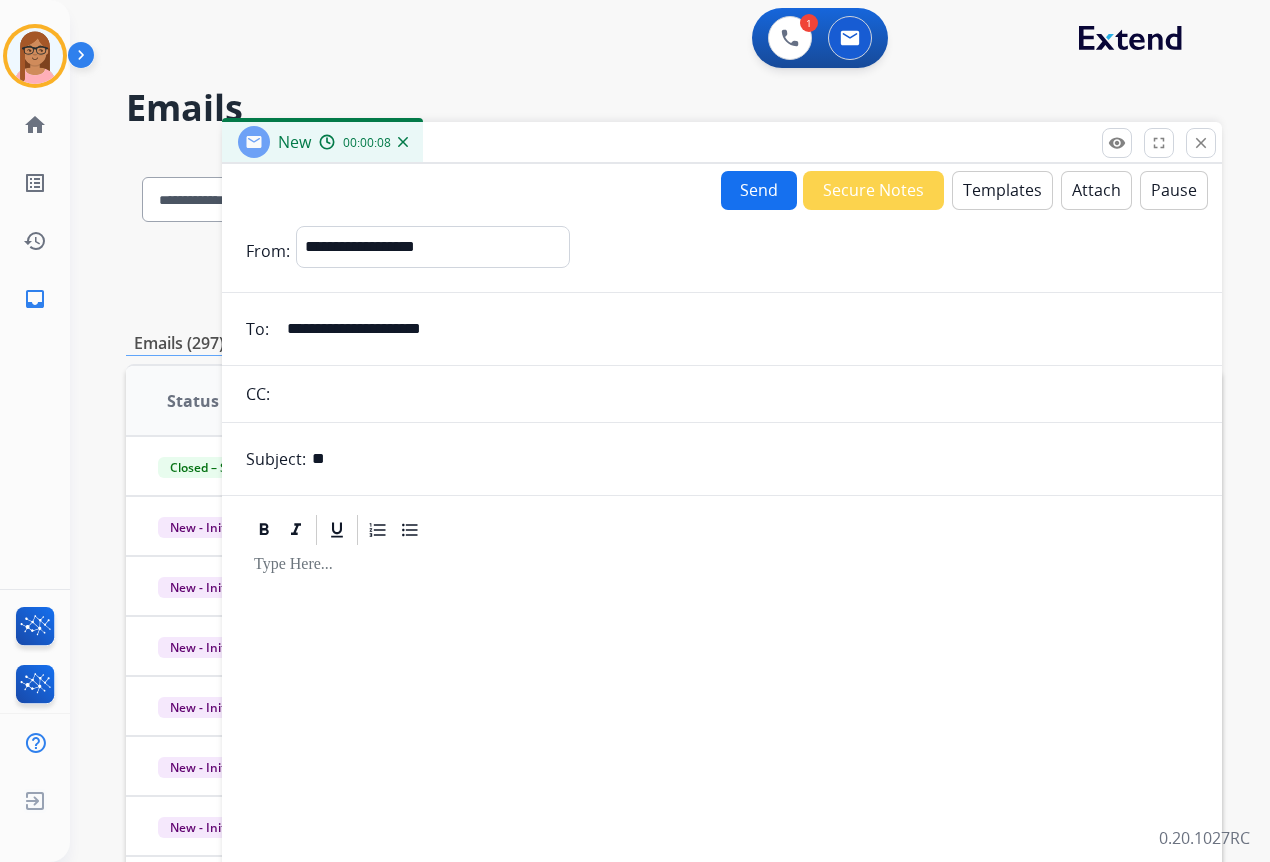 type on "**********" 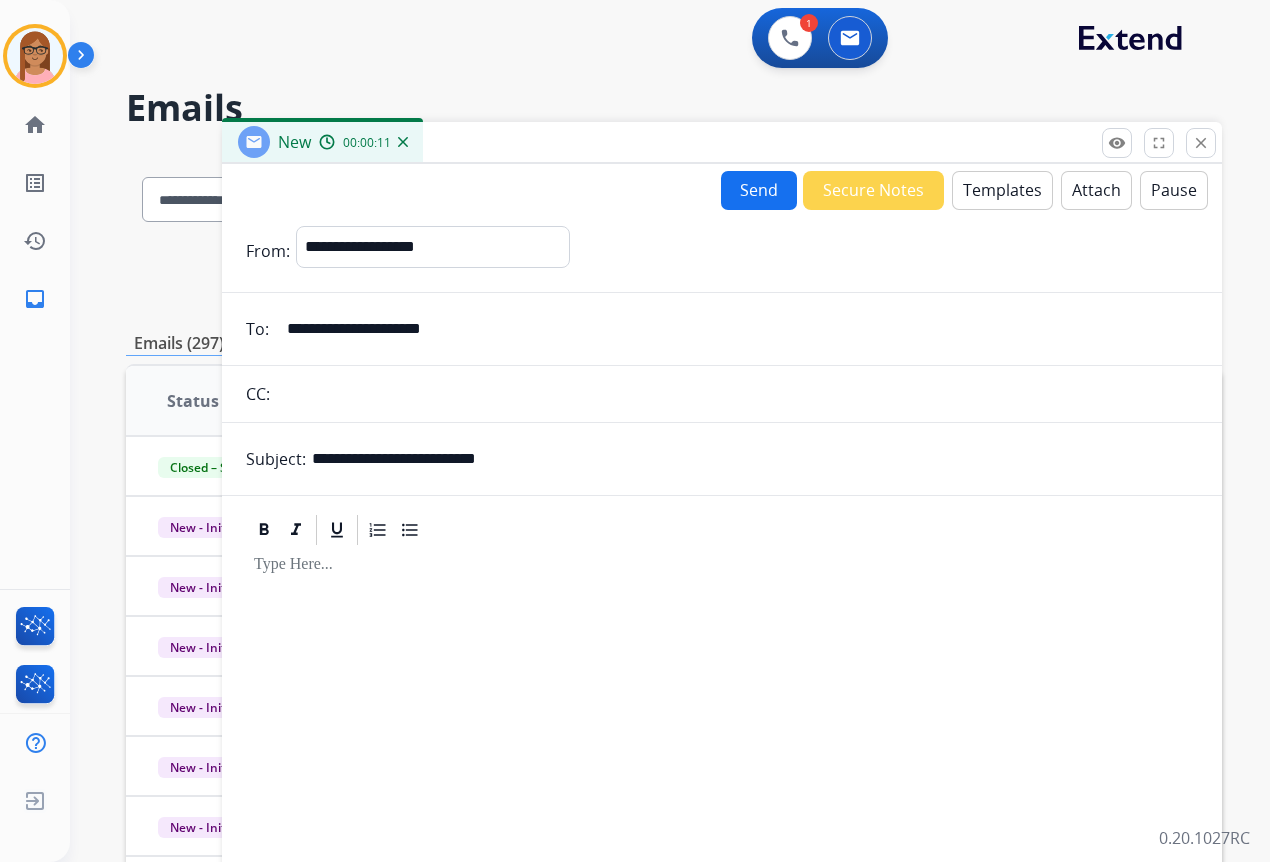 click on "Templates" at bounding box center (1002, 190) 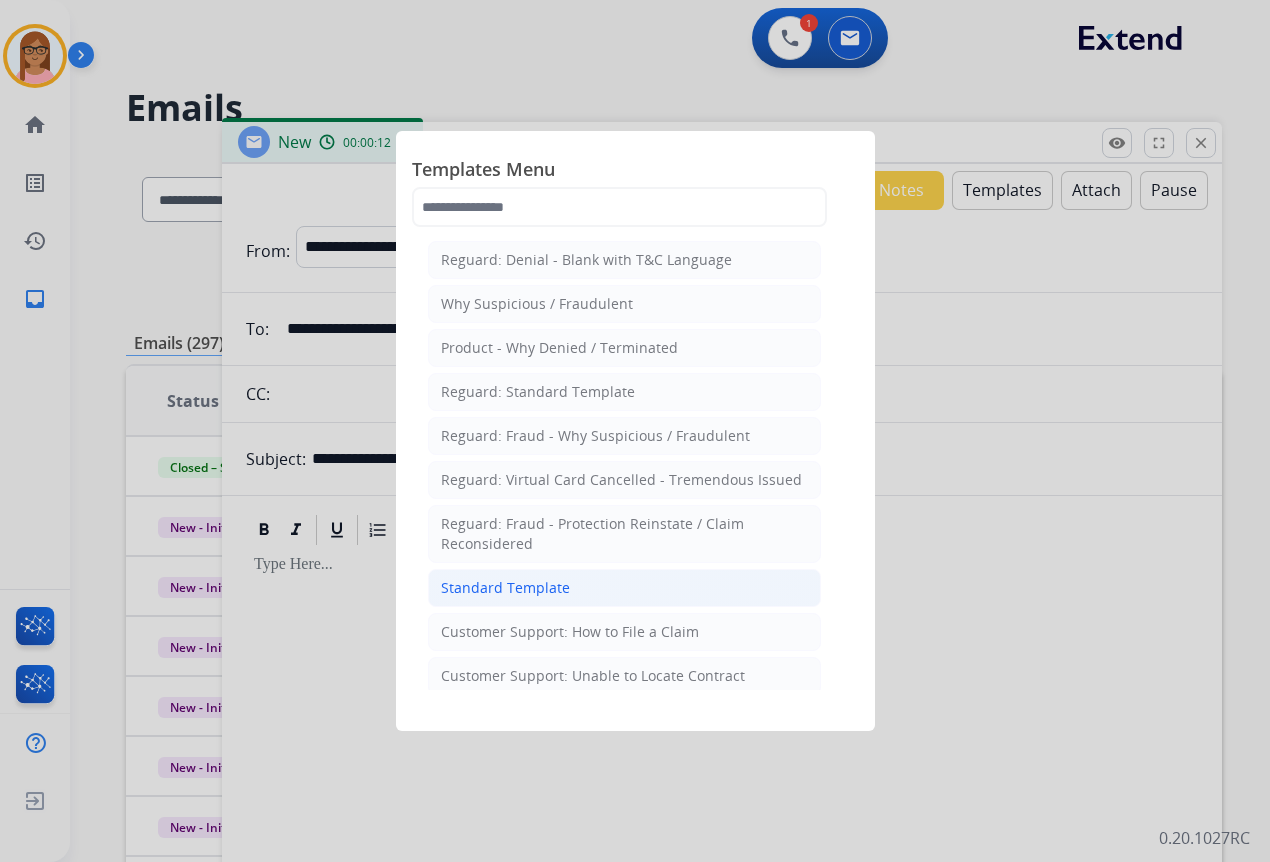 click on "Standard Template" 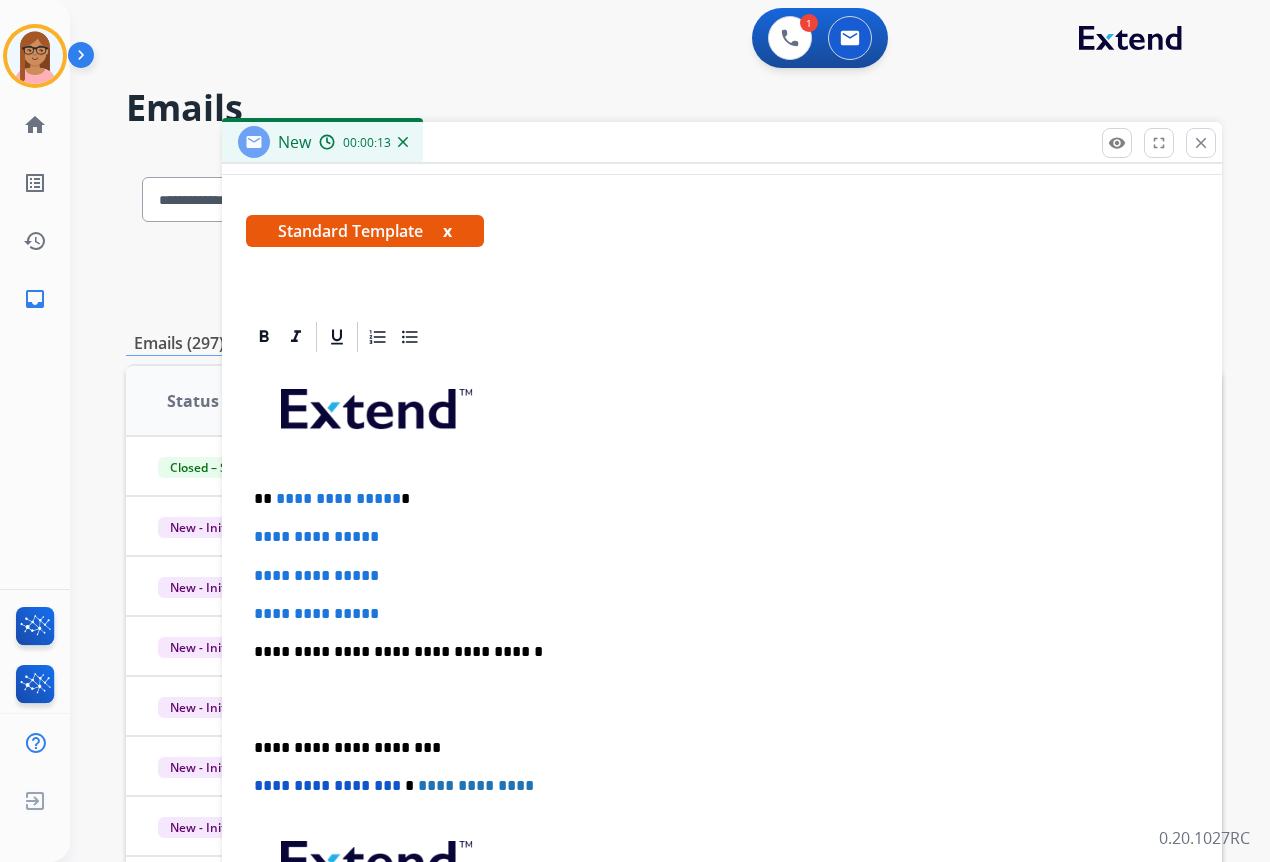 scroll, scrollTop: 375, scrollLeft: 0, axis: vertical 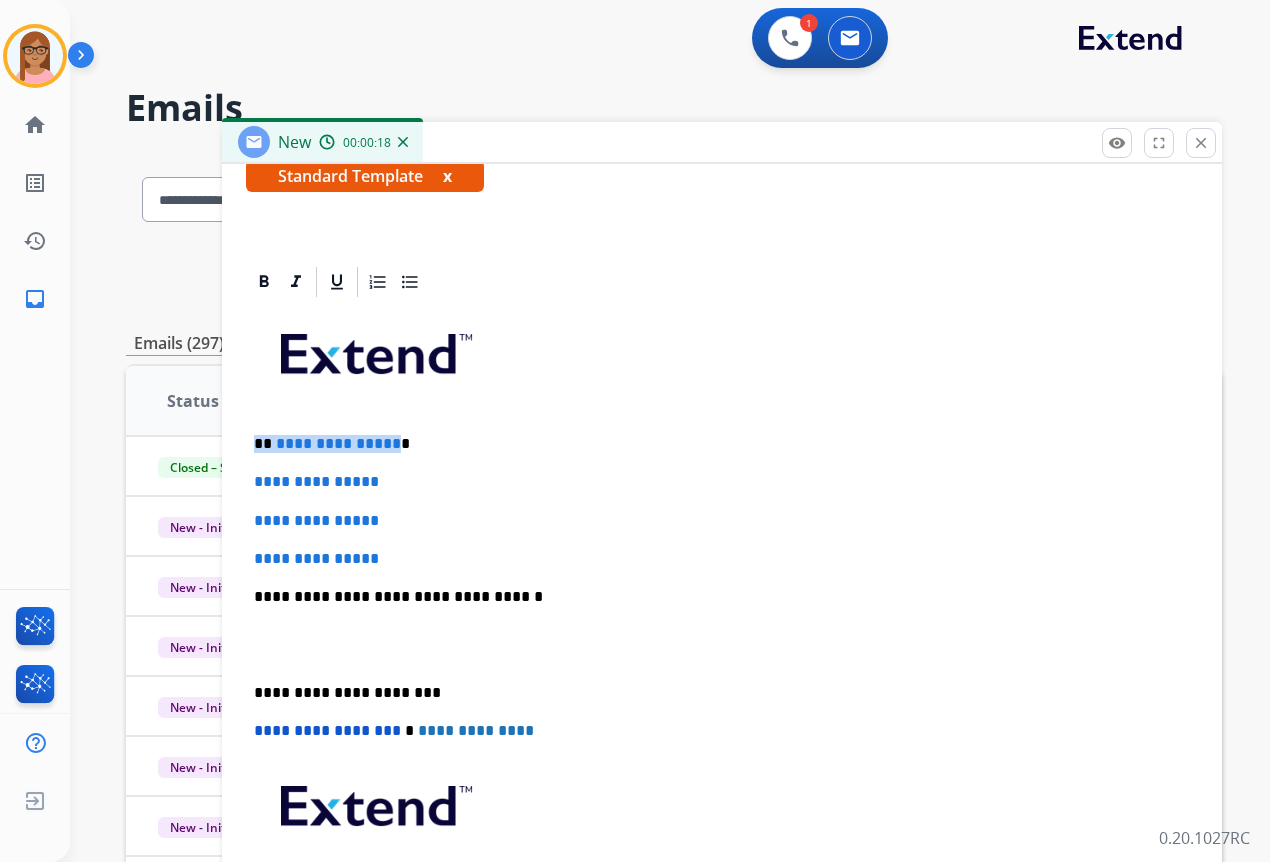 drag, startPoint x: 248, startPoint y: 443, endPoint x: 387, endPoint y: 452, distance: 139.29106 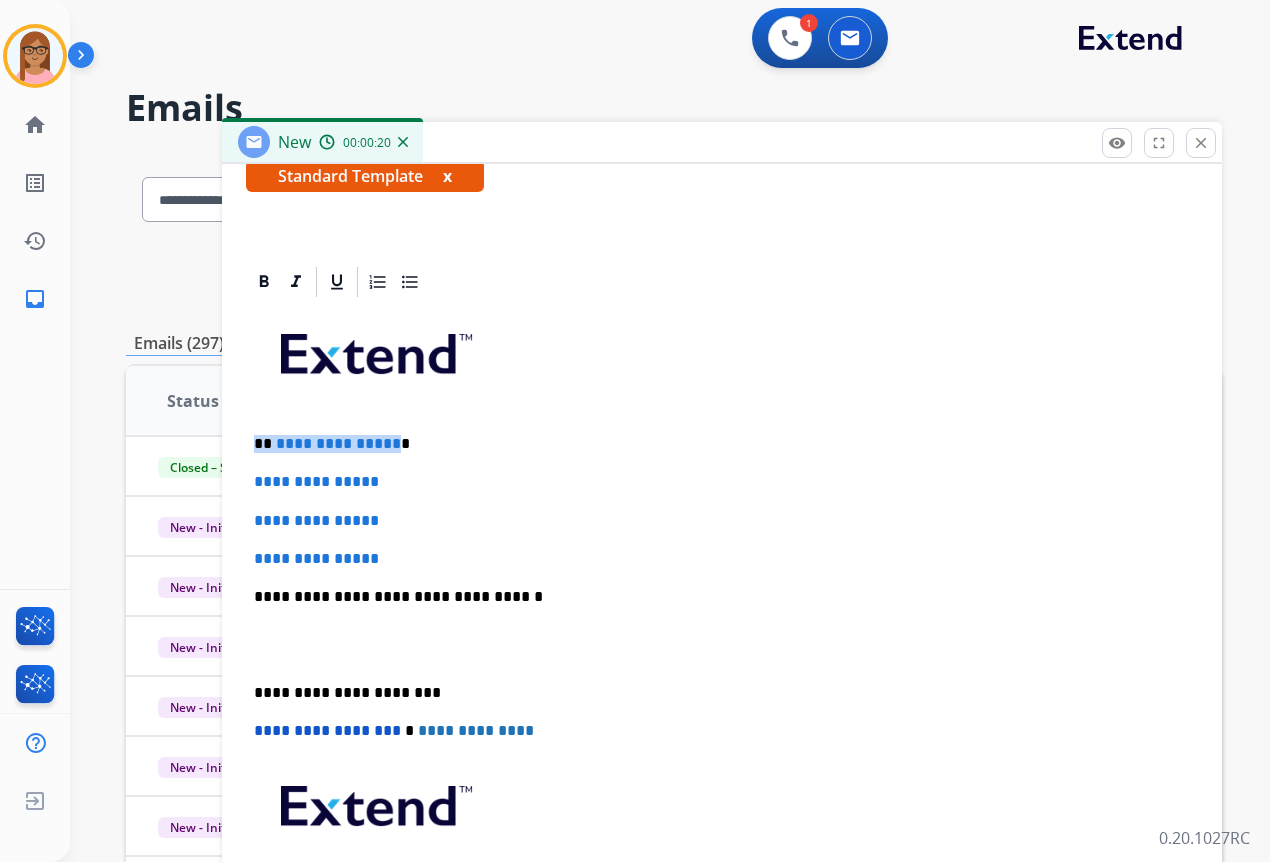 type 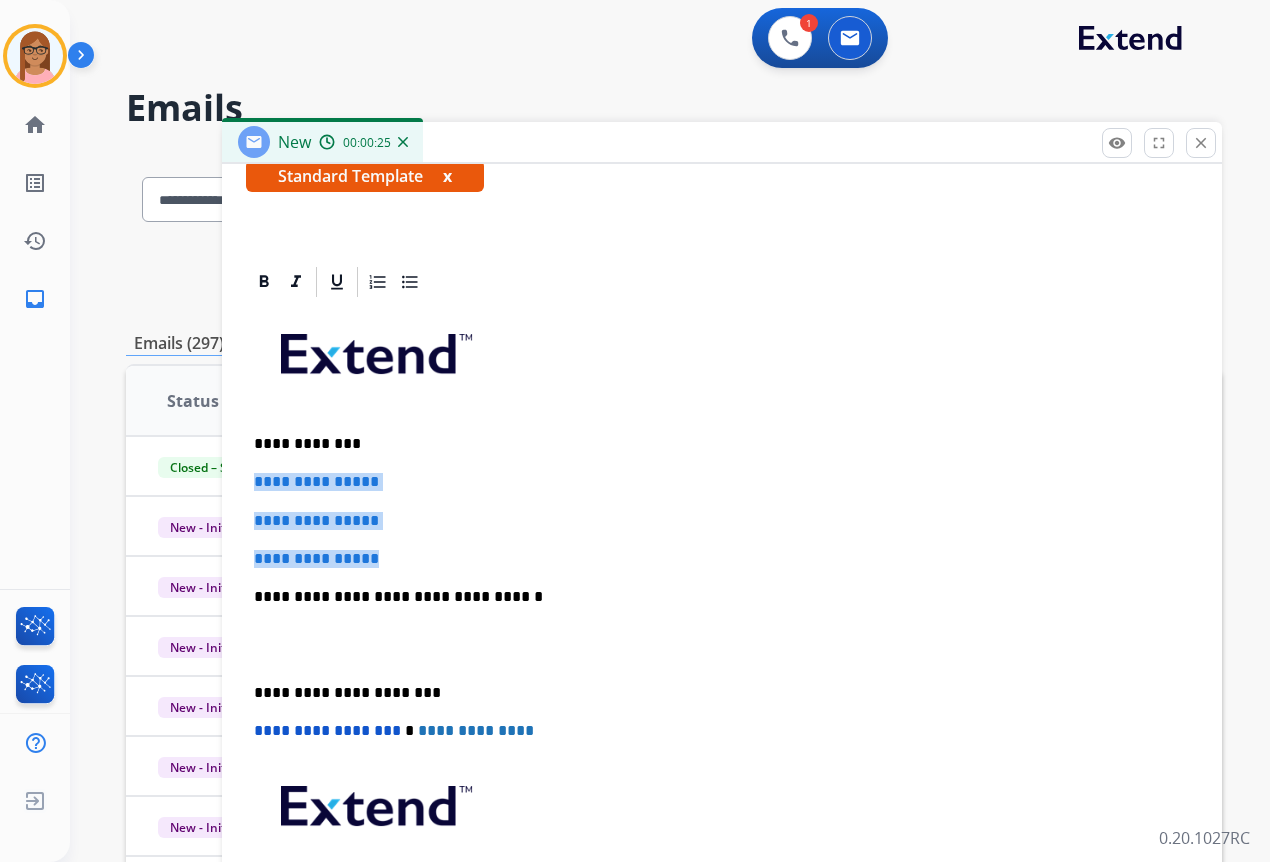 drag, startPoint x: 255, startPoint y: 483, endPoint x: 411, endPoint y: 537, distance: 165.0818 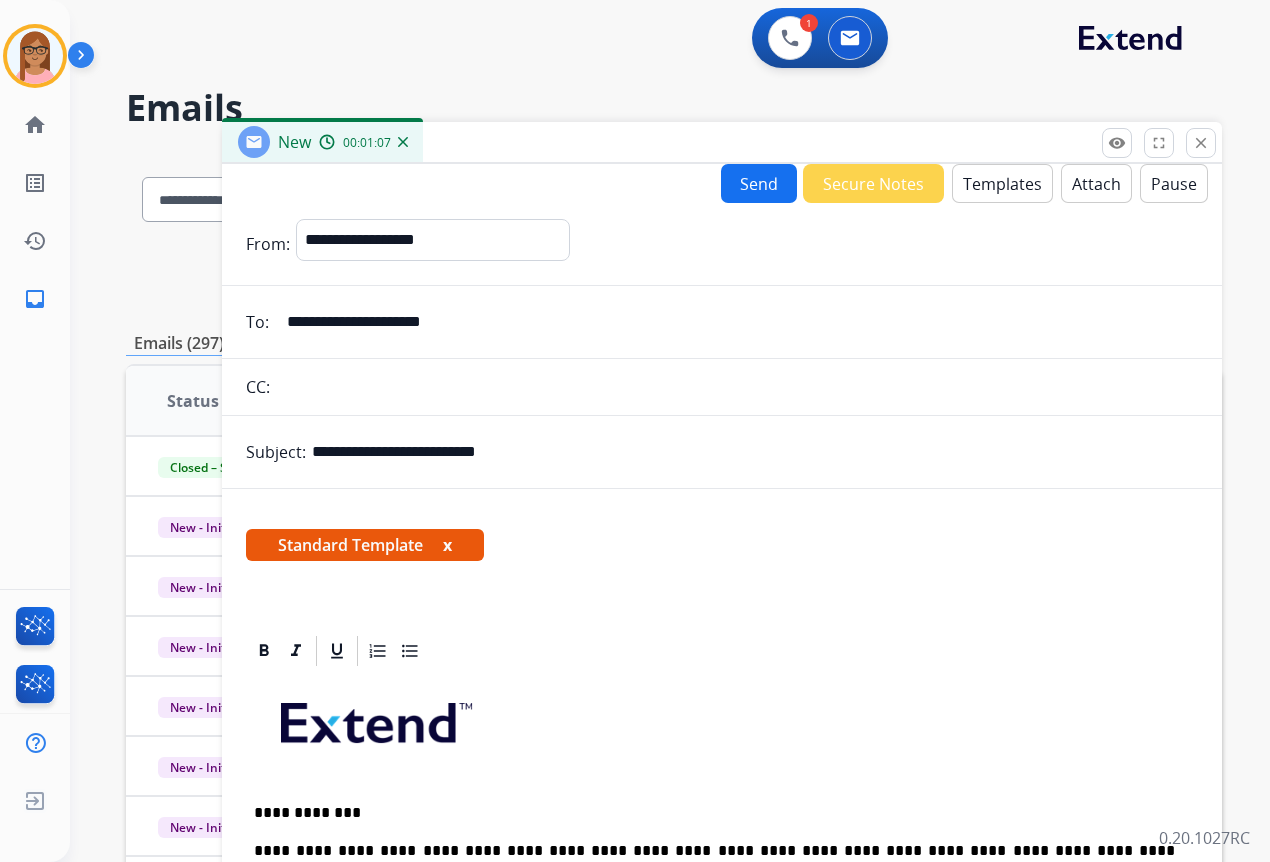 scroll, scrollTop: 0, scrollLeft: 0, axis: both 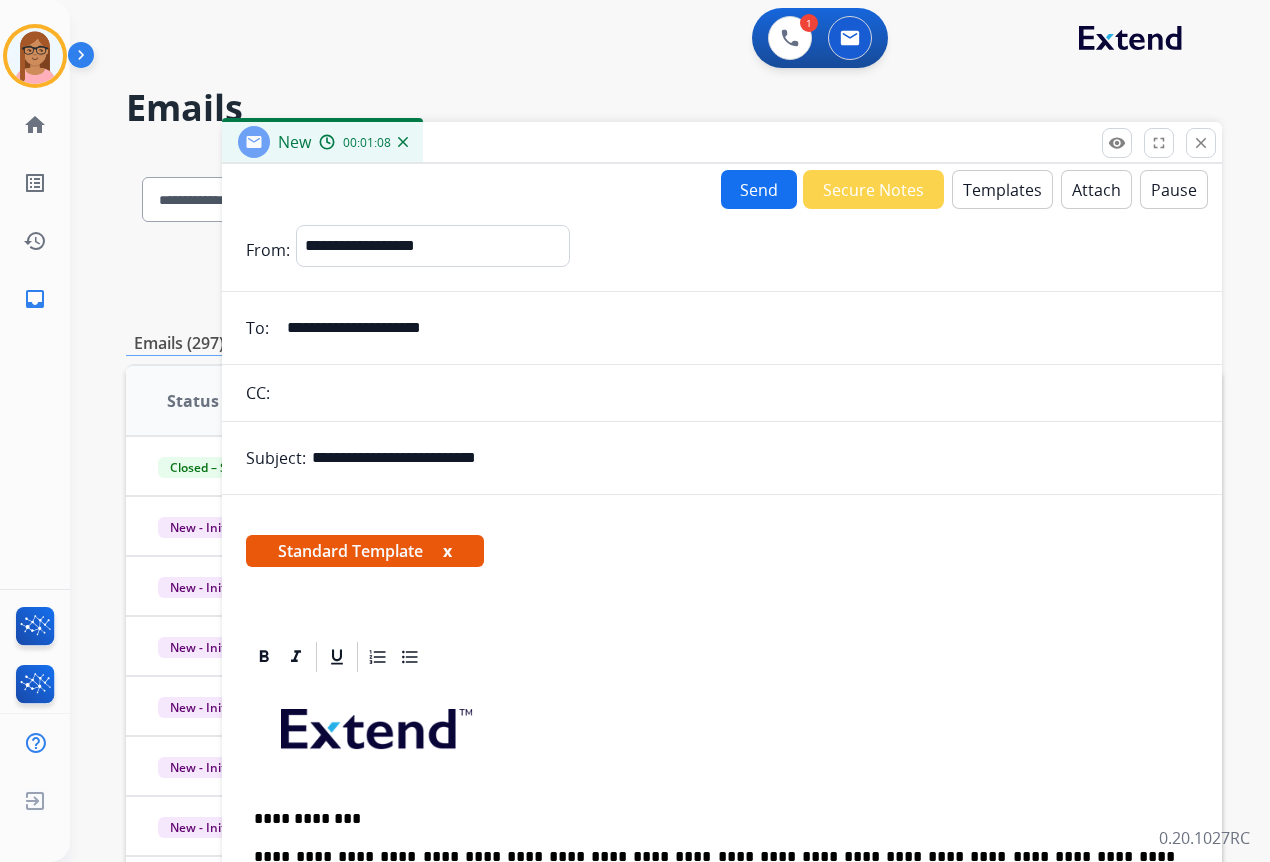 click on "Send" at bounding box center (759, 189) 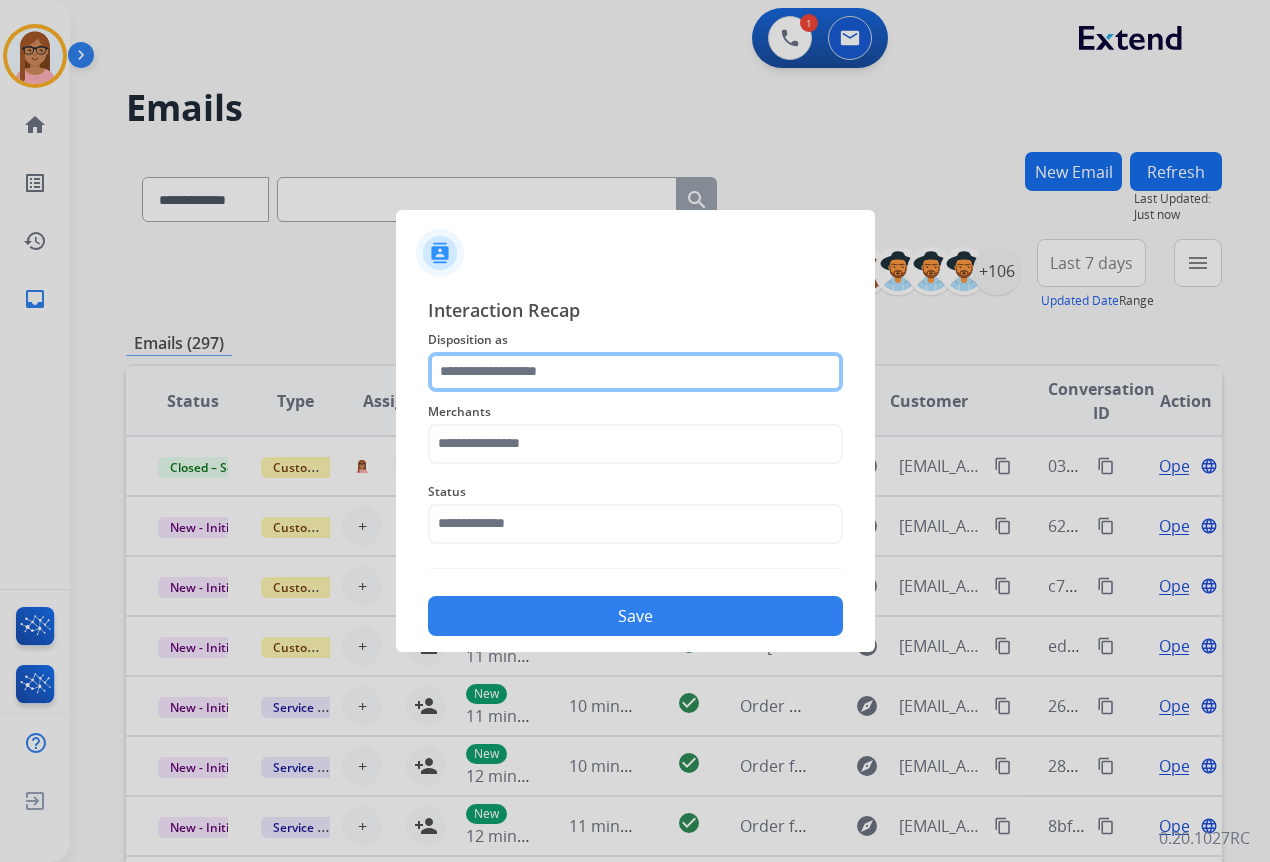 click 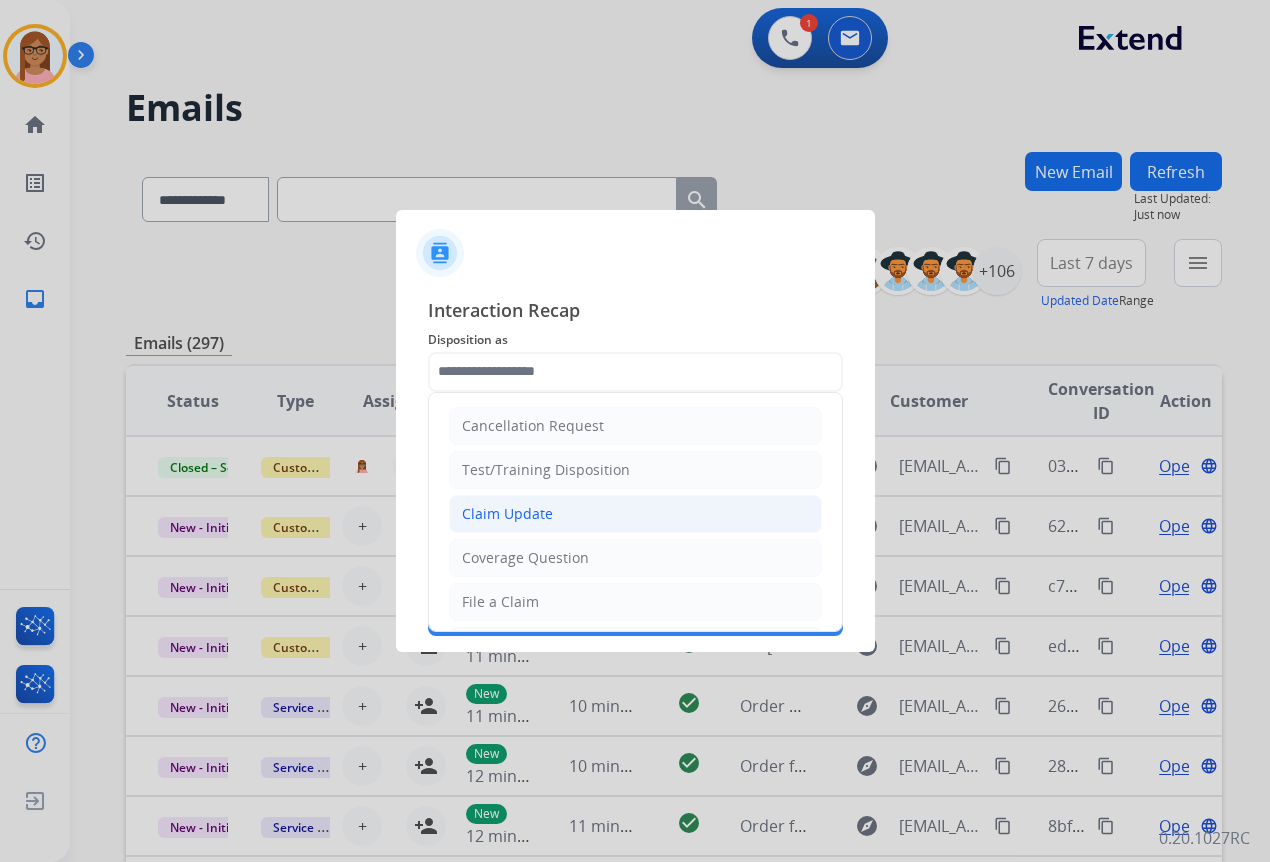 click on "Claim Update" 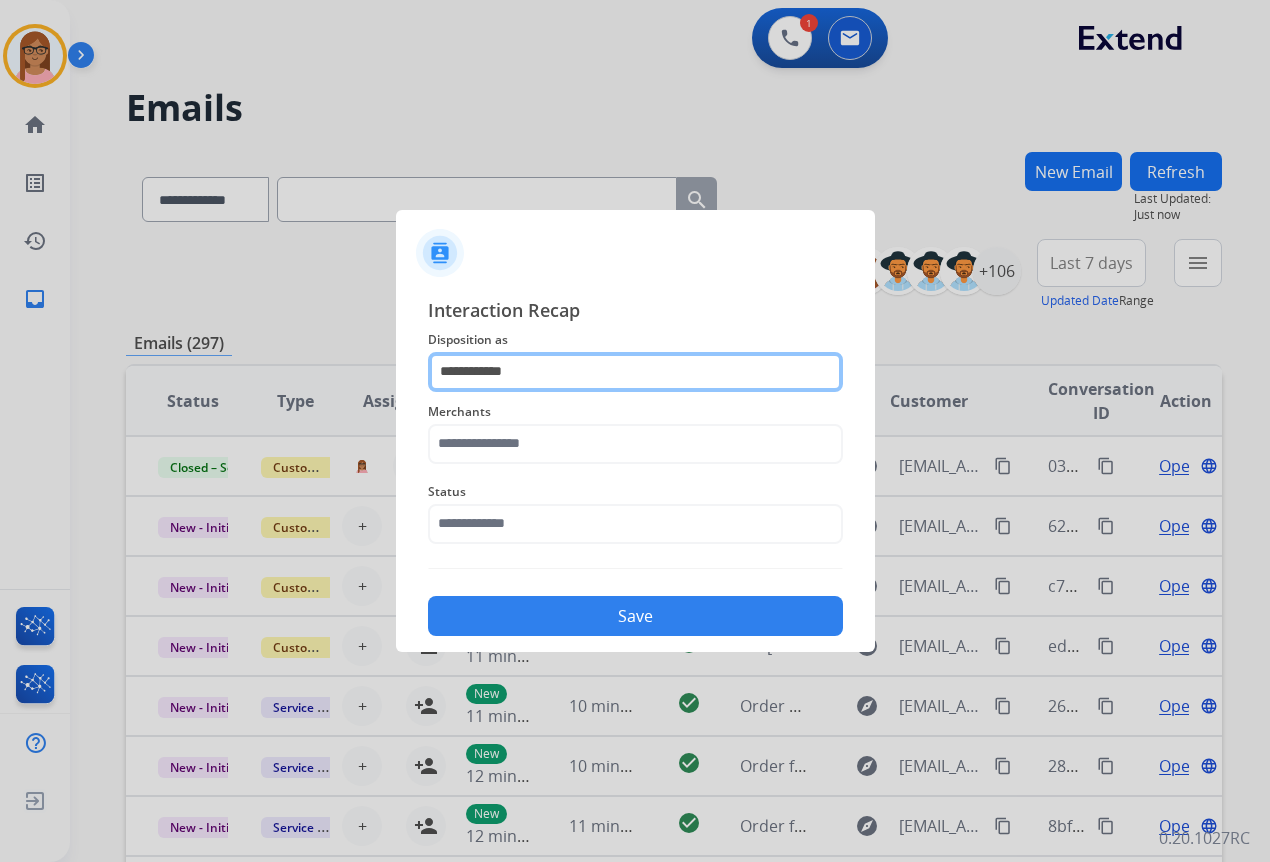 click on "**********" 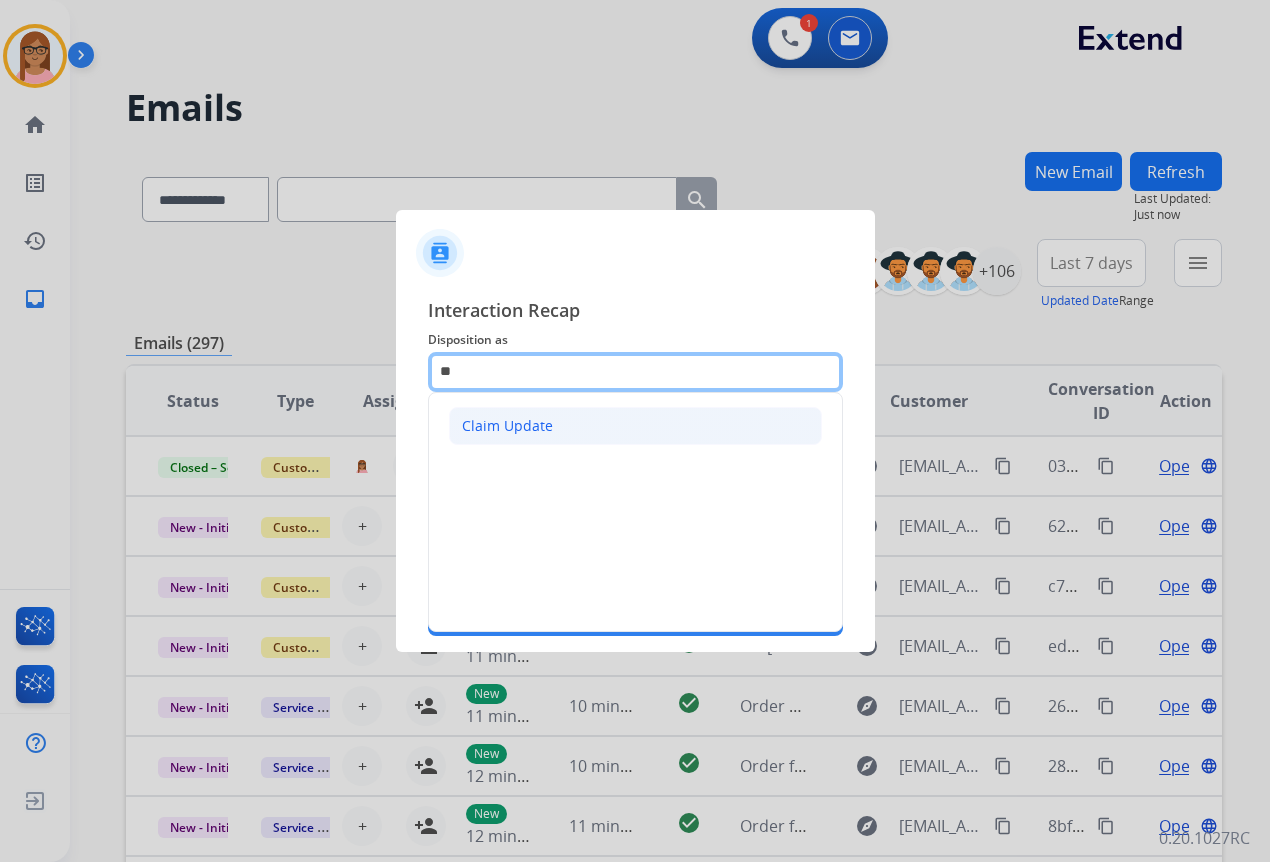 type on "*" 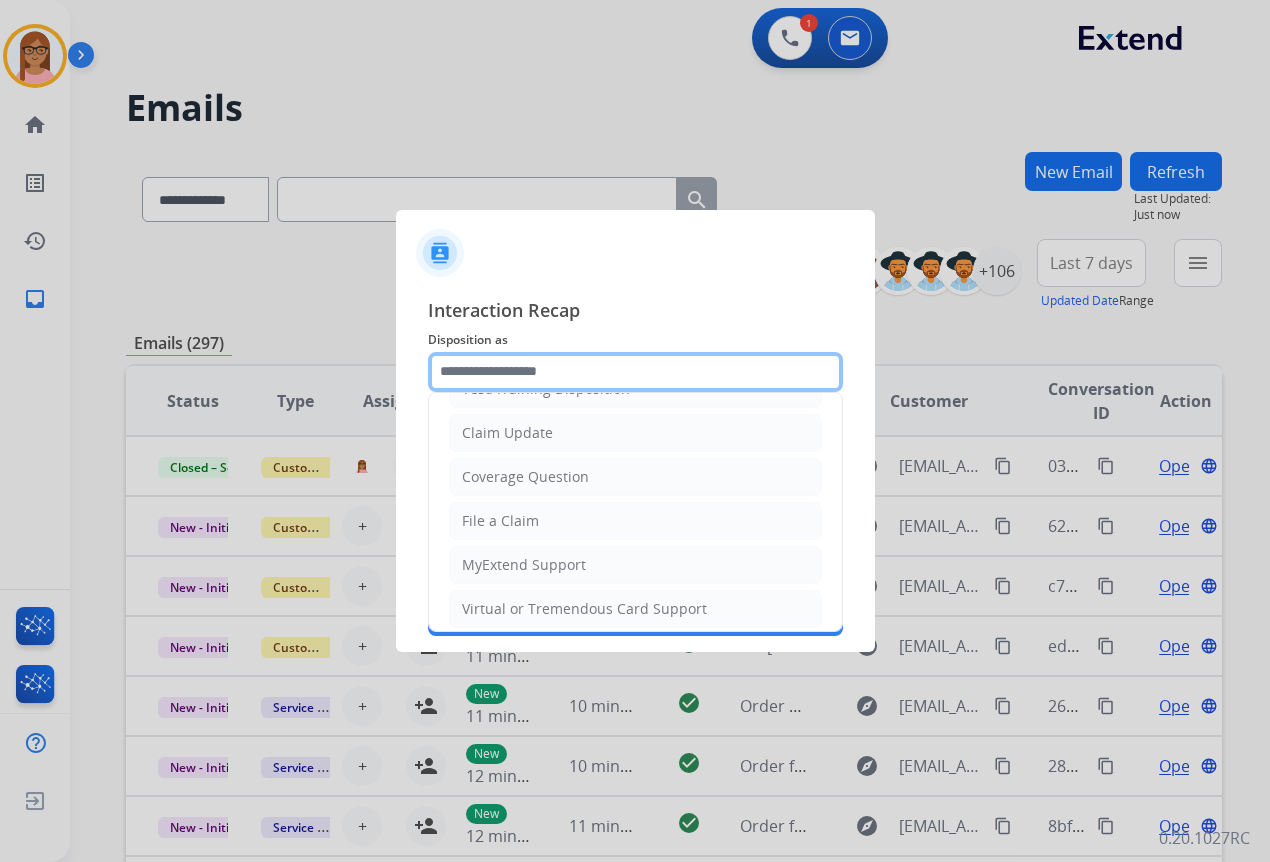 scroll, scrollTop: 125, scrollLeft: 0, axis: vertical 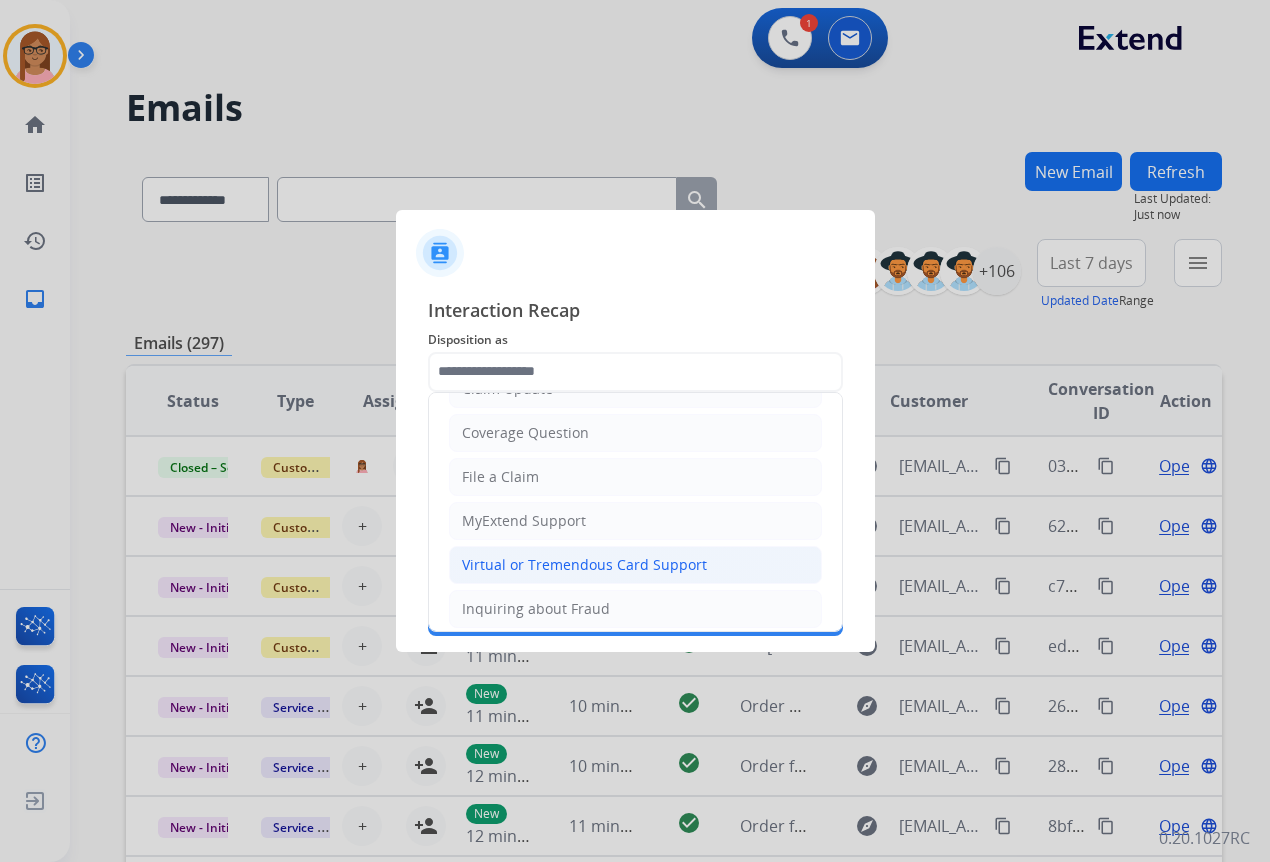 click on "Virtual or Tremendous Card Support" 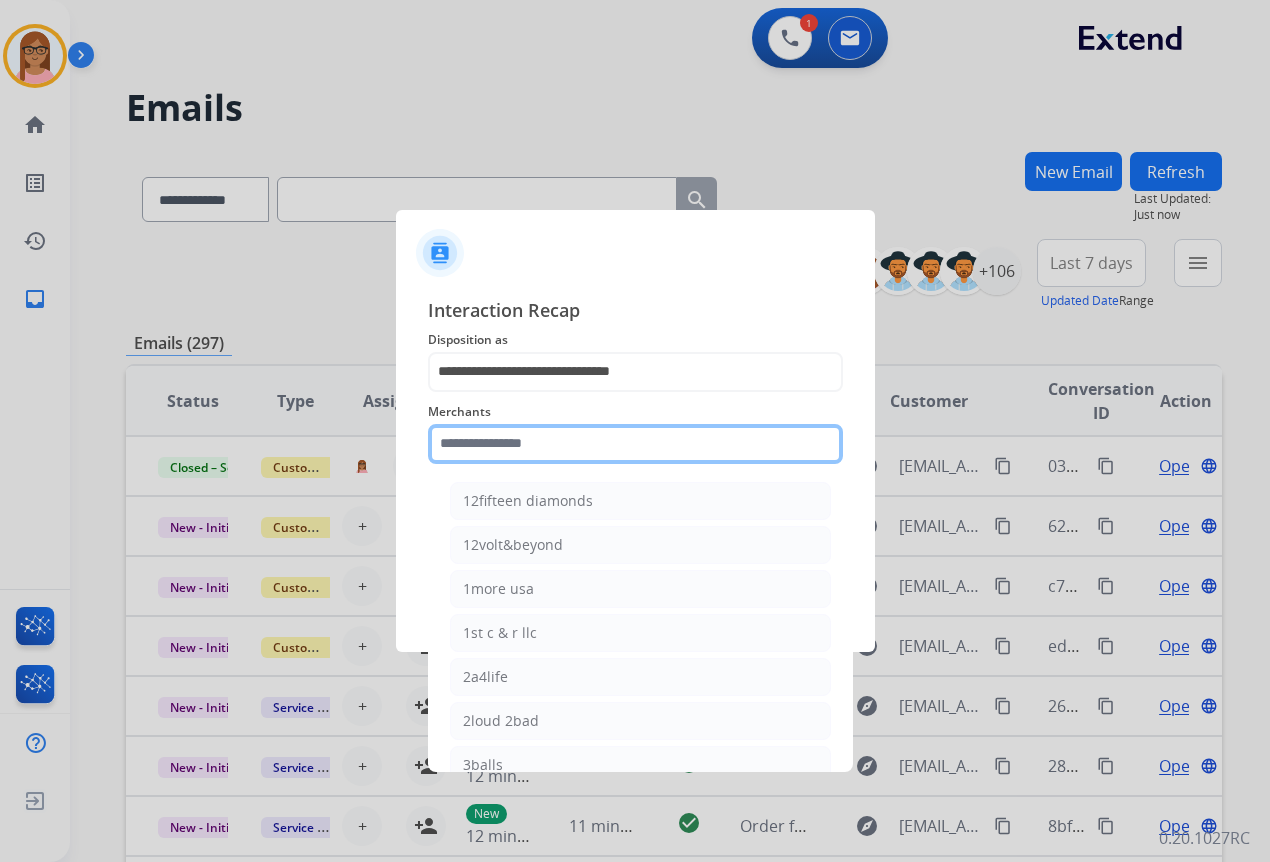 click 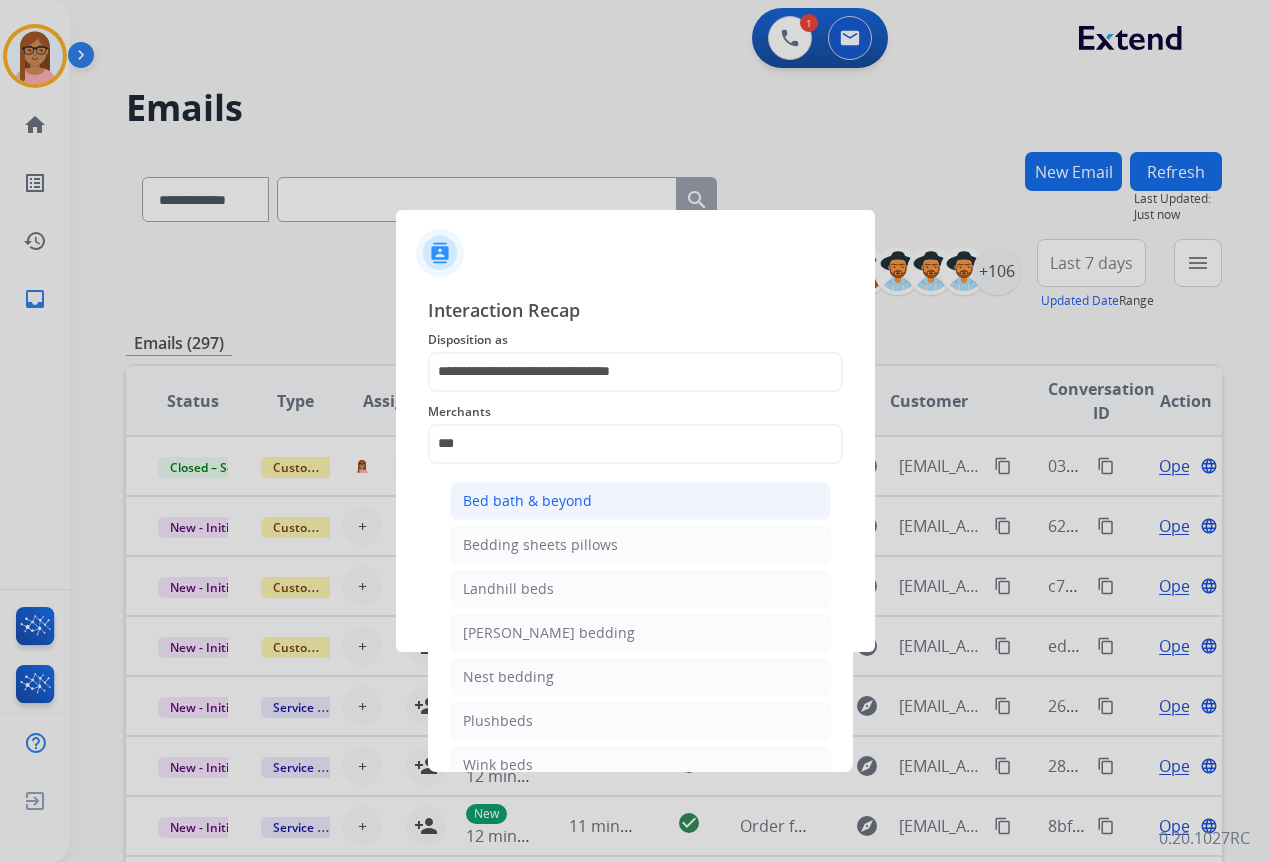 click on "Bed bath & beyond" 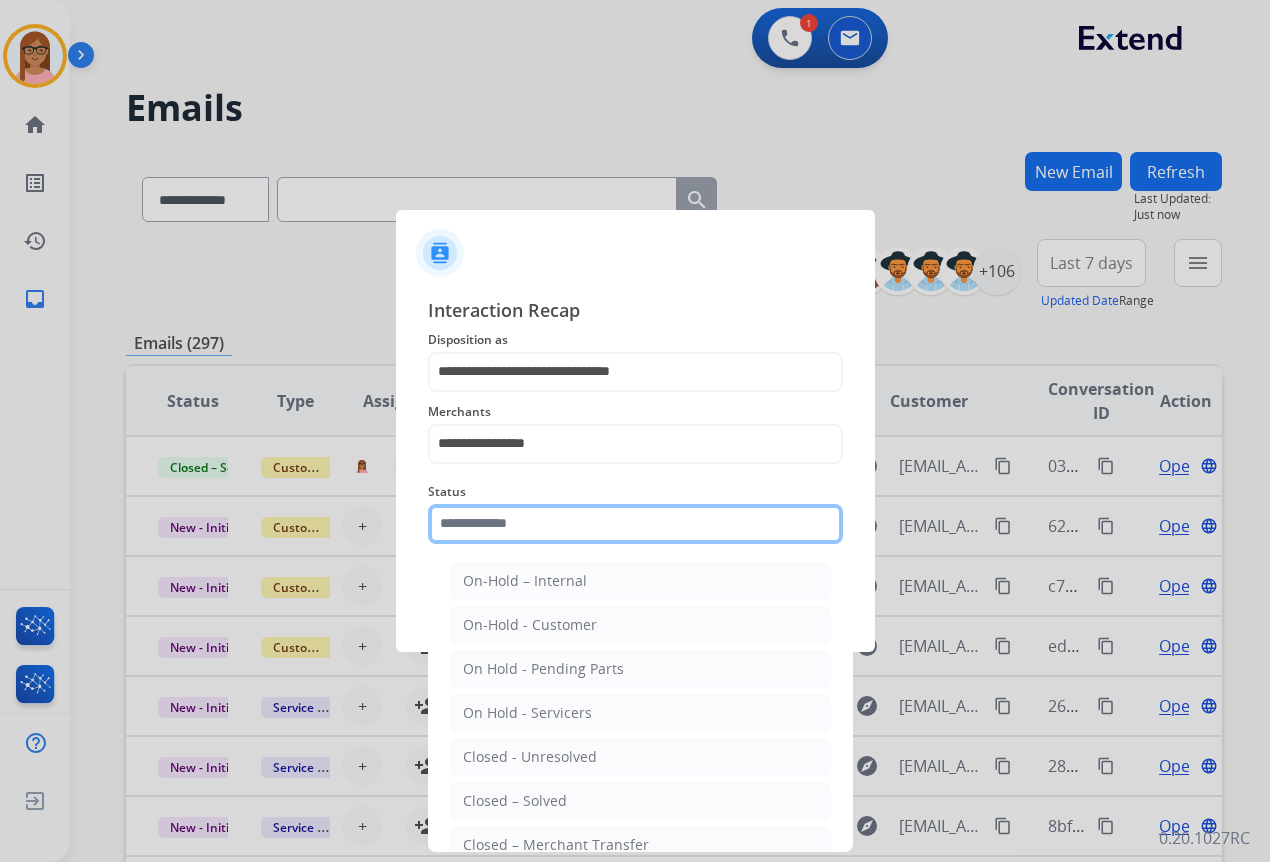 click 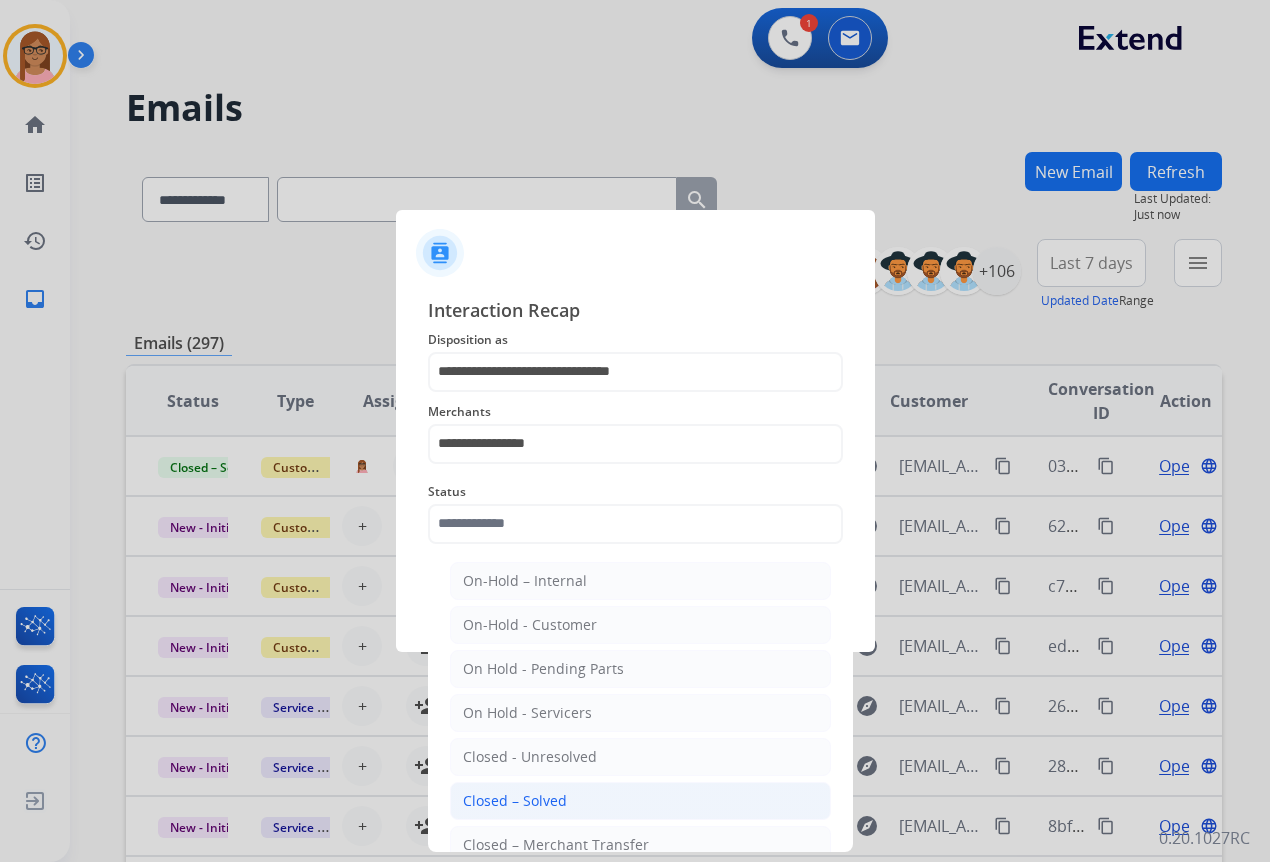 click on "Closed – Solved" 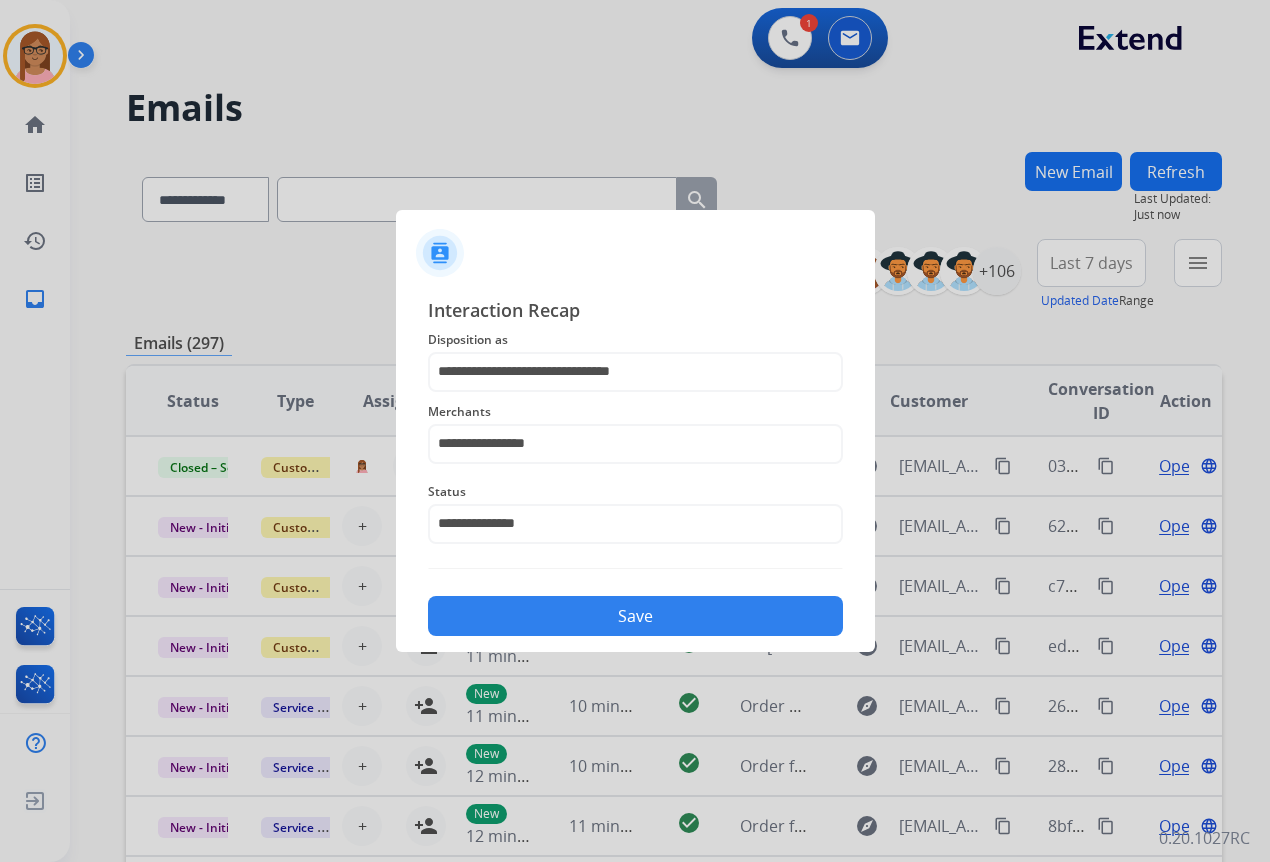 click on "Save" 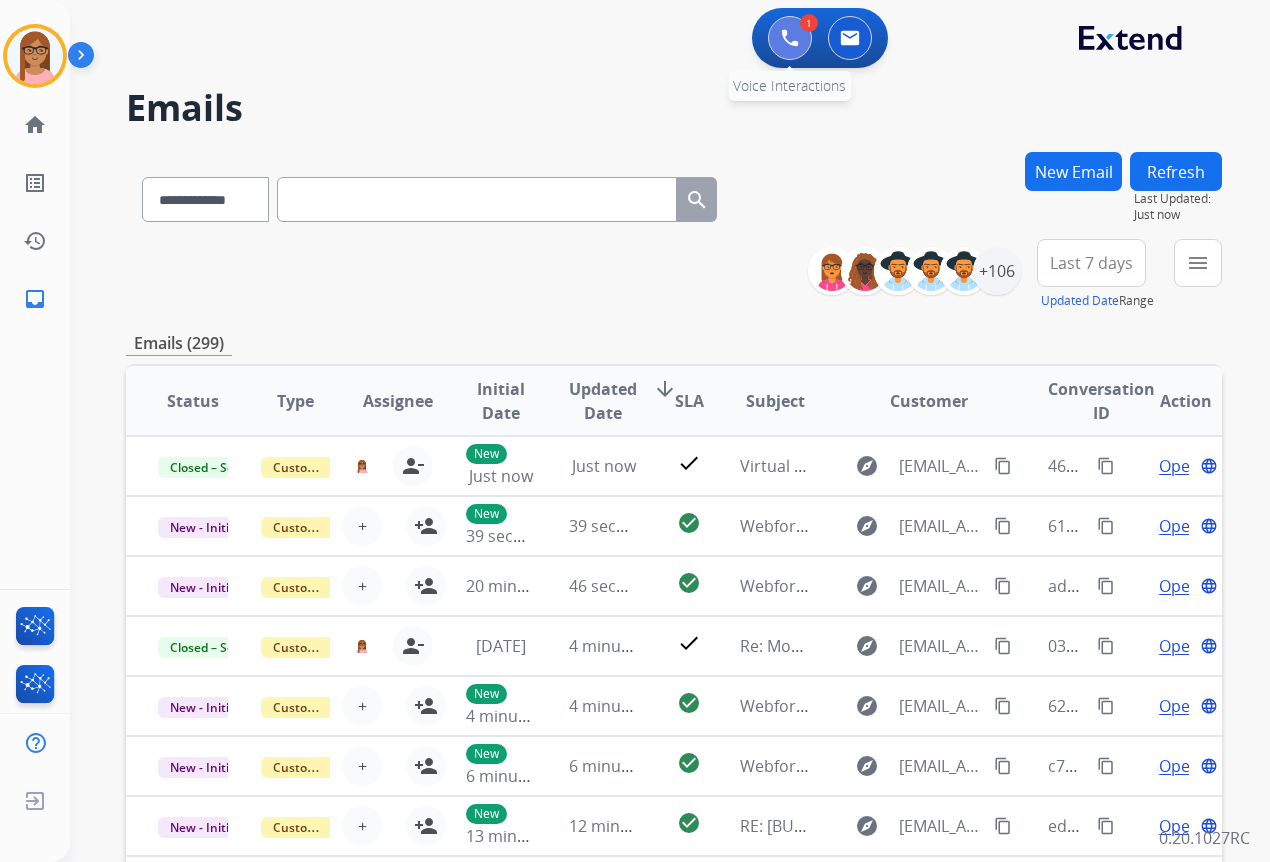 click at bounding box center (790, 38) 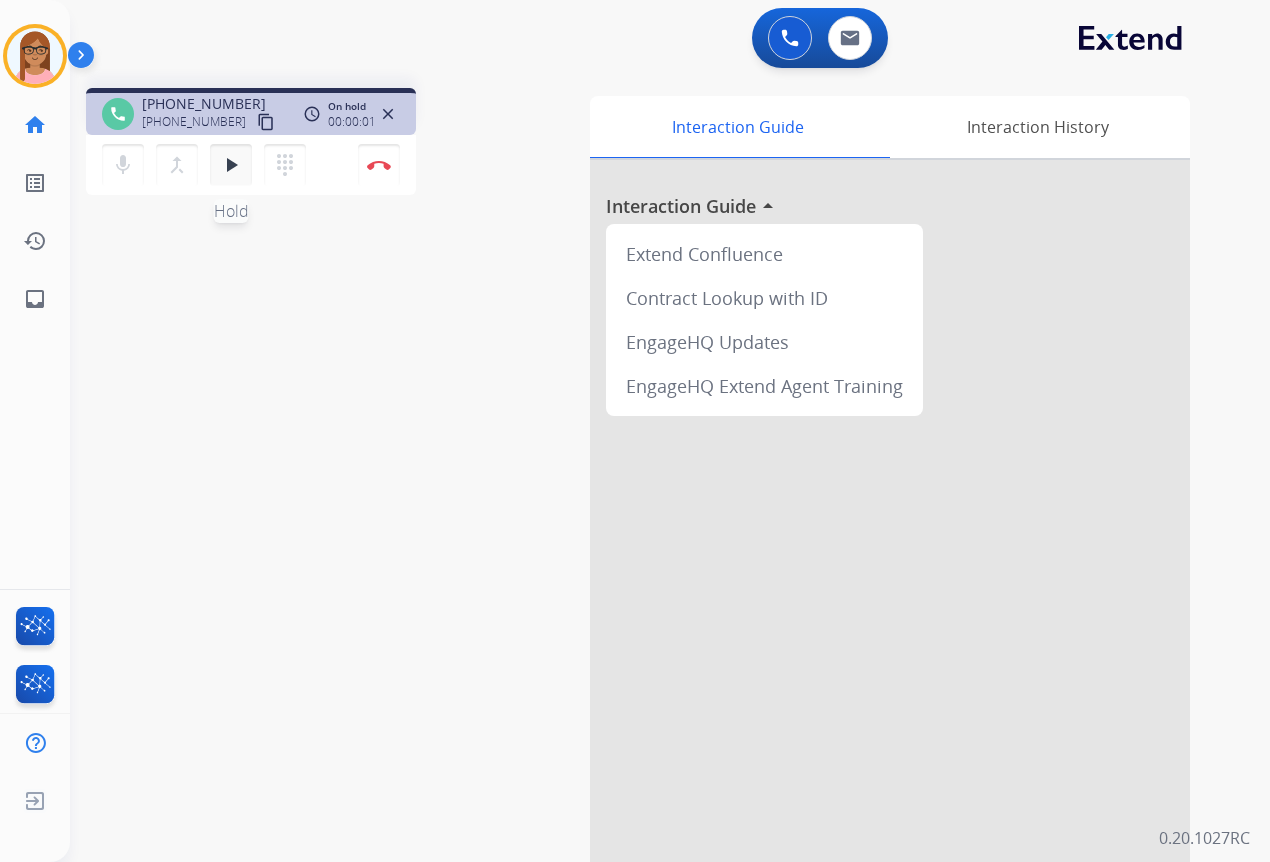 click on "play_arrow" at bounding box center (231, 165) 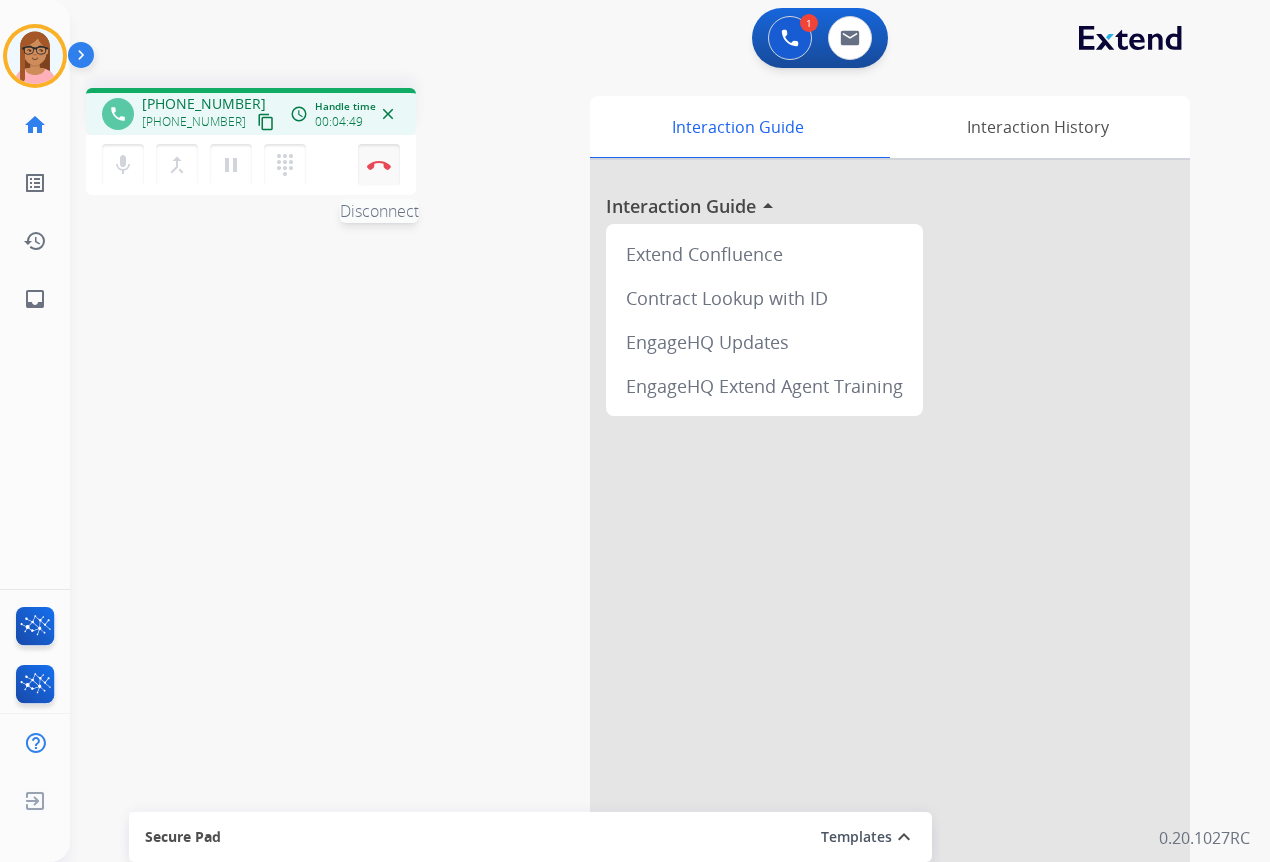 click on "Disconnect" at bounding box center [379, 165] 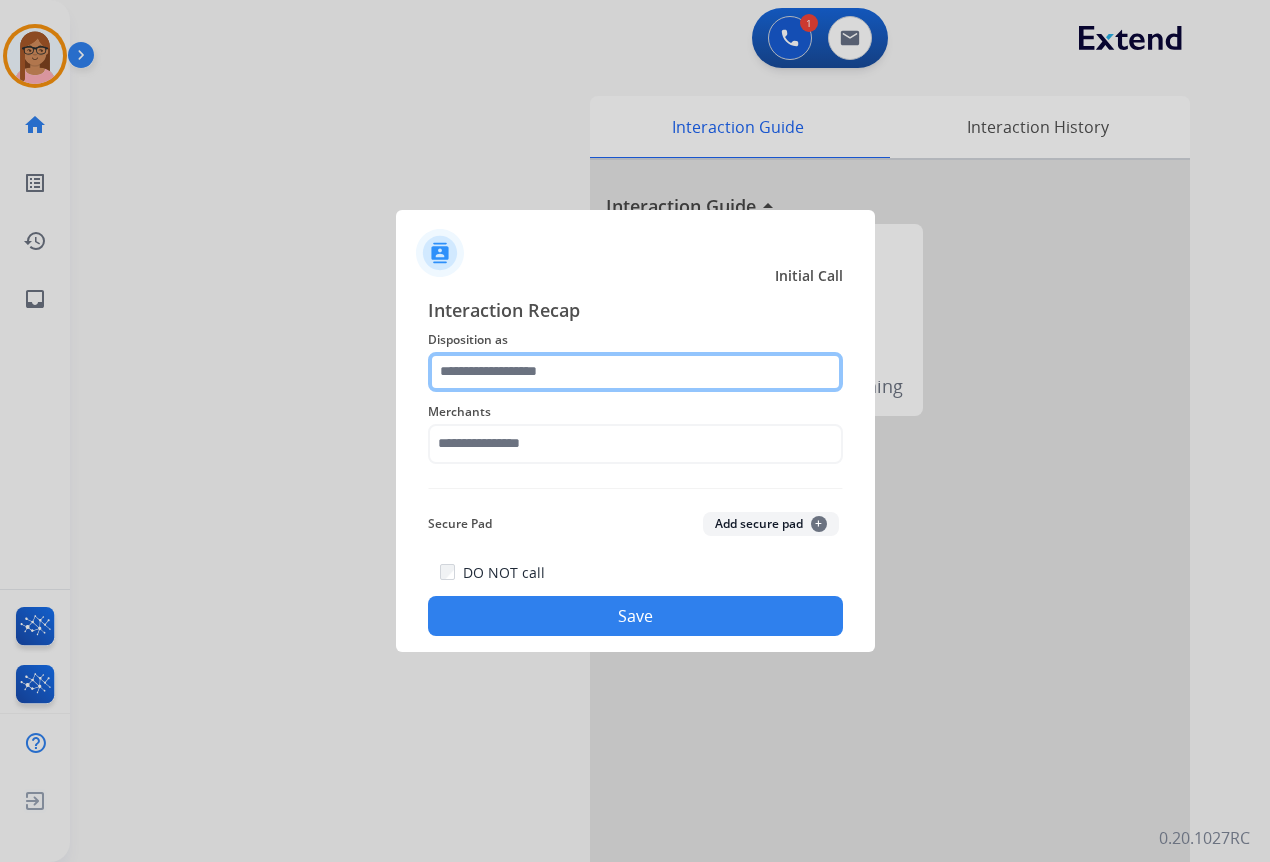 click 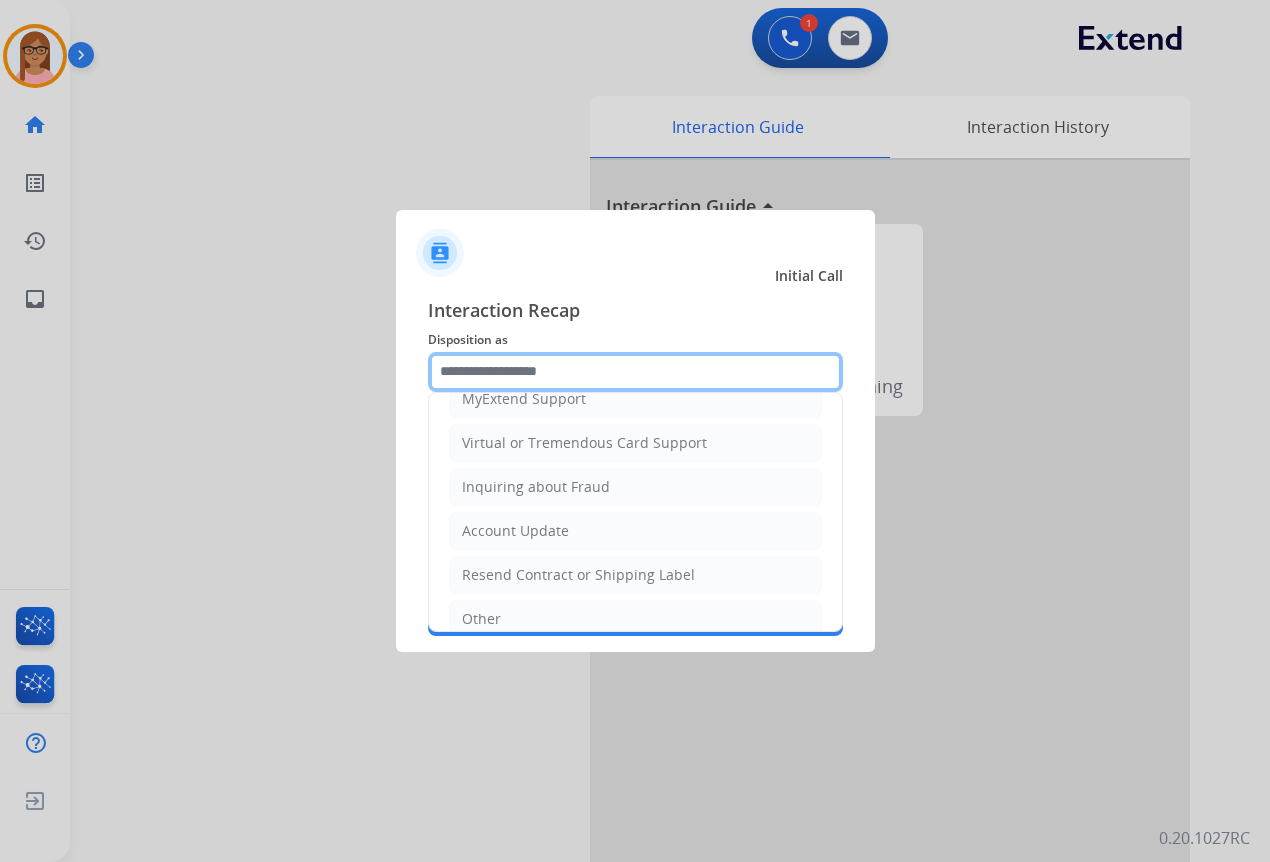 scroll, scrollTop: 250, scrollLeft: 0, axis: vertical 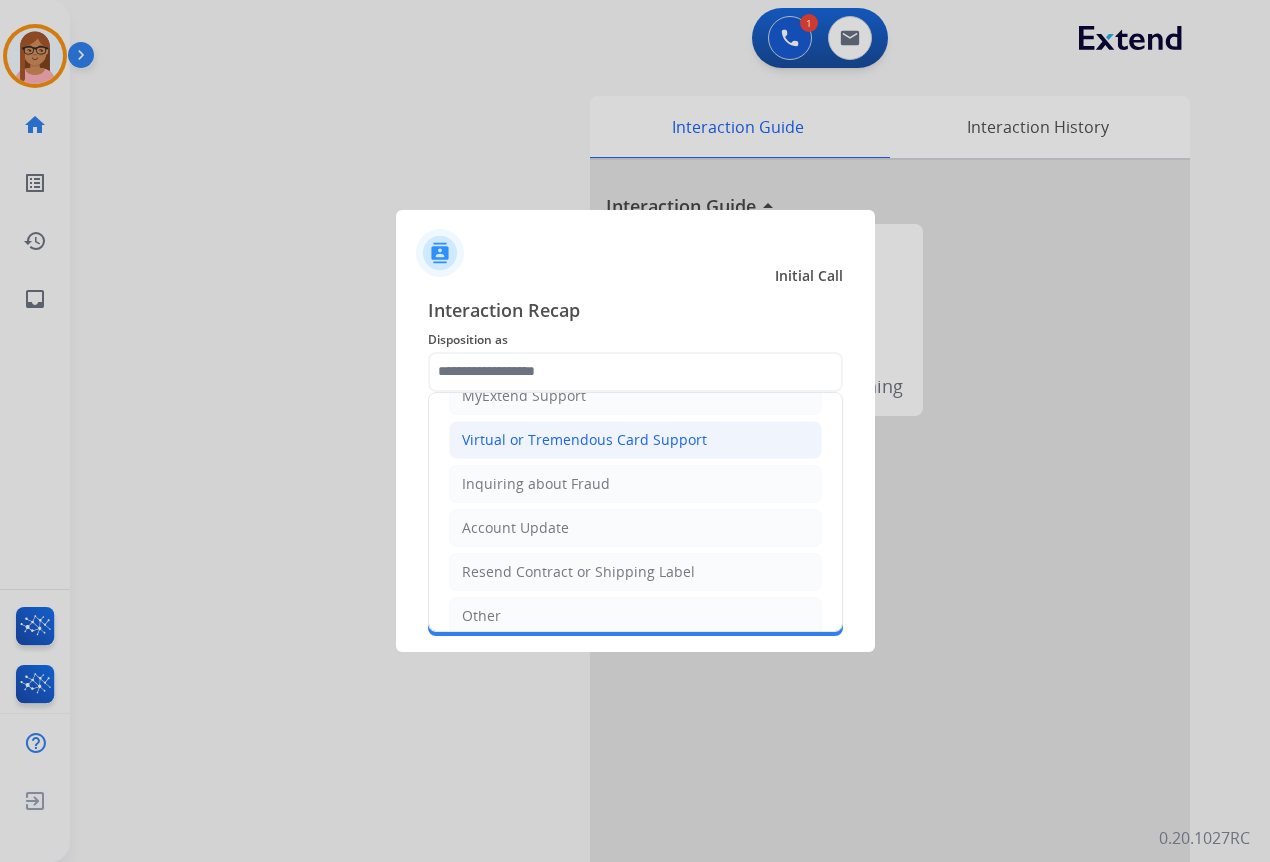 click on "Virtual or Tremendous Card Support" 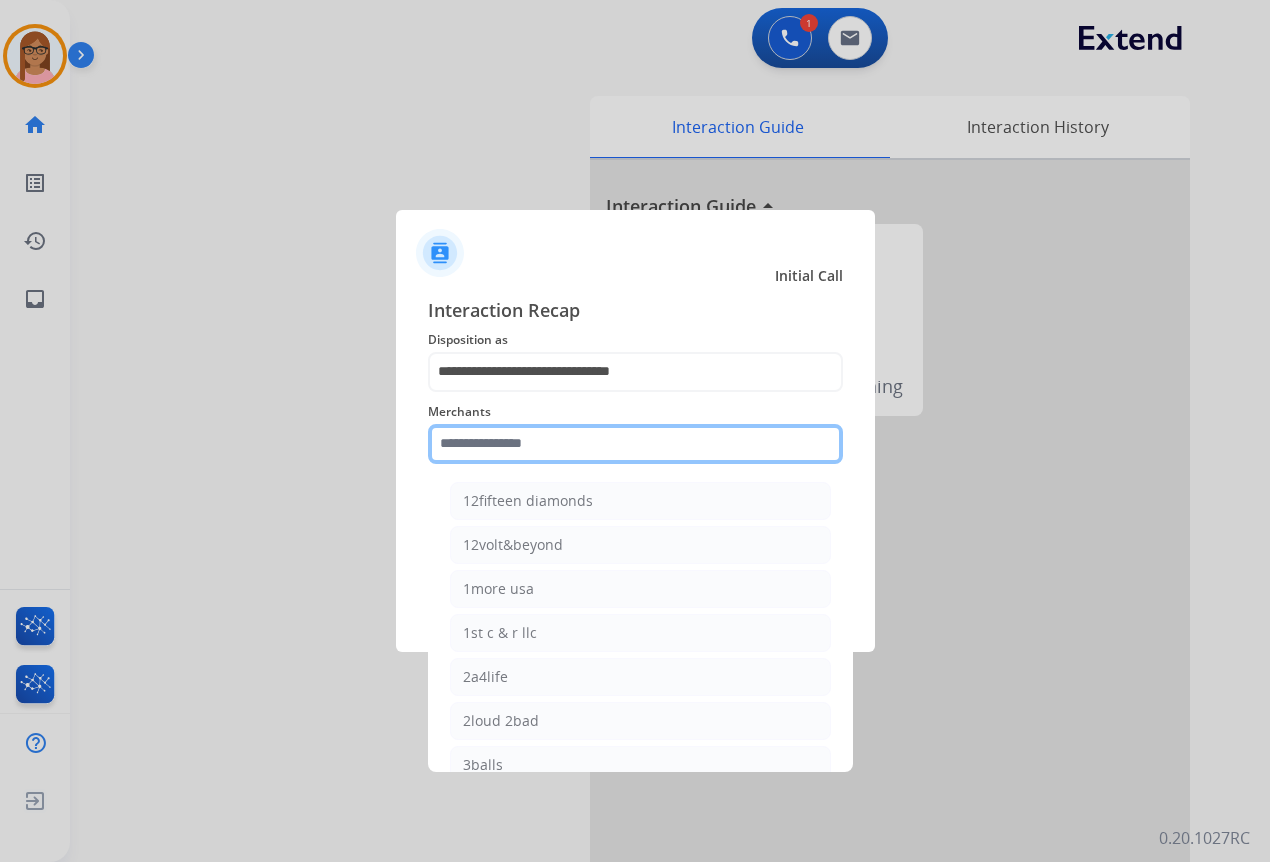 click 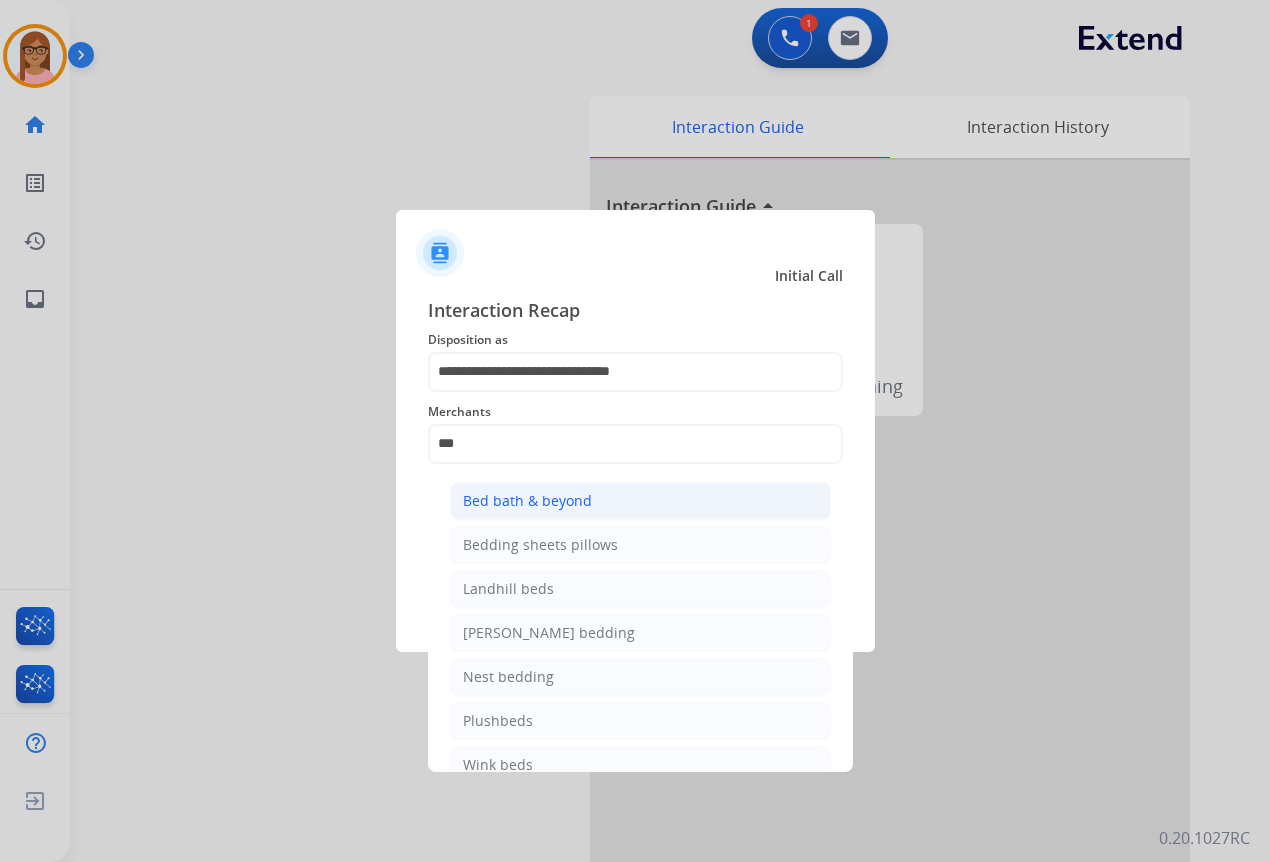 click on "Bed bath & beyond" 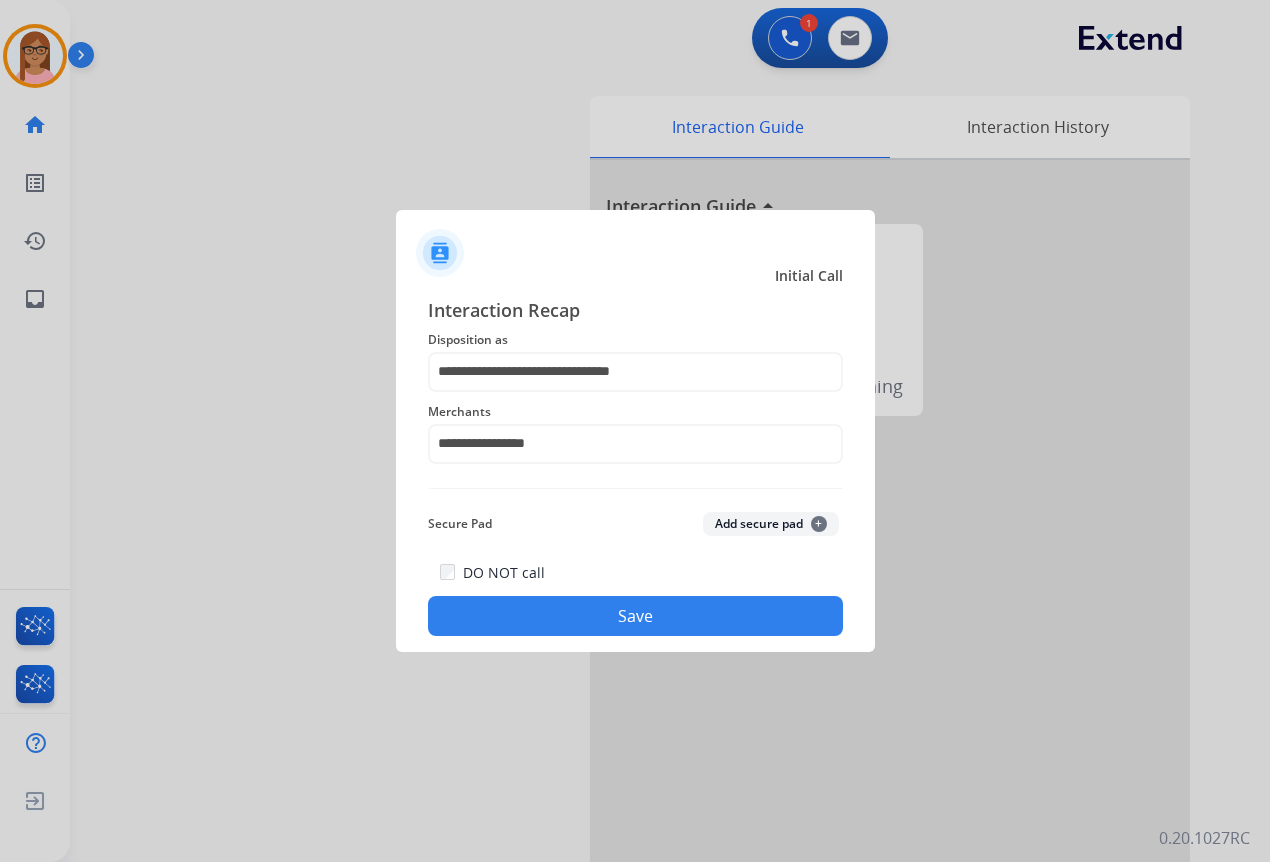 click on "Save" 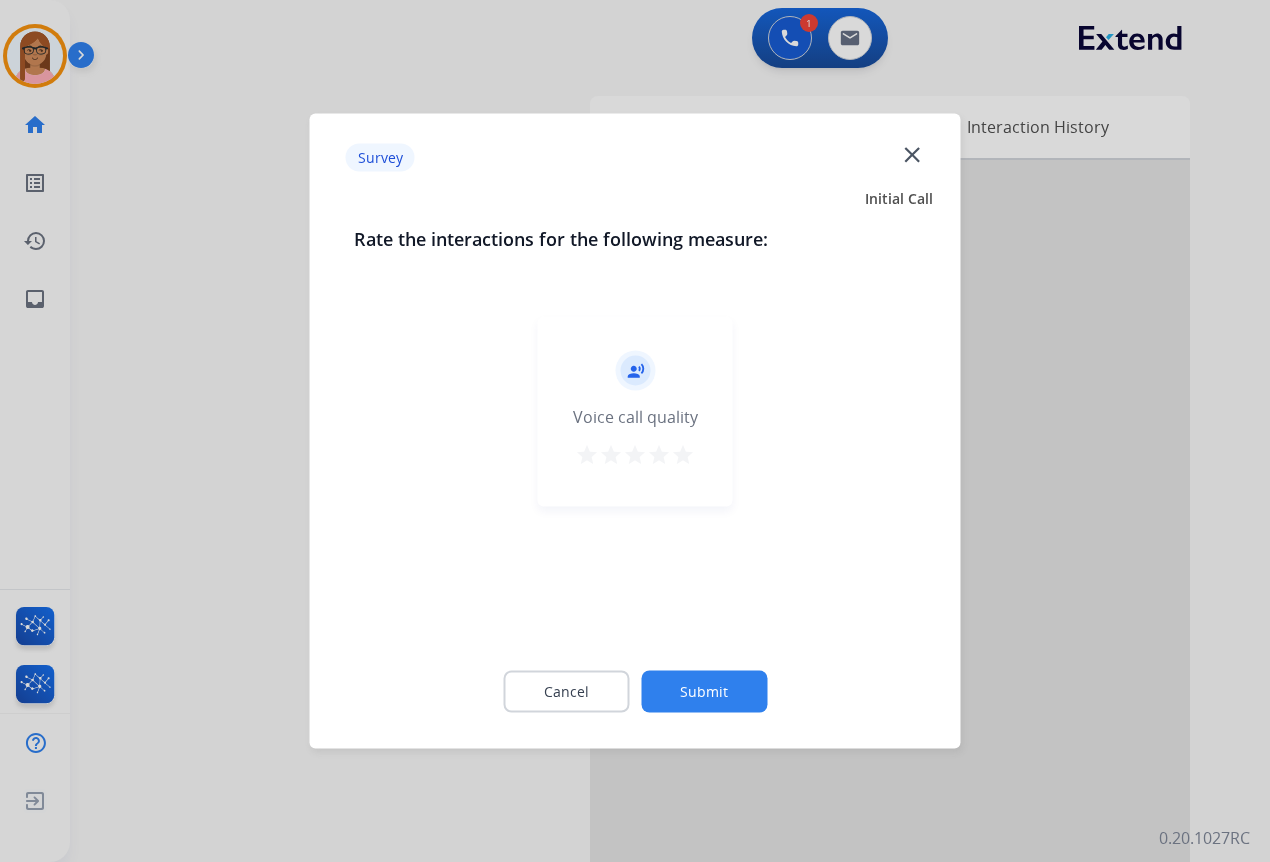 click on "star" at bounding box center (659, 455) 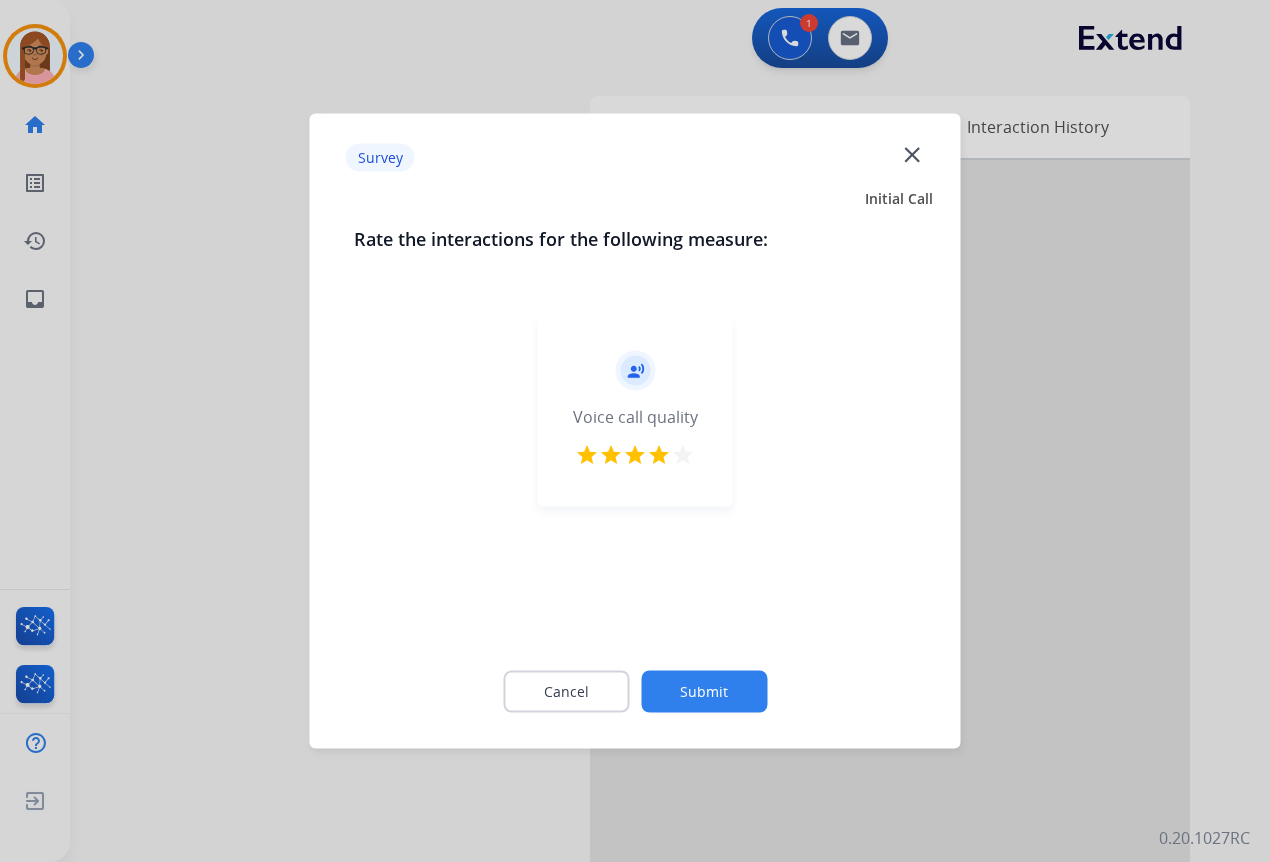 click on "Submit" 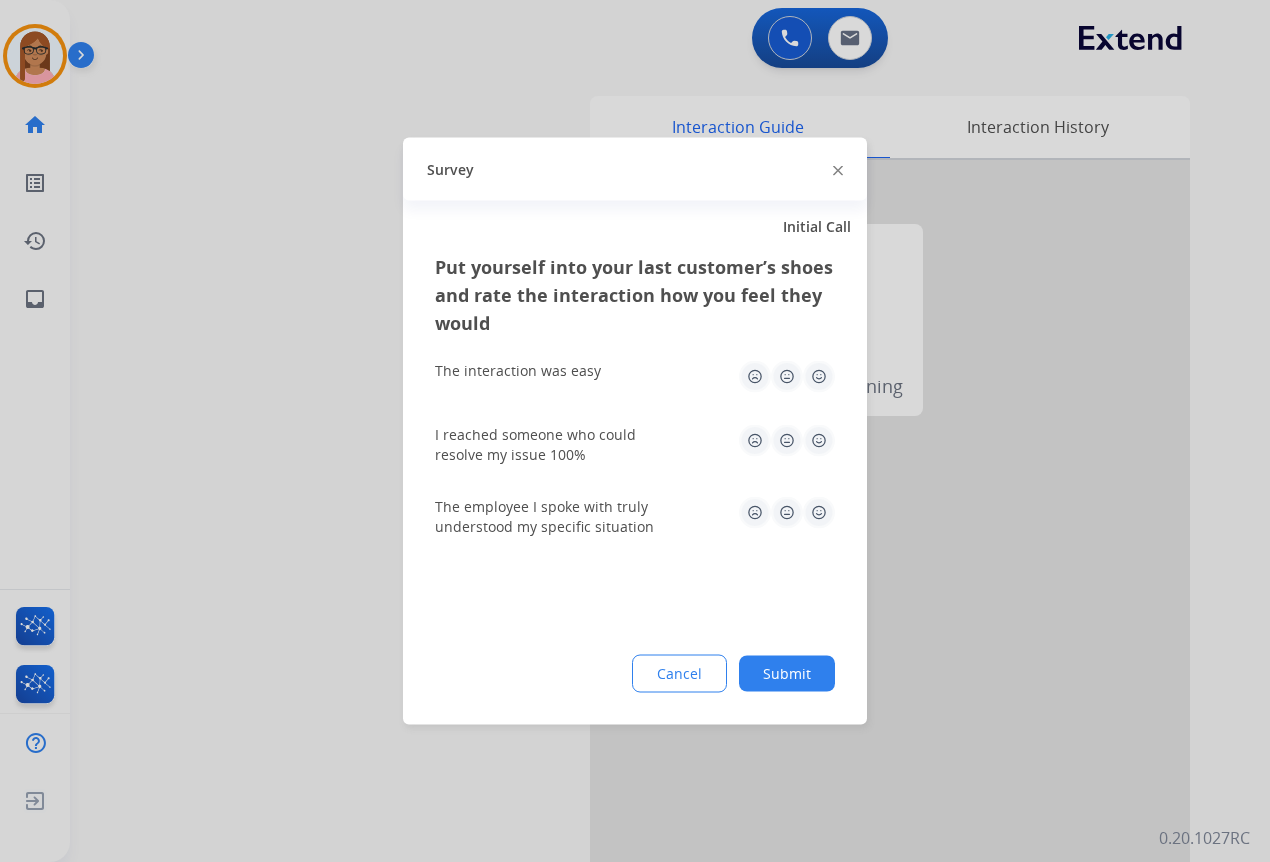 click on "The interaction was easy" 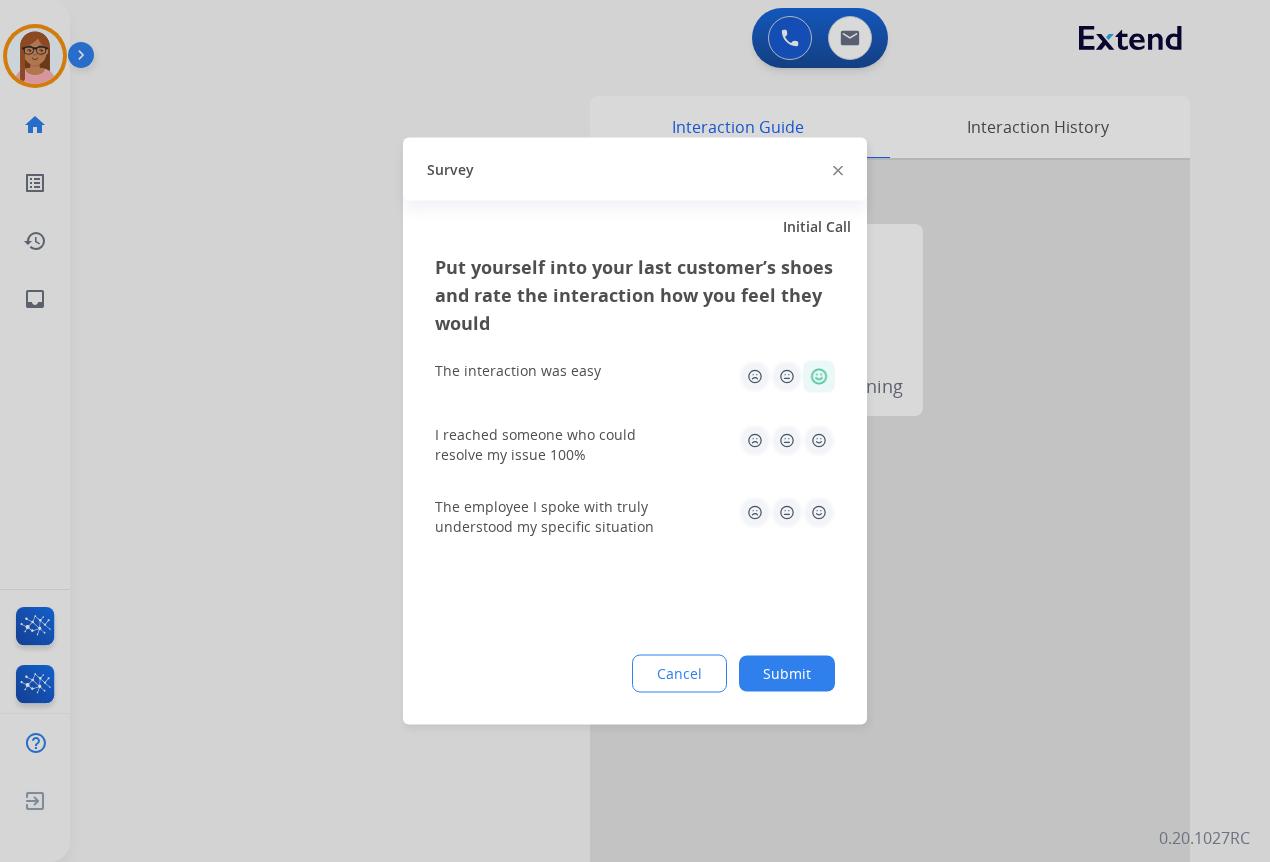drag, startPoint x: 813, startPoint y: 433, endPoint x: 815, endPoint y: 466, distance: 33.06055 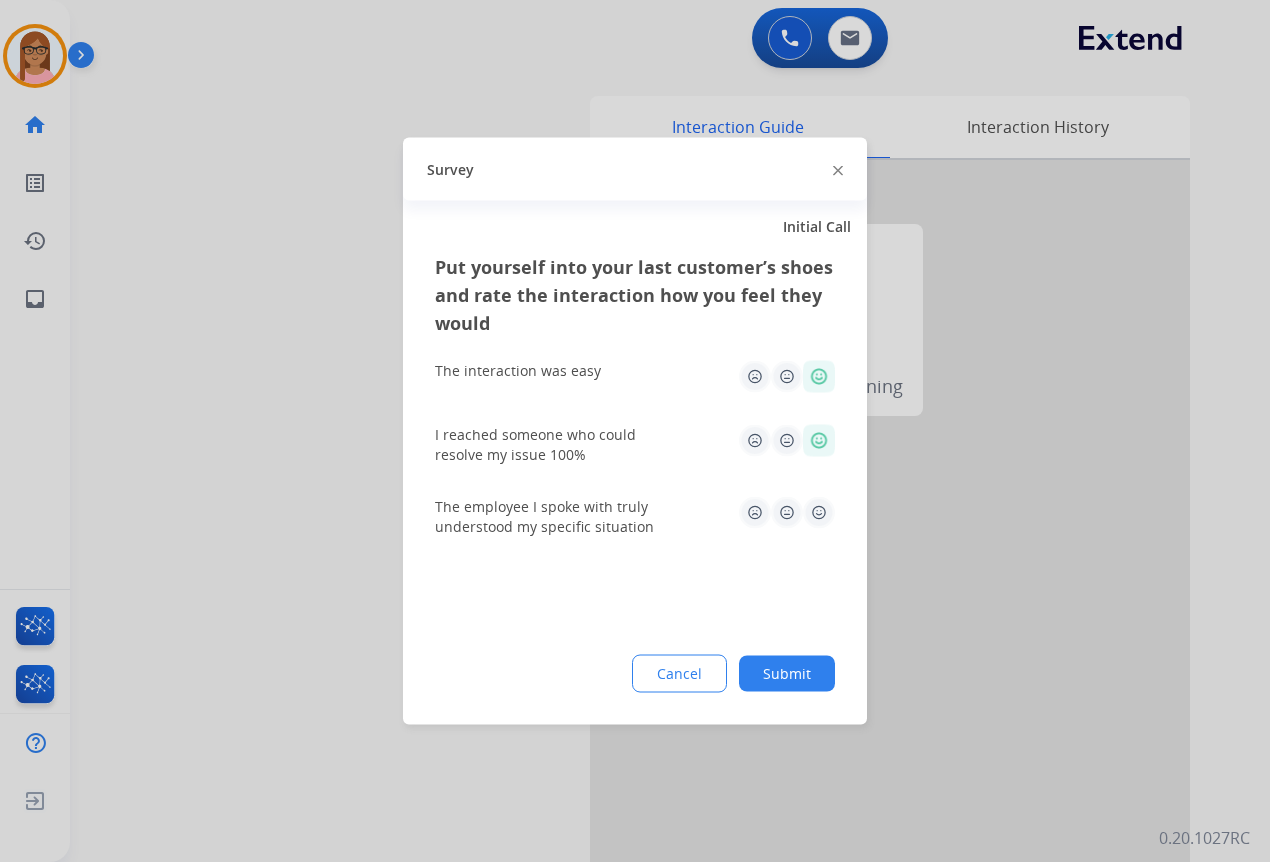click 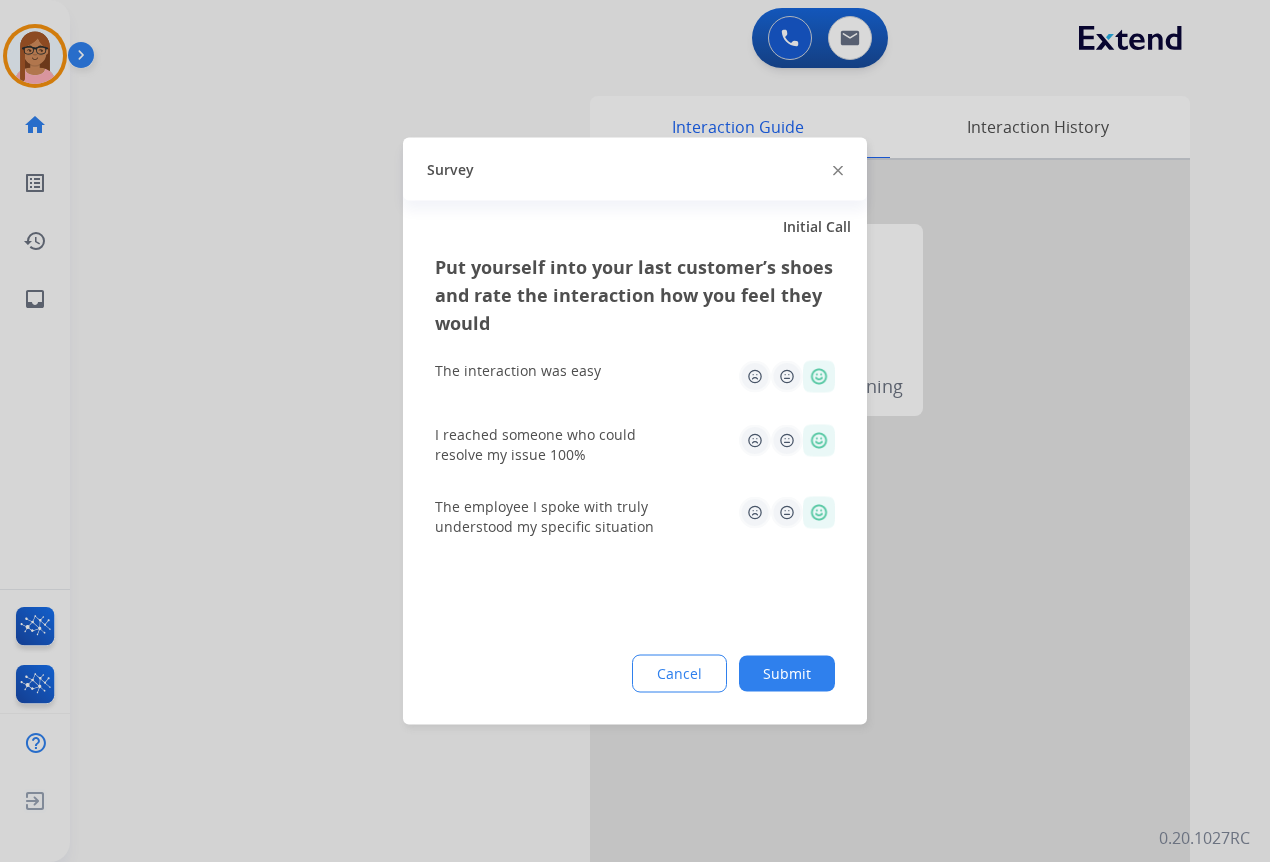 click on "Submit" 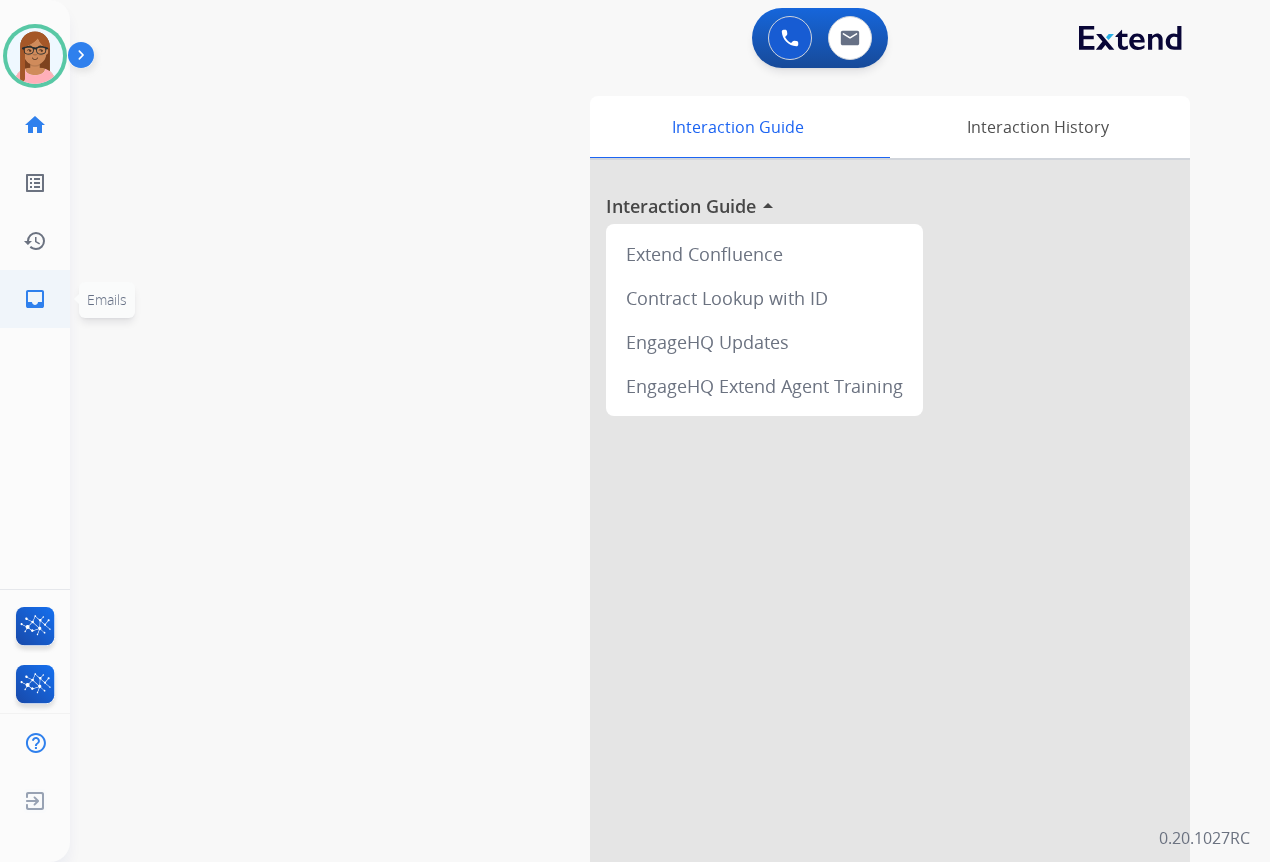 click on "inbox" 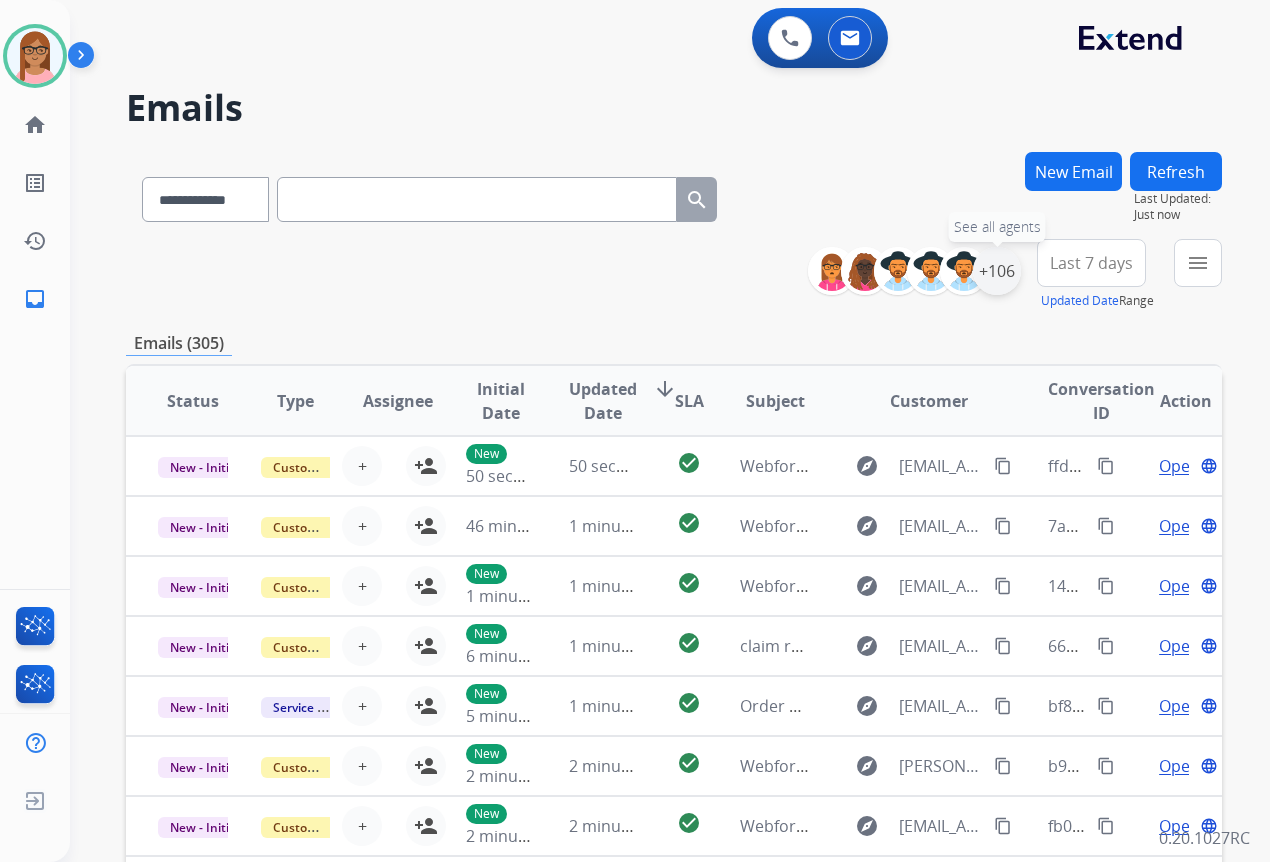 click on "+106" at bounding box center (997, 271) 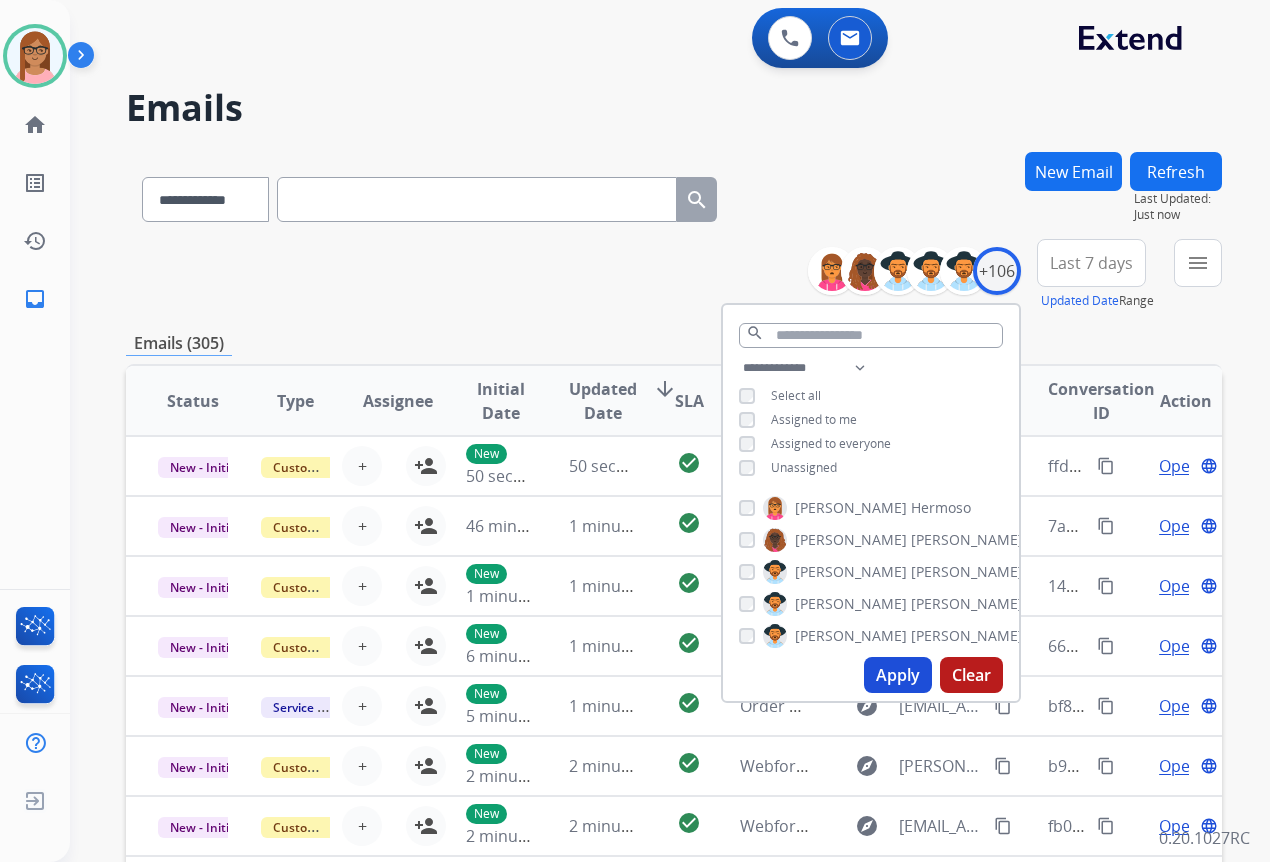 click on "Apply" at bounding box center (898, 675) 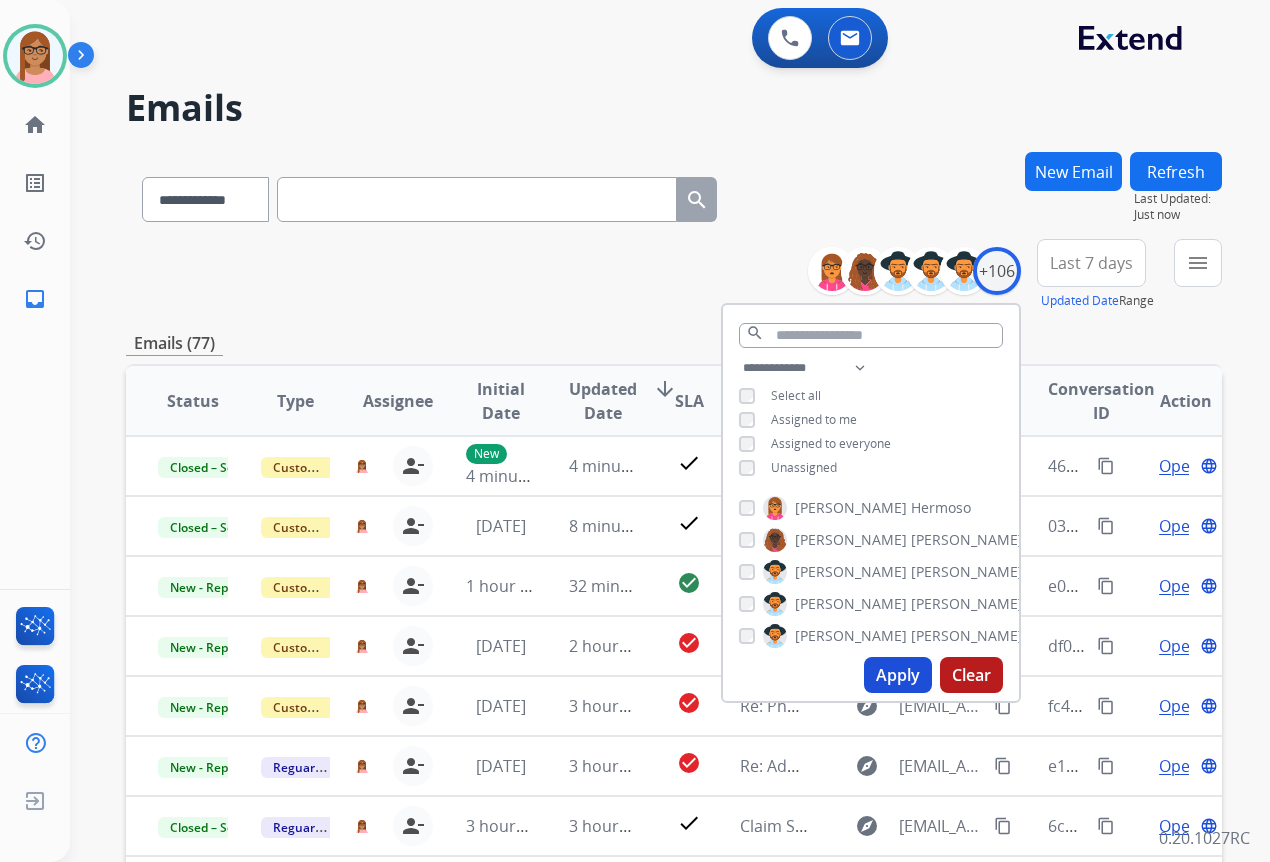 click on "Emails (77)" at bounding box center [674, 343] 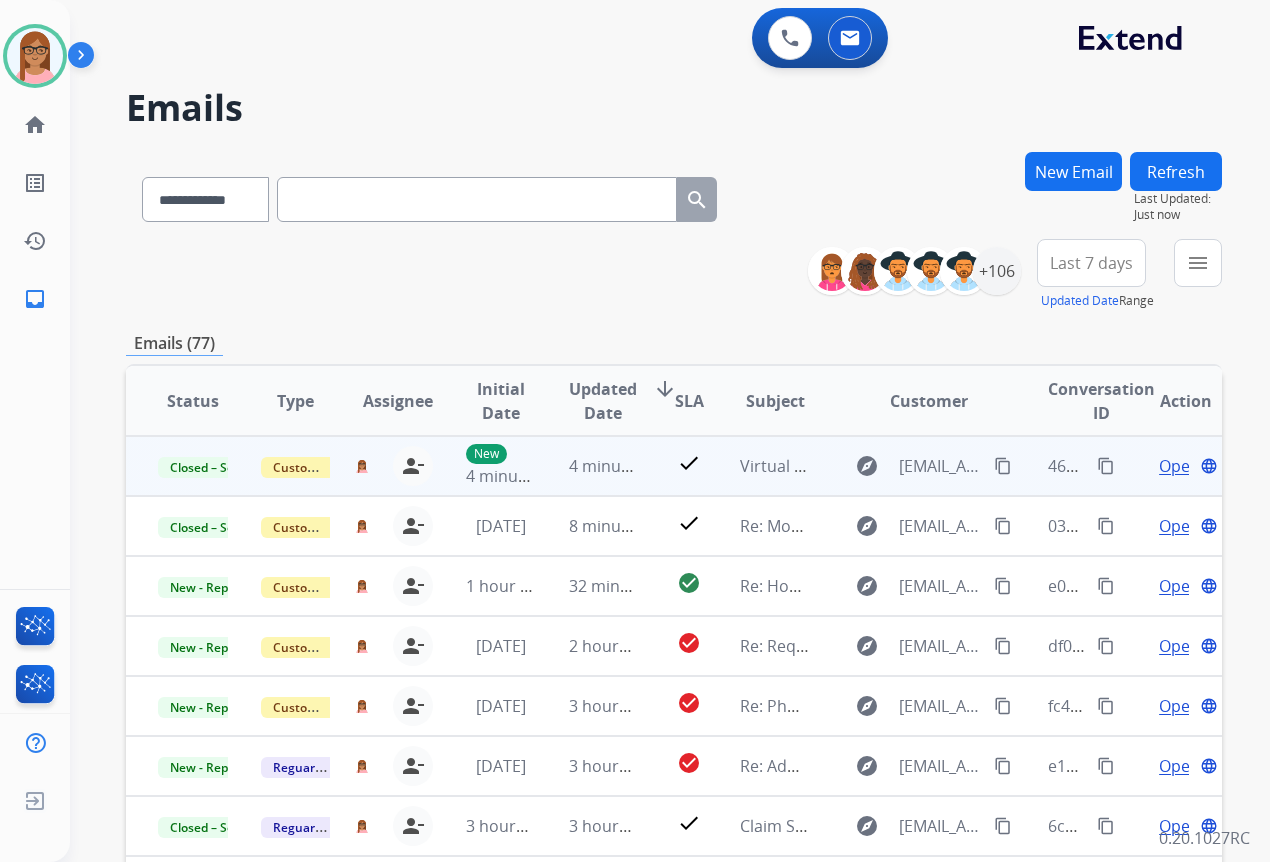click on "Open" at bounding box center (1179, 466) 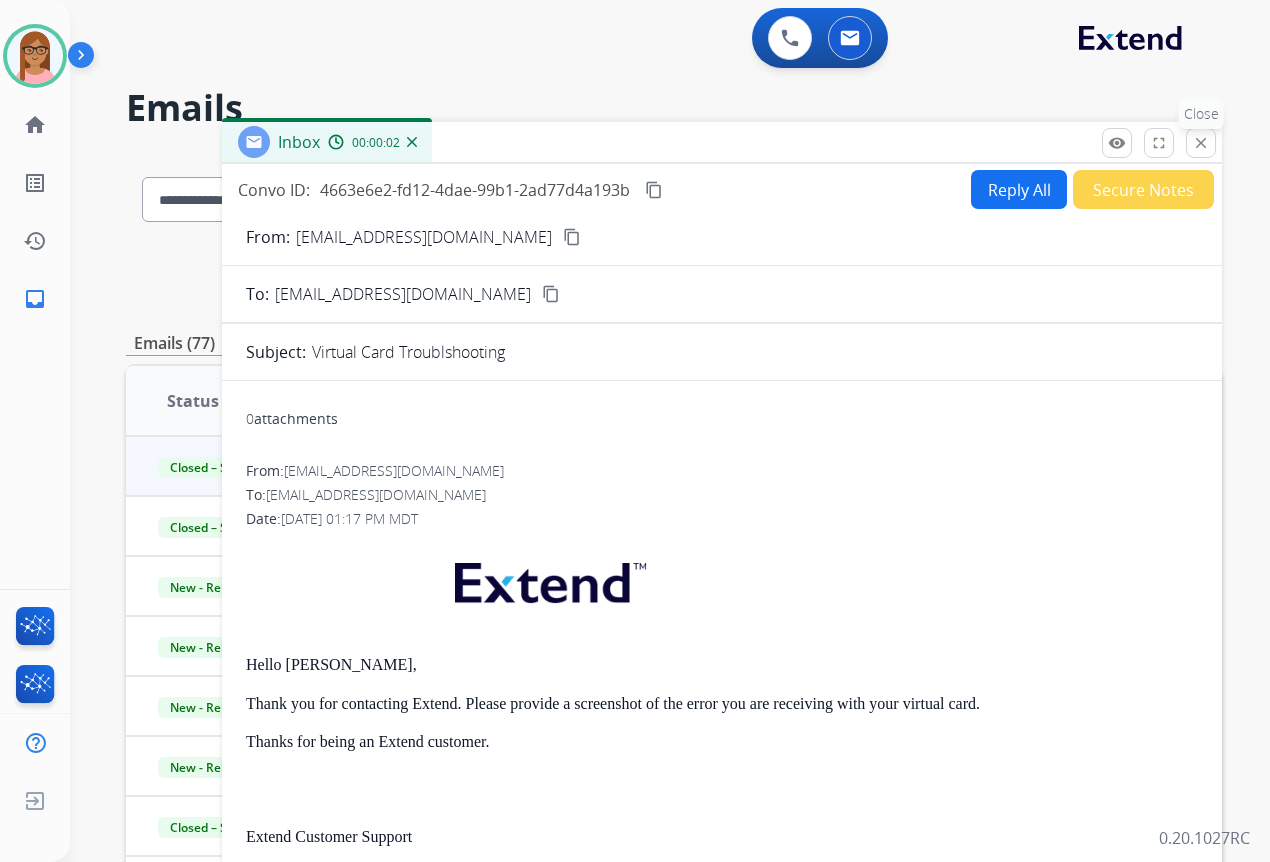 click on "Close" at bounding box center (1201, 114) 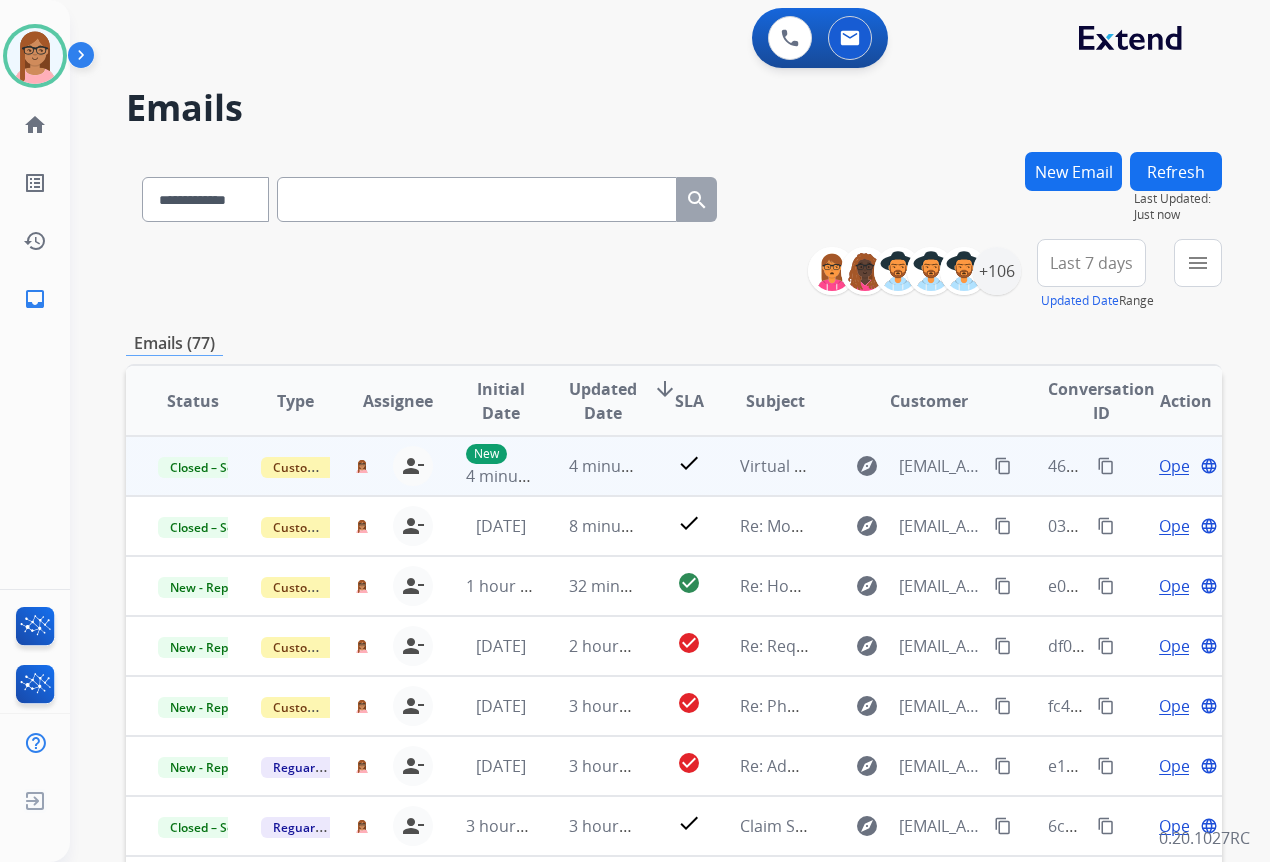 click on "content_copy" at bounding box center (1106, 466) 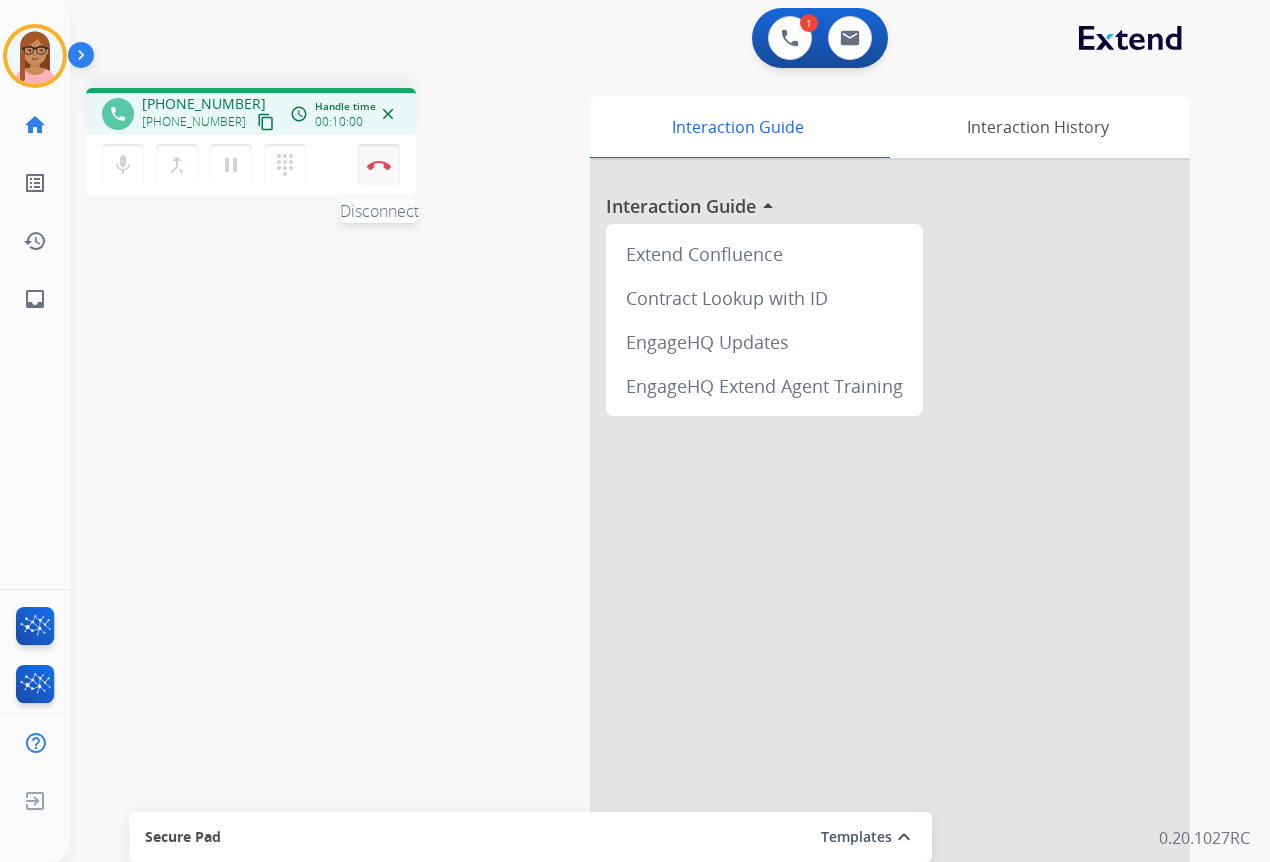 click at bounding box center [379, 165] 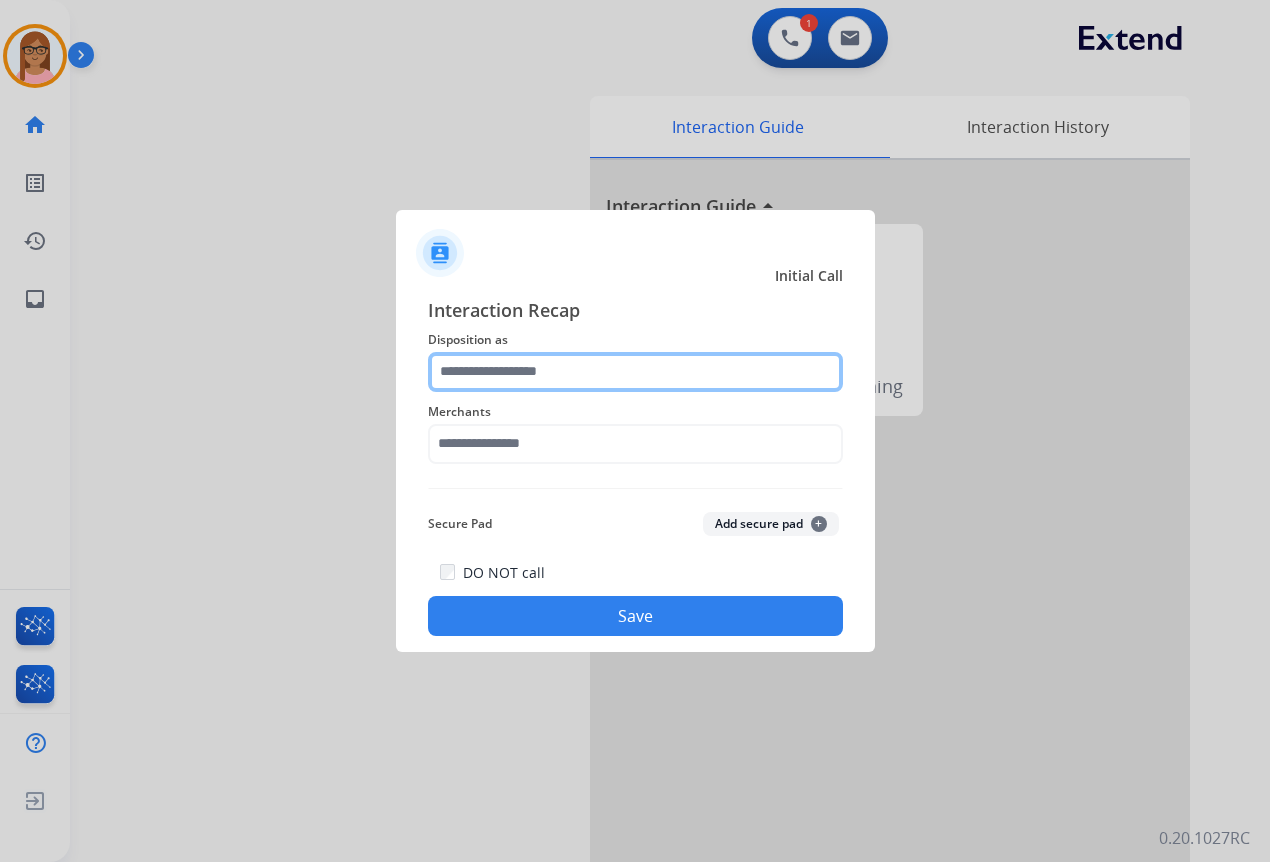 click 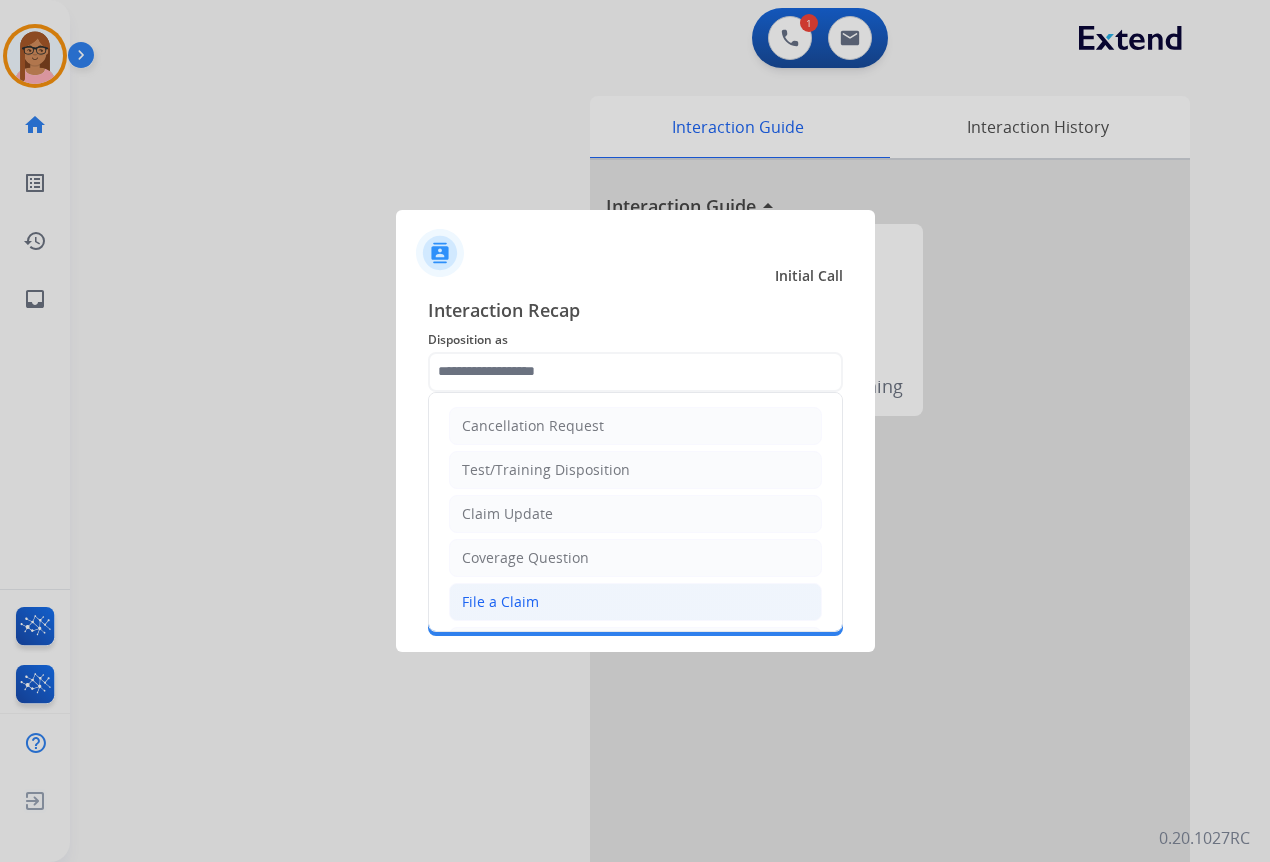 click on "File a Claim" 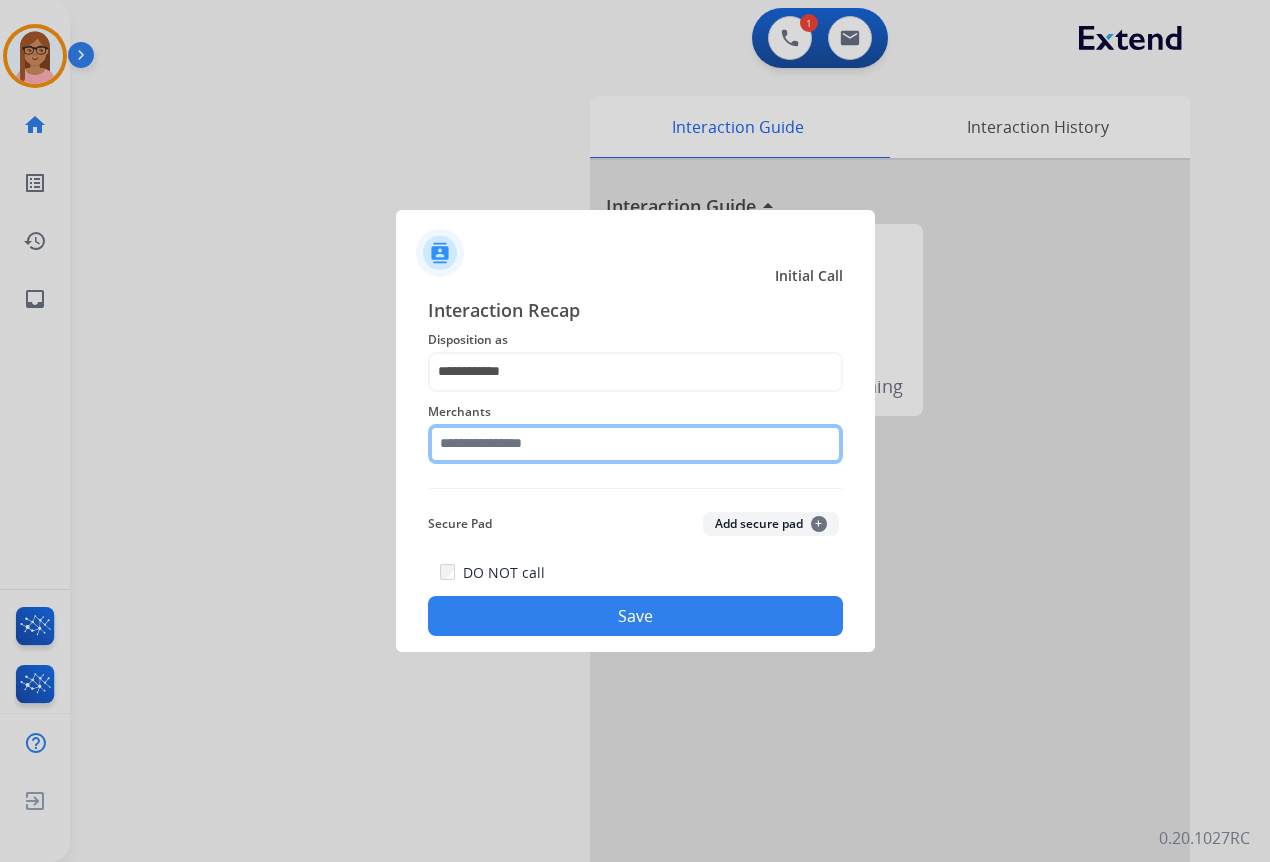 click 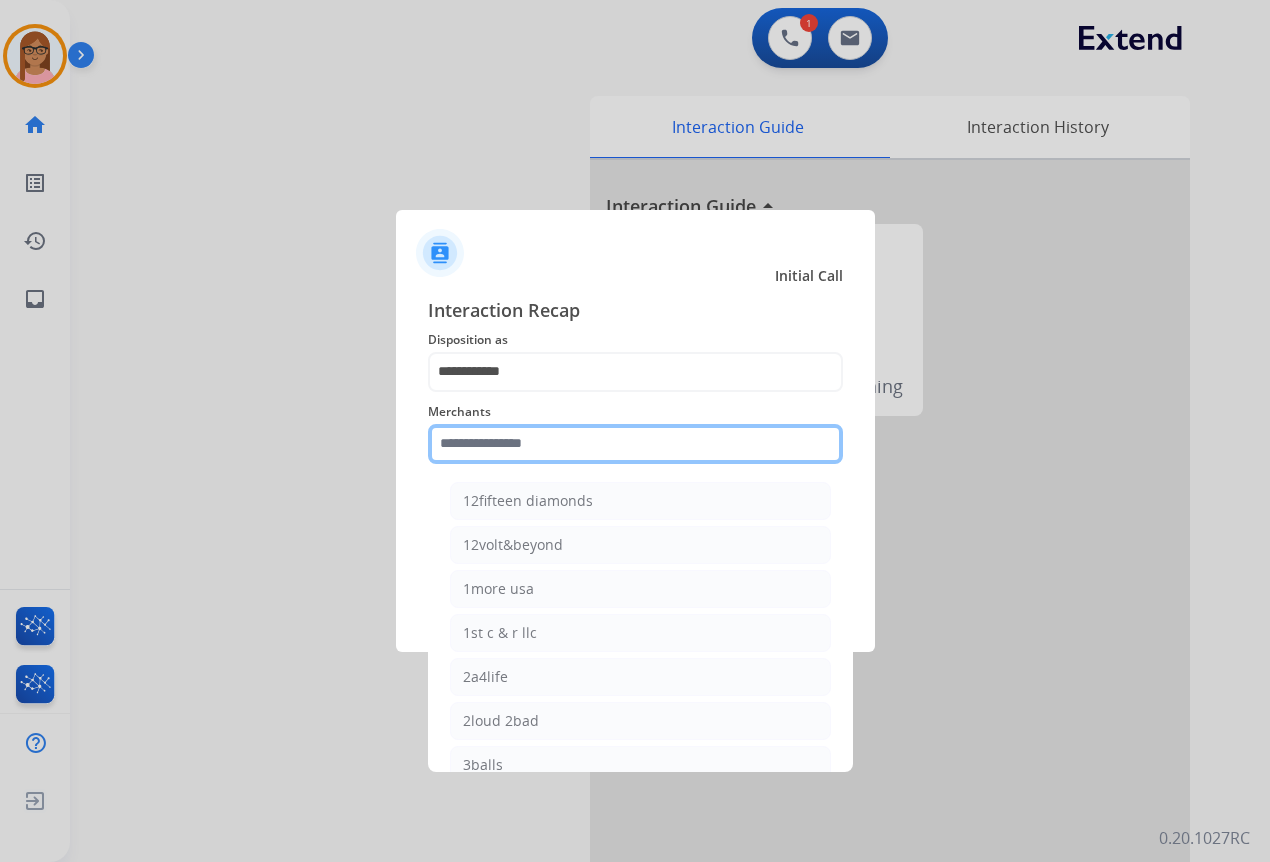 click 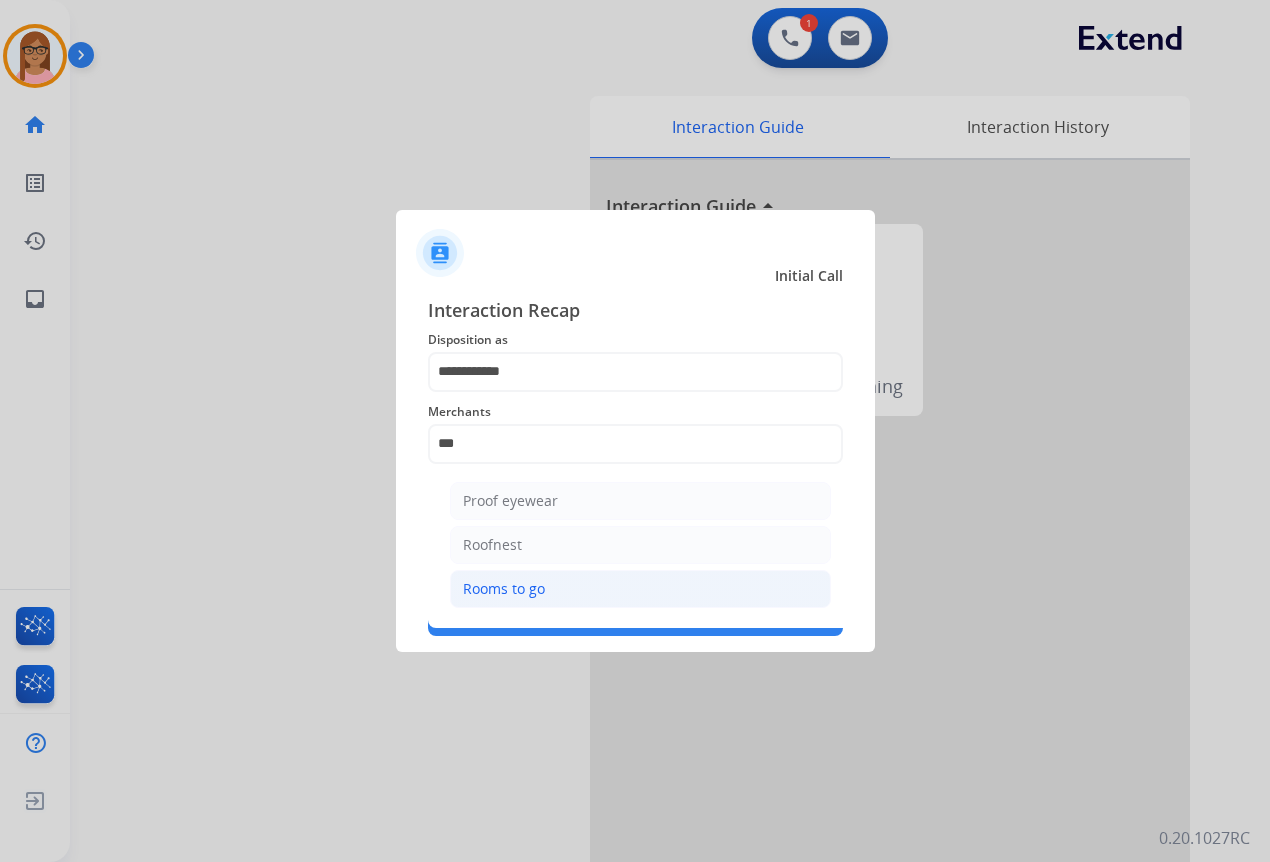 click on "Rooms to go" 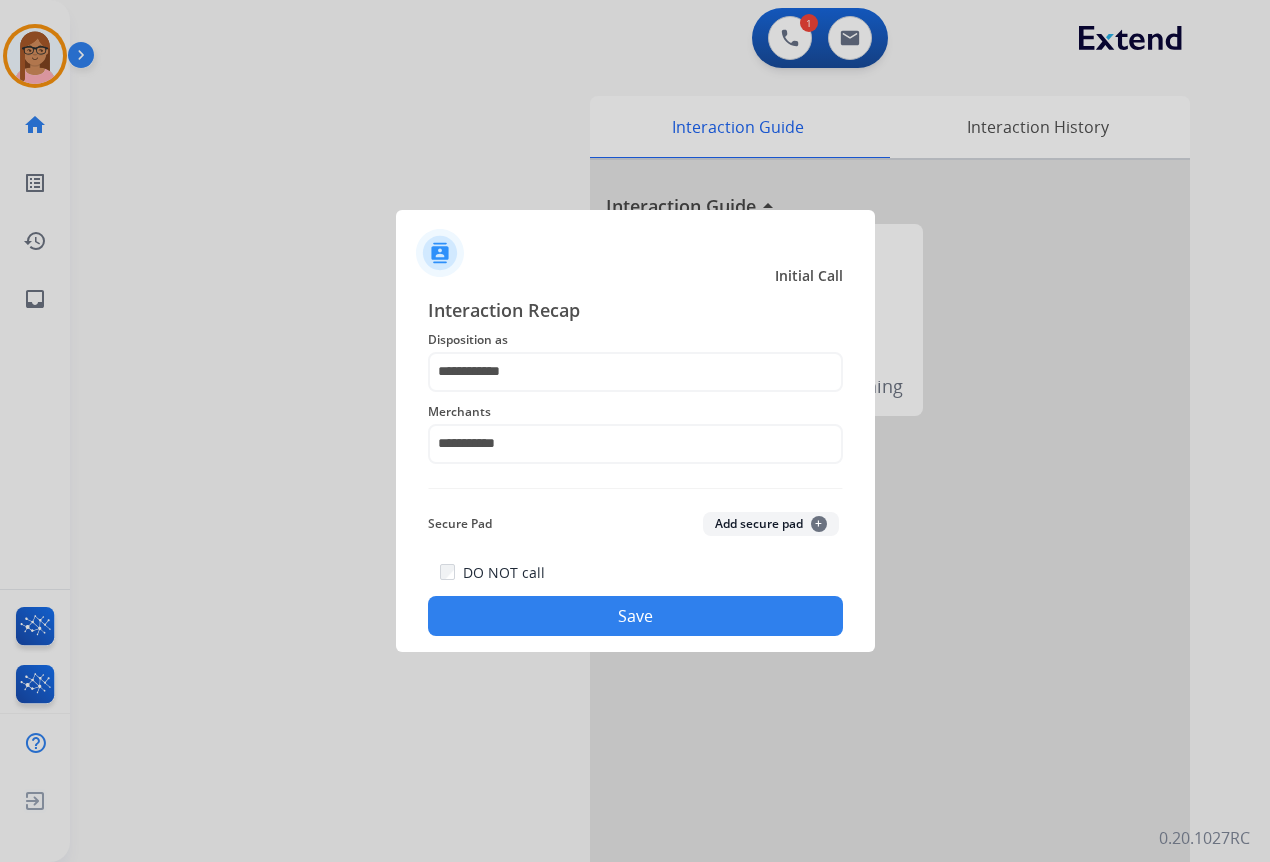 click on "Save" 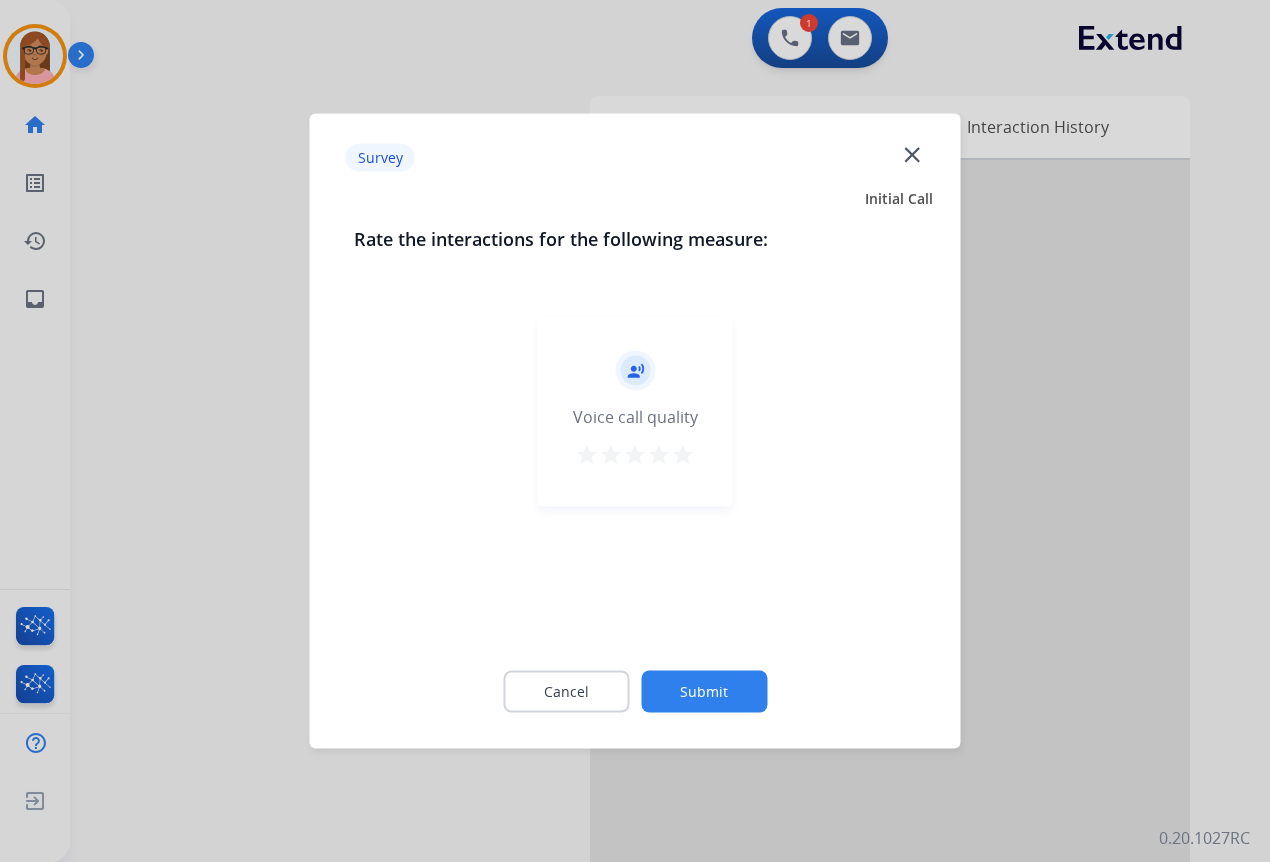 click on "star" at bounding box center (659, 455) 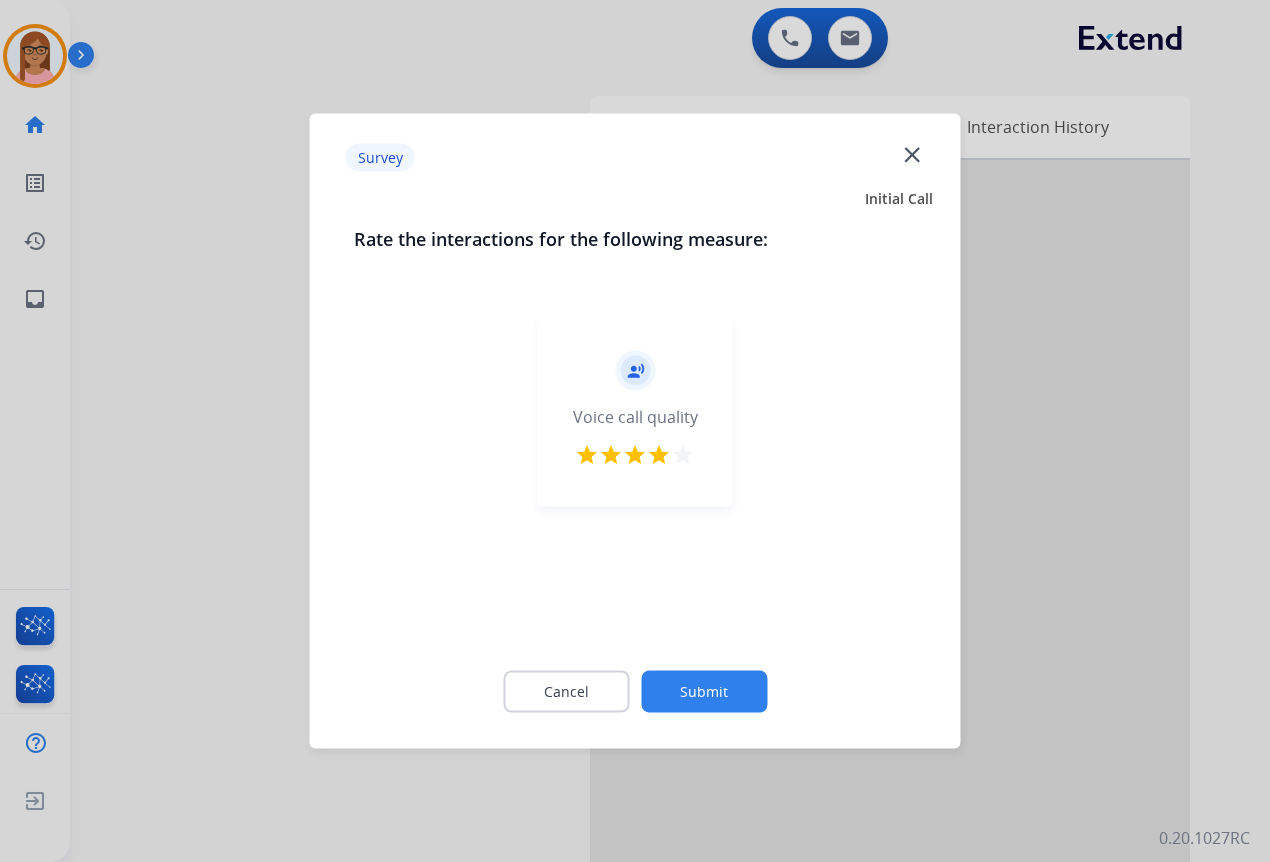 click on "Submit" 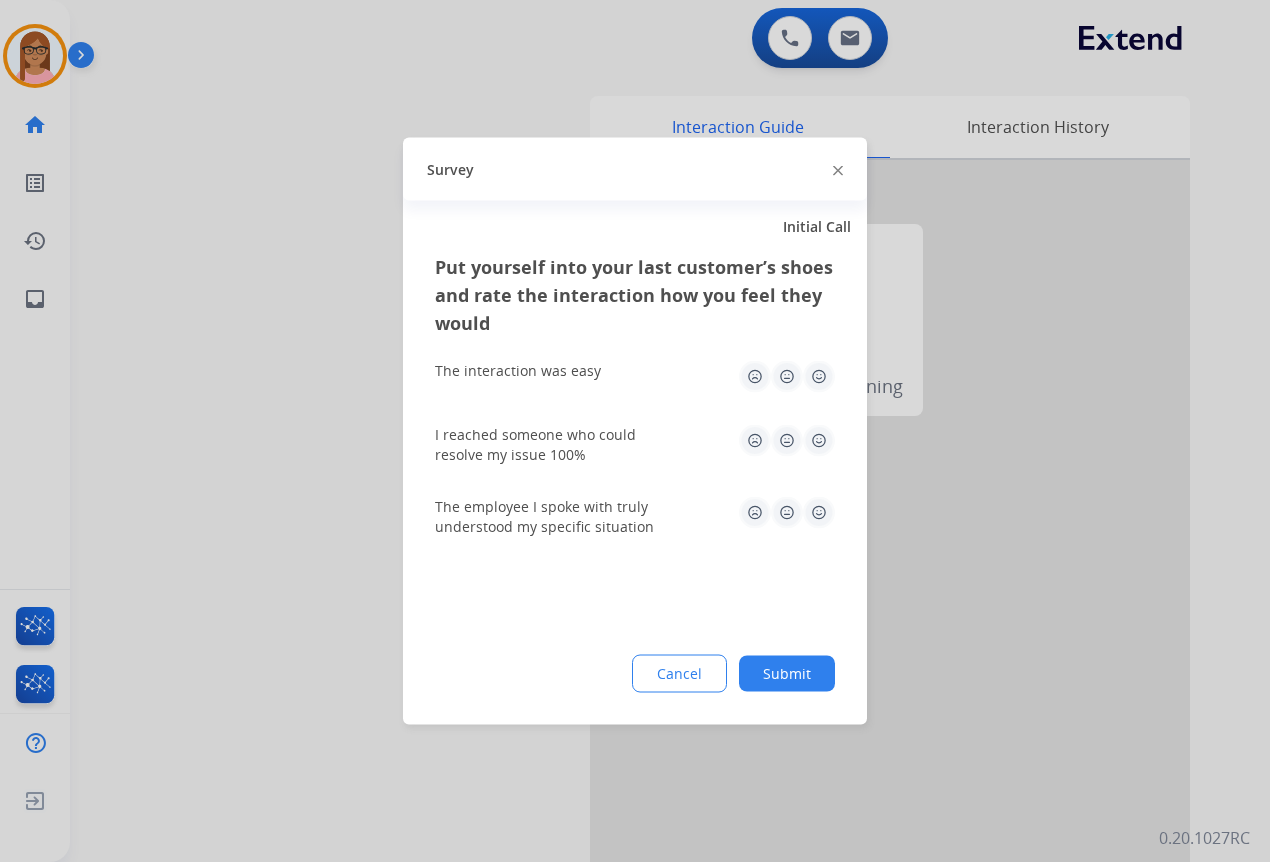 click 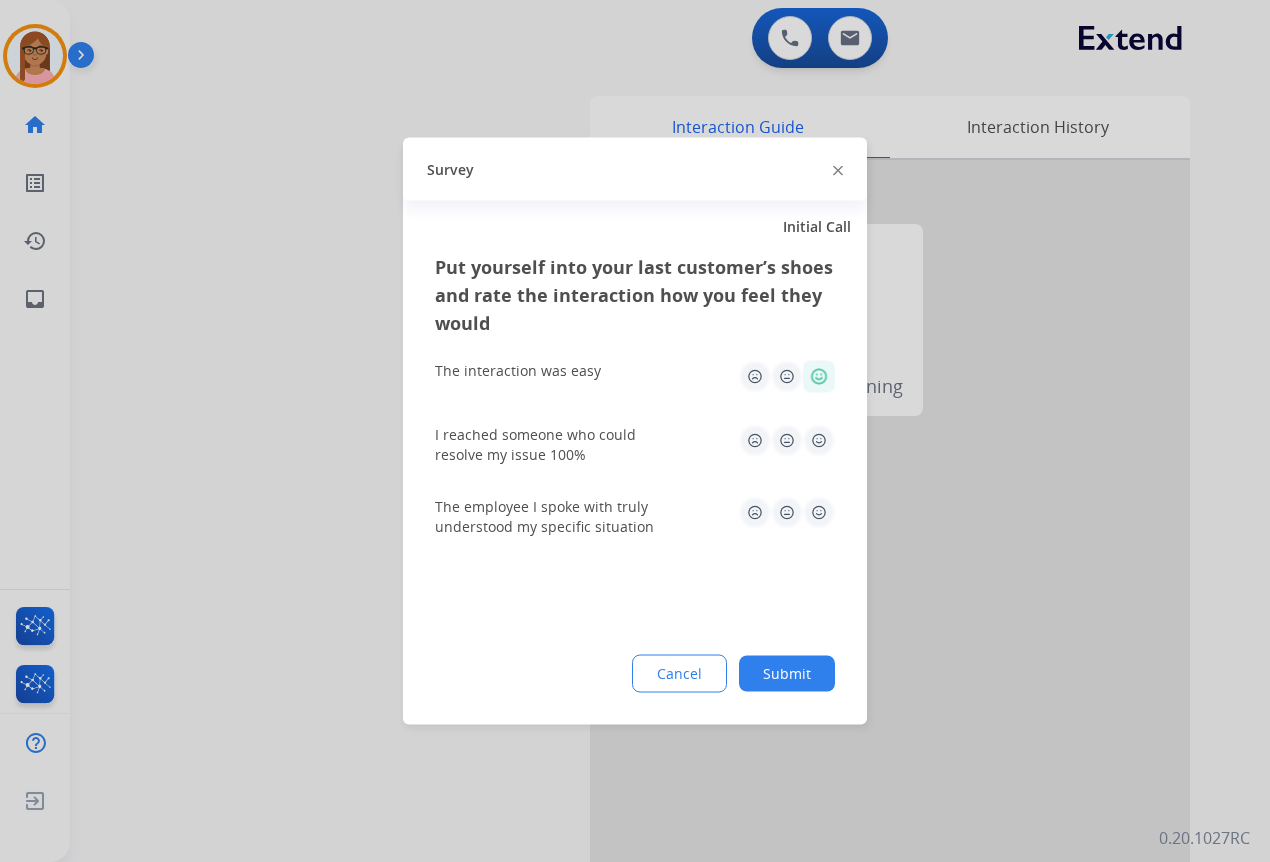 click 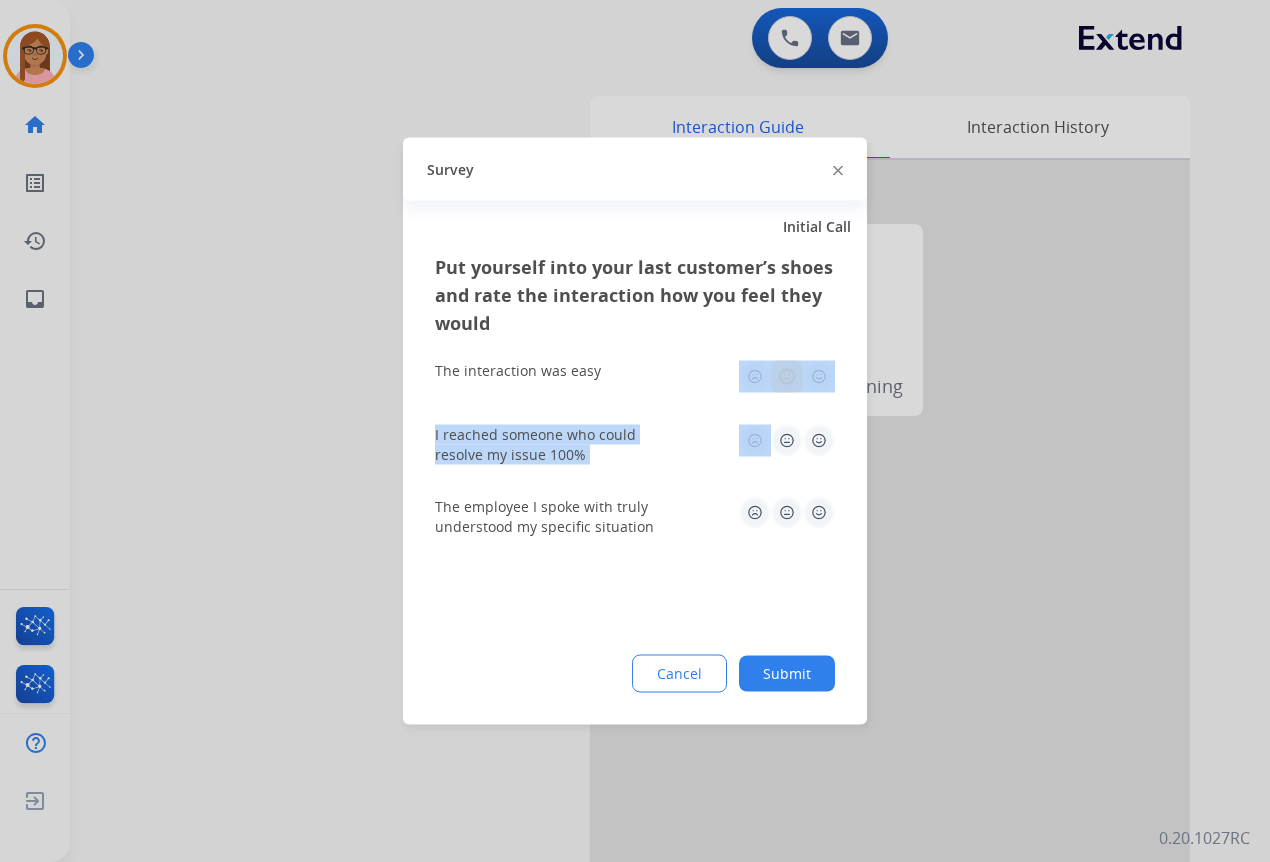 click on "Put yourself into your last customer’s shoes and rate the interaction how you feel they would  The interaction was easy   I reached someone who could resolve my issue 100%   The employee I spoke with truly understood my specific situation" 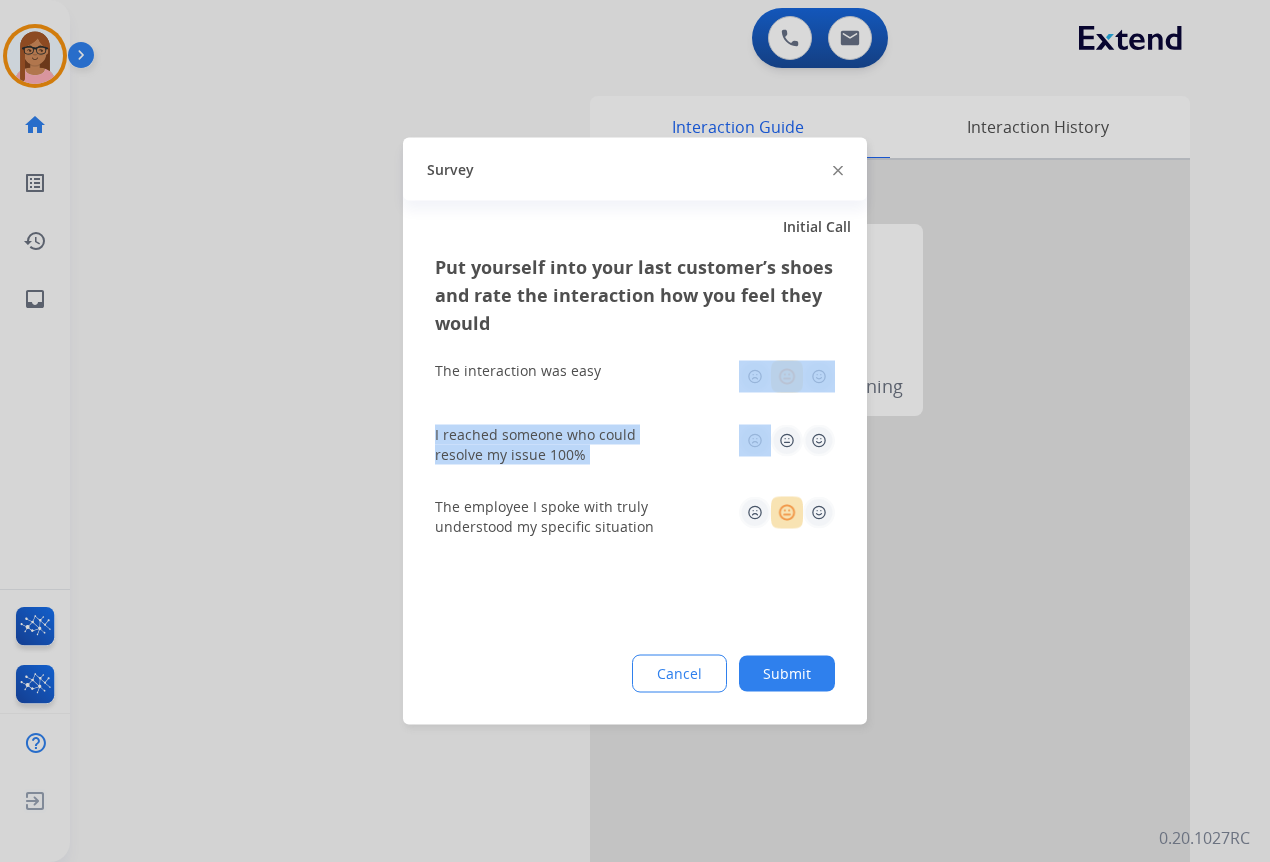 click 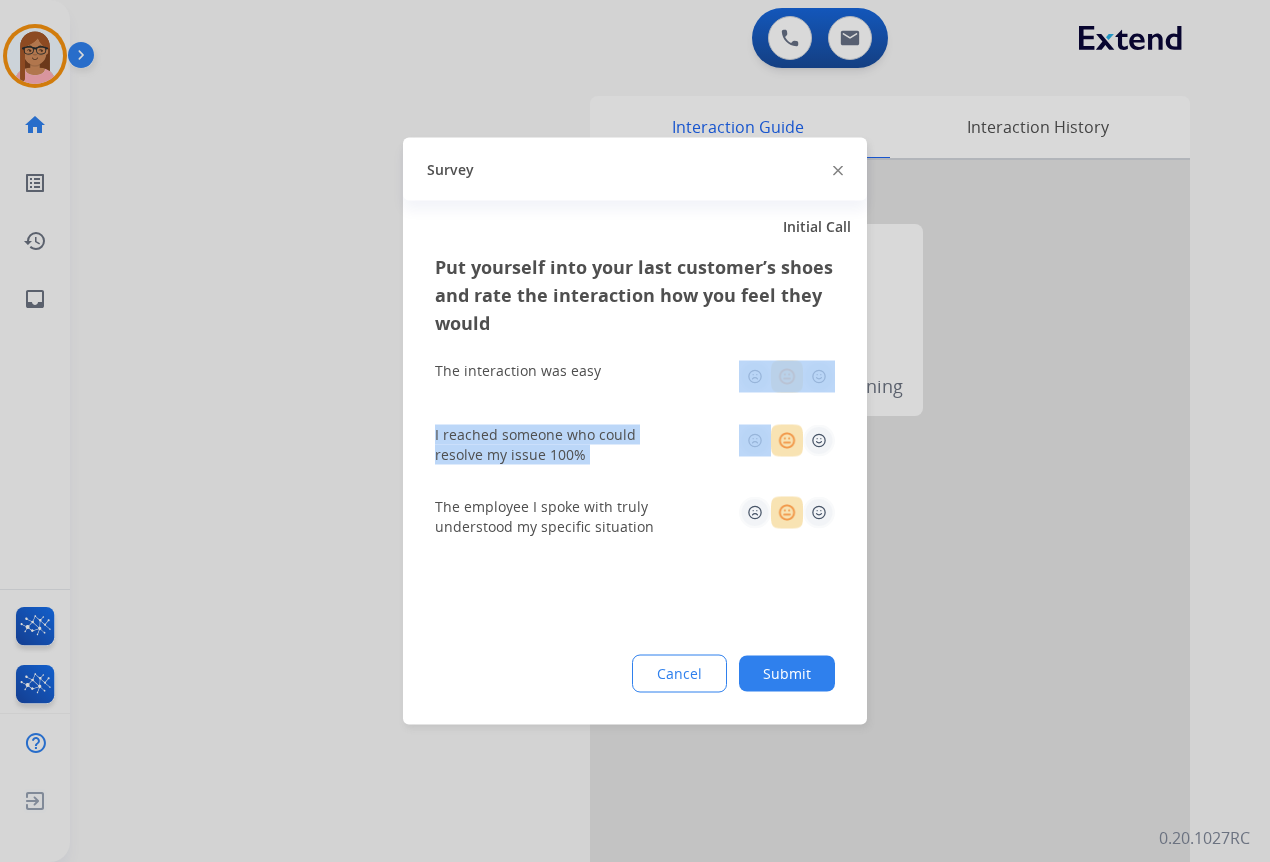 click 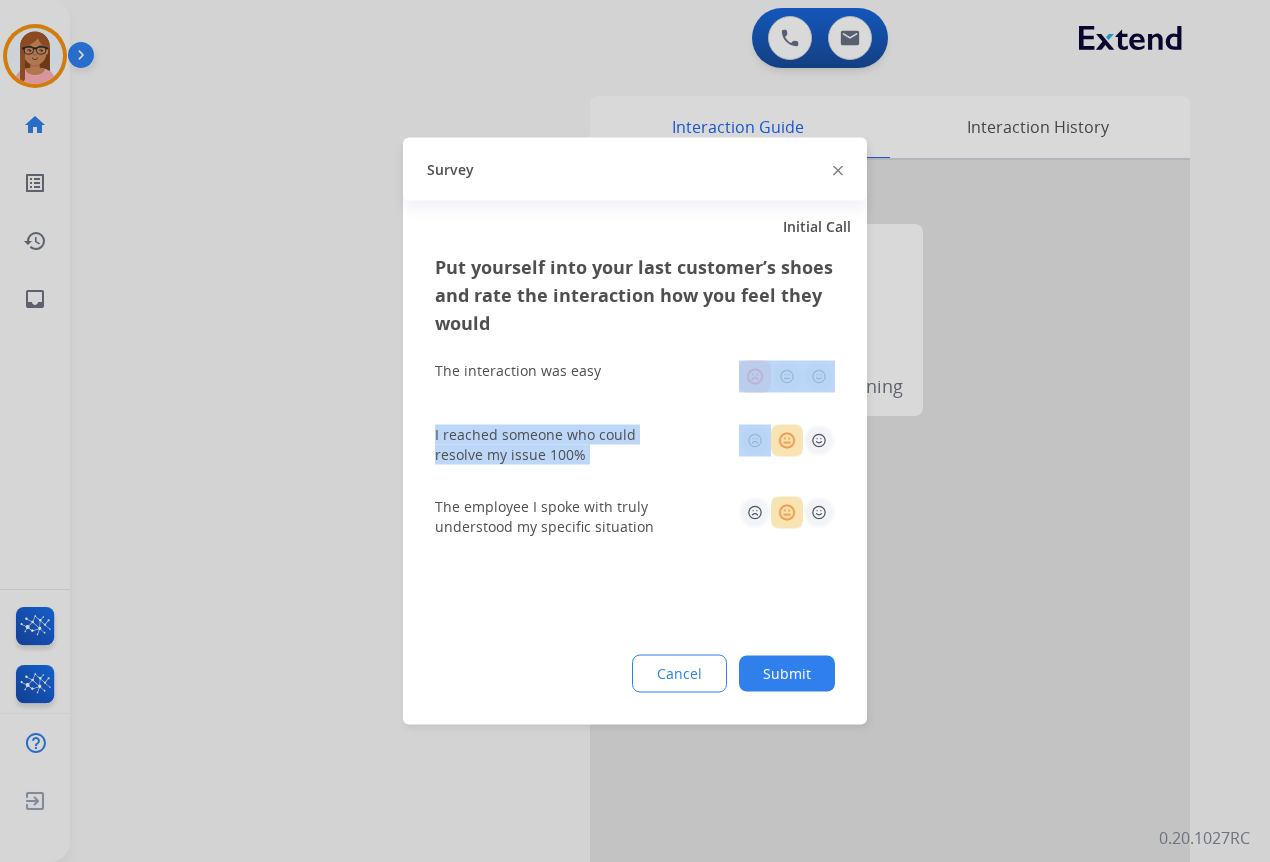 click 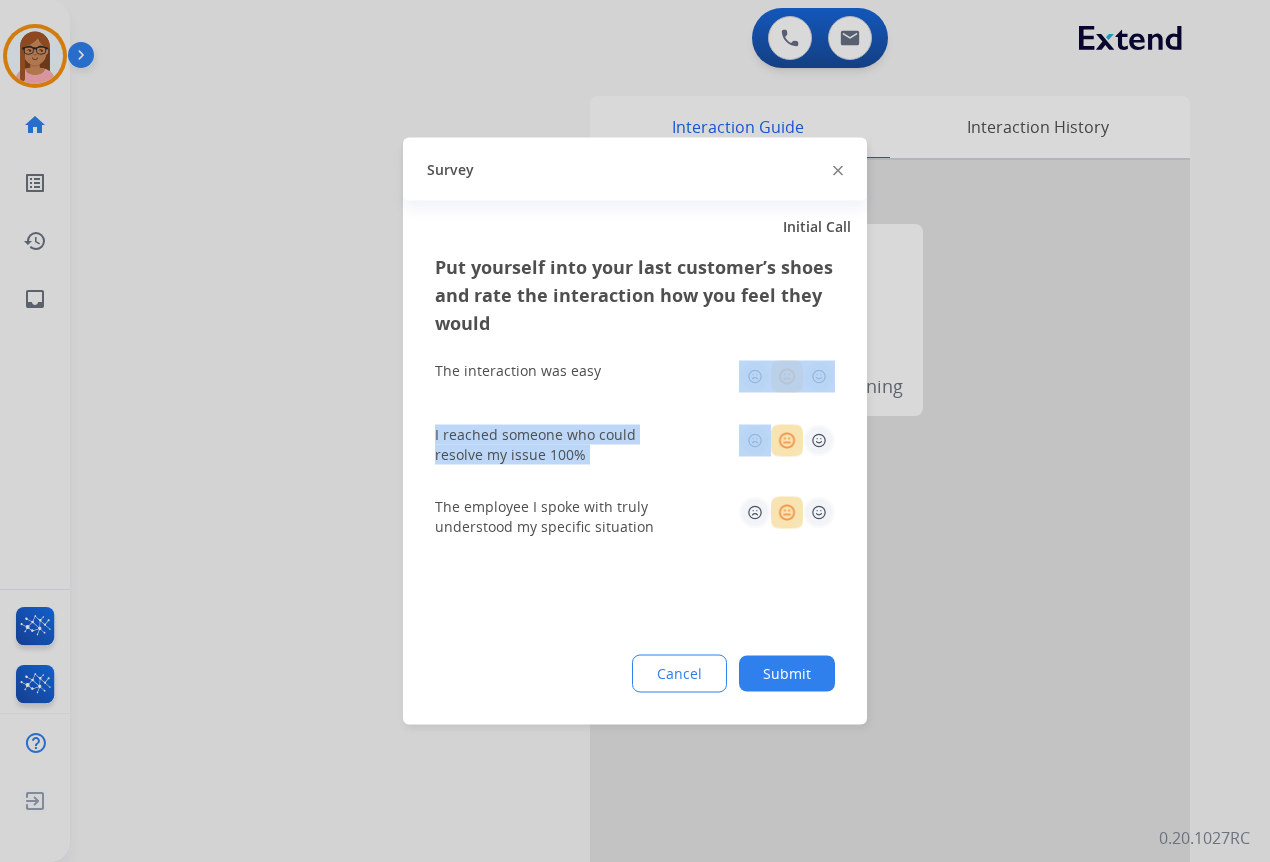 click 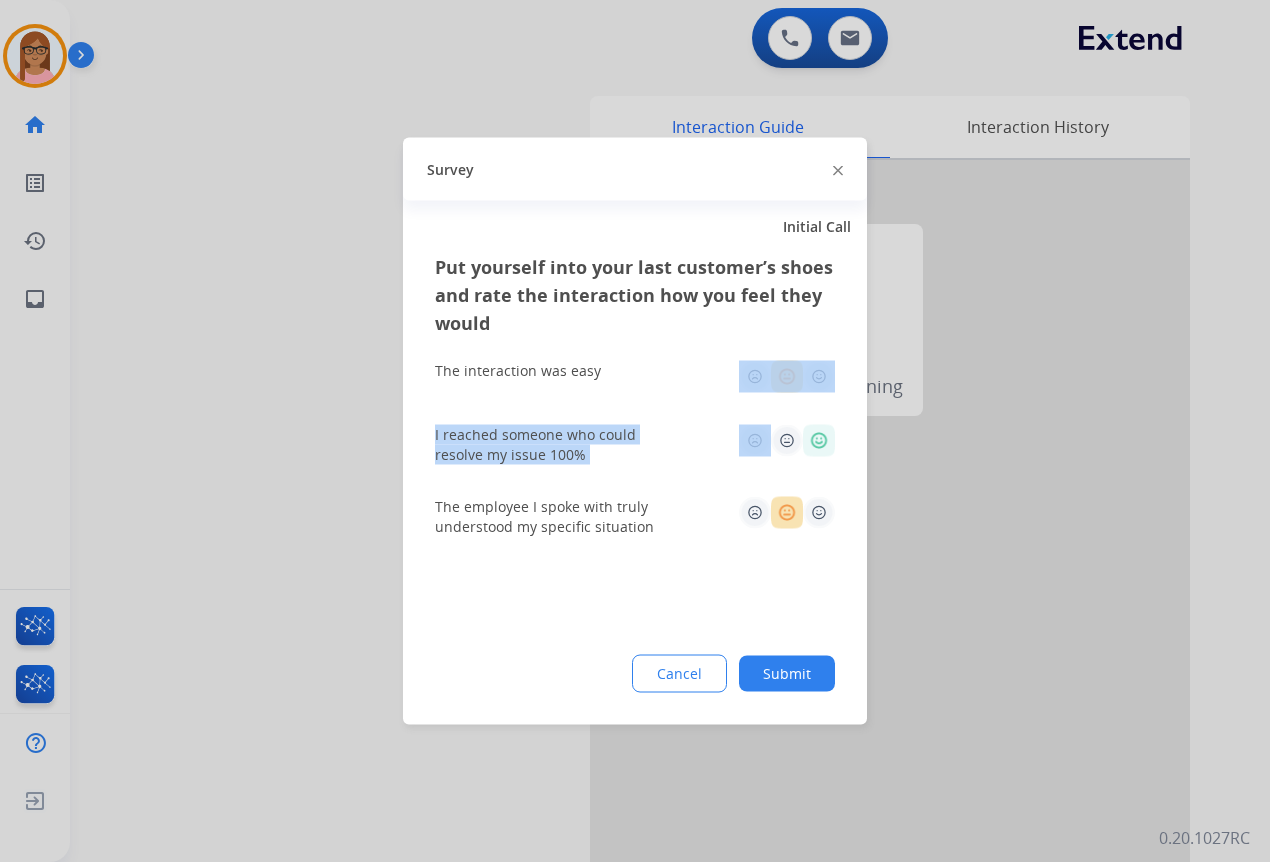 click 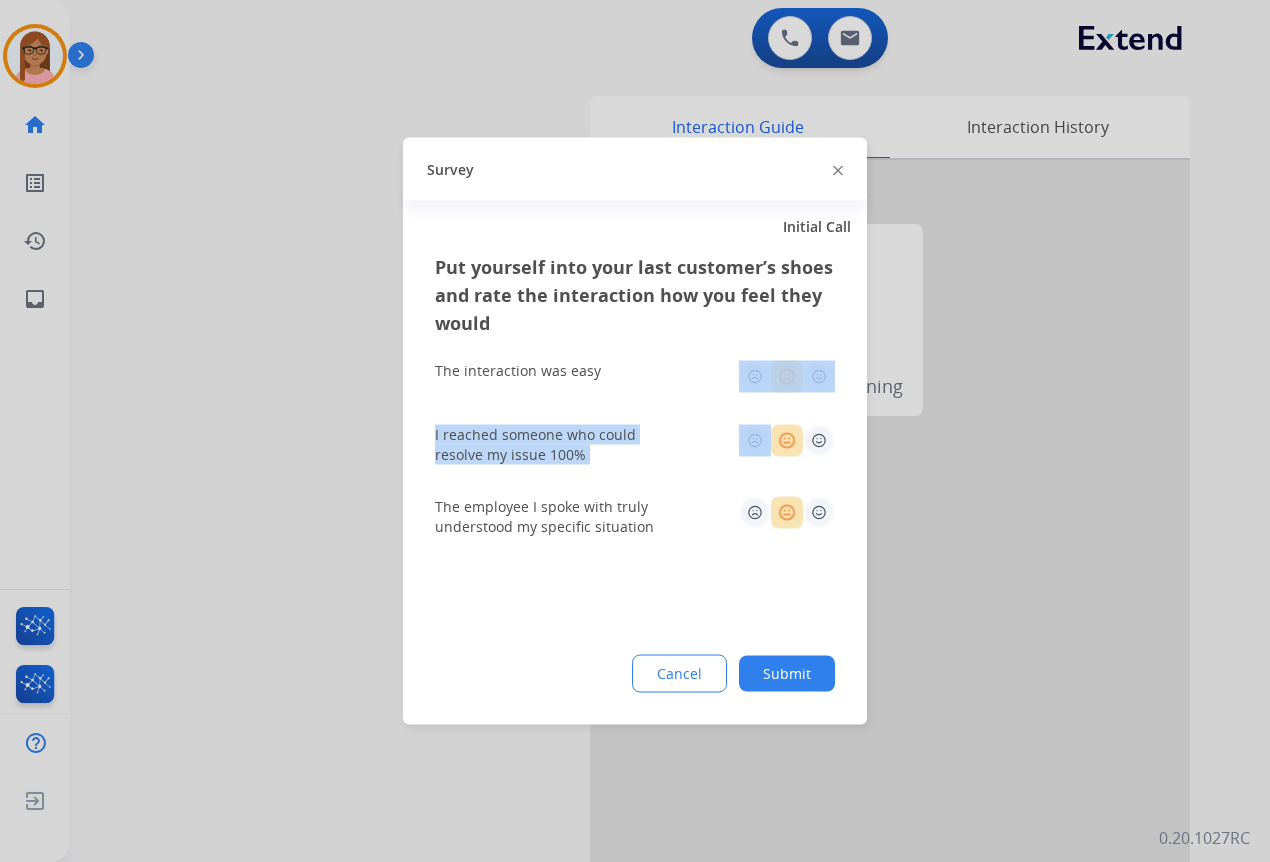 click 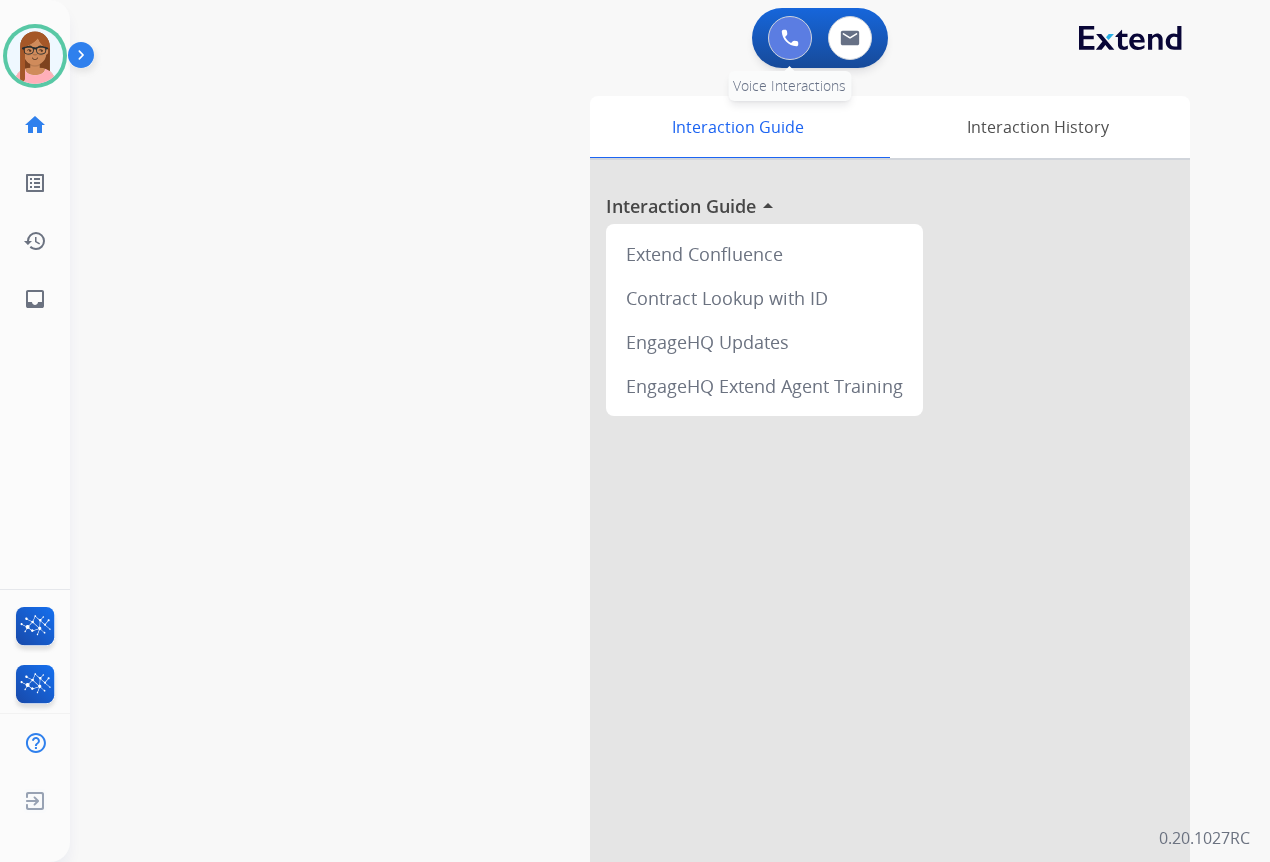 click at bounding box center [790, 38] 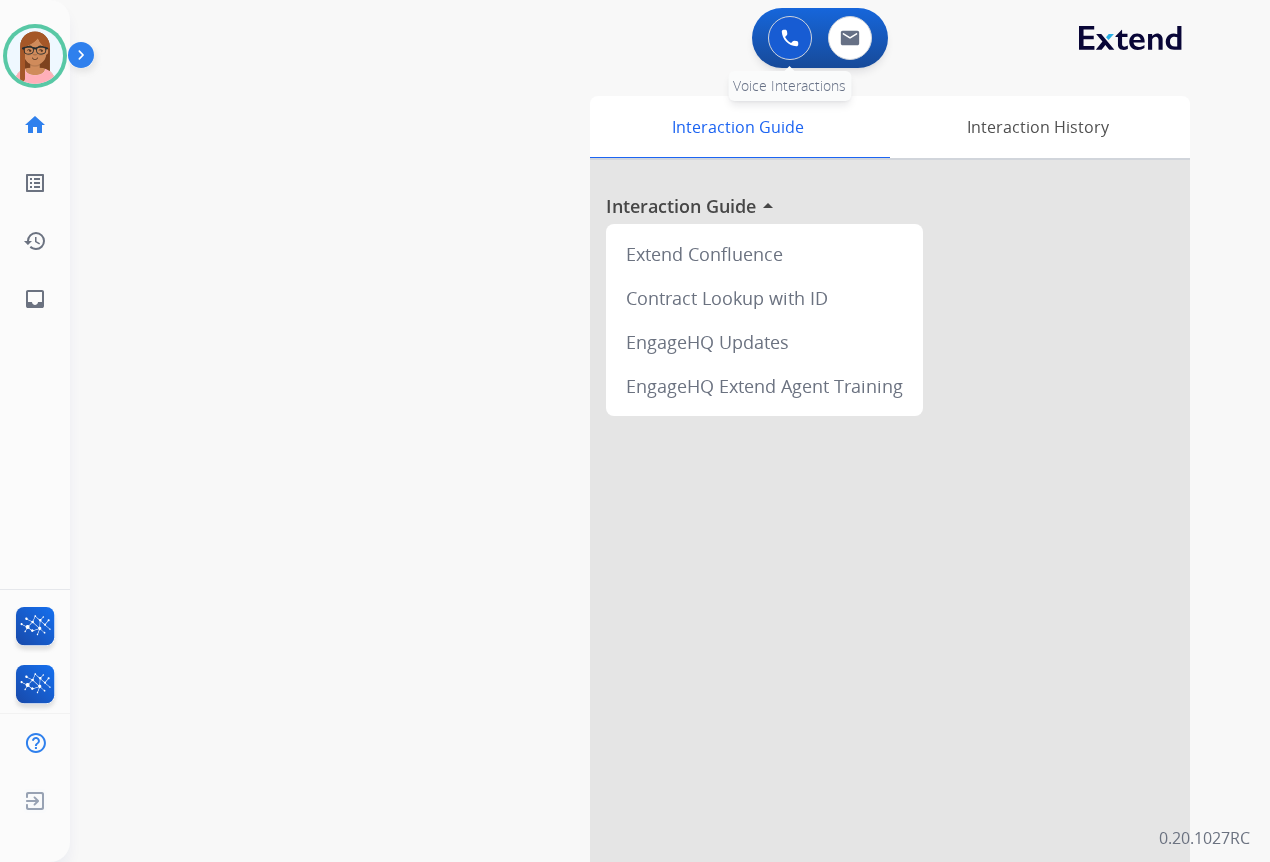 click at bounding box center [790, 38] 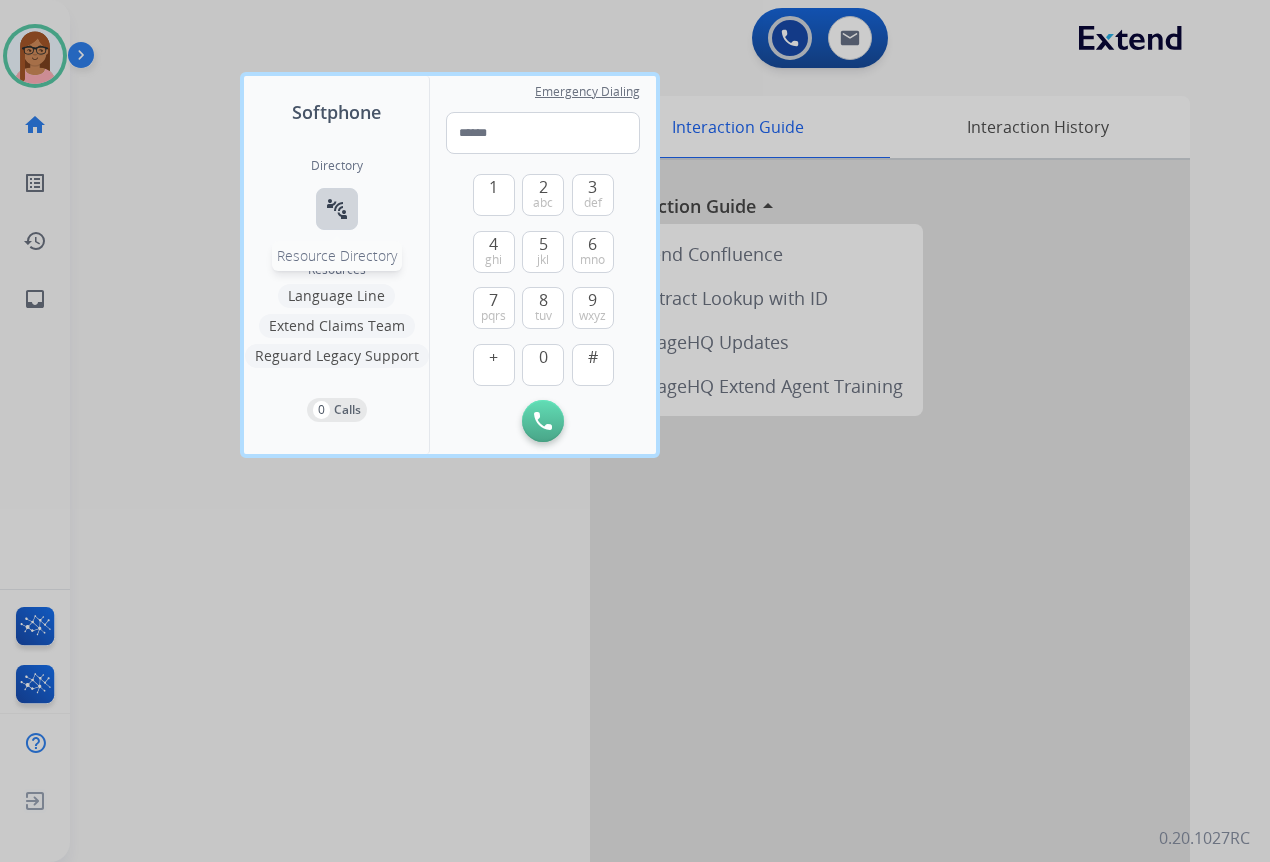 click on "connect_without_contact Resource Directory" at bounding box center (337, 209) 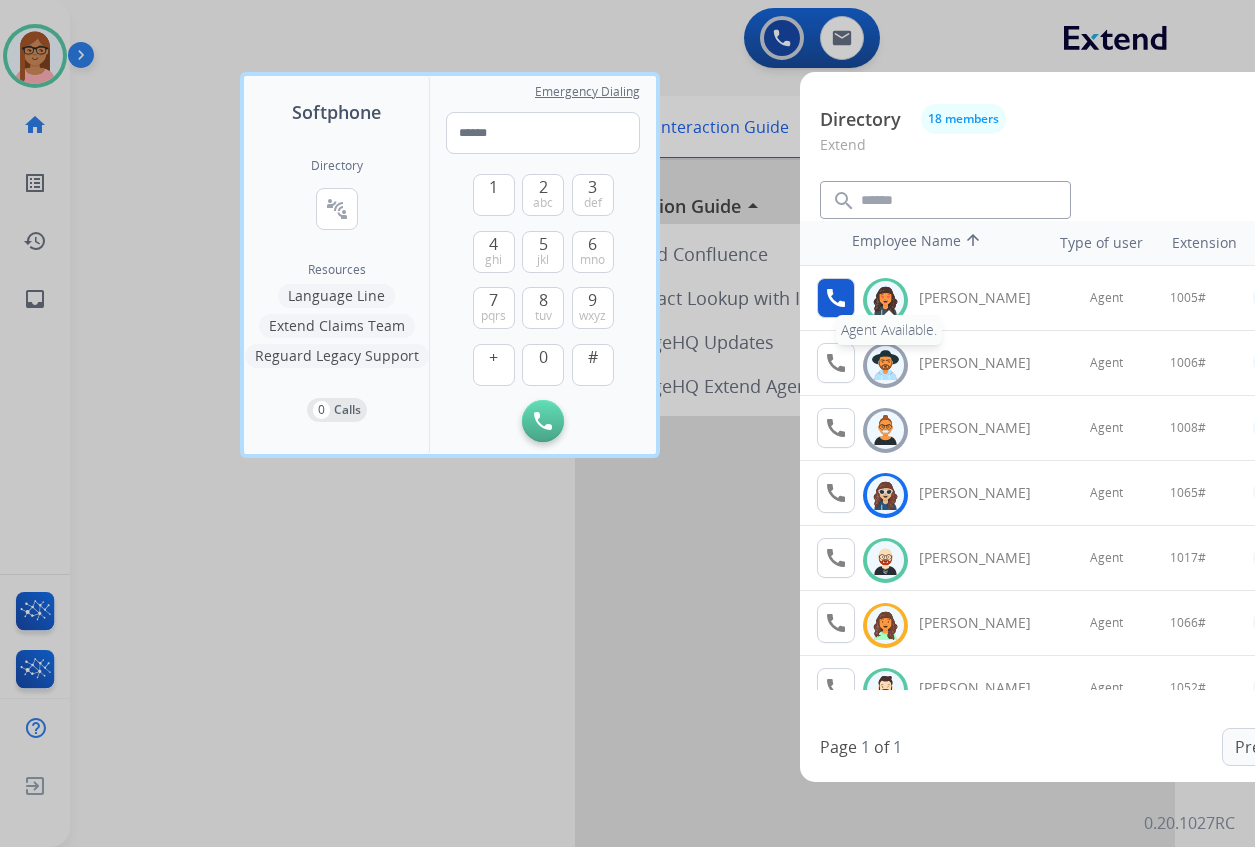 click on "call" at bounding box center [836, 298] 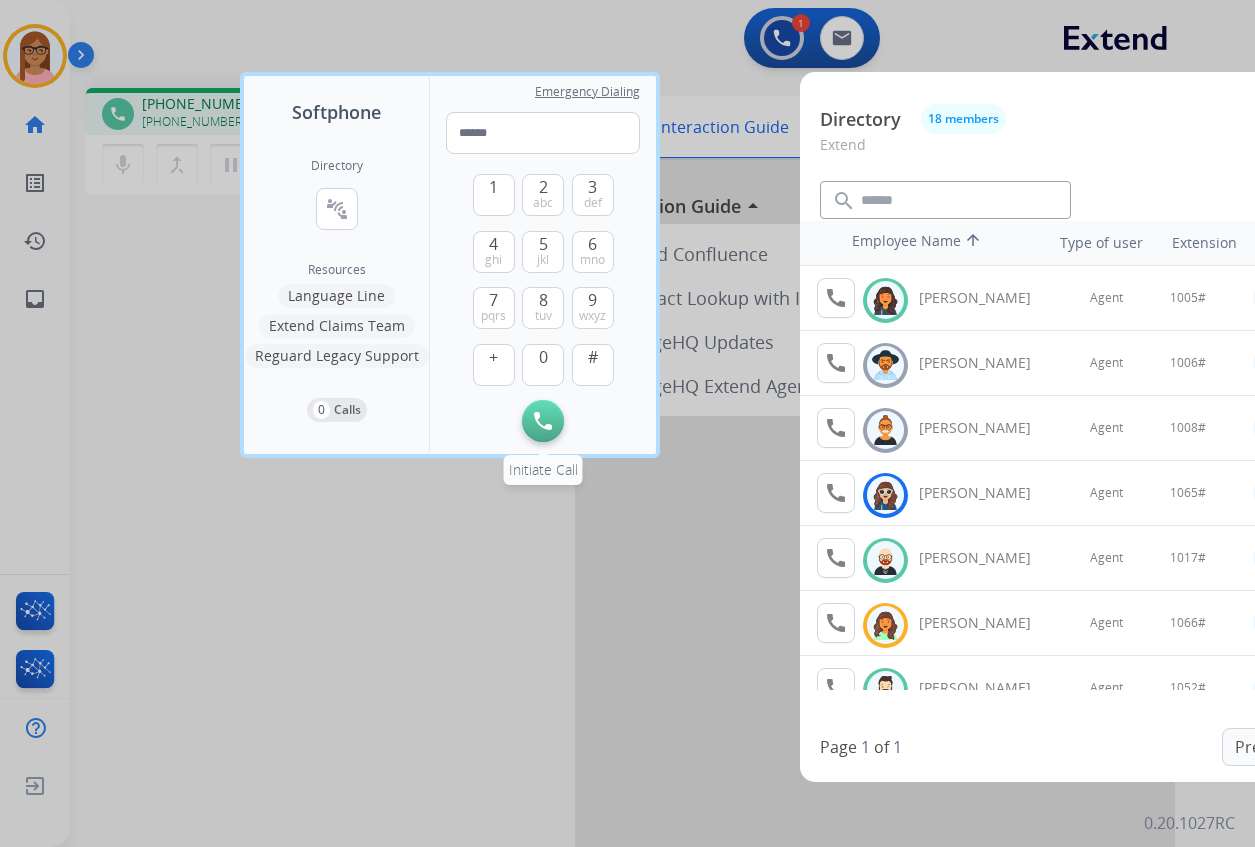 click at bounding box center [543, 421] 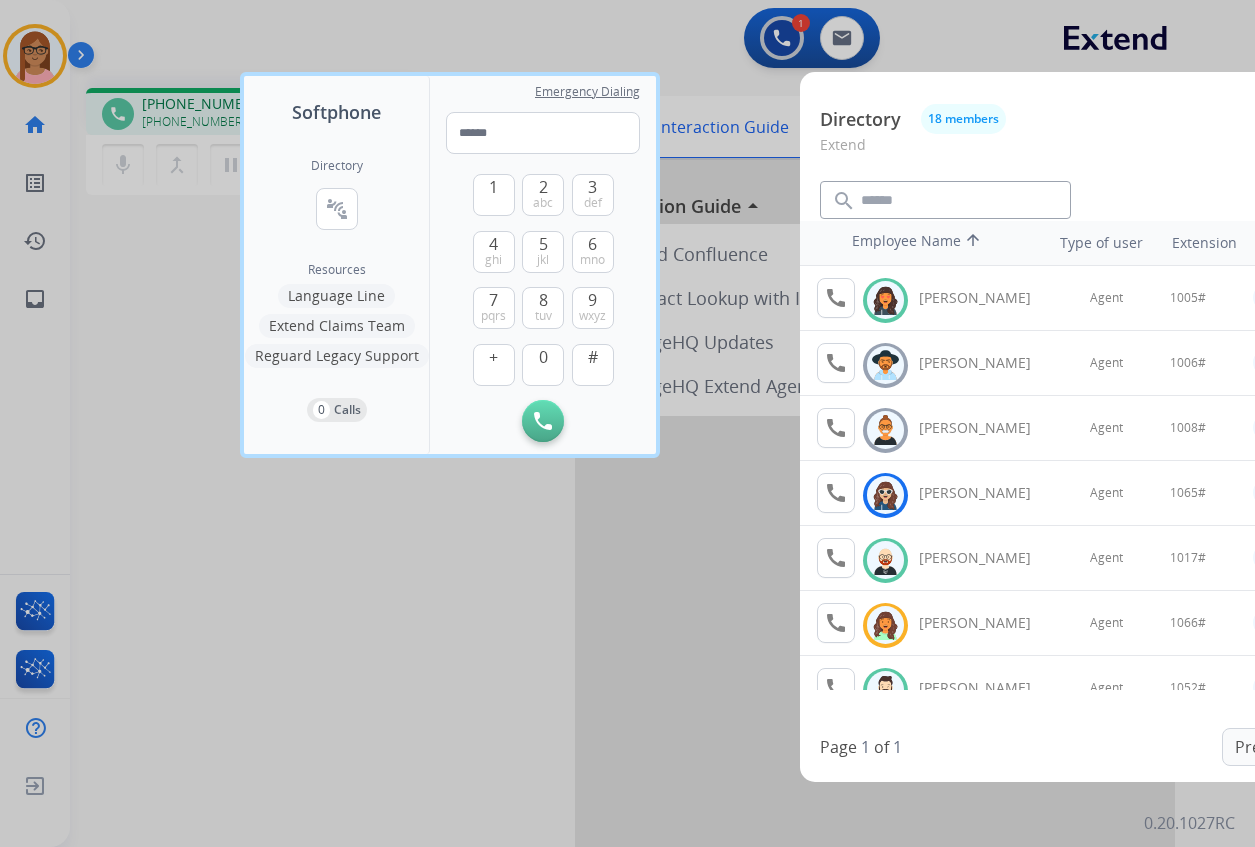 click at bounding box center (627, 423) 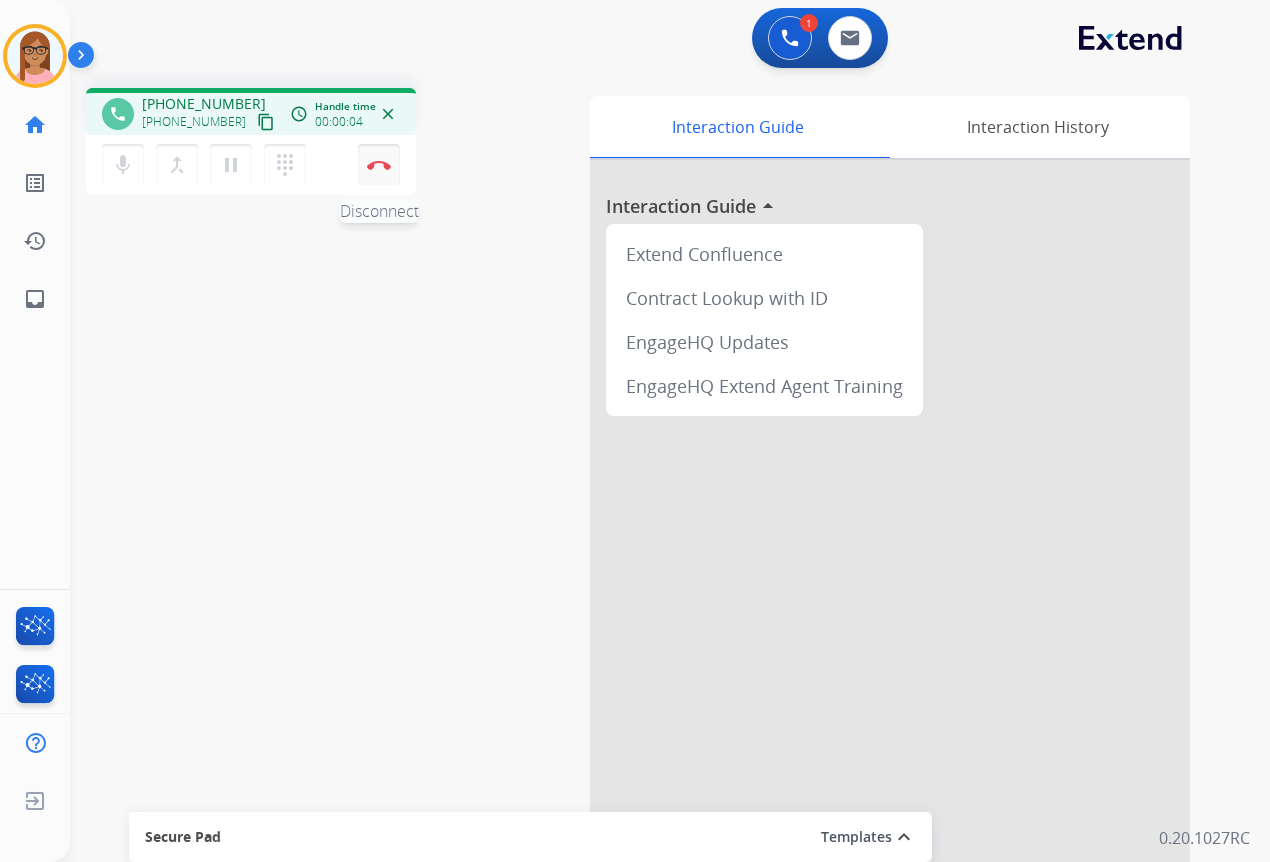 click on "Disconnect" at bounding box center (379, 165) 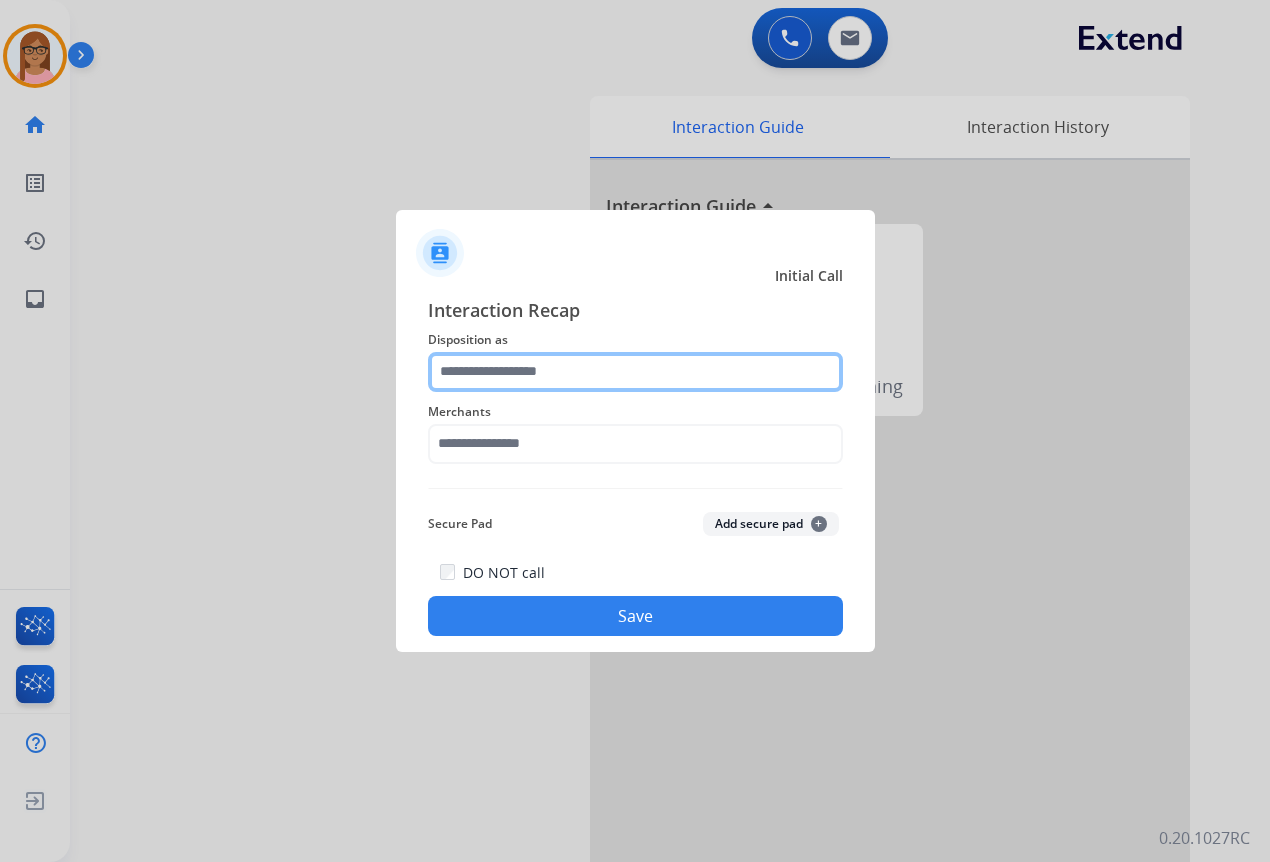click 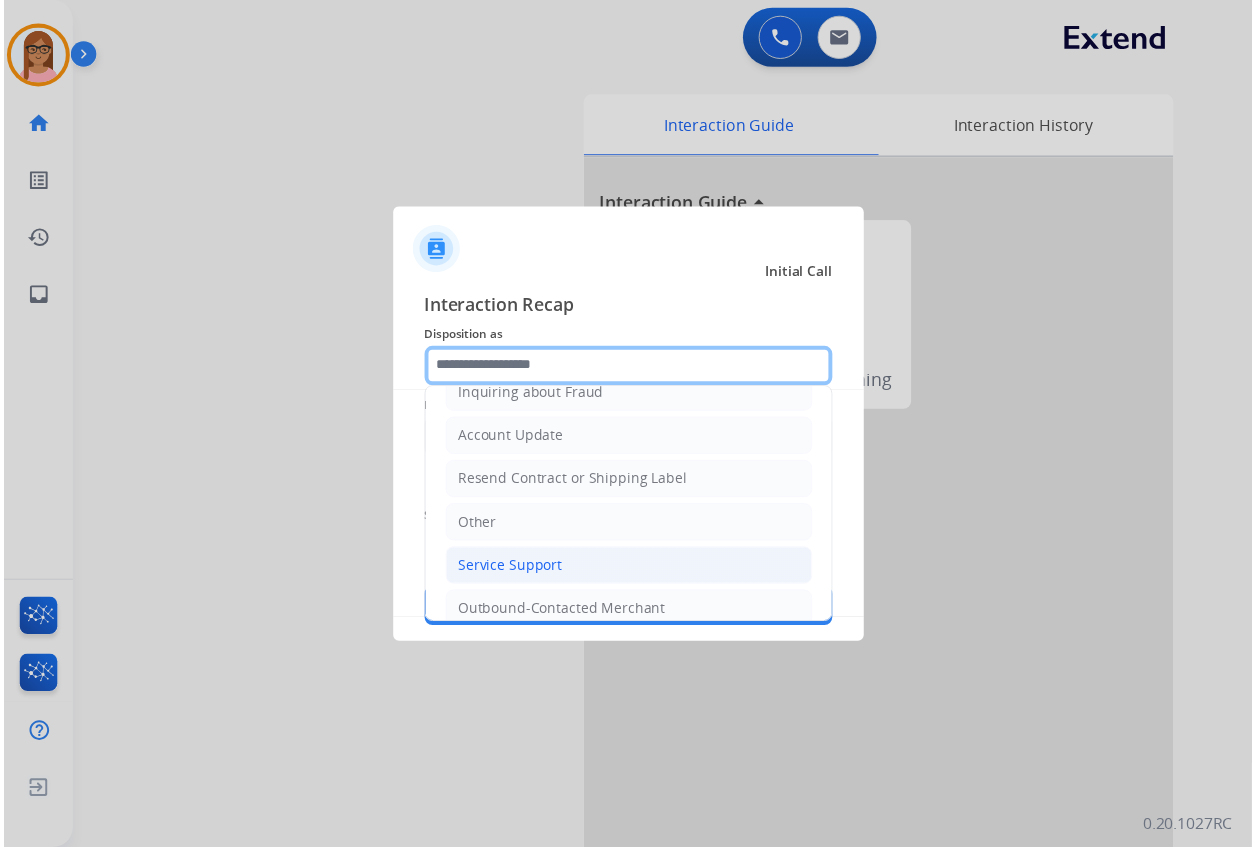 scroll, scrollTop: 407, scrollLeft: 0, axis: vertical 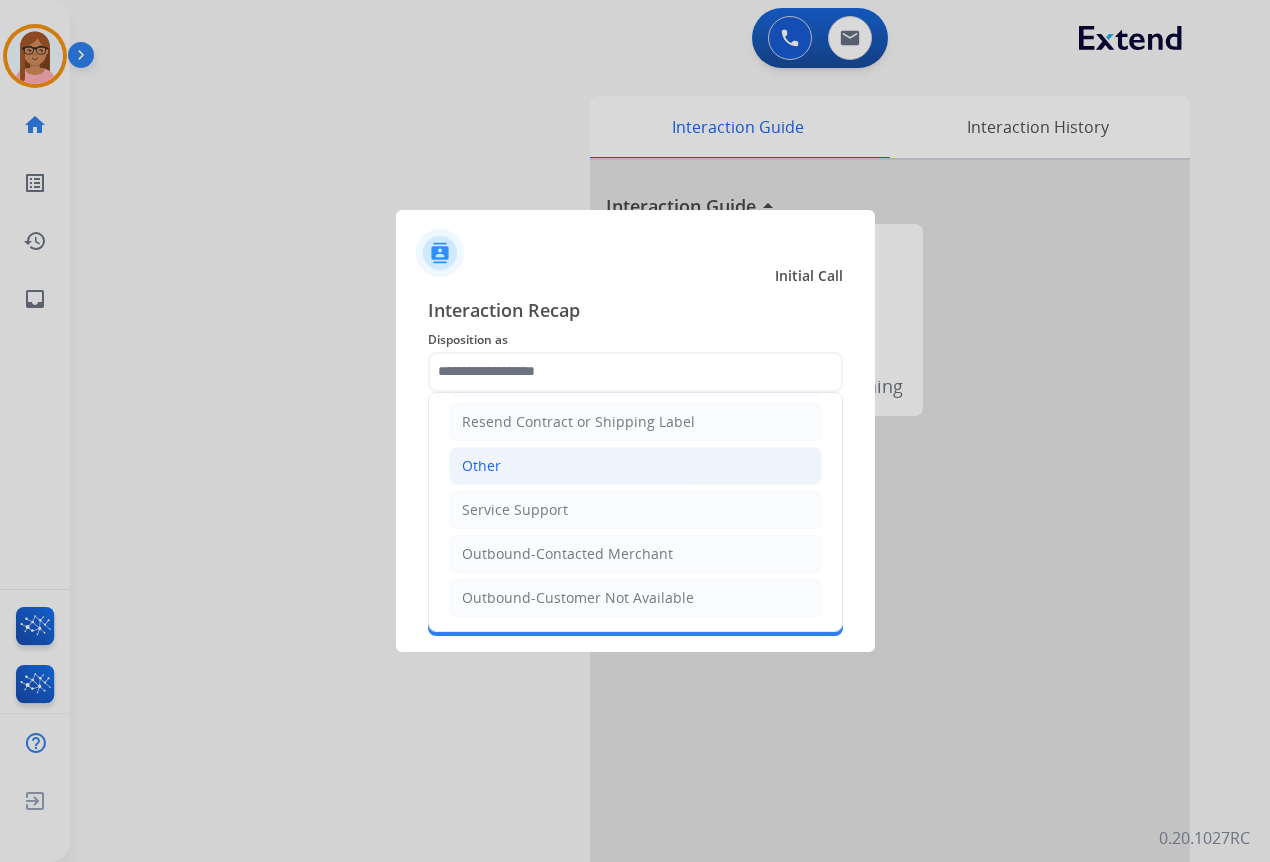 click on "Other" 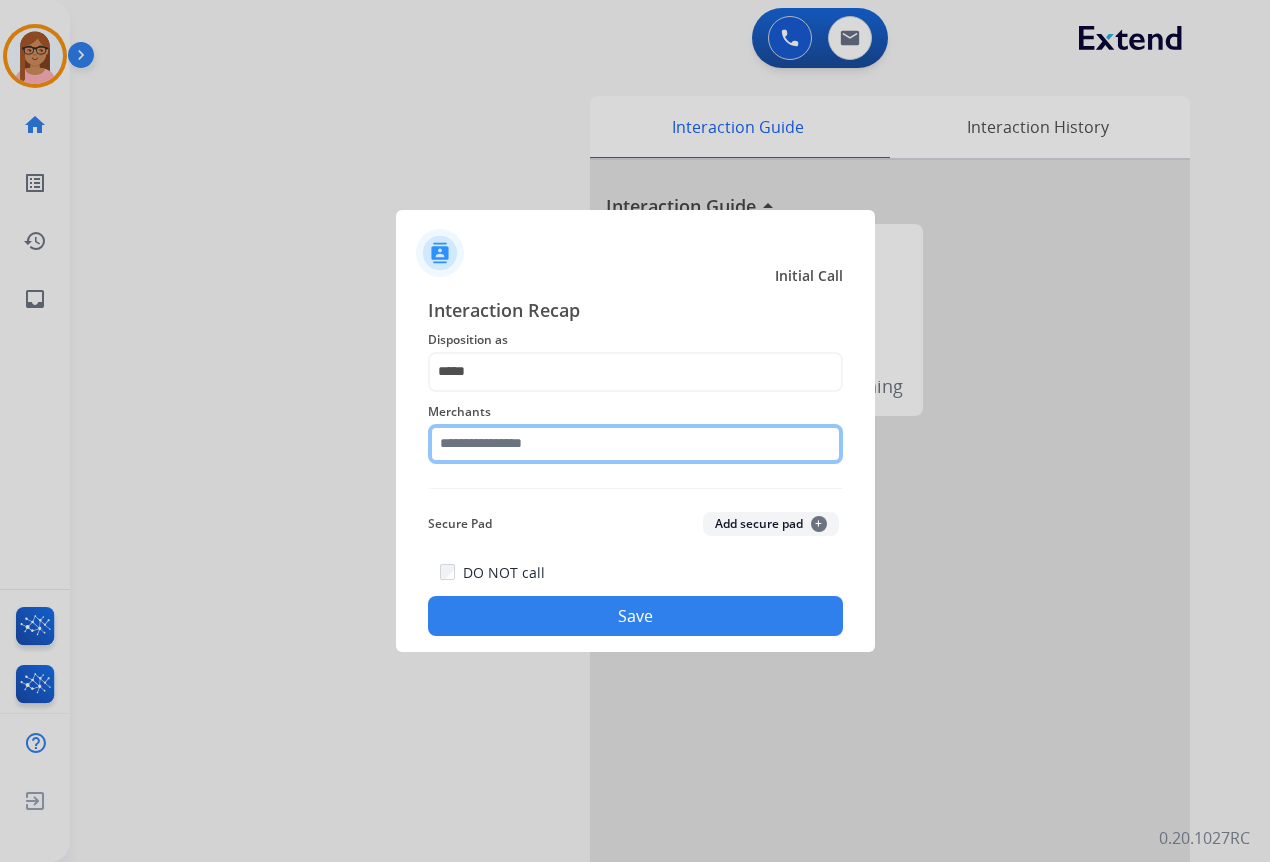 click 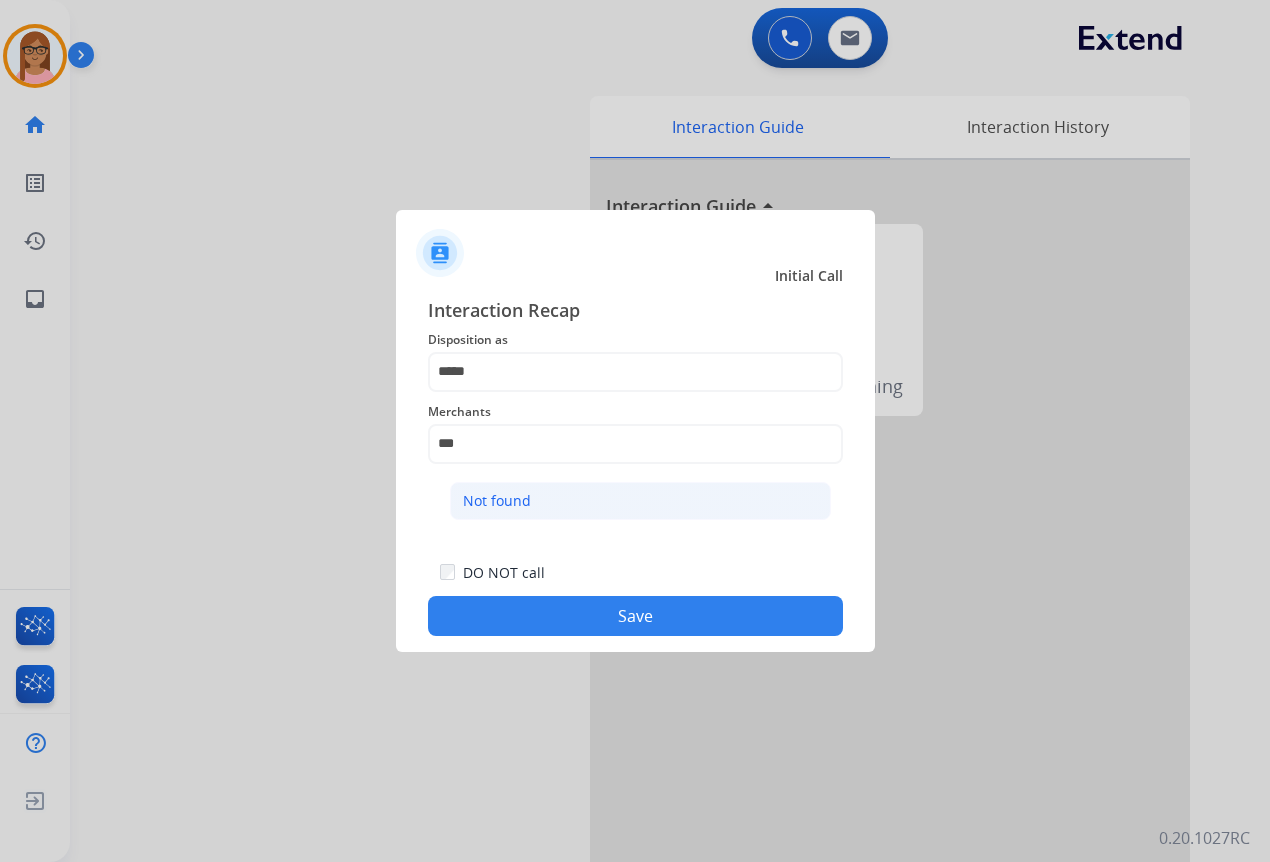 click on "Not found" 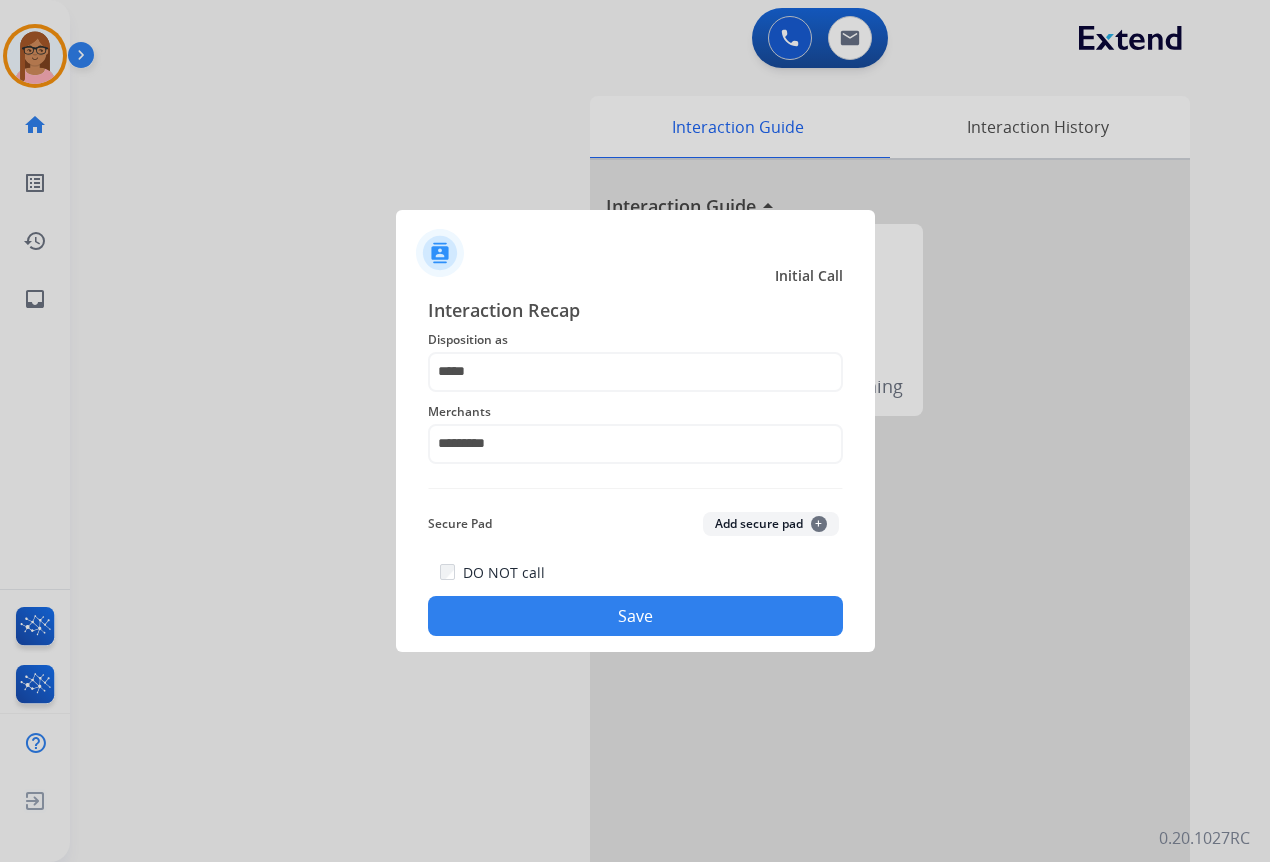 click on "Save" 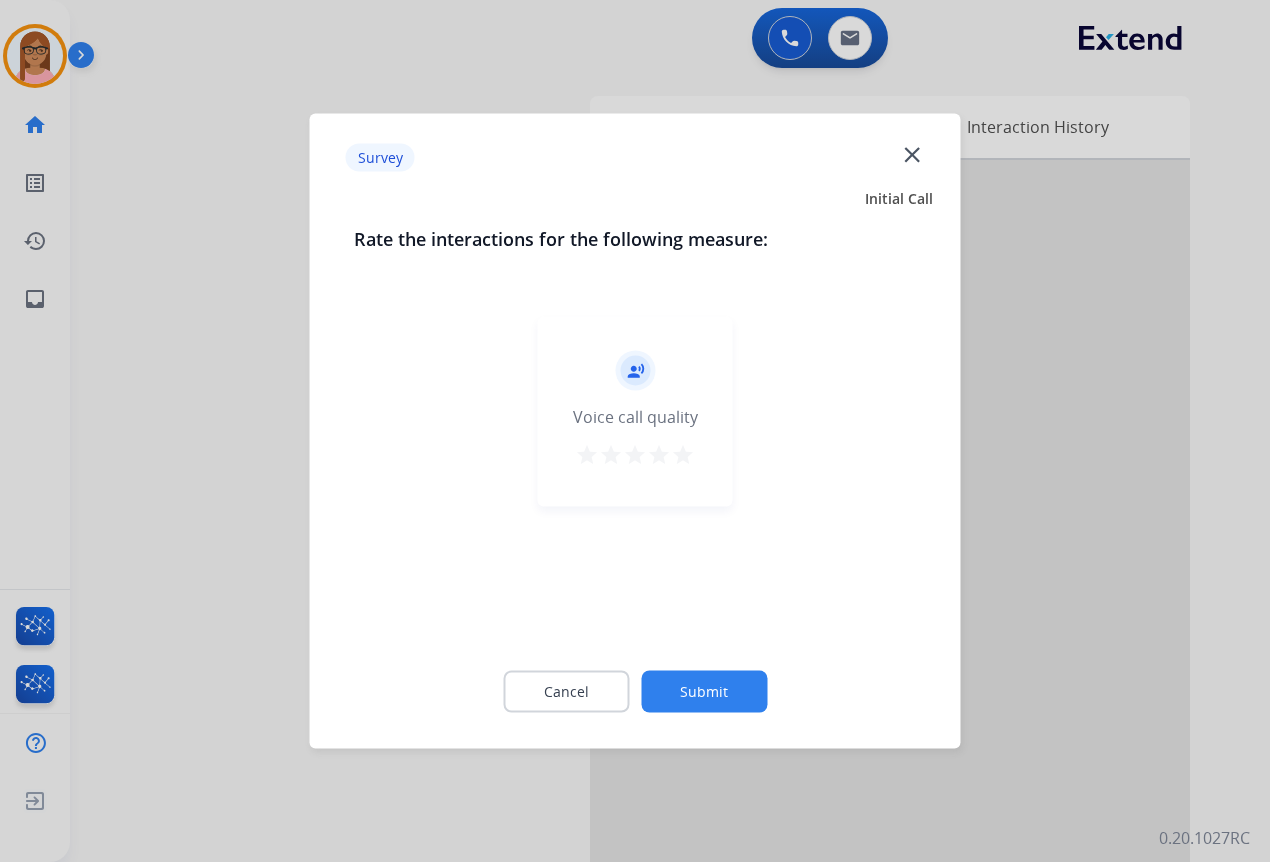 drag, startPoint x: 685, startPoint y: 437, endPoint x: 688, endPoint y: 455, distance: 18.248287 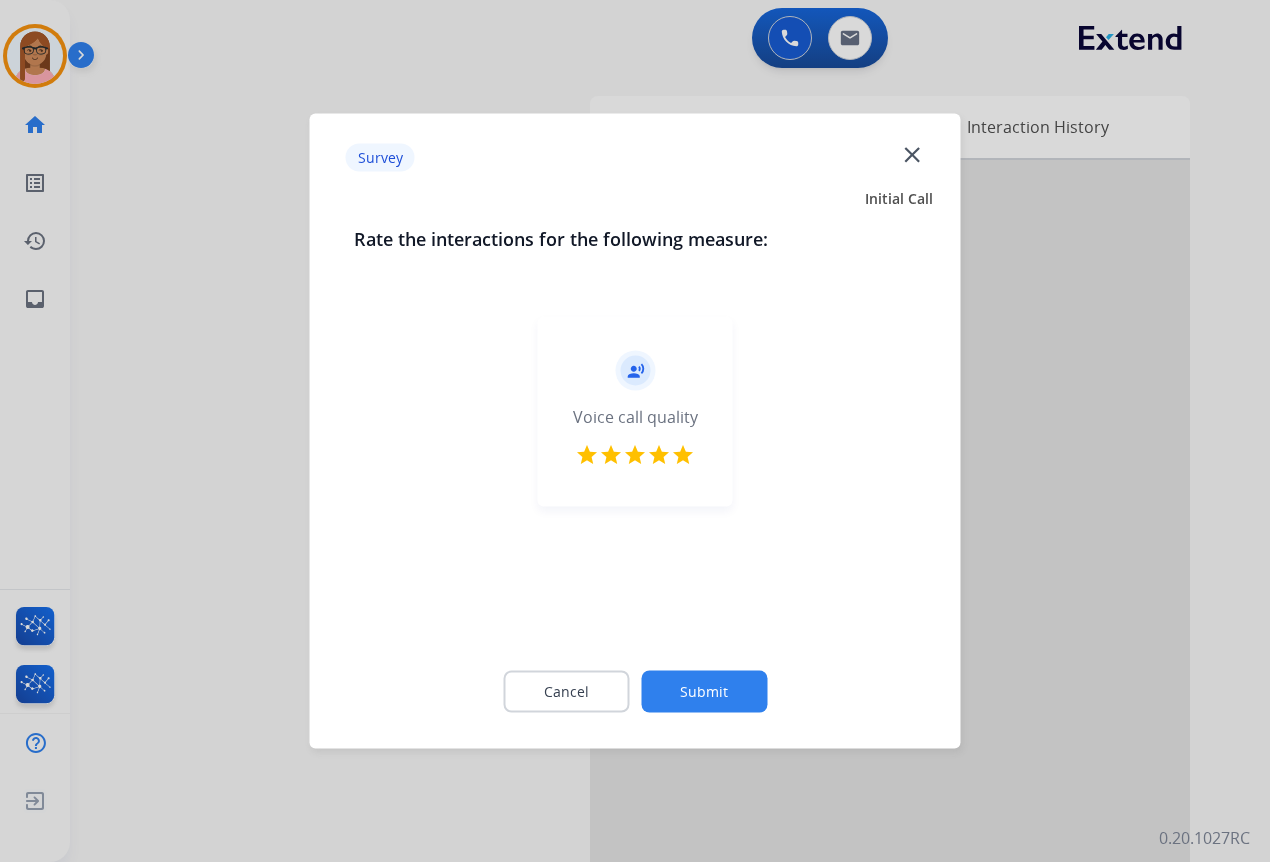 click on "Submit" 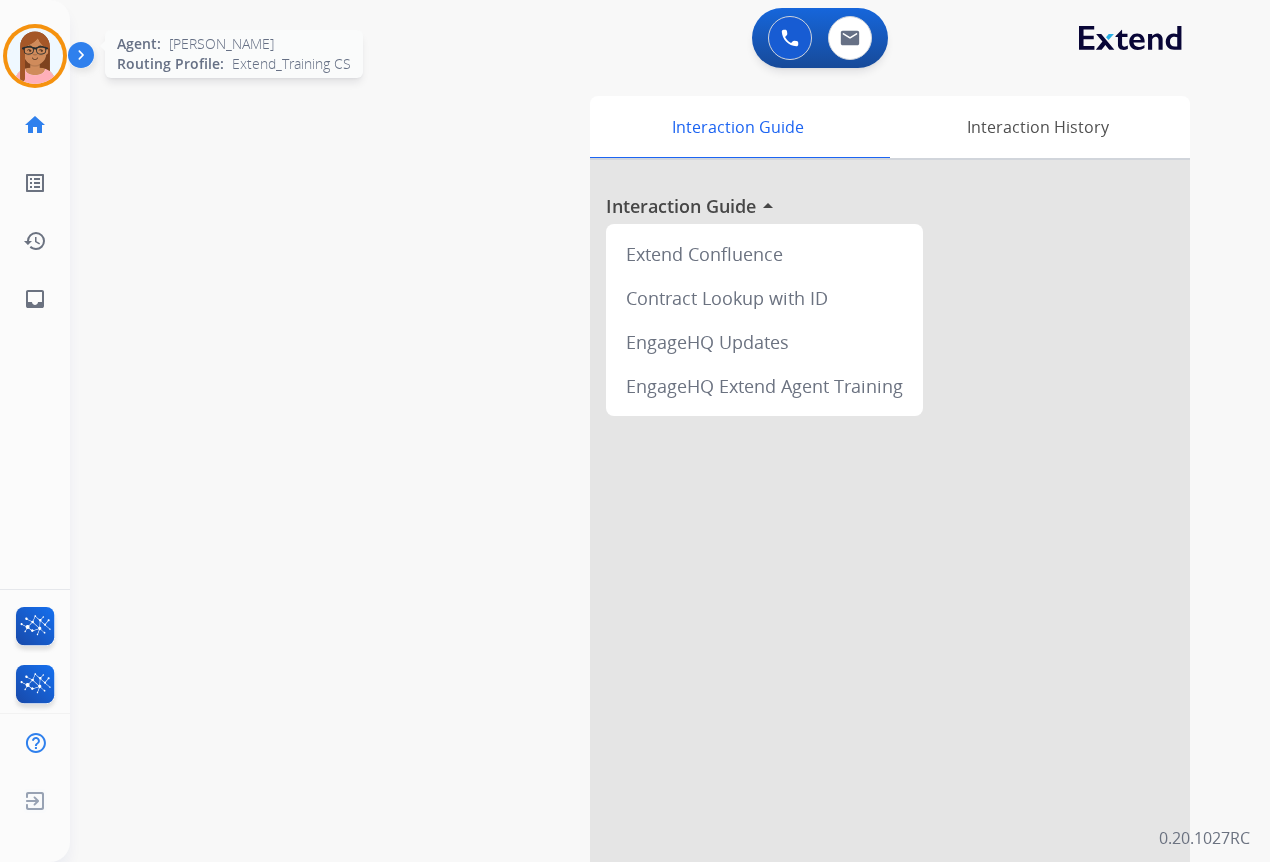 click at bounding box center (35, 56) 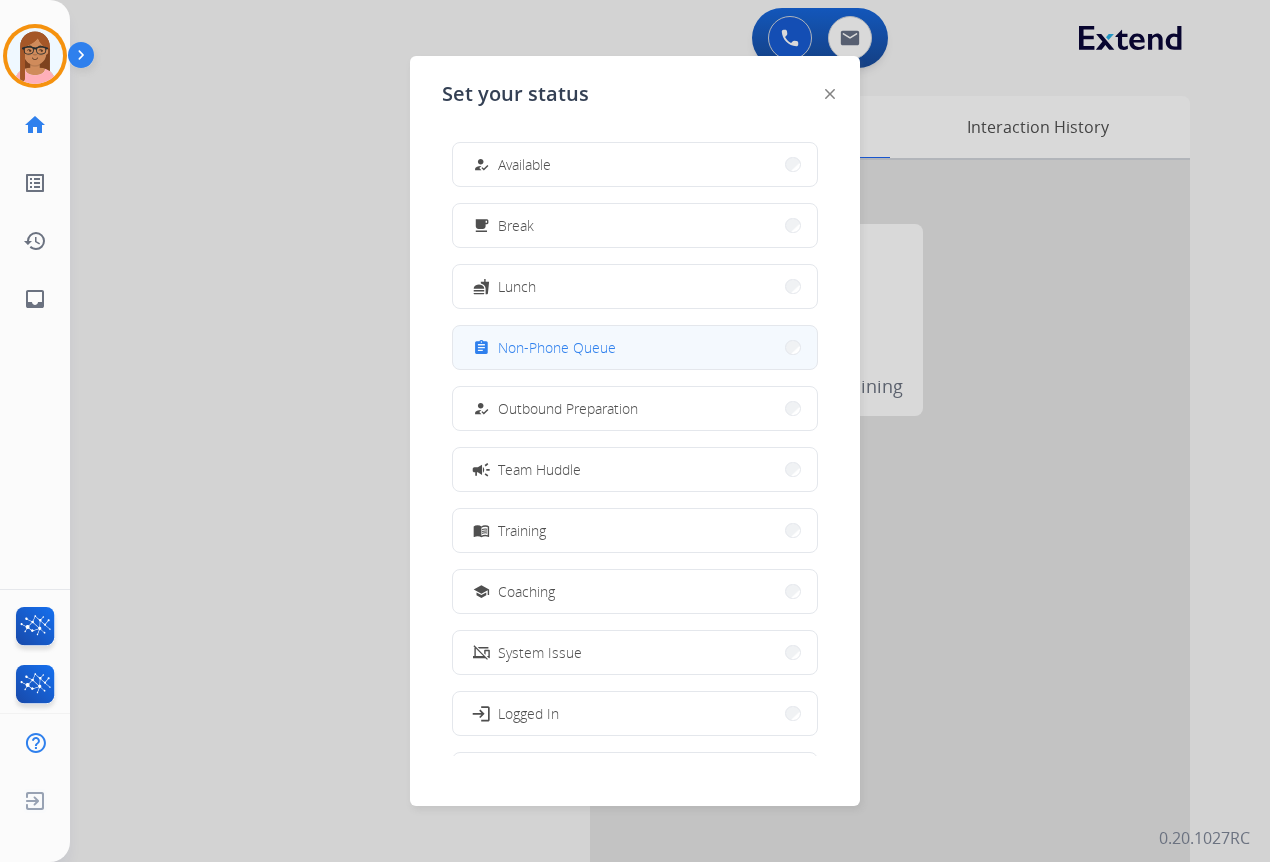 click on "Non-Phone Queue" at bounding box center (557, 347) 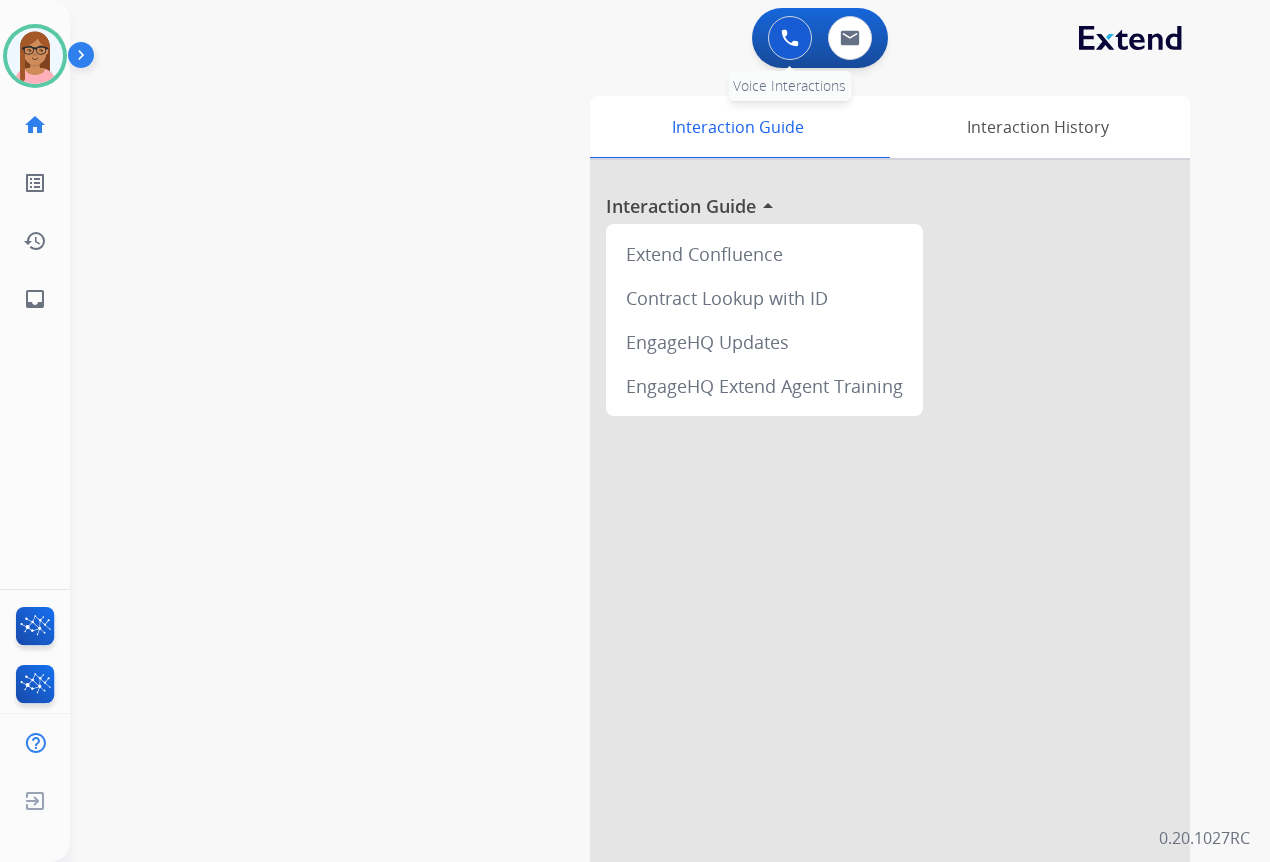 click at bounding box center (790, 38) 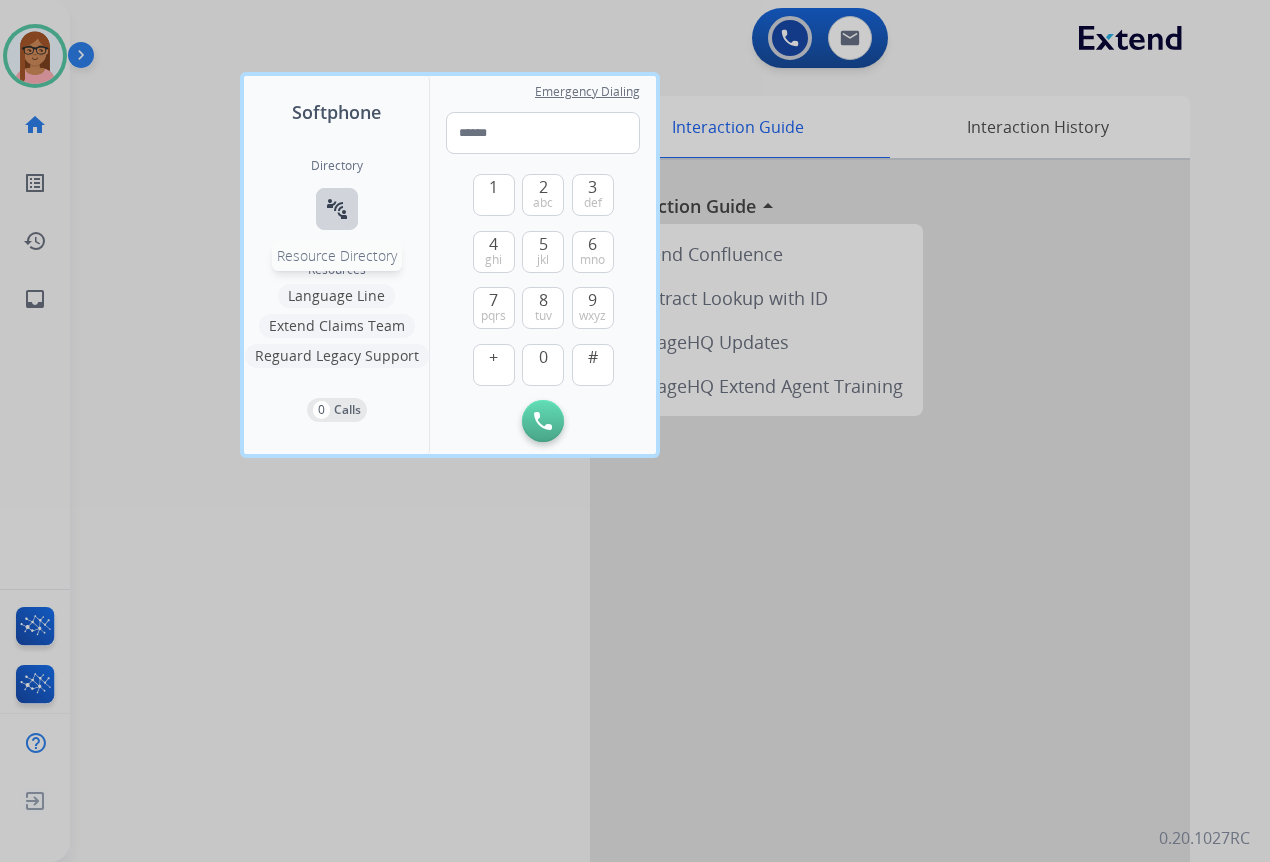 click on "connect_without_contact" at bounding box center (337, 209) 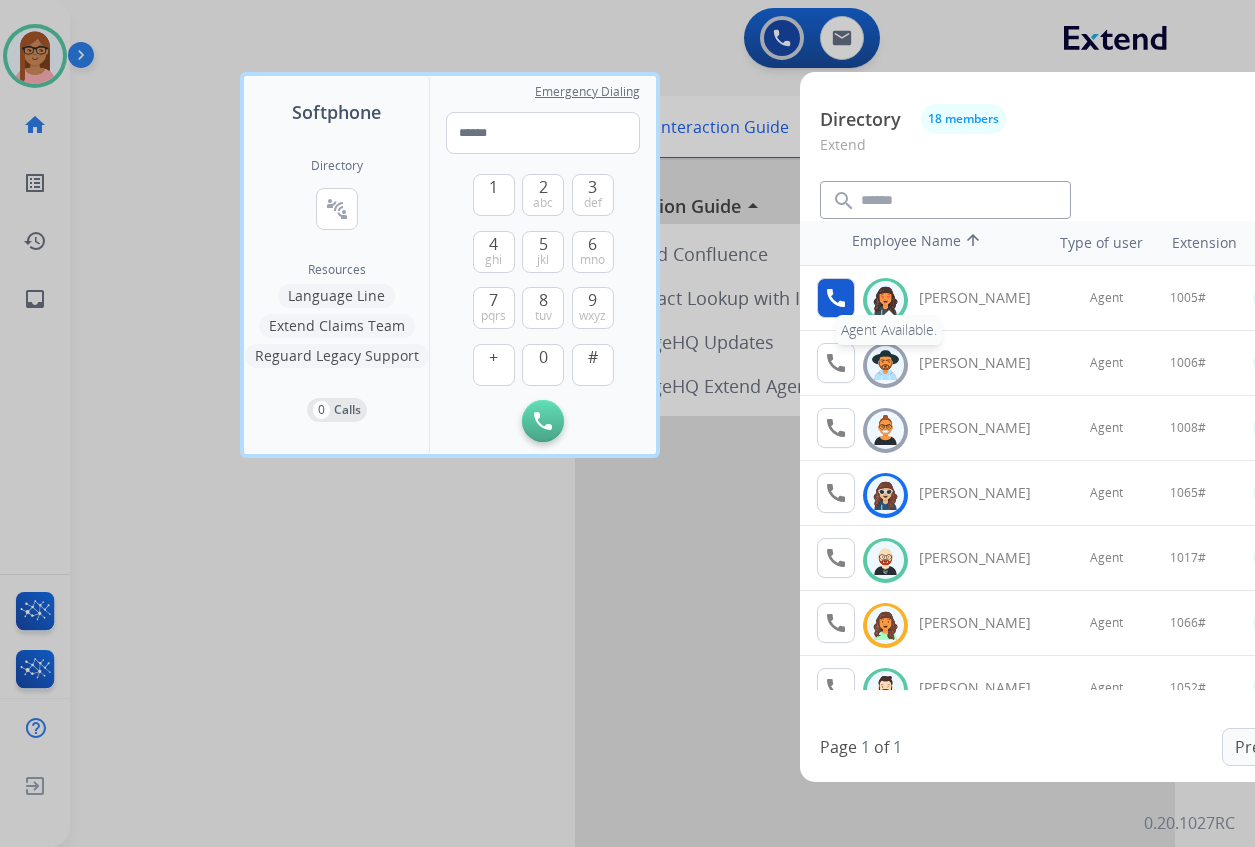 click on "call" at bounding box center [836, 298] 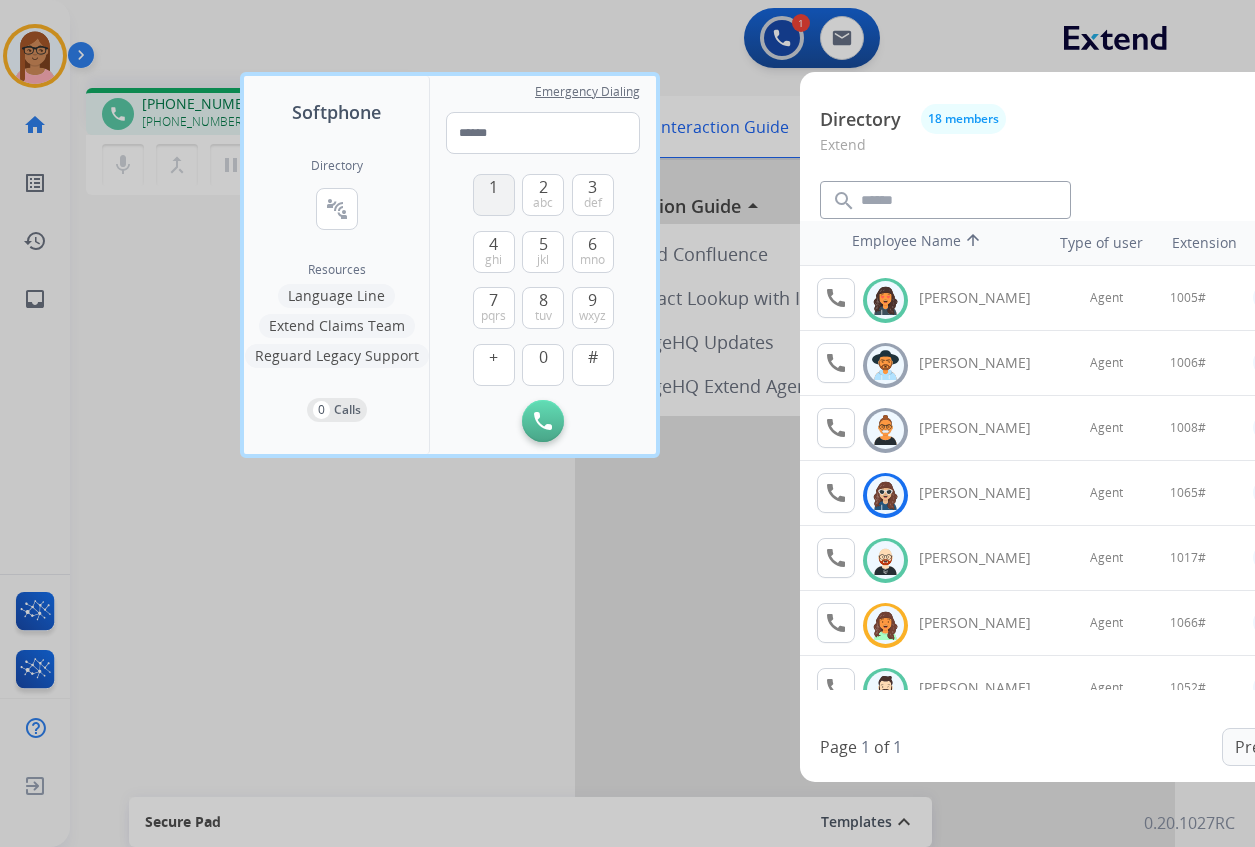 click on "1" at bounding box center (494, 195) 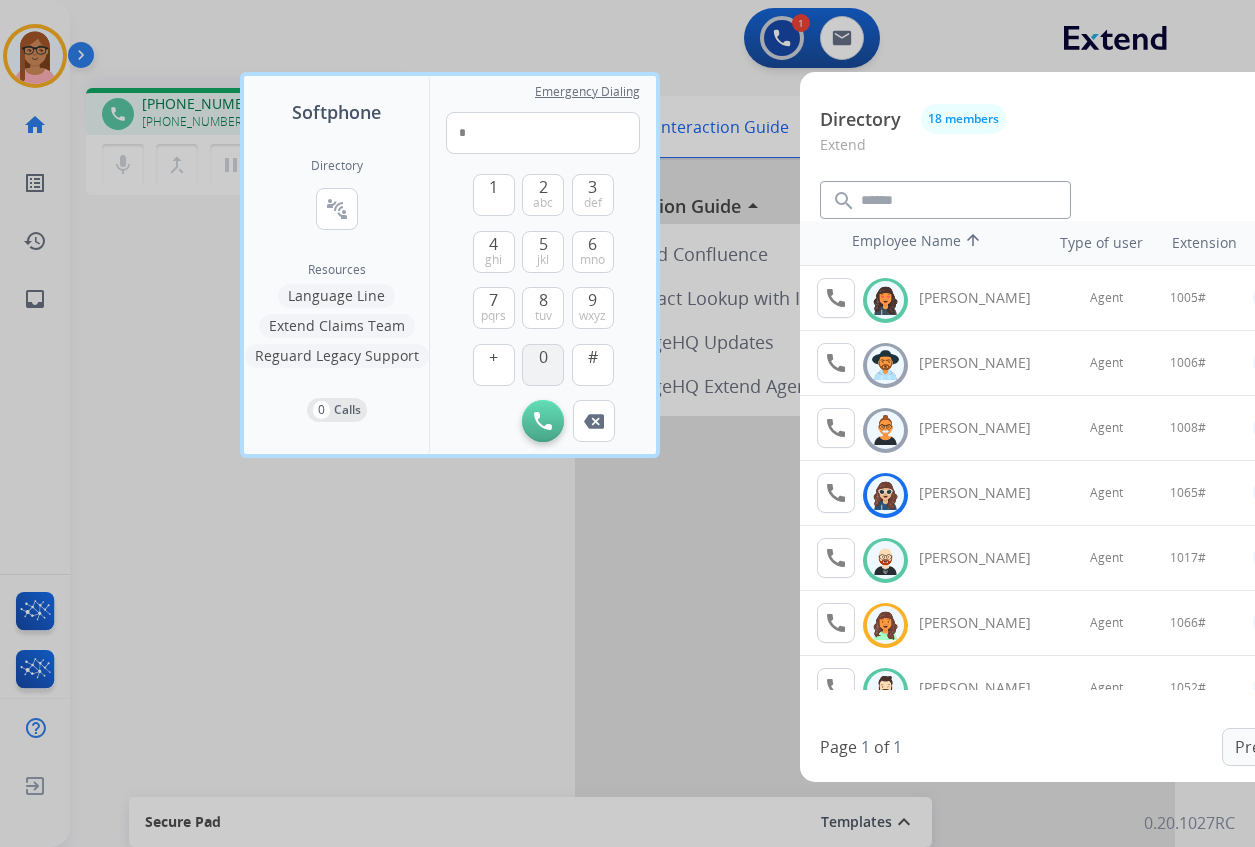 click on "0" at bounding box center (543, 357) 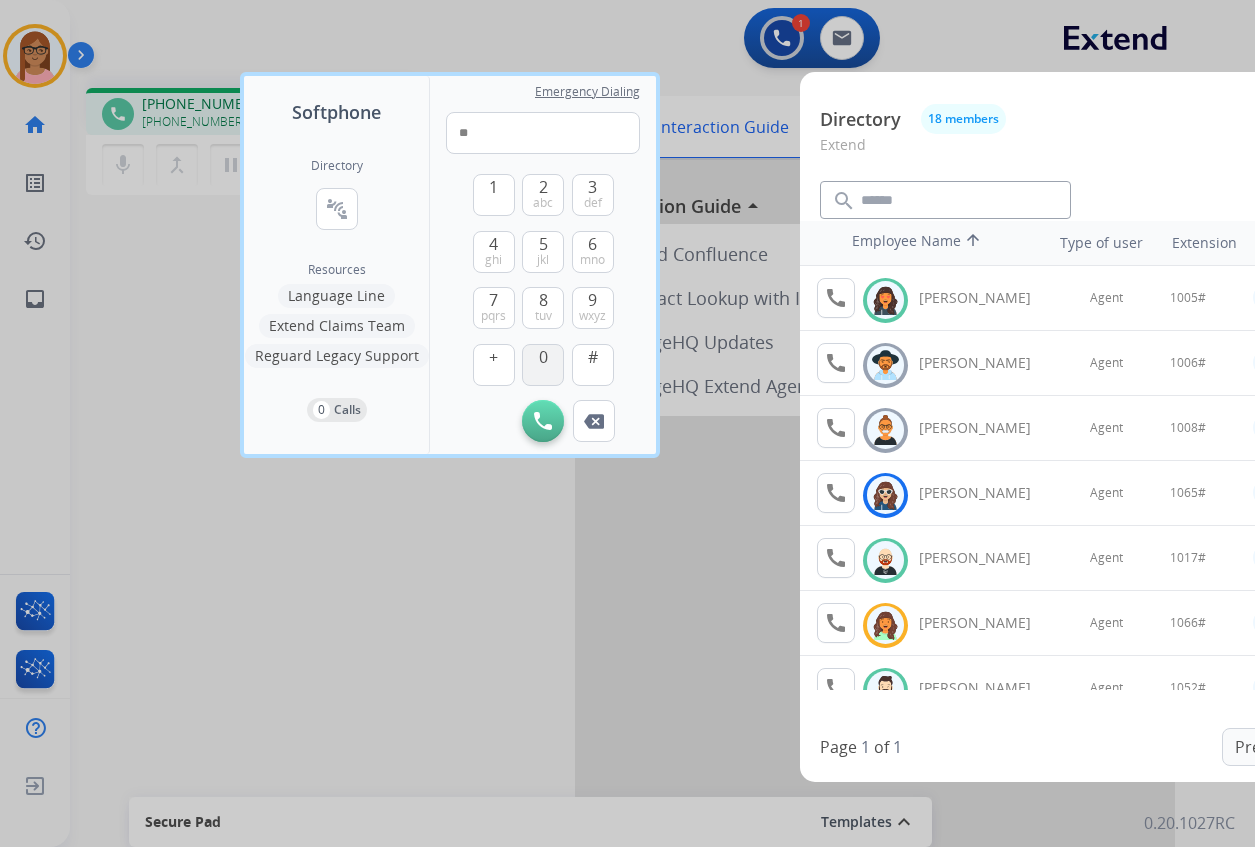 click on "0" at bounding box center (543, 357) 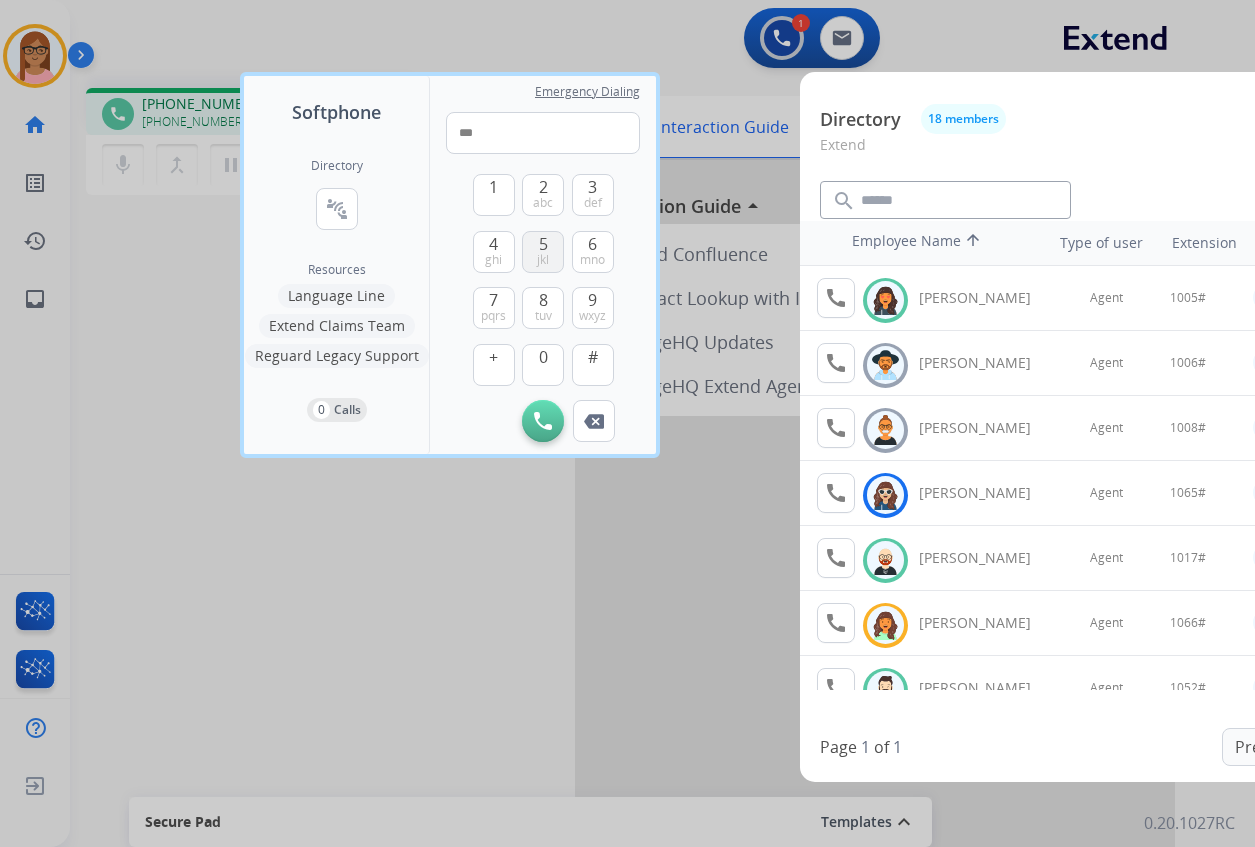 click on "5" at bounding box center (543, 244) 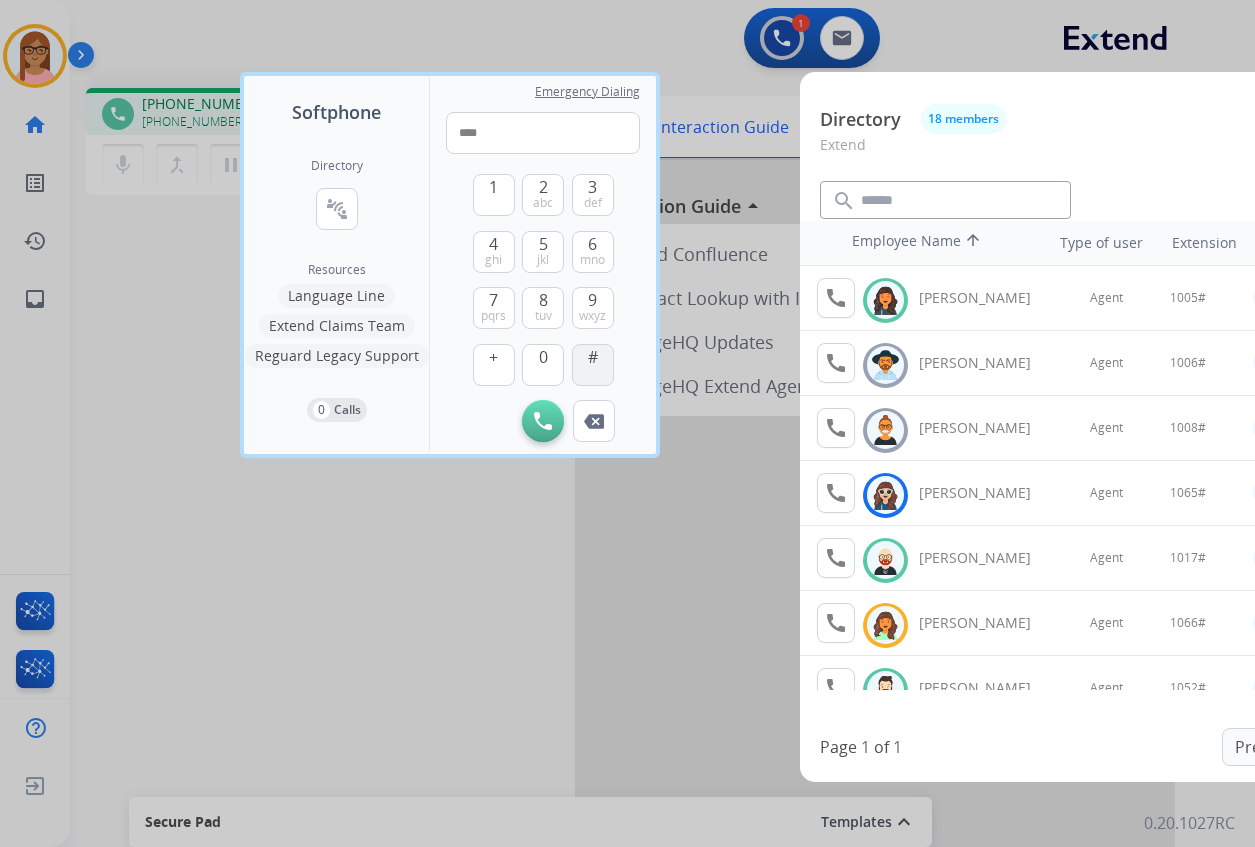 click on "#" at bounding box center [593, 365] 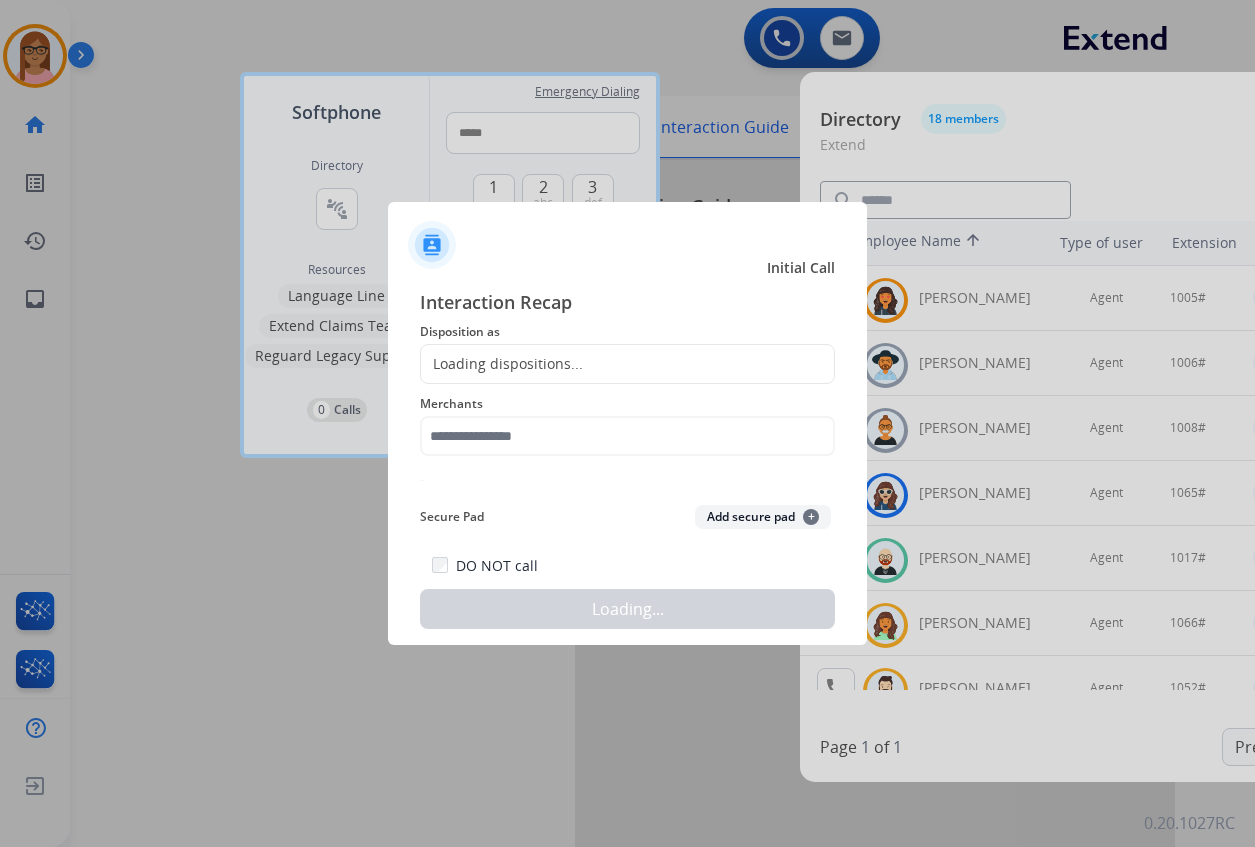 click 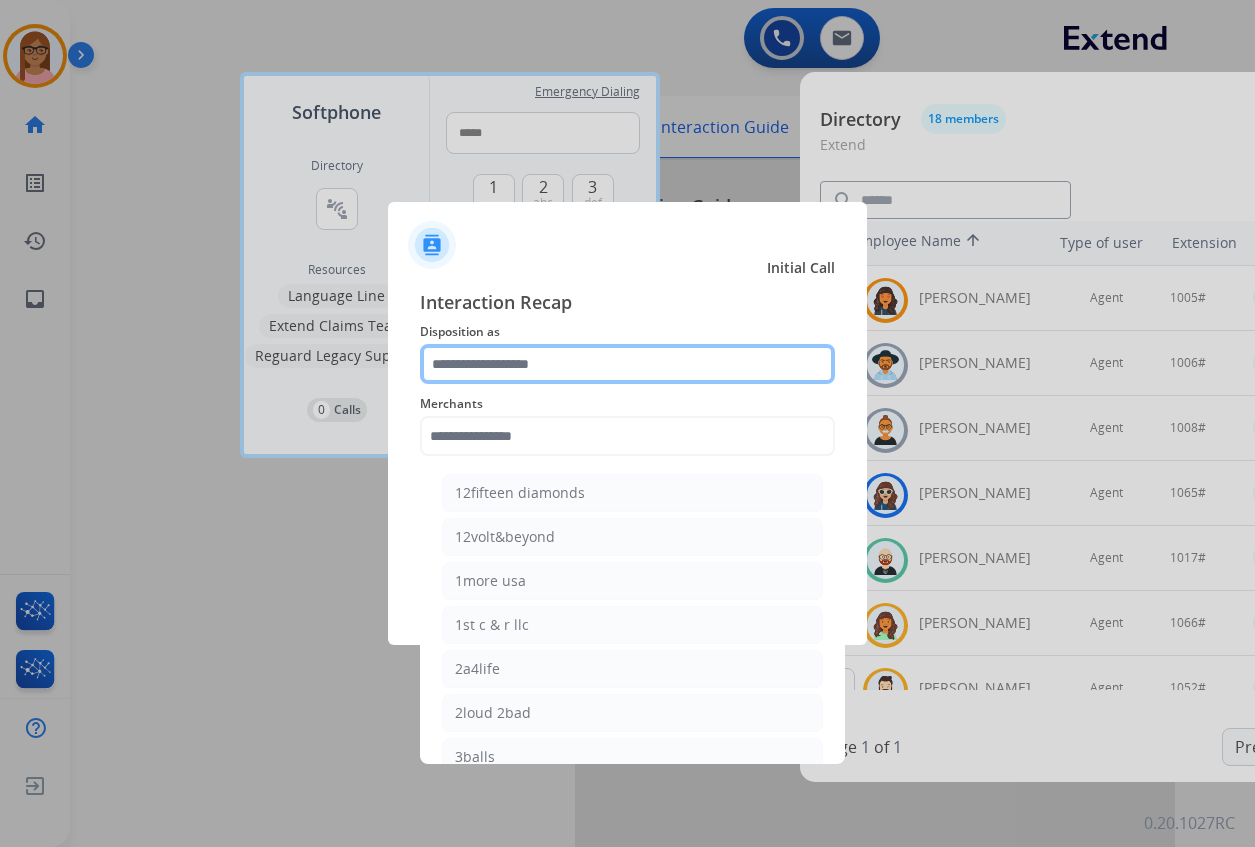 click 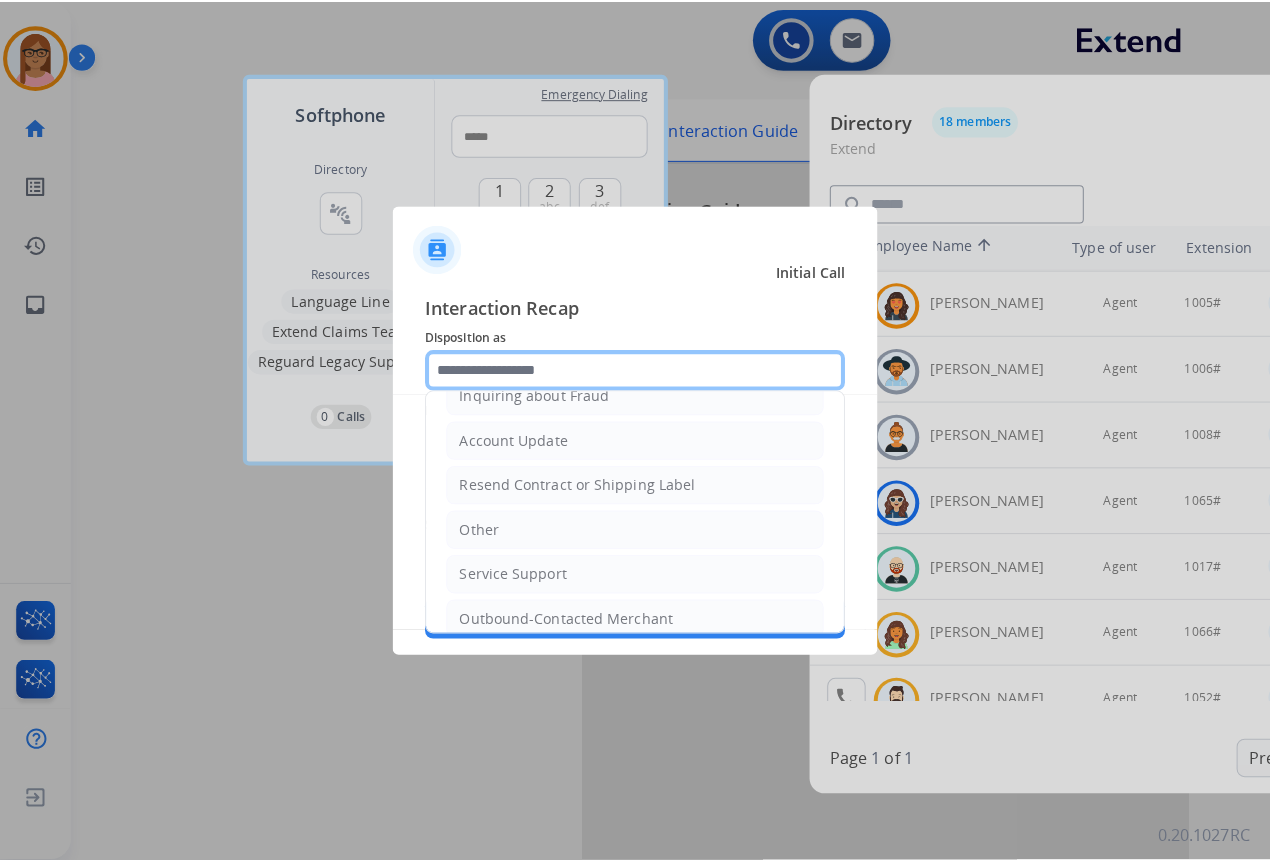 scroll, scrollTop: 375, scrollLeft: 0, axis: vertical 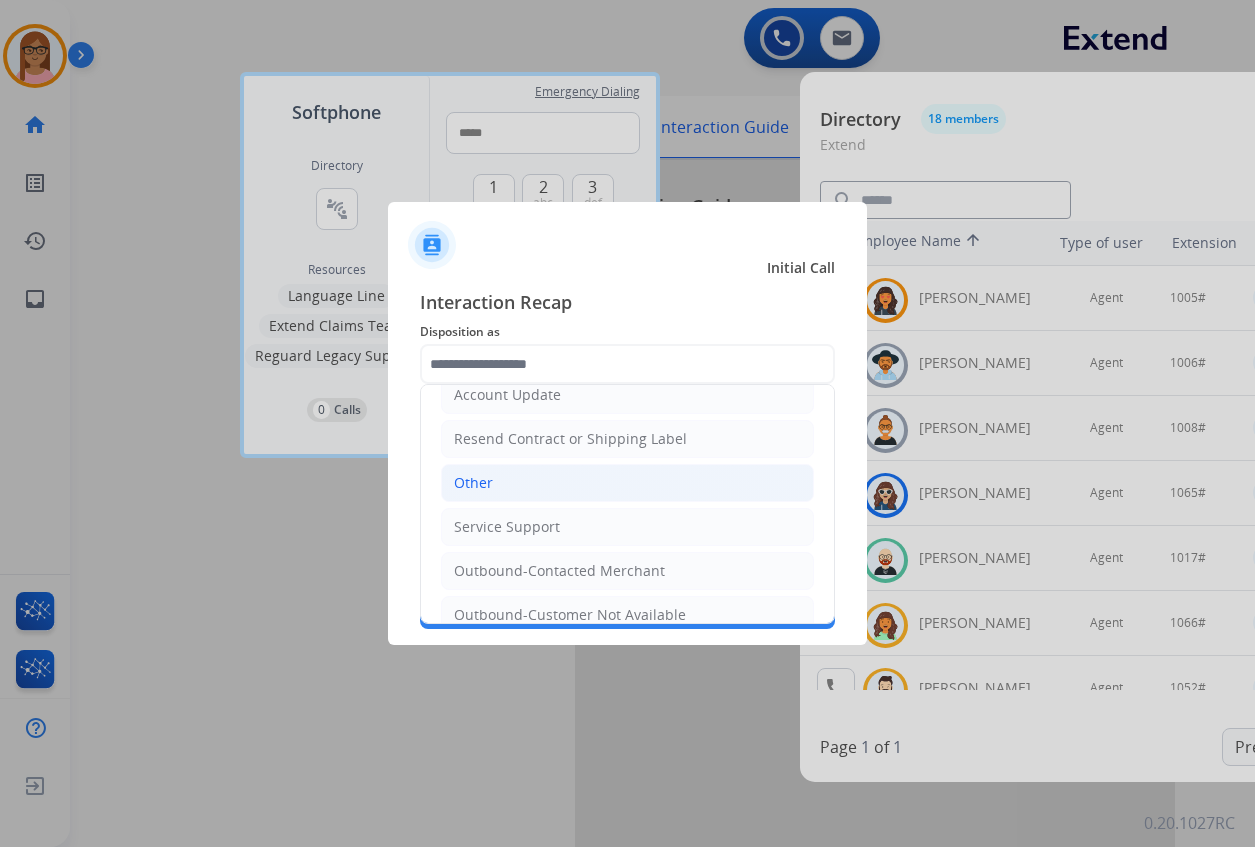 click on "Other" 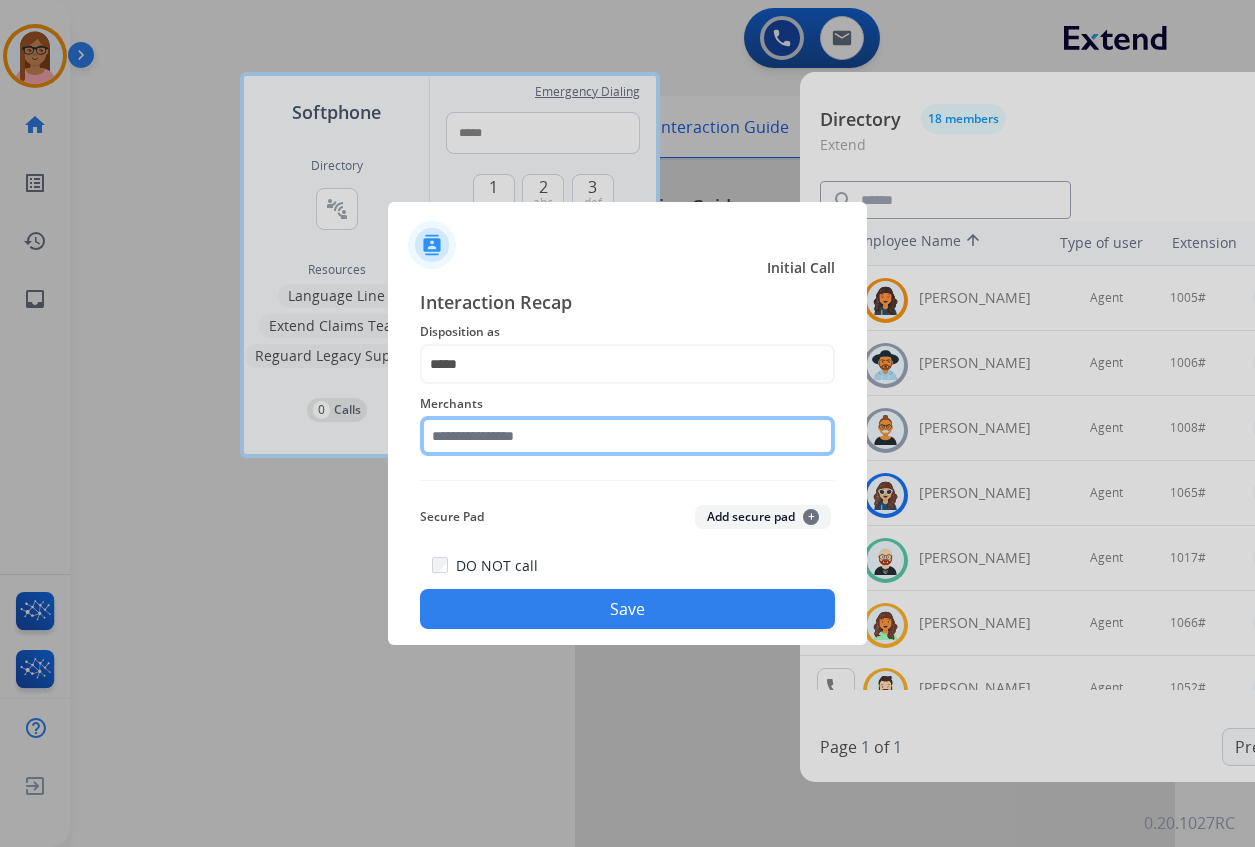 click 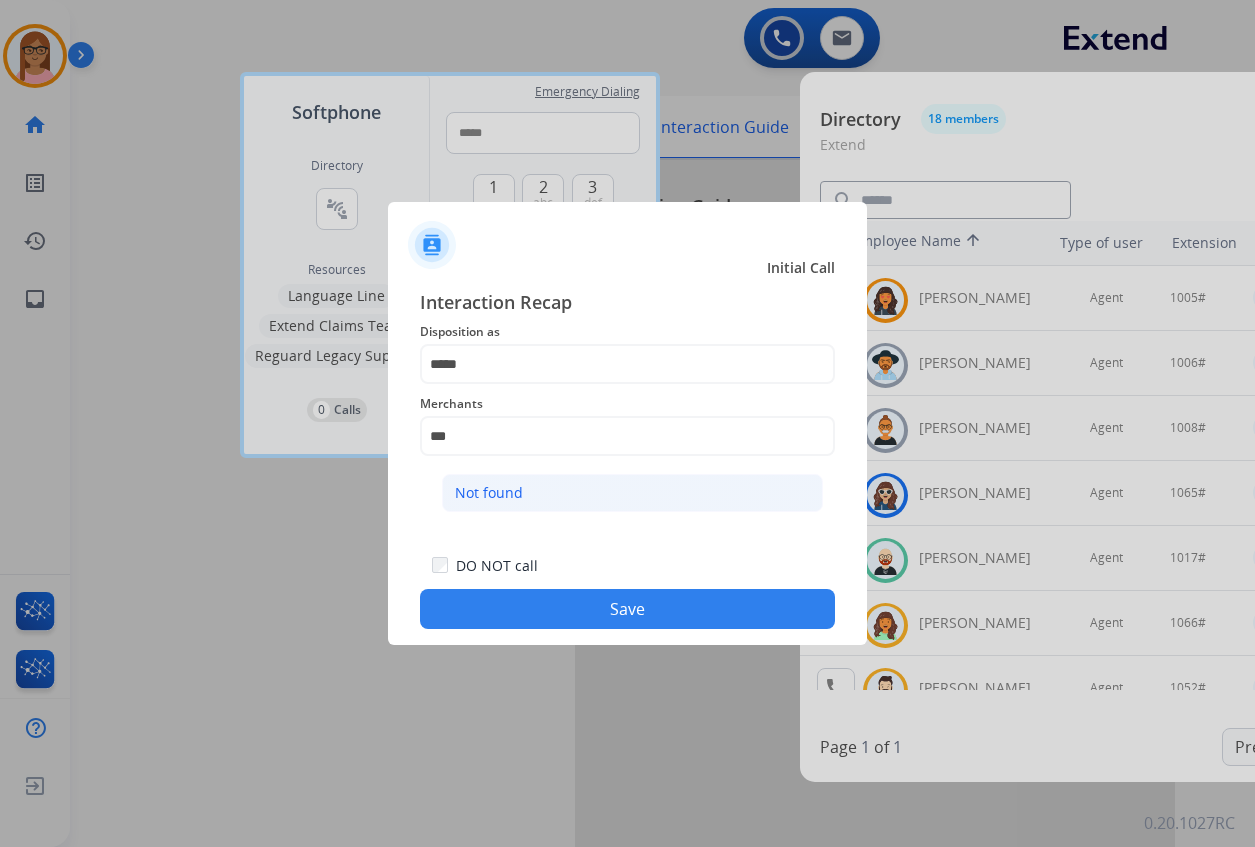 click on "Not found" 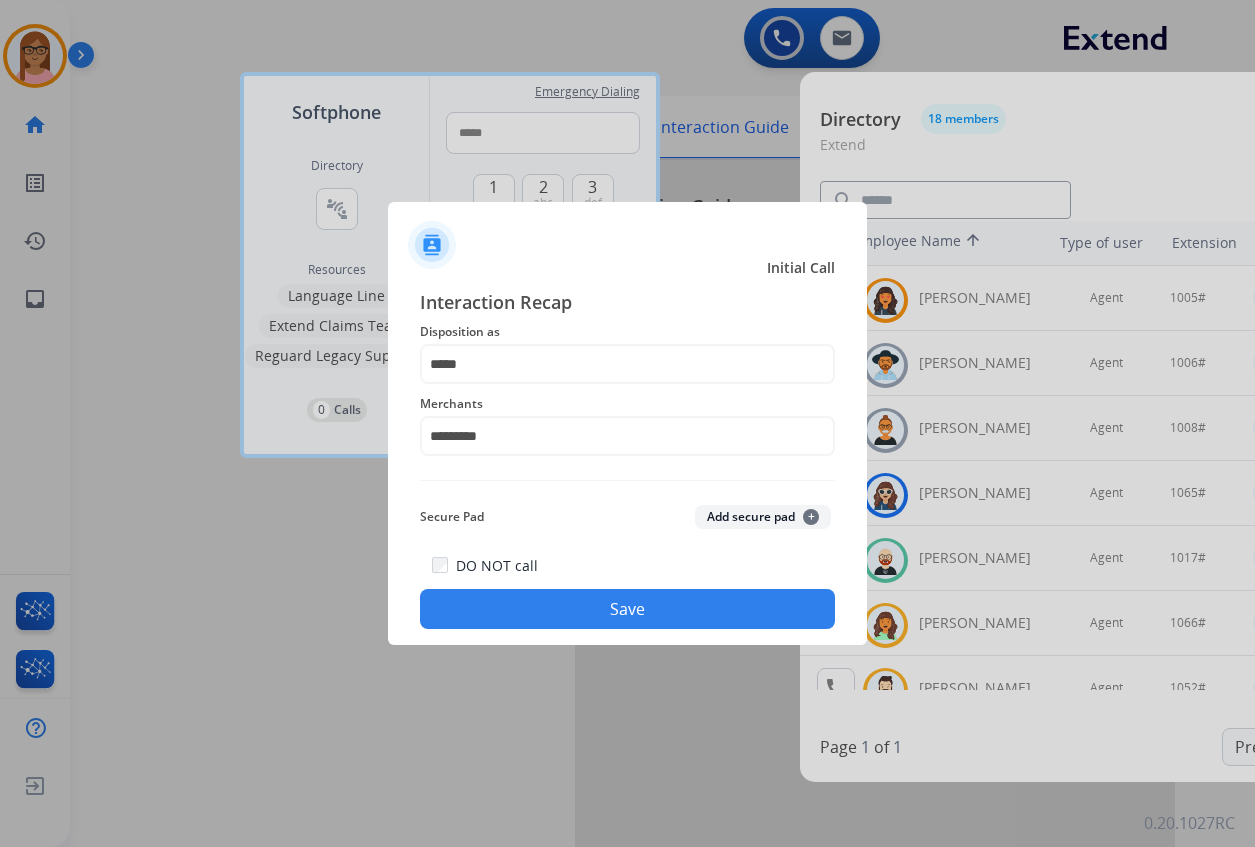 click on "Save" 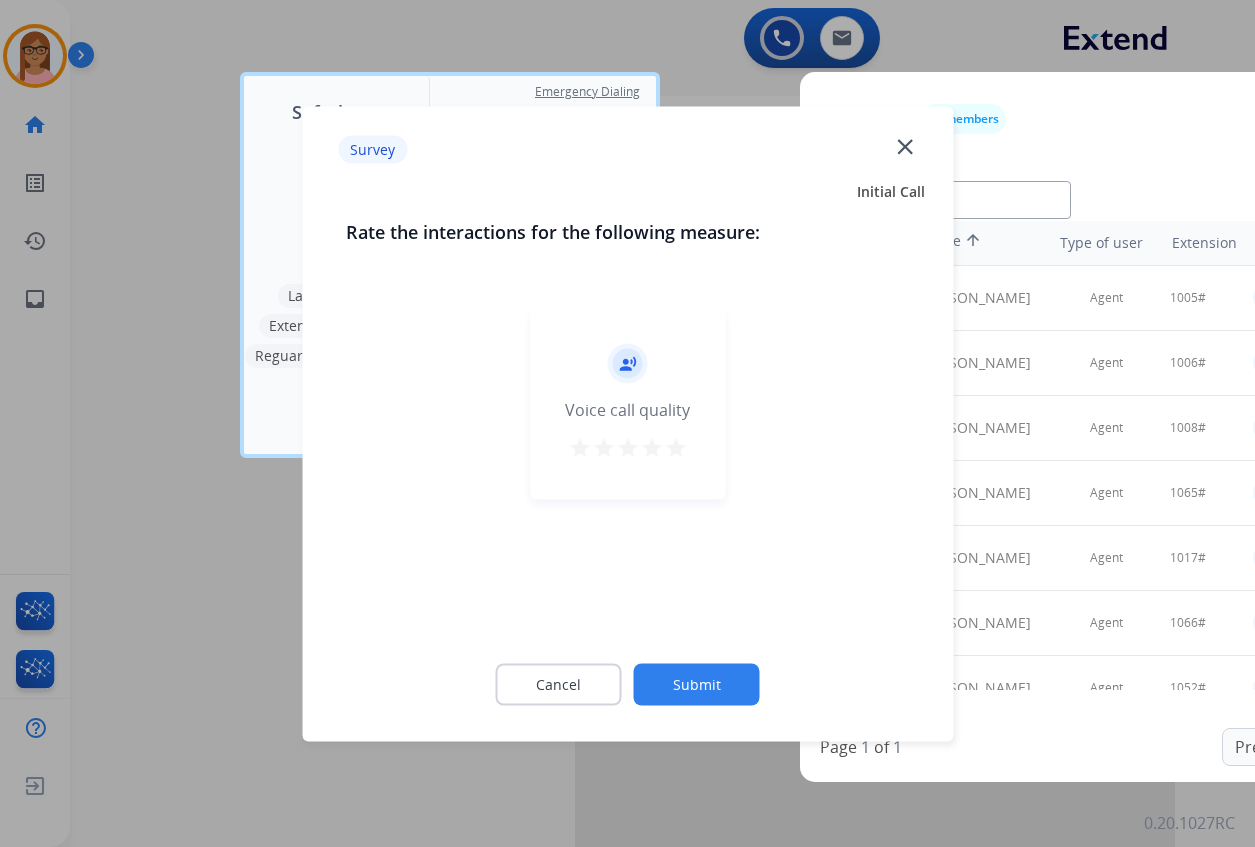 click on "star" at bounding box center [676, 447] 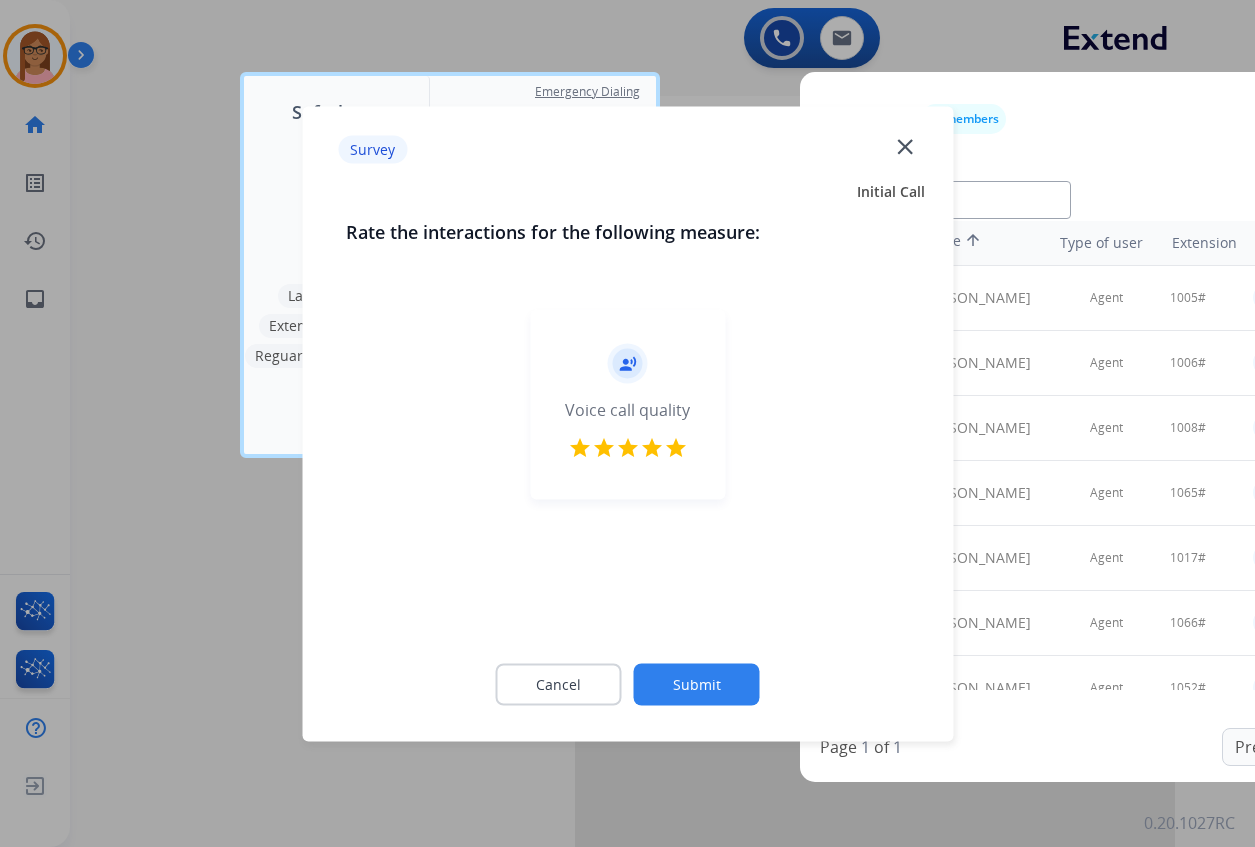 click on "Submit" 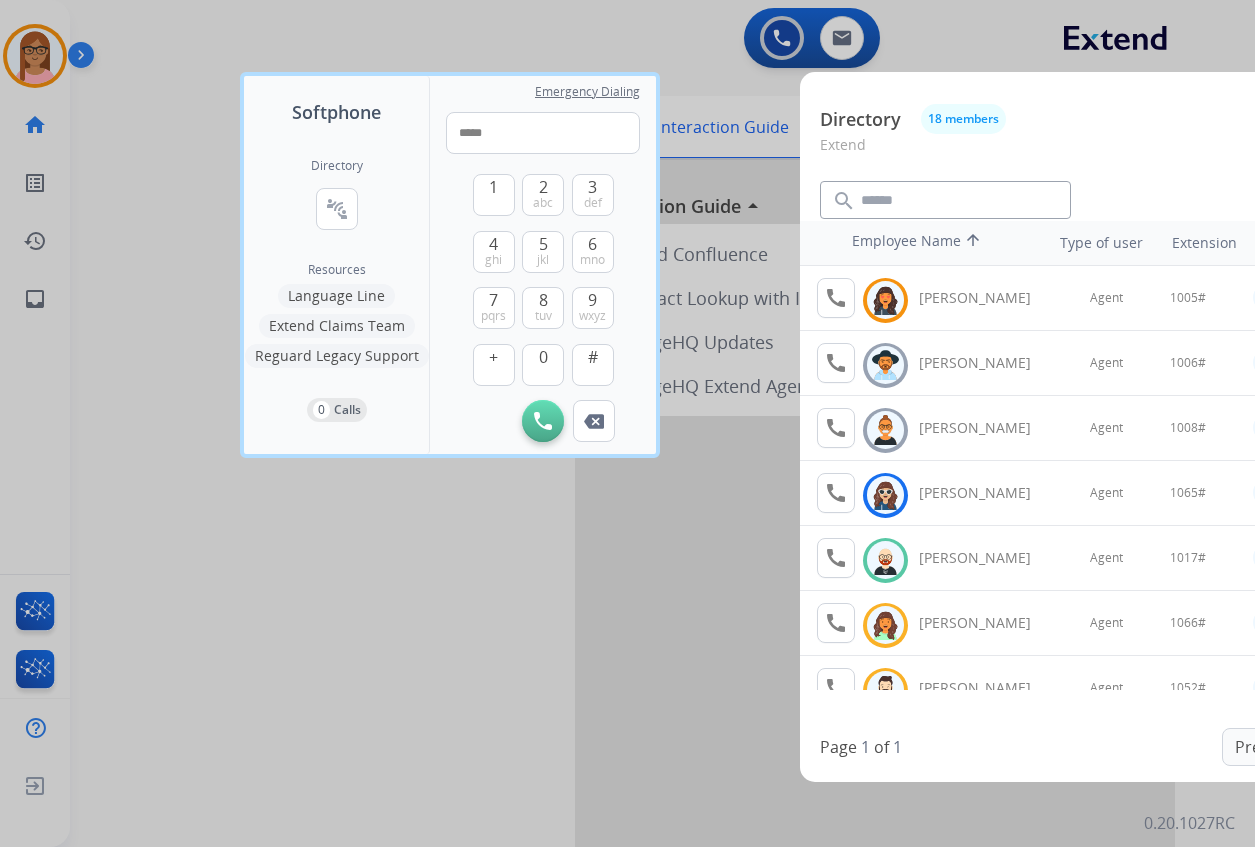 click at bounding box center [627, 423] 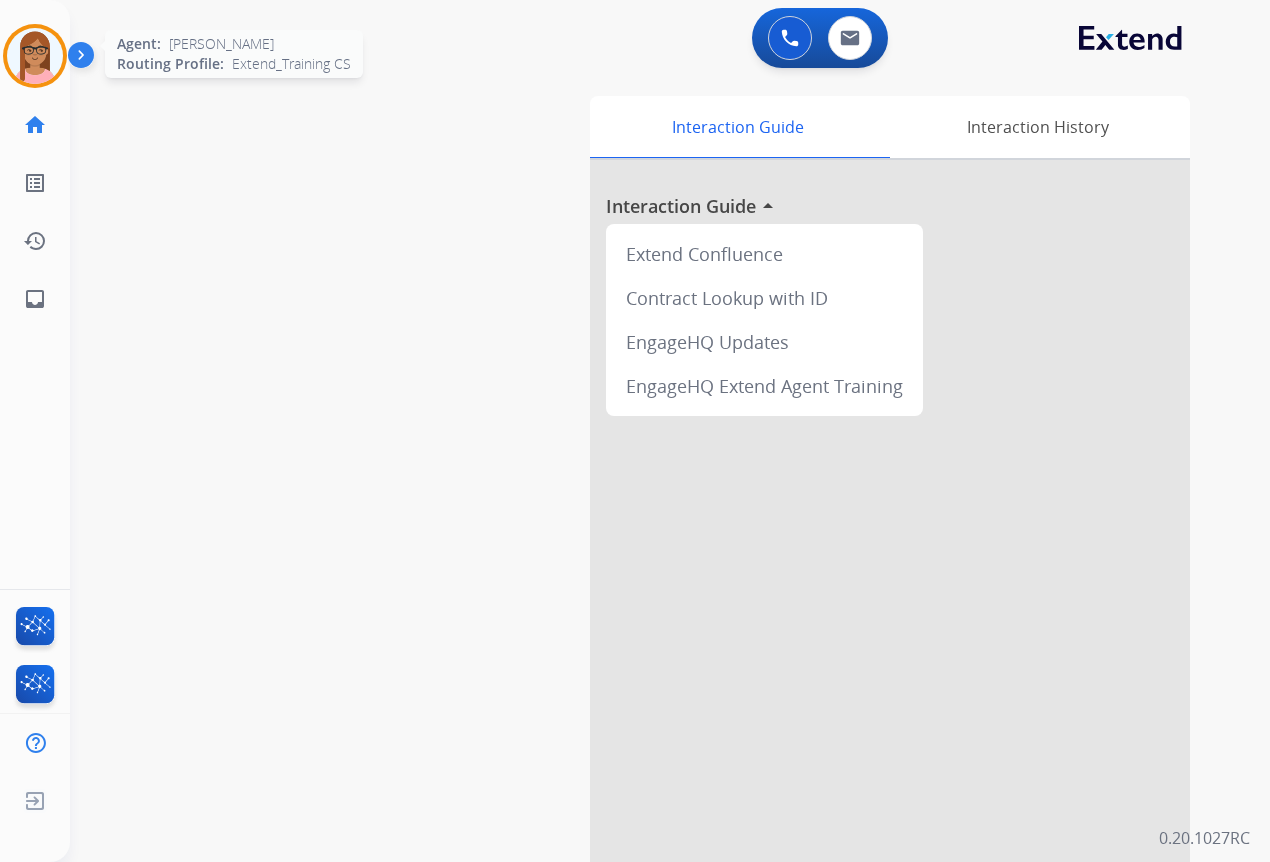 click at bounding box center (35, 56) 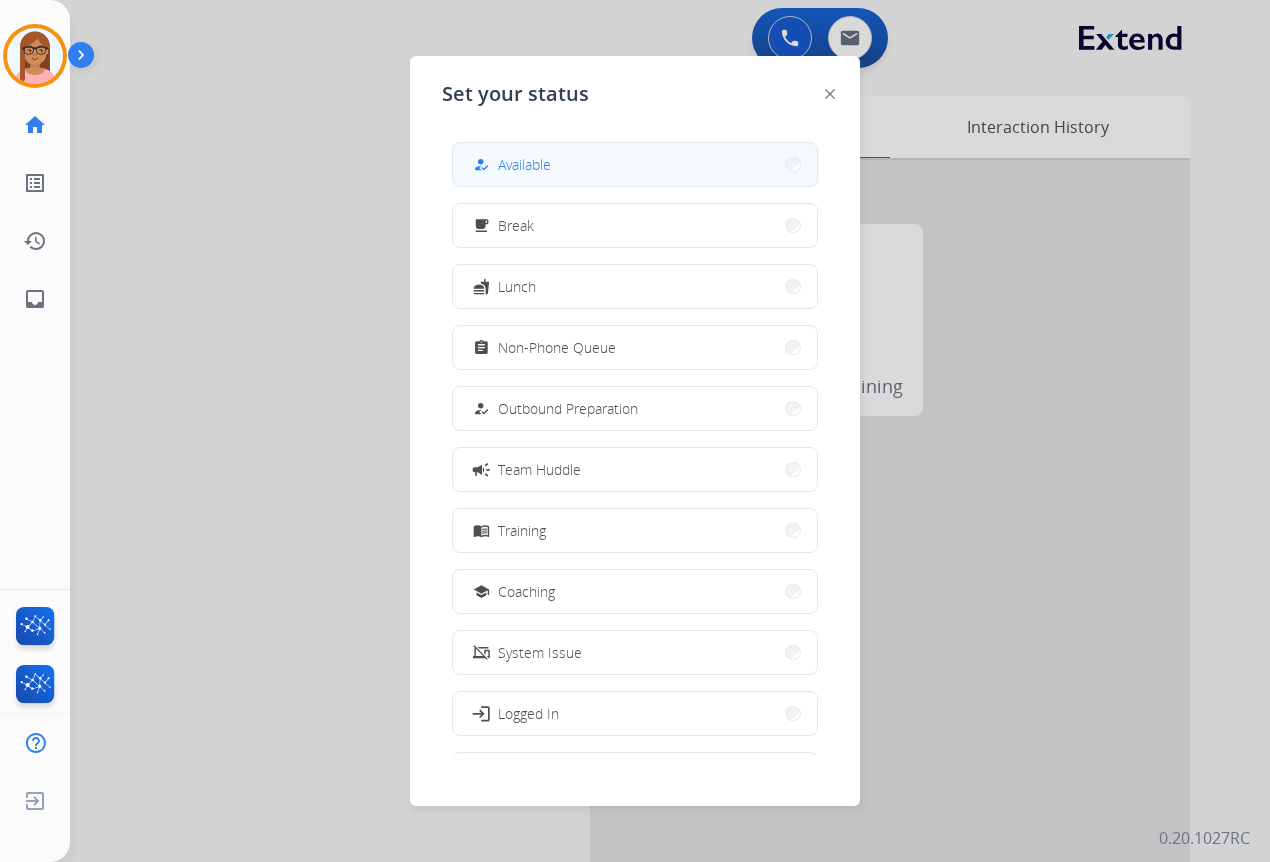 click on "how_to_reg Available" at bounding box center (635, 164) 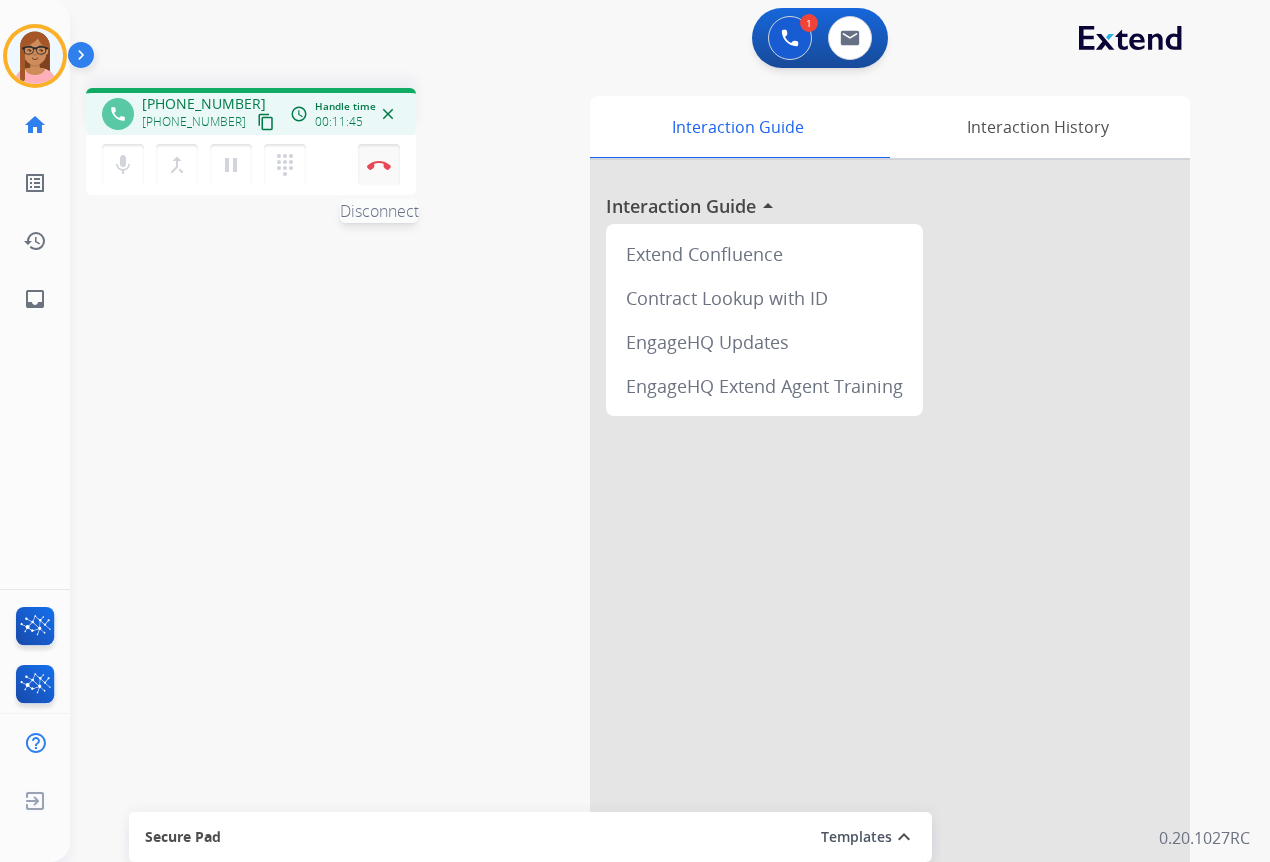 click at bounding box center (379, 165) 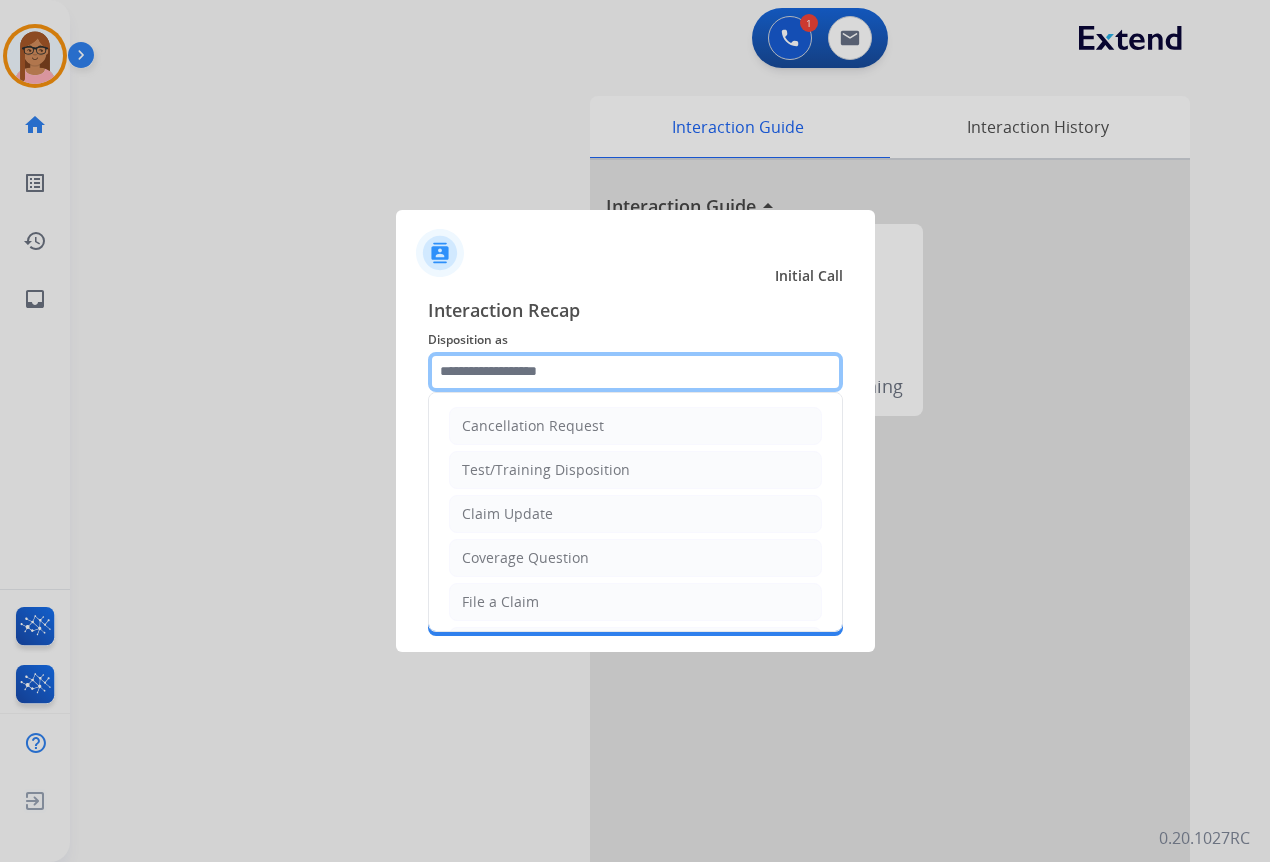 click 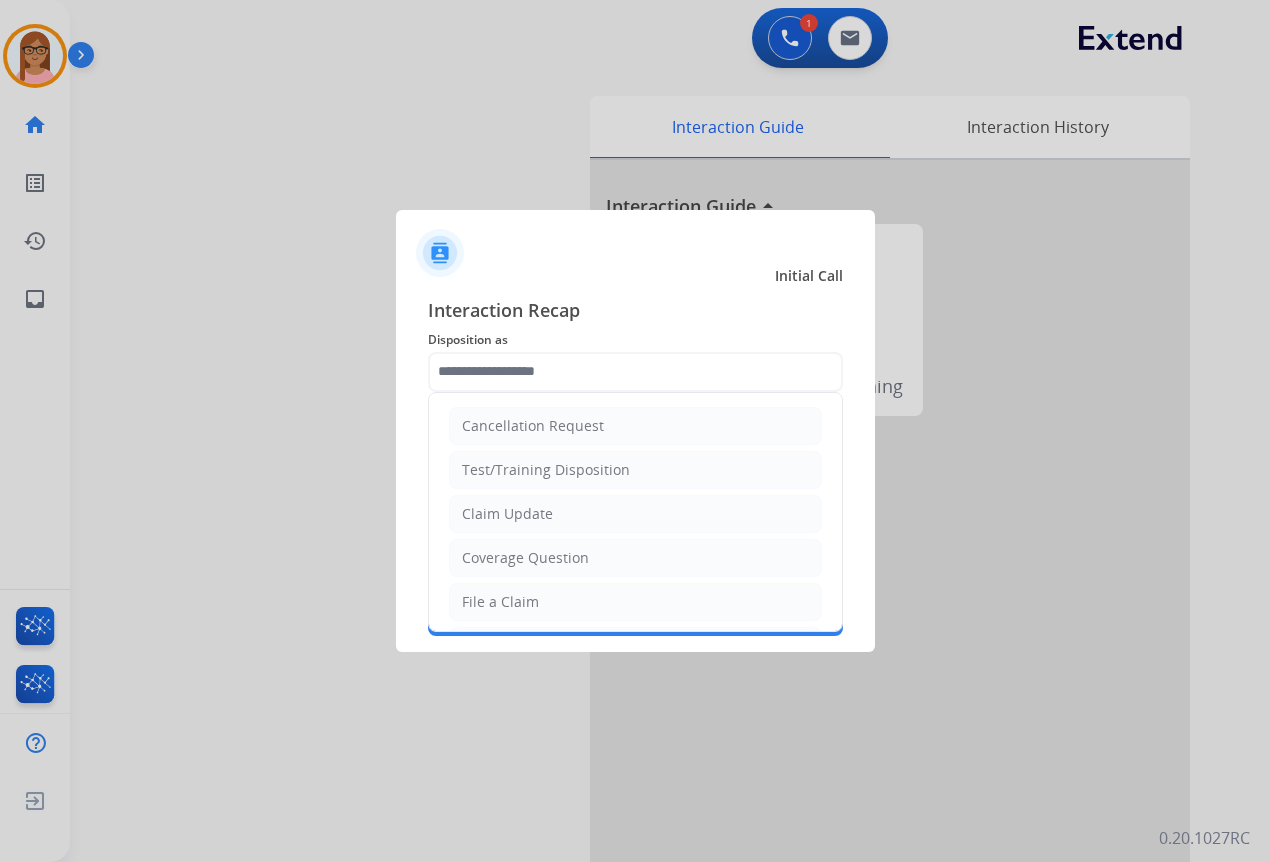 click on "Coverage Question" 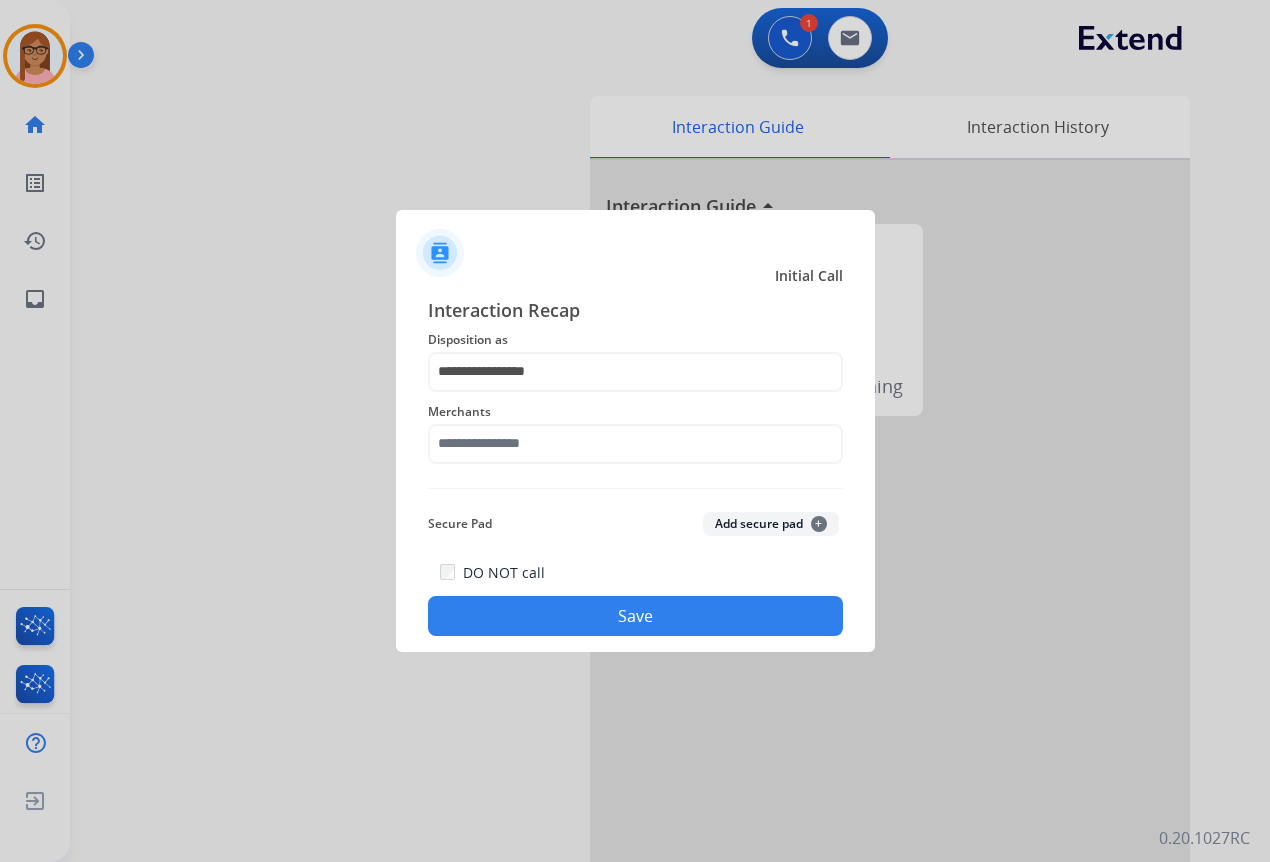 click on "Merchants" 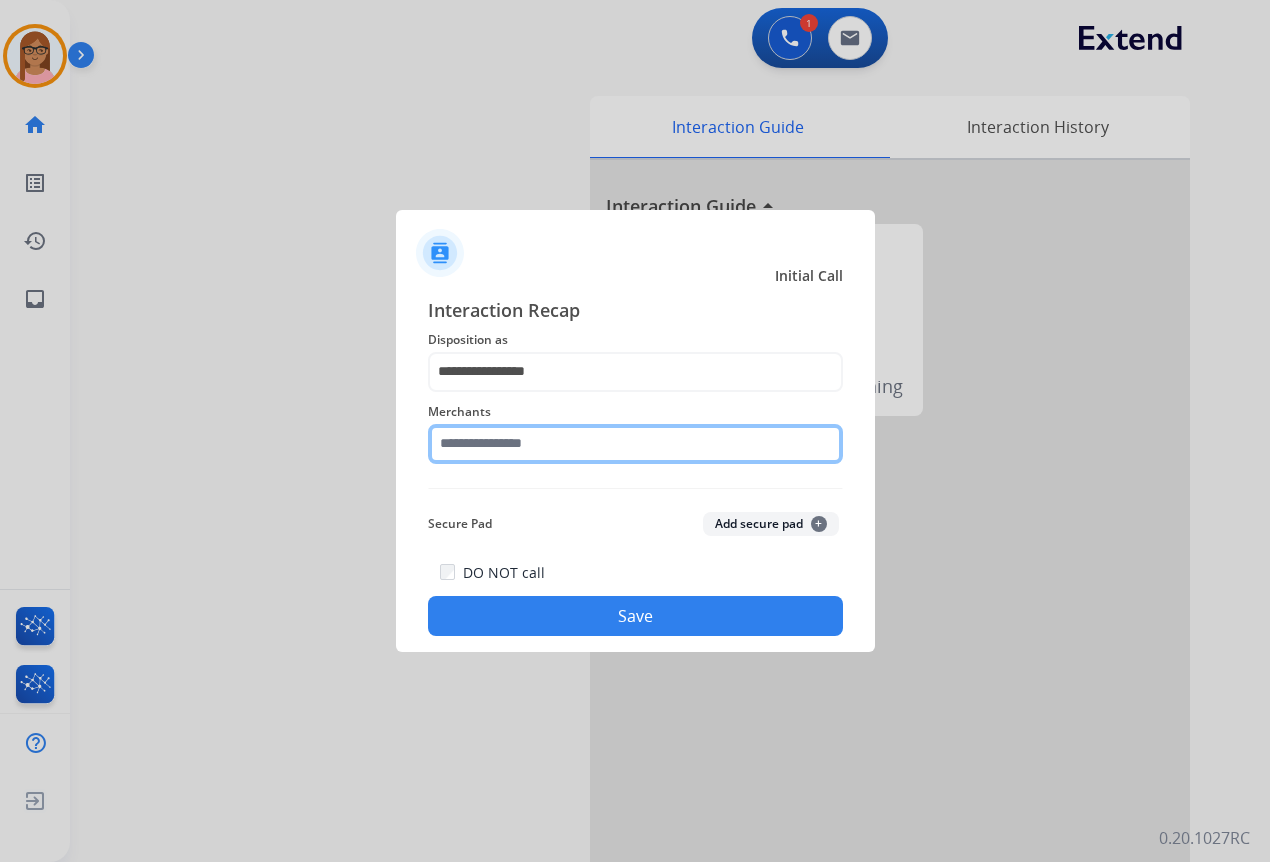 click 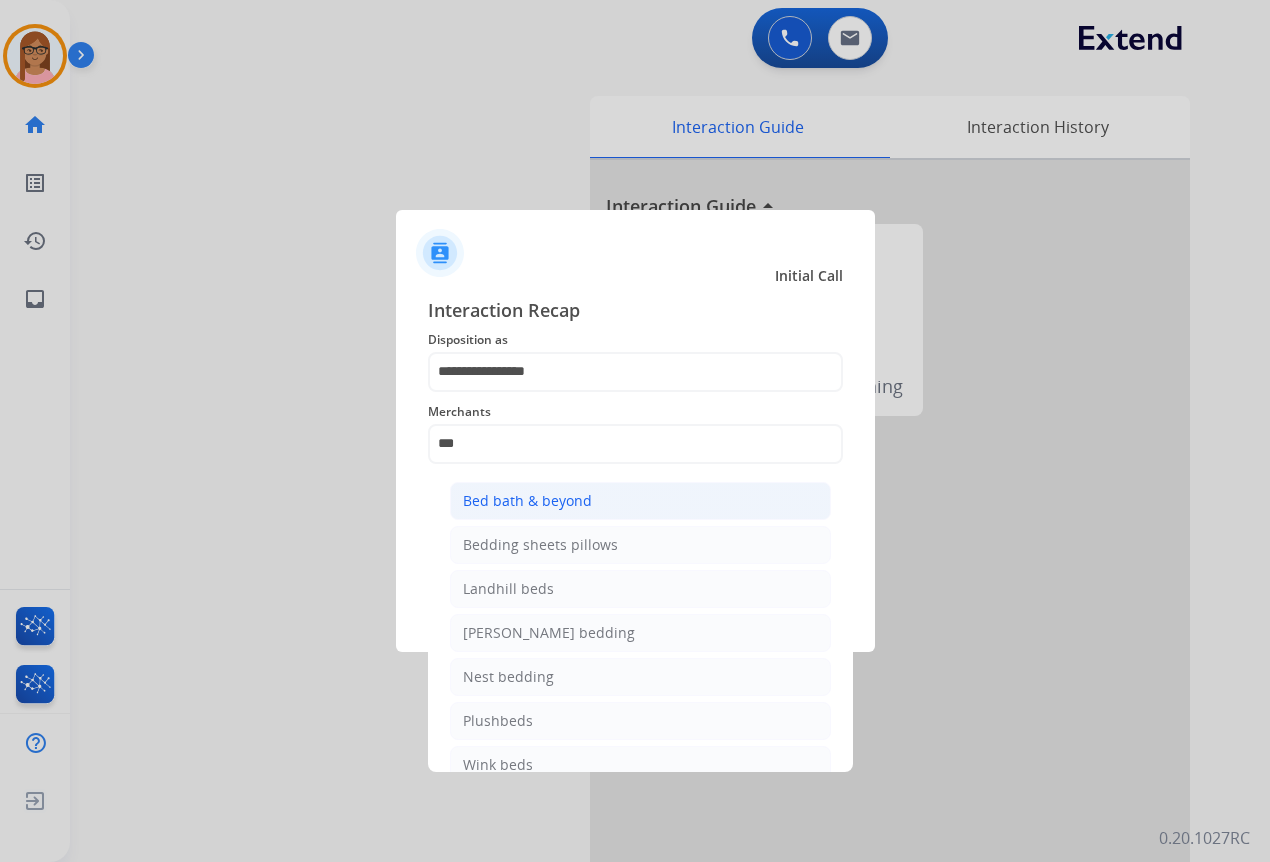 click on "Bed bath & beyond" 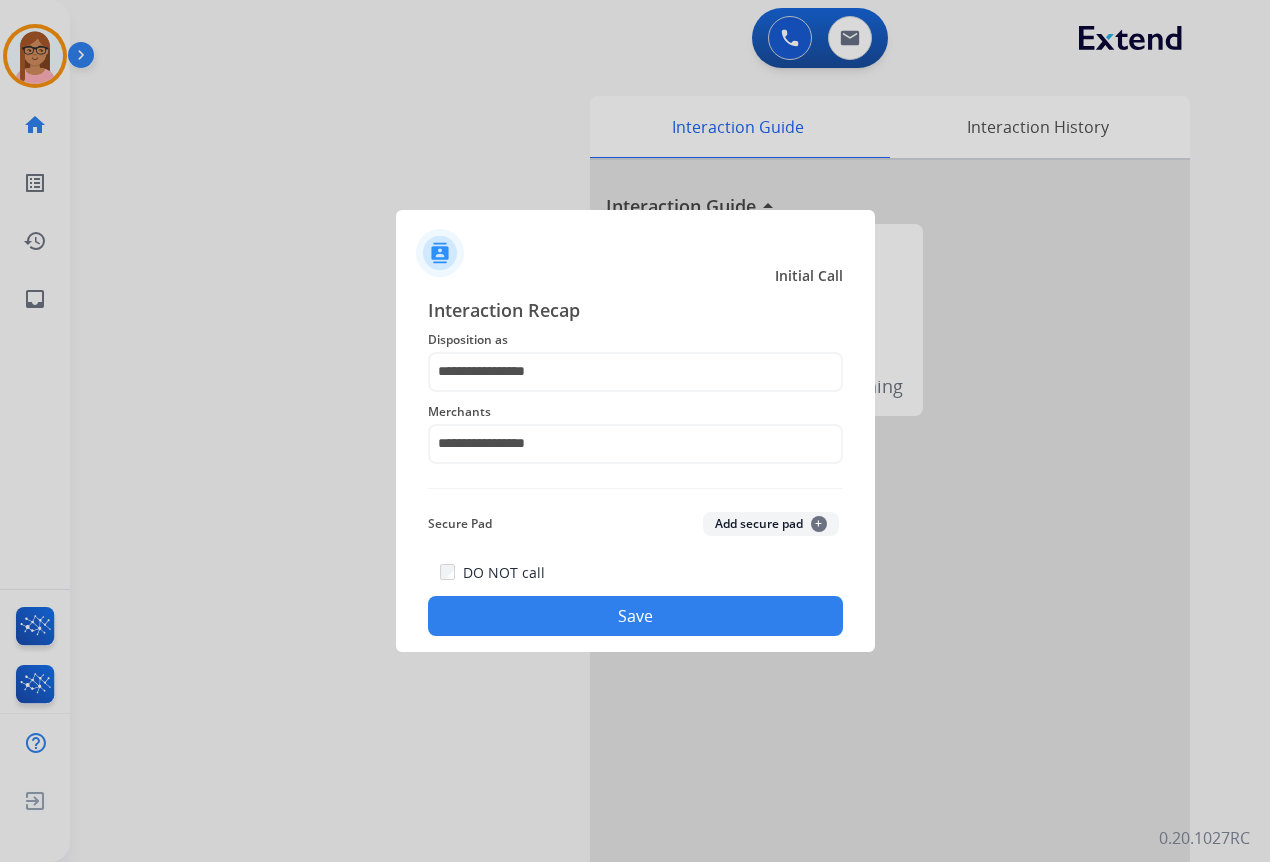 click on "Save" 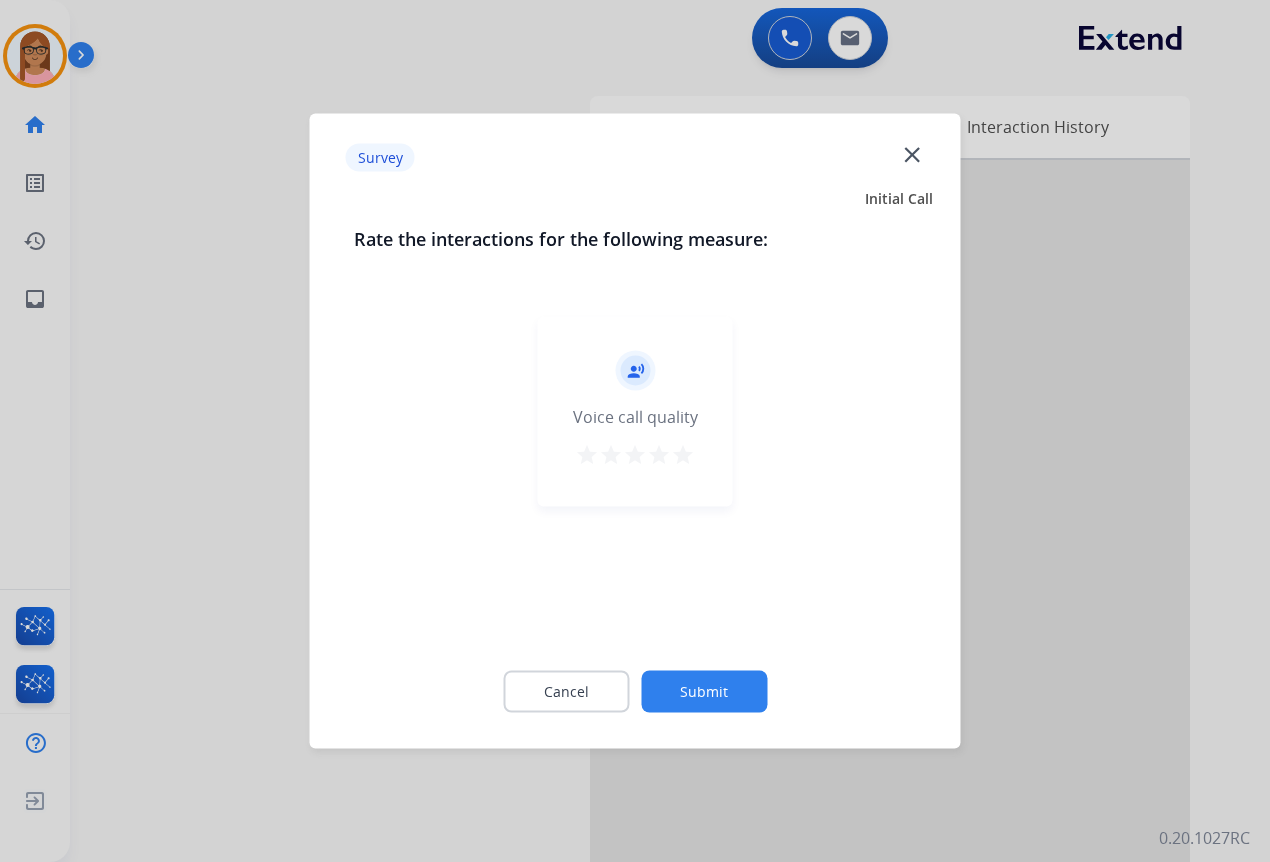click on "star" at bounding box center [611, 455] 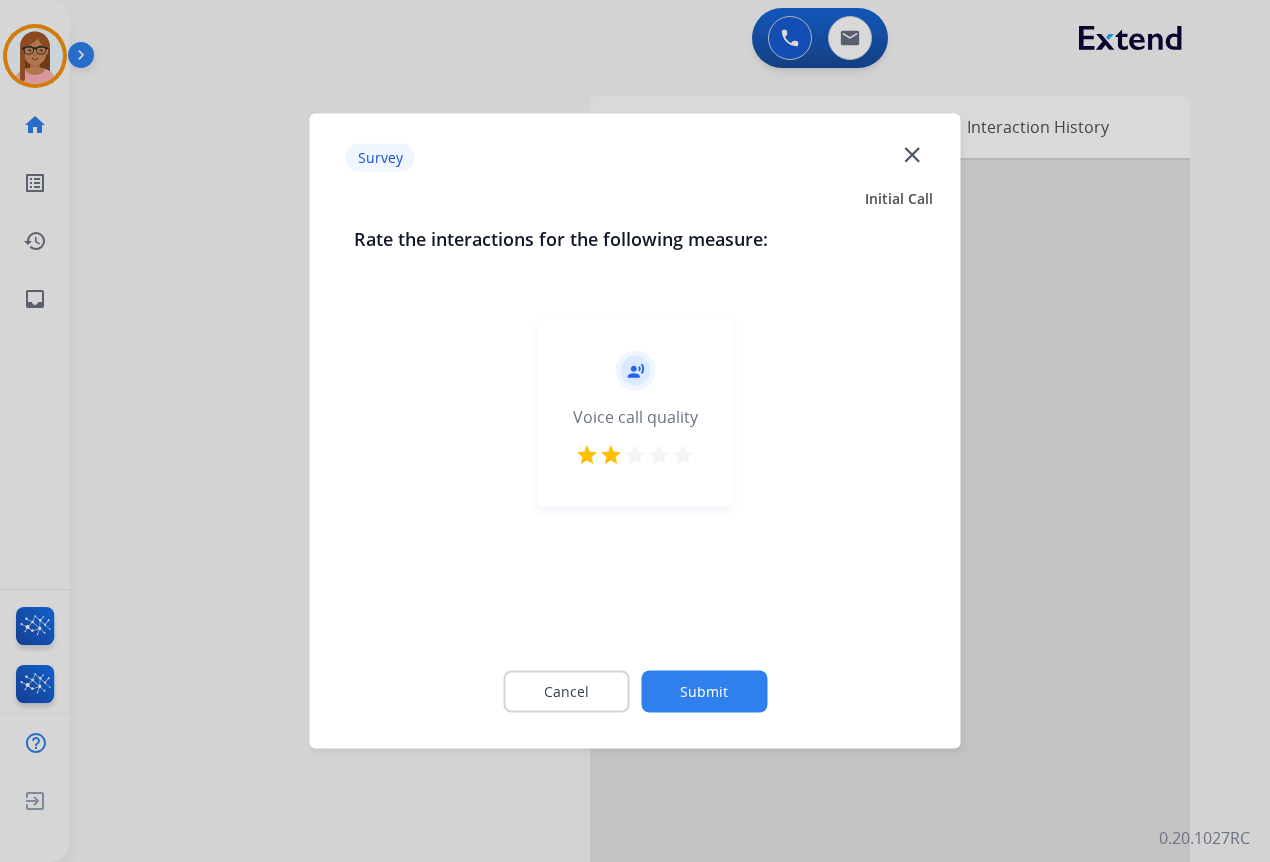 click on "Submit" 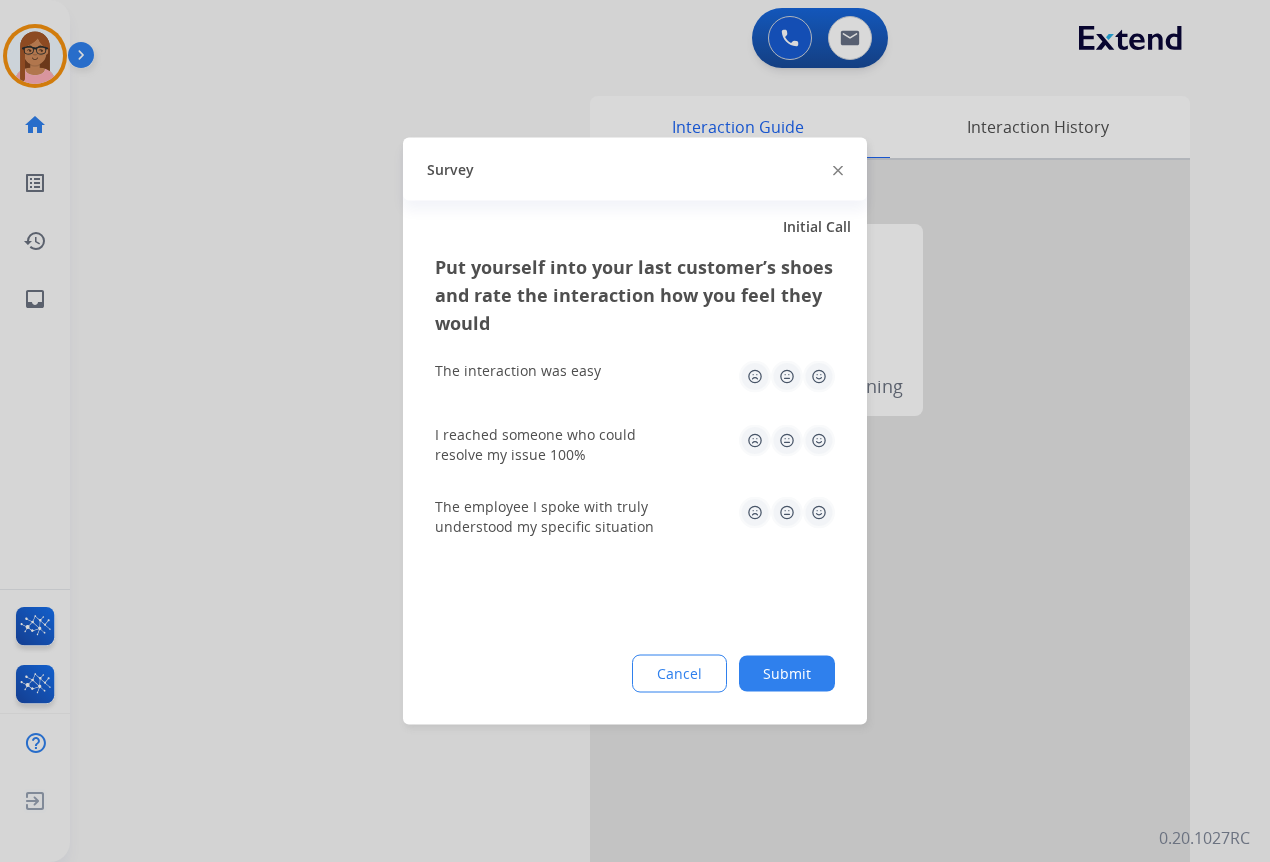 click 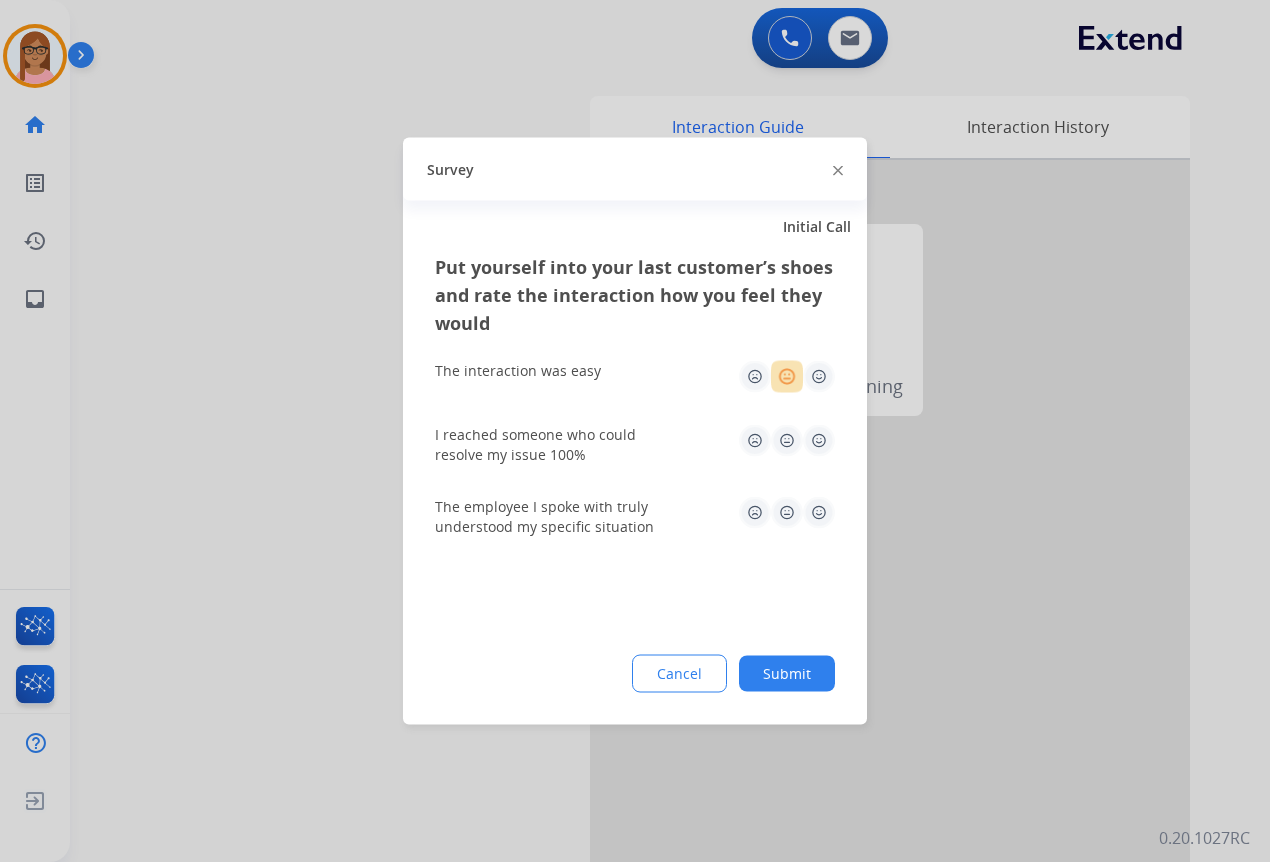 click 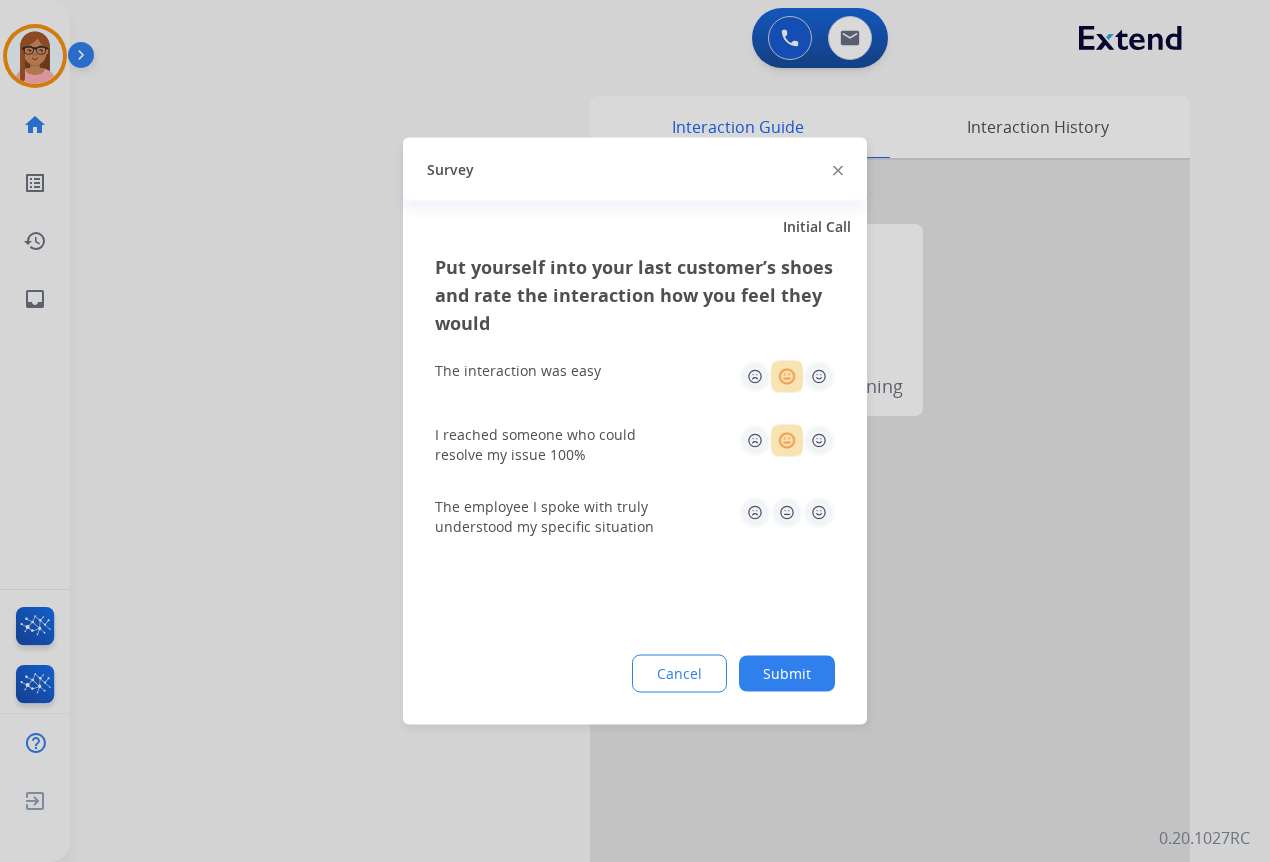 click 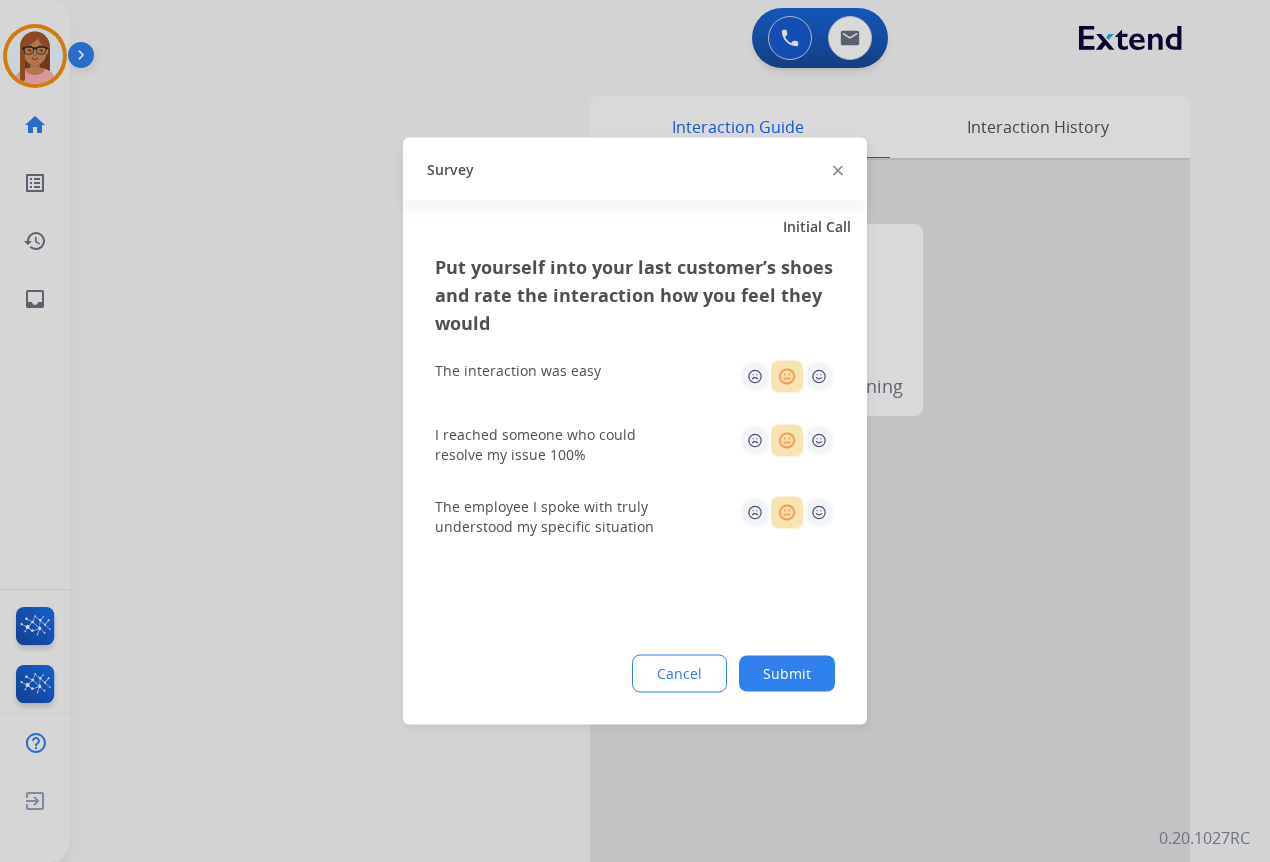 click on "Submit" 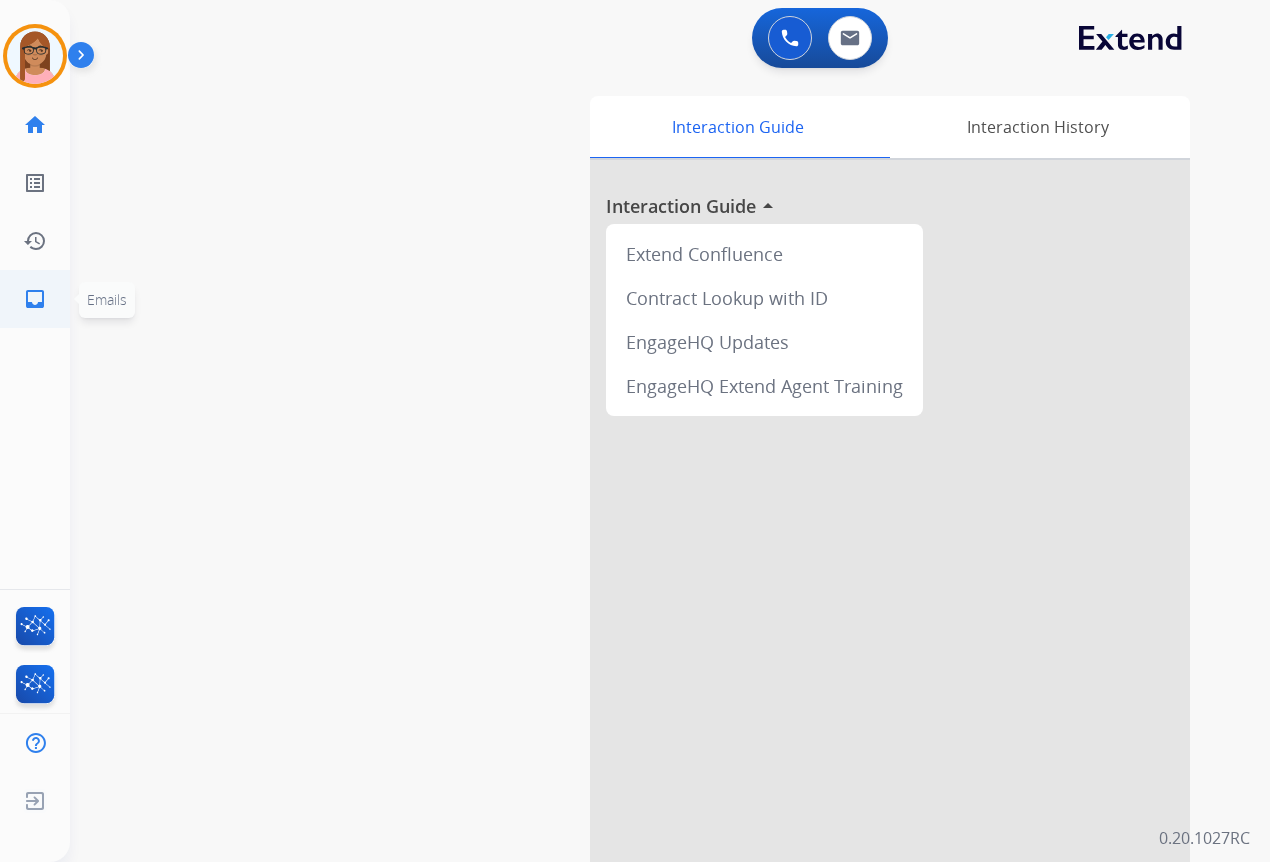 click on "inbox" 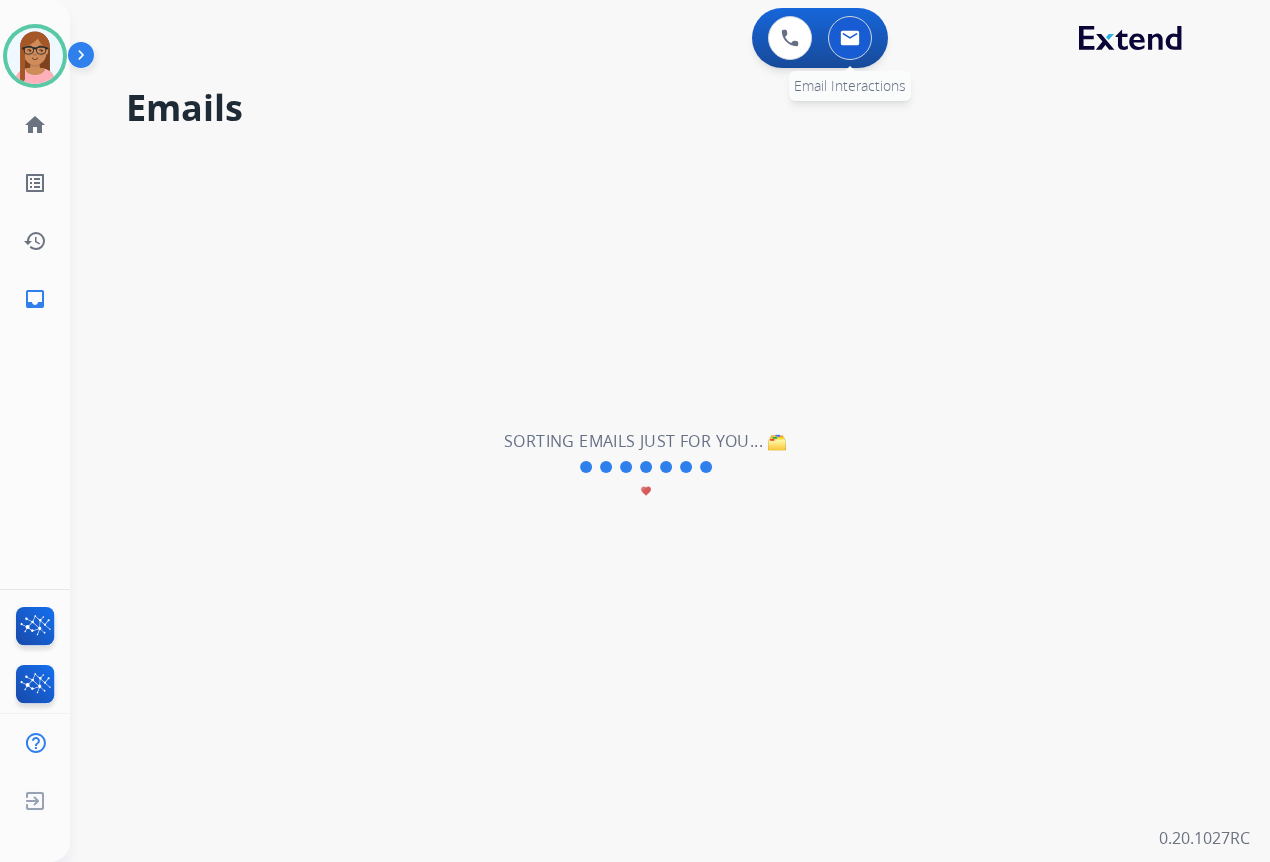 click at bounding box center [850, 38] 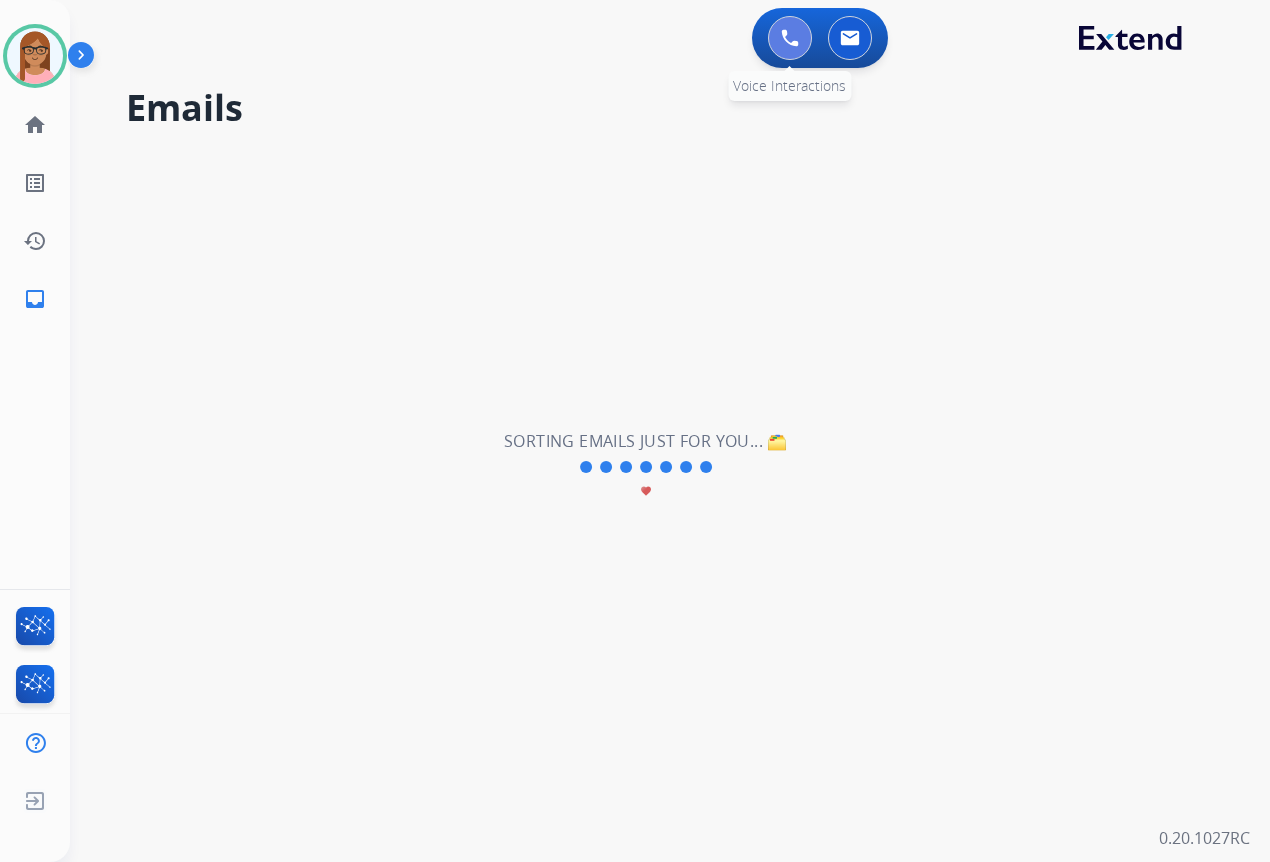 click at bounding box center [790, 38] 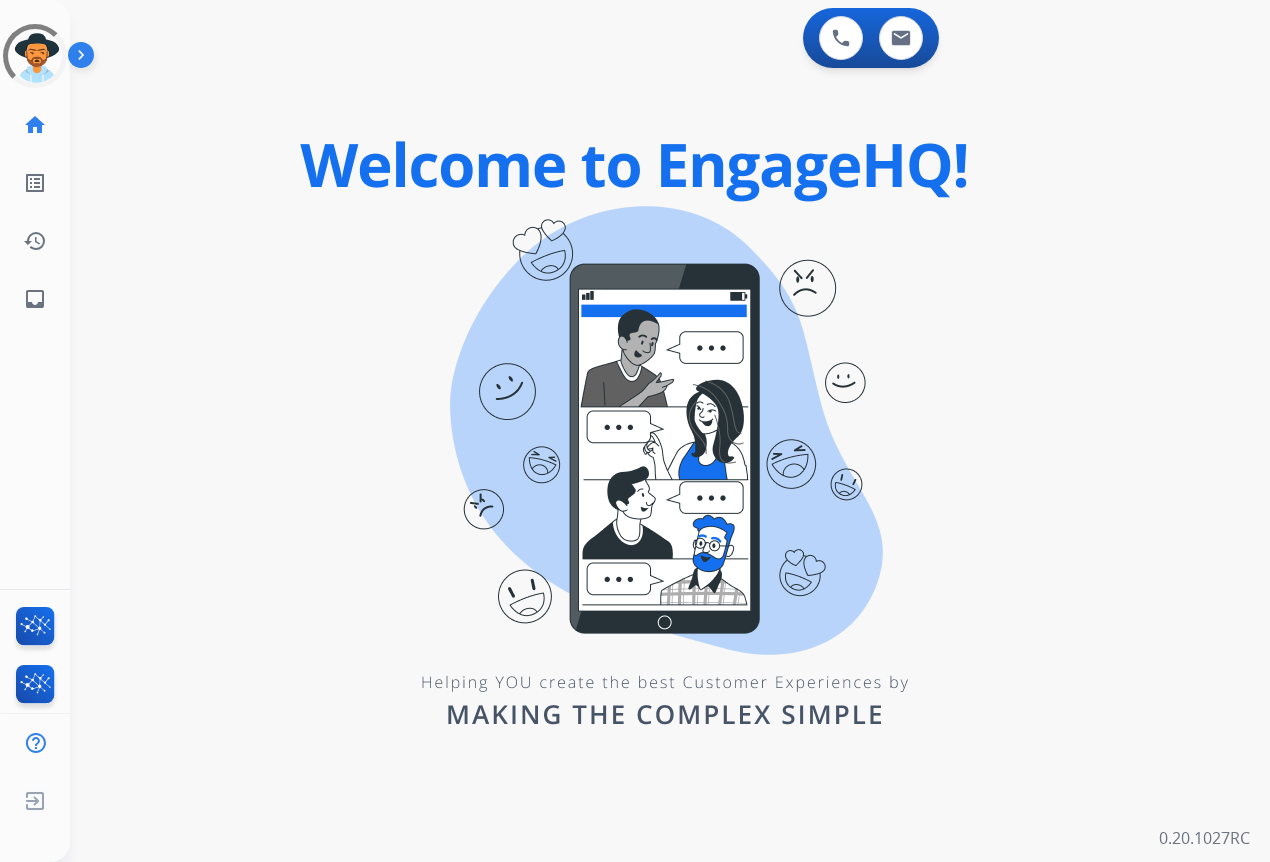 scroll, scrollTop: 0, scrollLeft: 0, axis: both 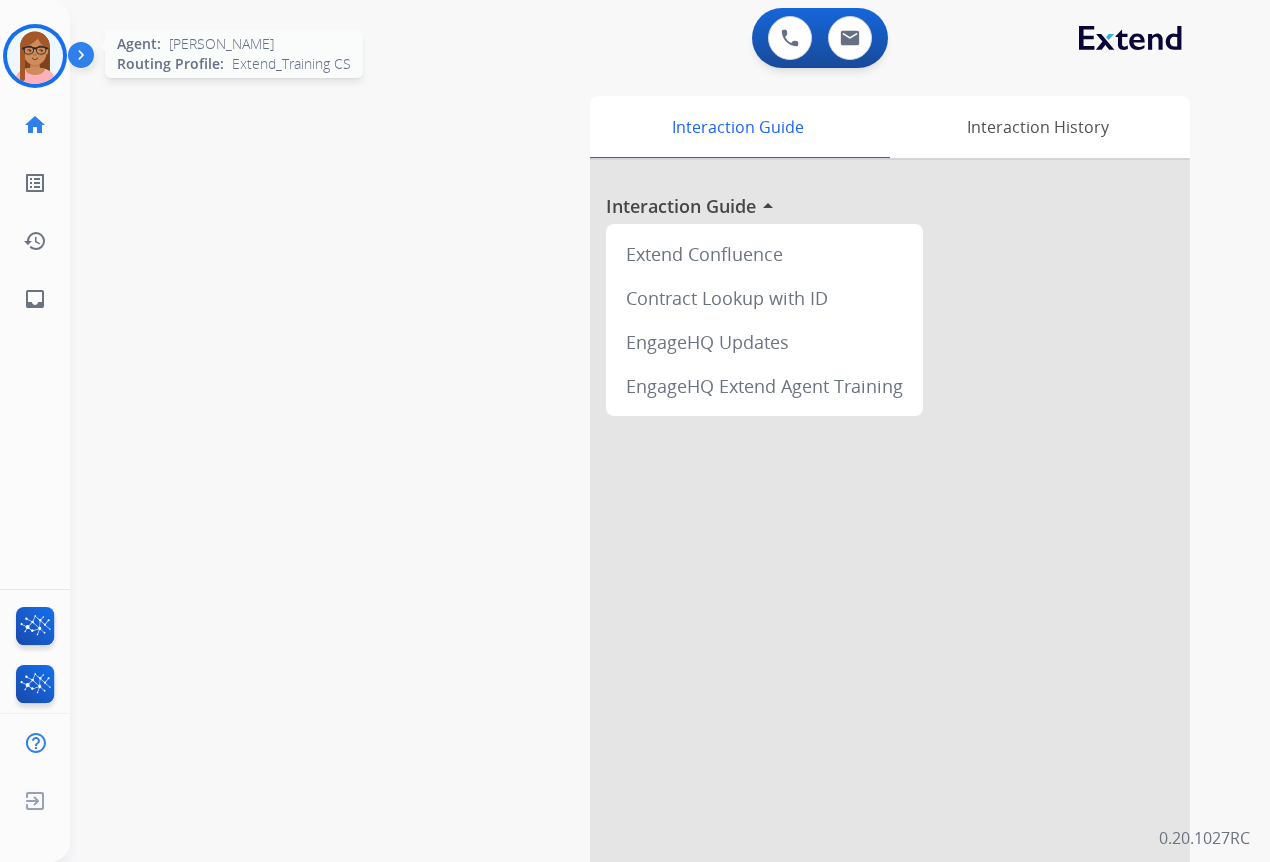 click at bounding box center [35, 56] 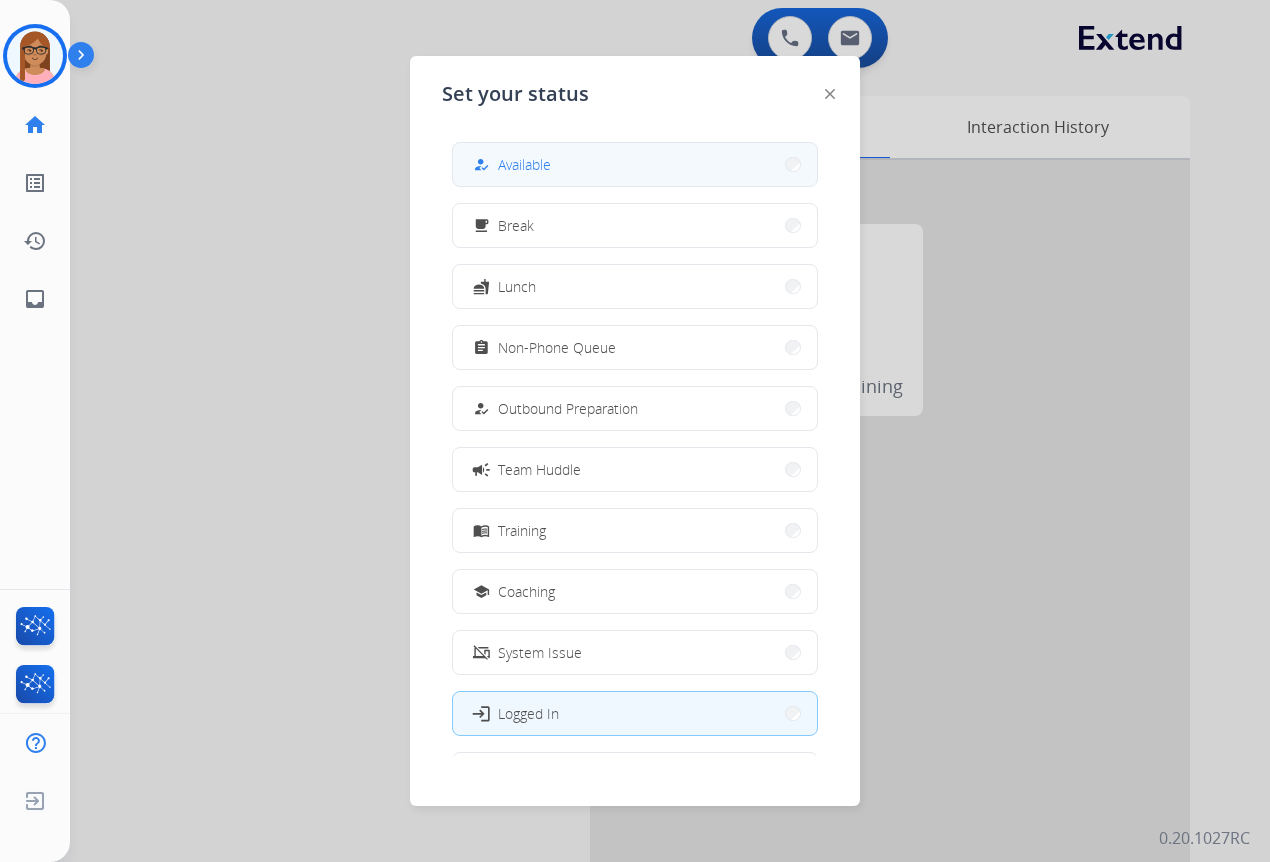 click on "how_to_reg Available" at bounding box center [510, 165] 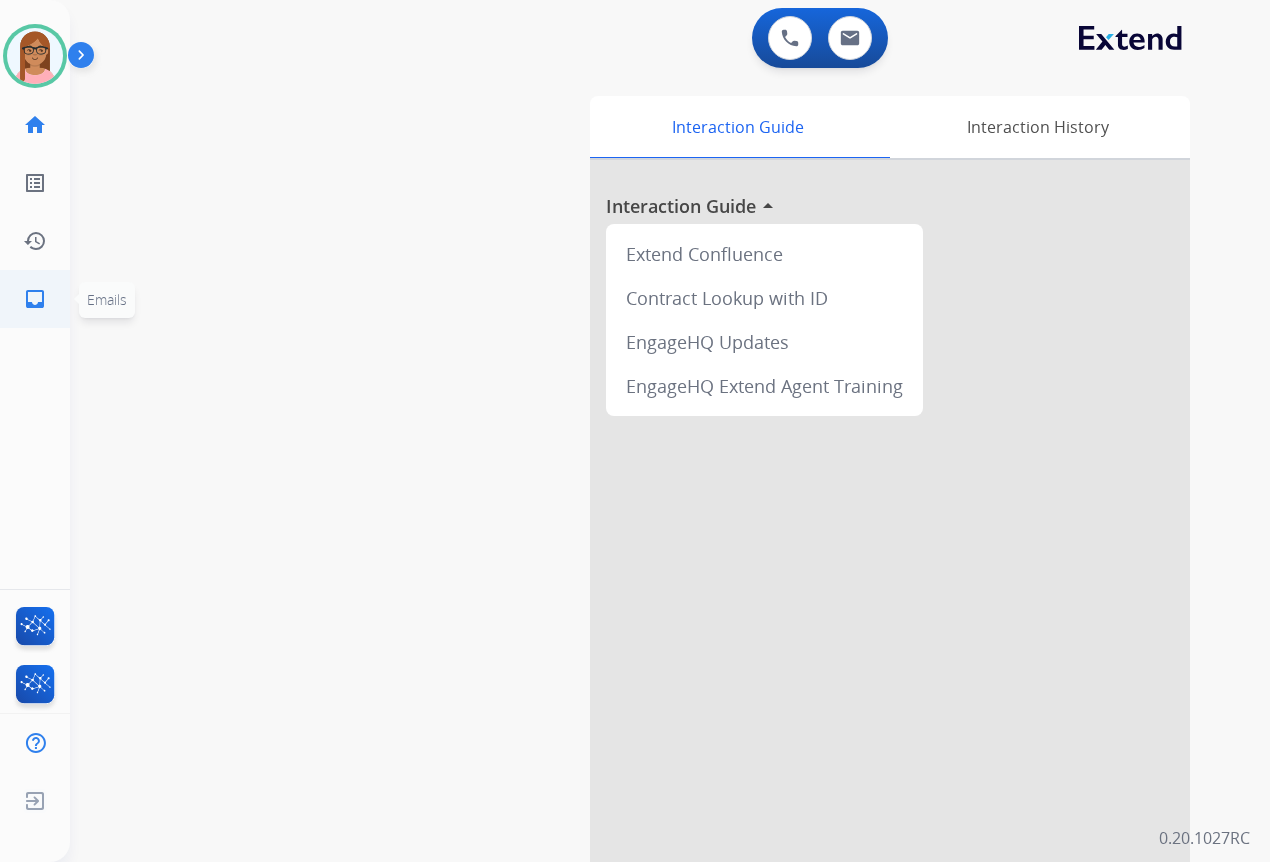 click on "inbox" 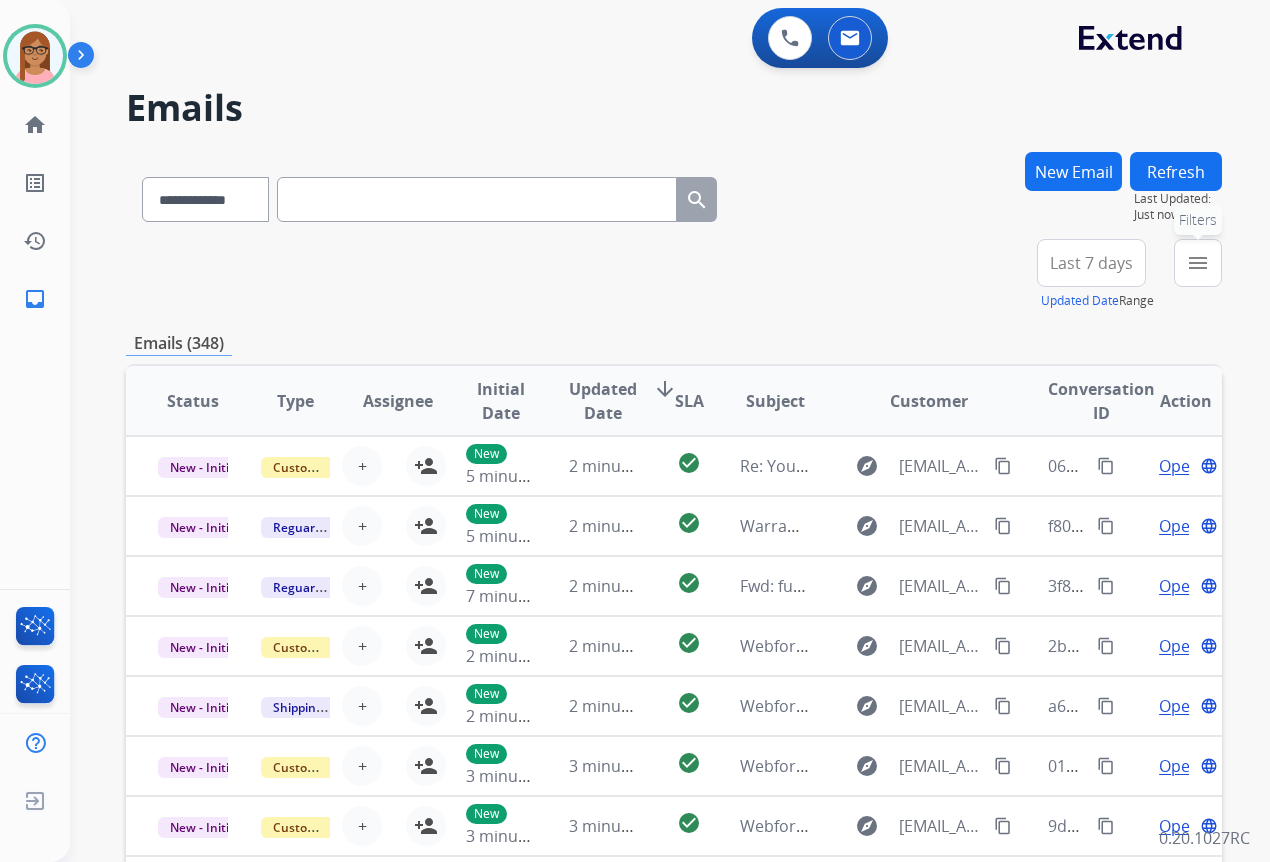 click on "menu" at bounding box center [1198, 263] 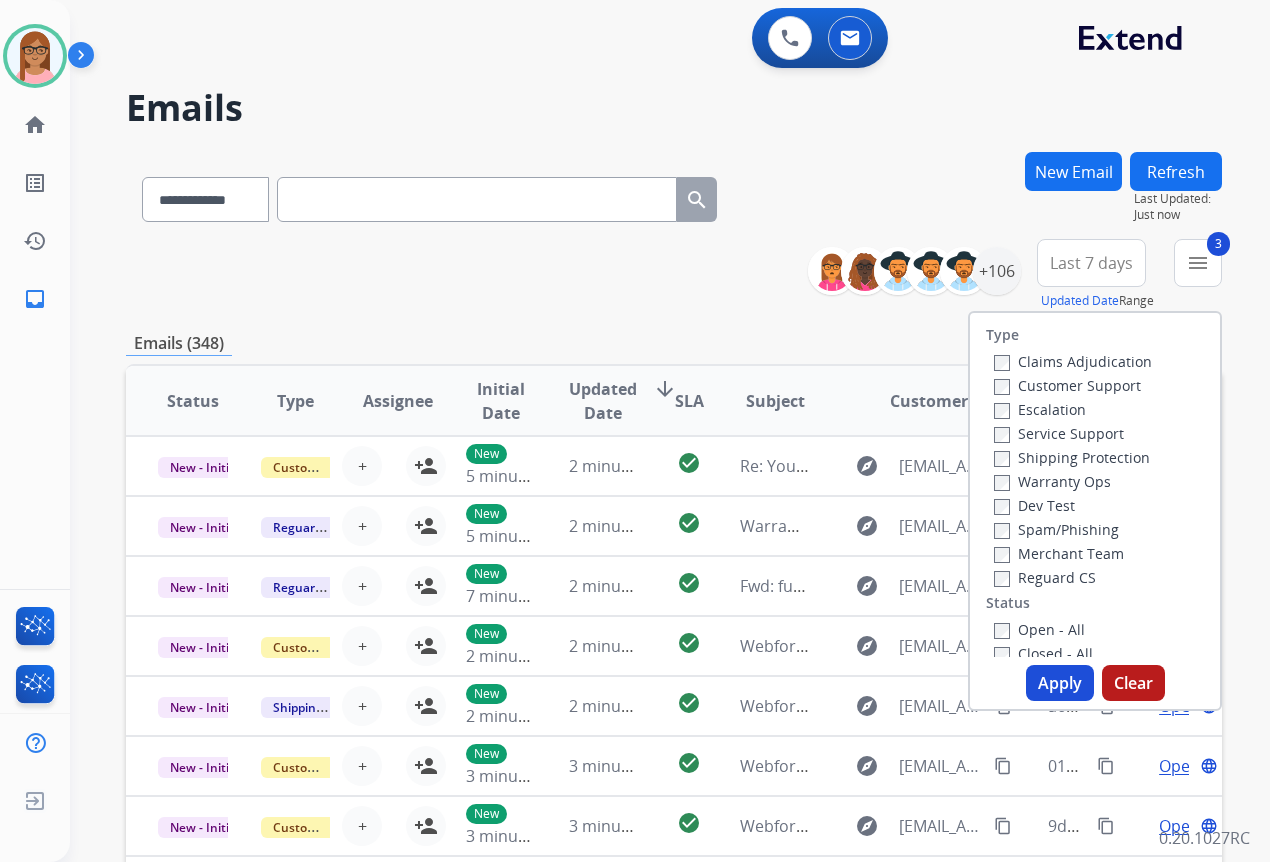 click on "Closed - All" at bounding box center [1043, 653] 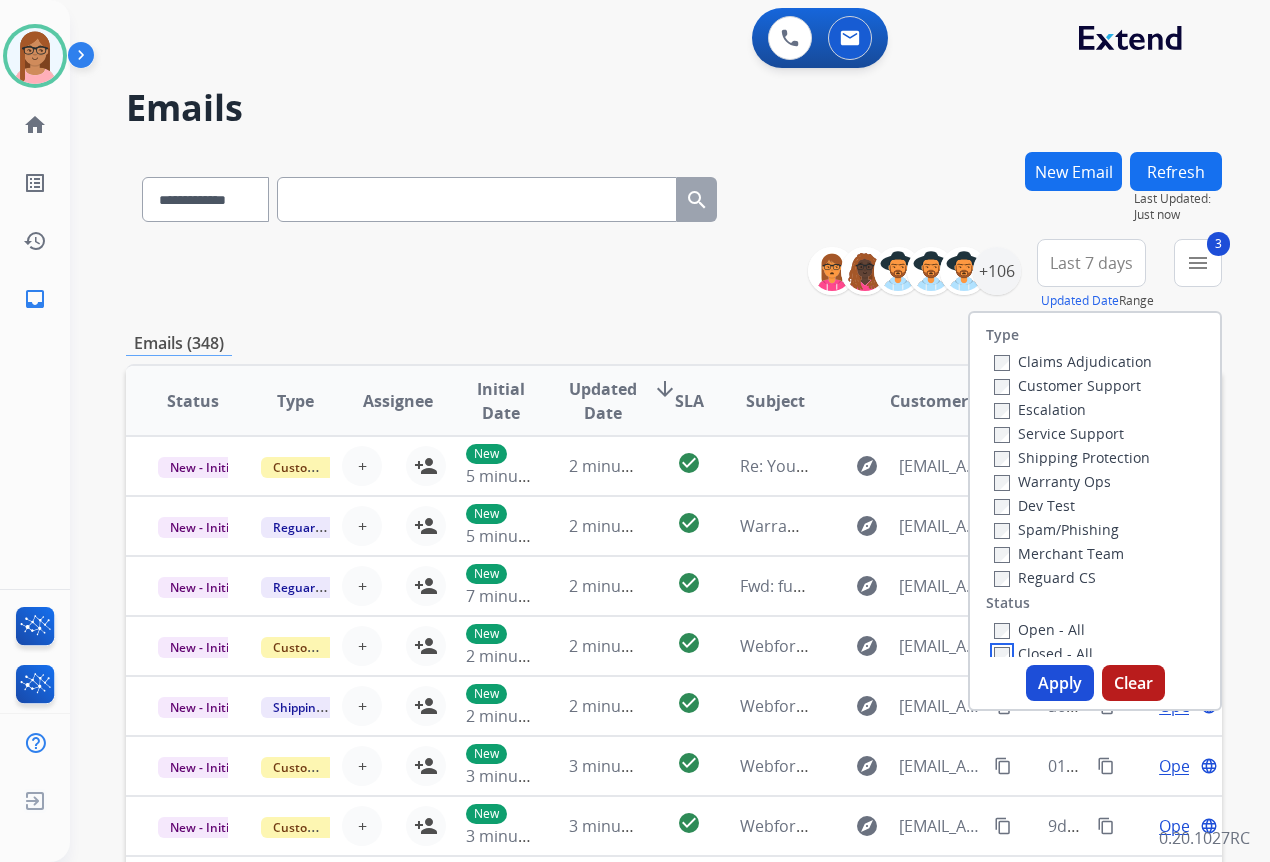 scroll, scrollTop: 3, scrollLeft: 0, axis: vertical 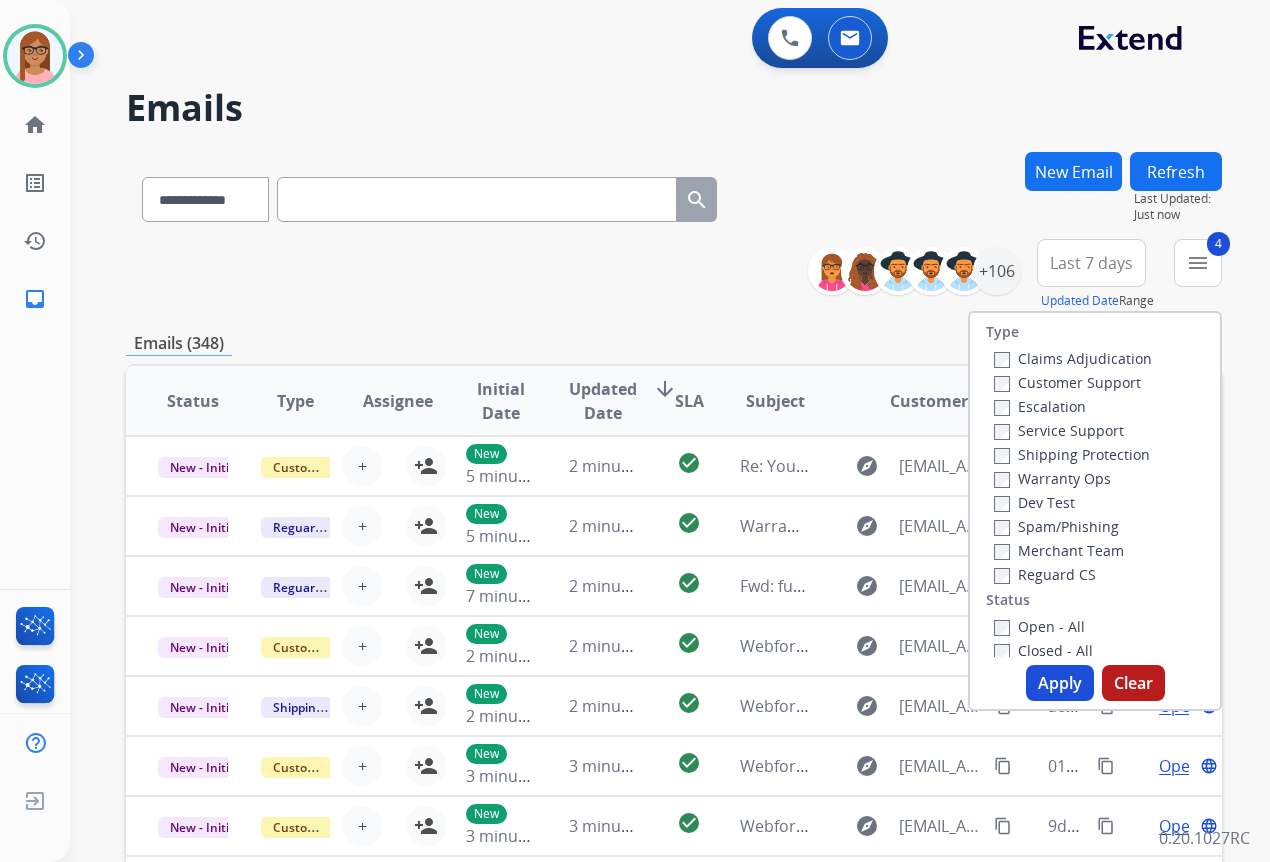 click on "Apply" at bounding box center (1060, 683) 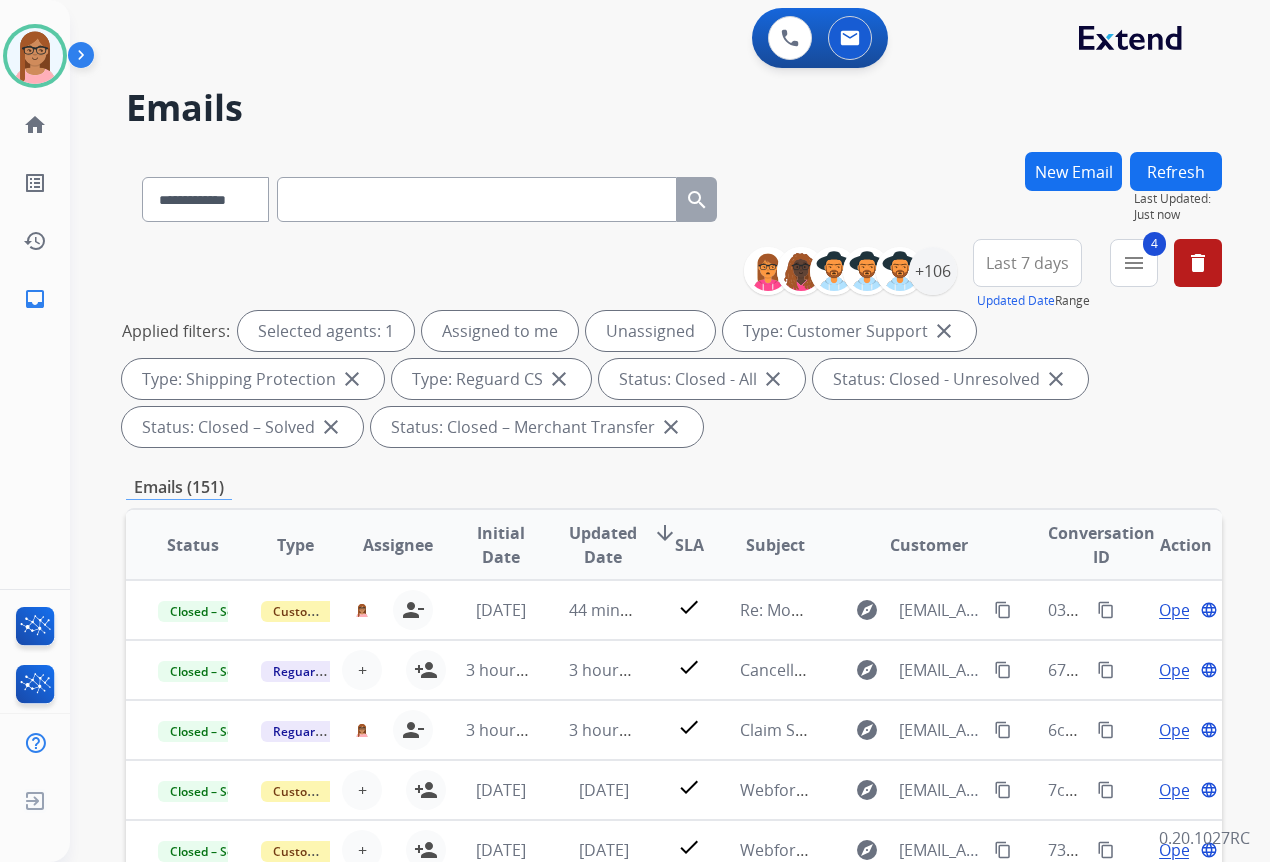 click at bounding box center (477, 199) 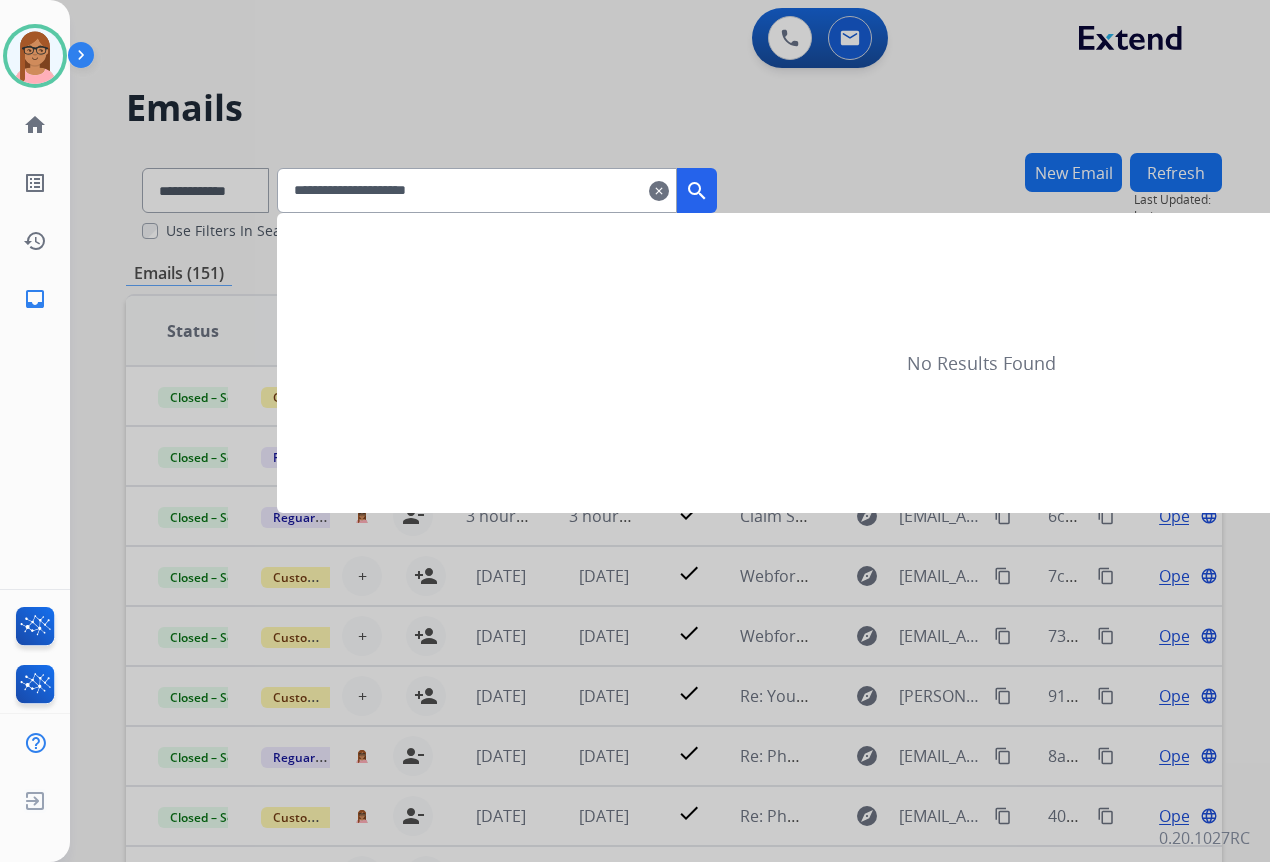 type on "**********" 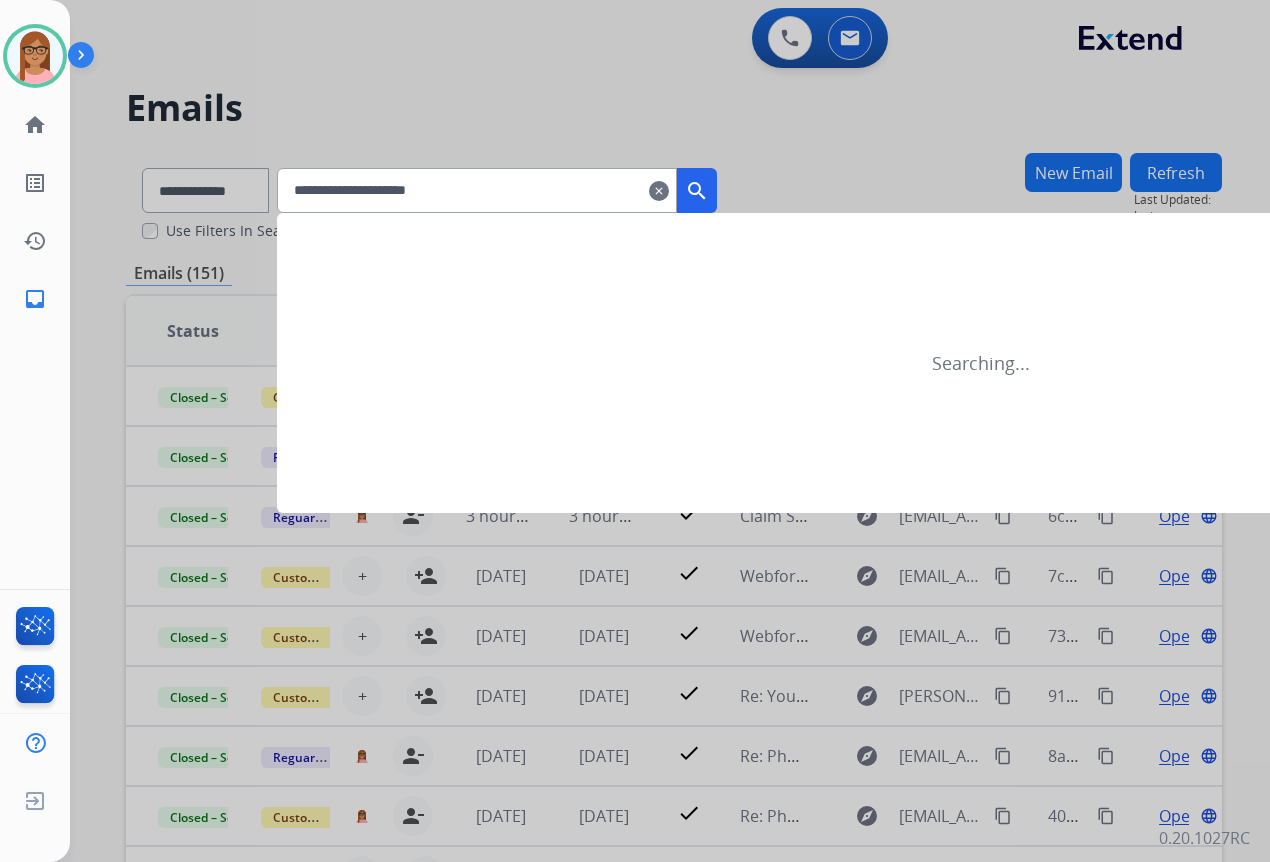 click on "search" at bounding box center (697, 191) 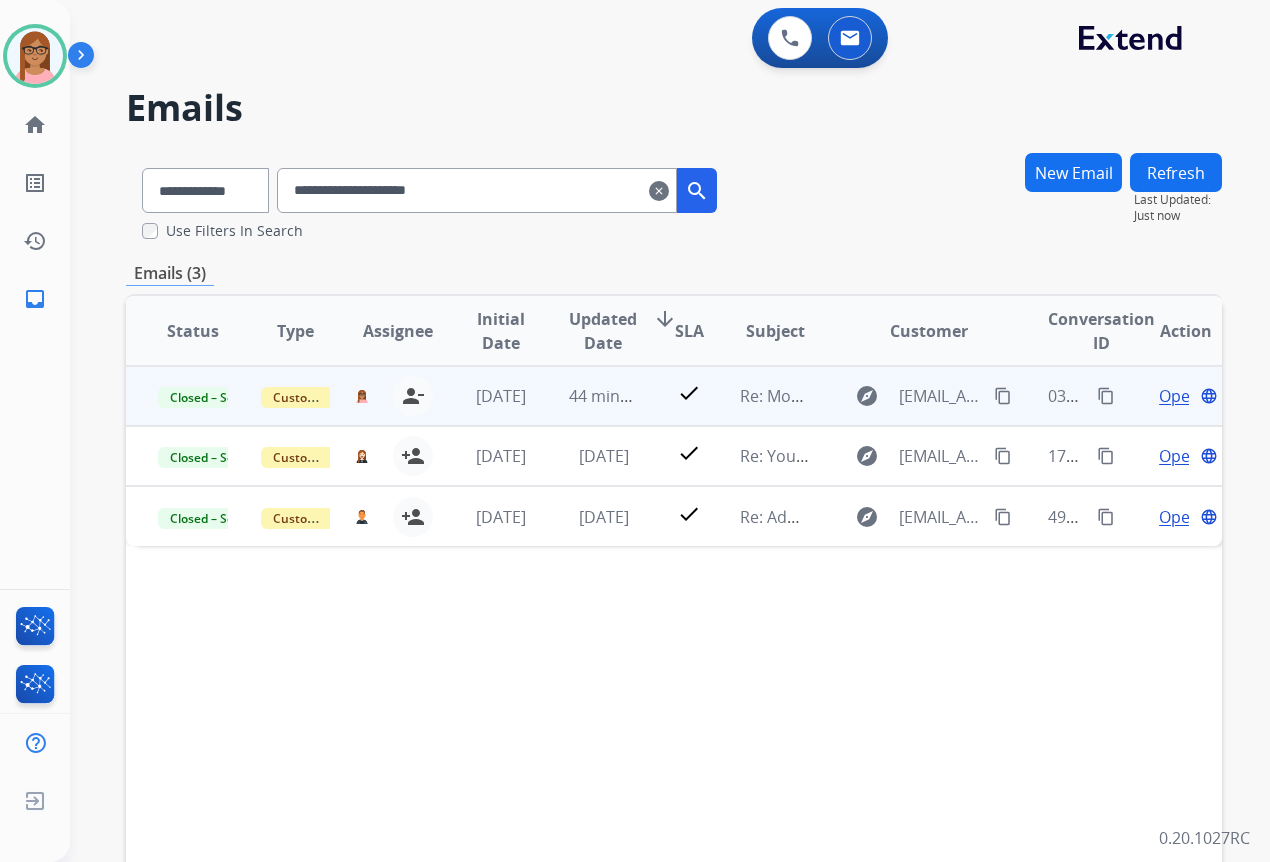 click on "content_copy" at bounding box center [1106, 396] 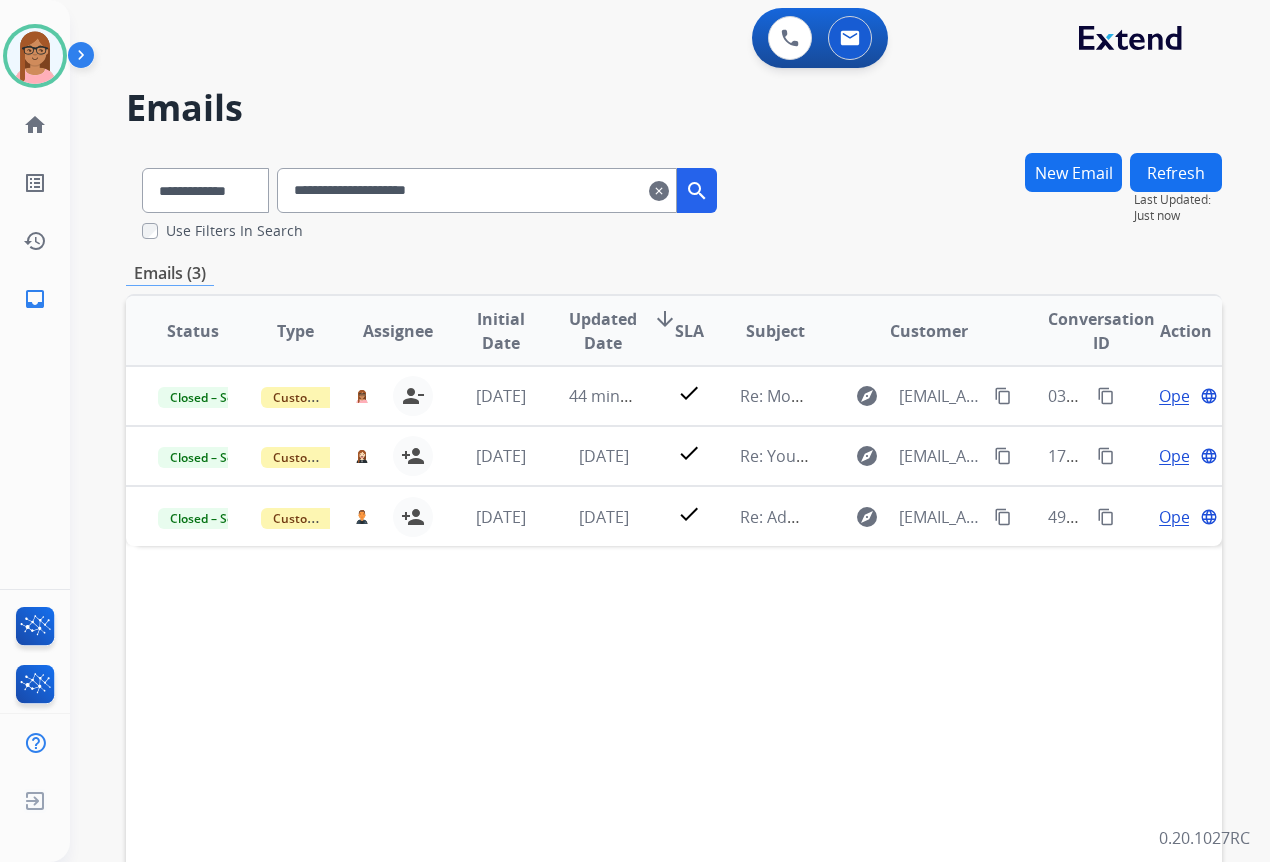 click on "Refresh" at bounding box center (1176, 172) 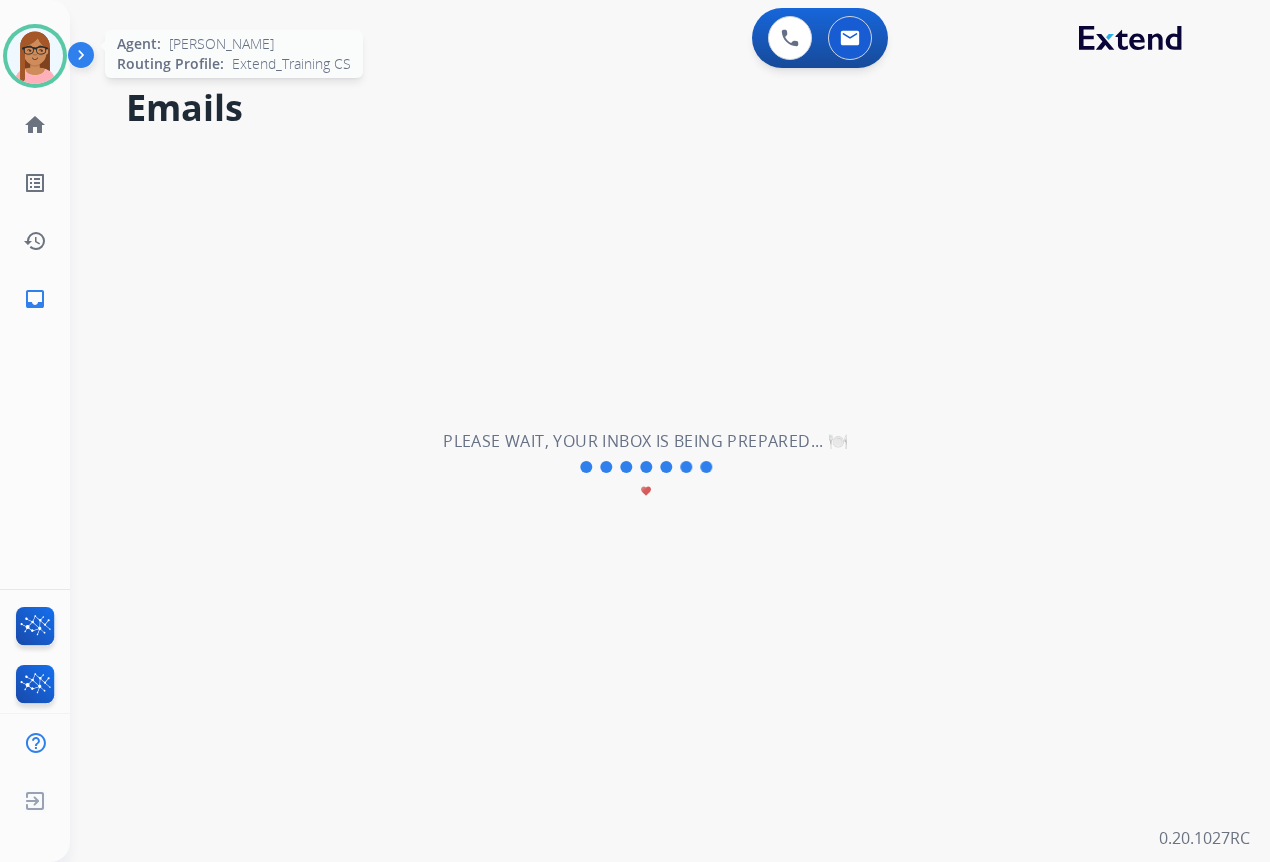 click at bounding box center [35, 56] 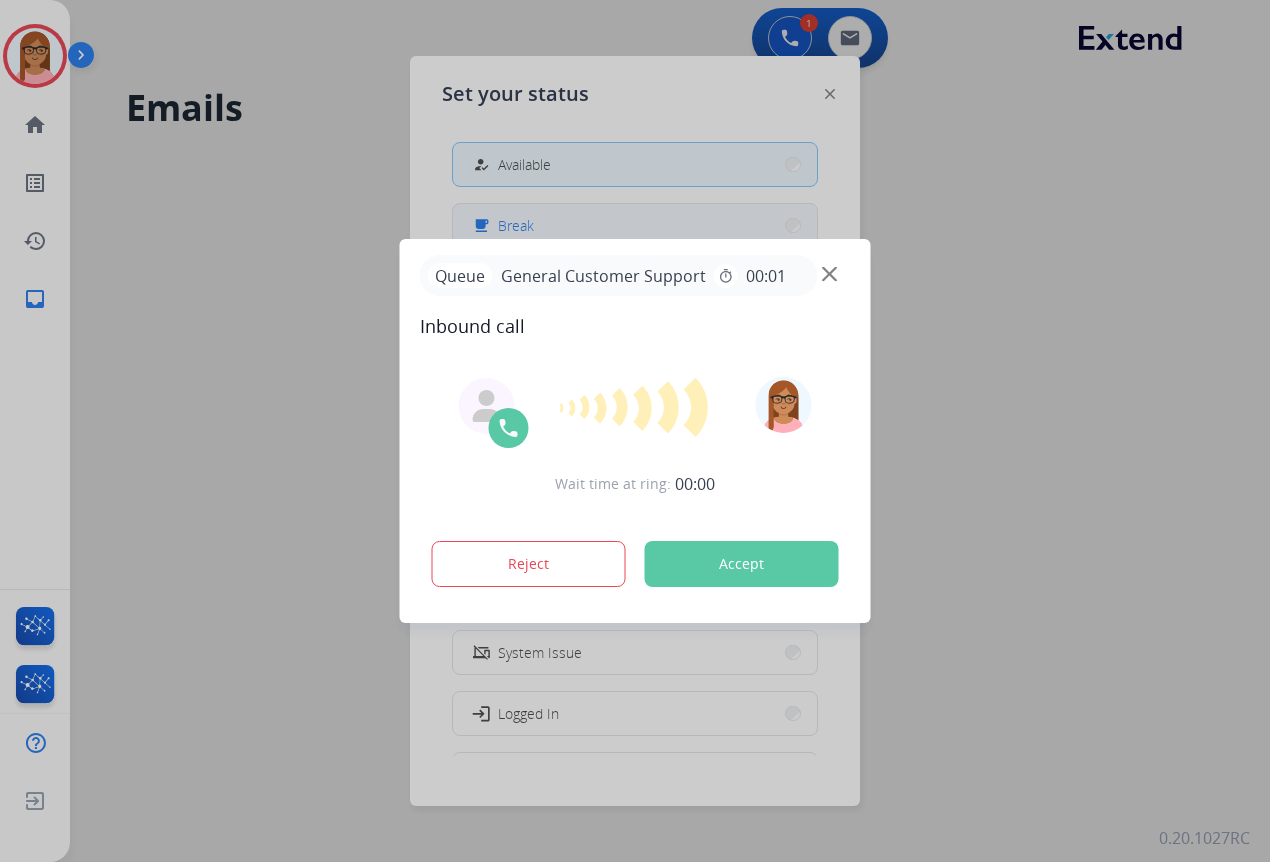 click at bounding box center (635, 431) 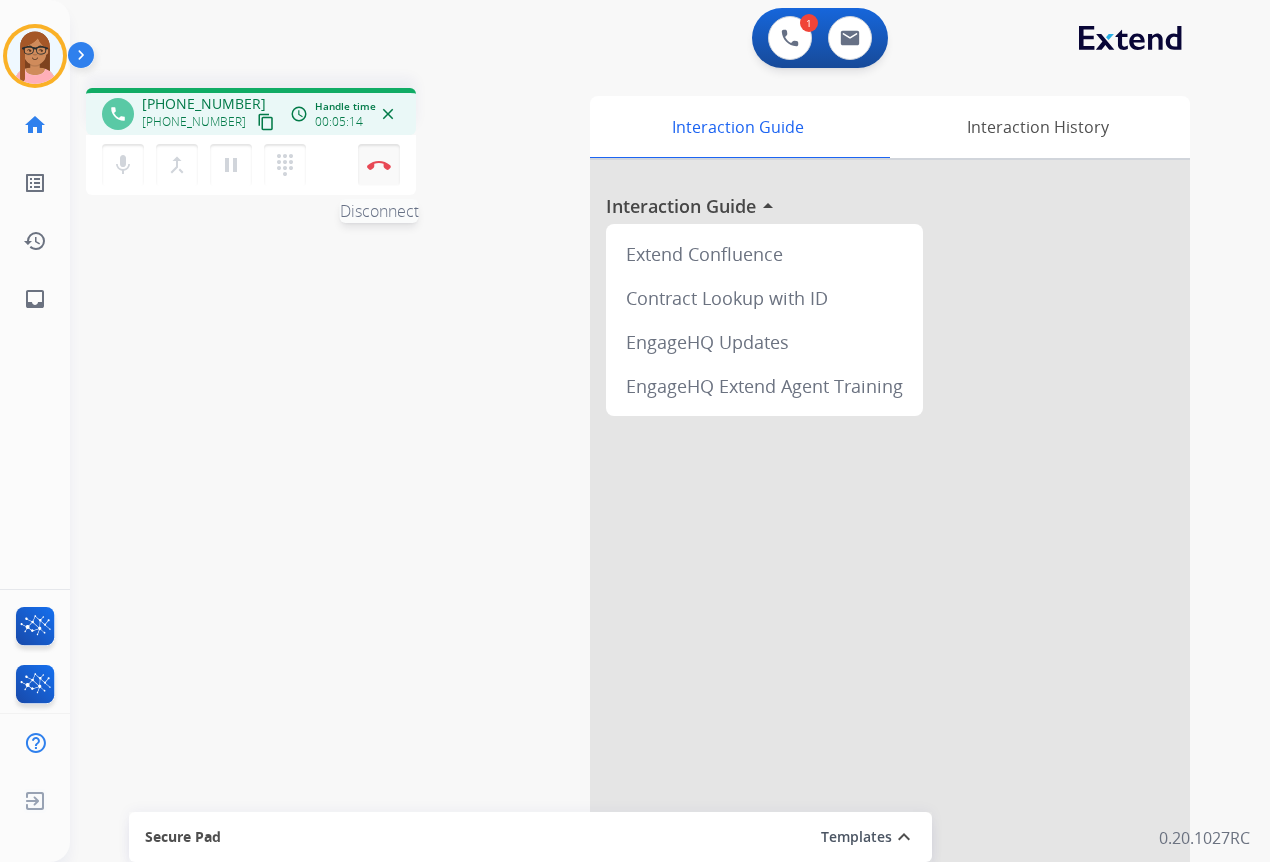 click at bounding box center [379, 165] 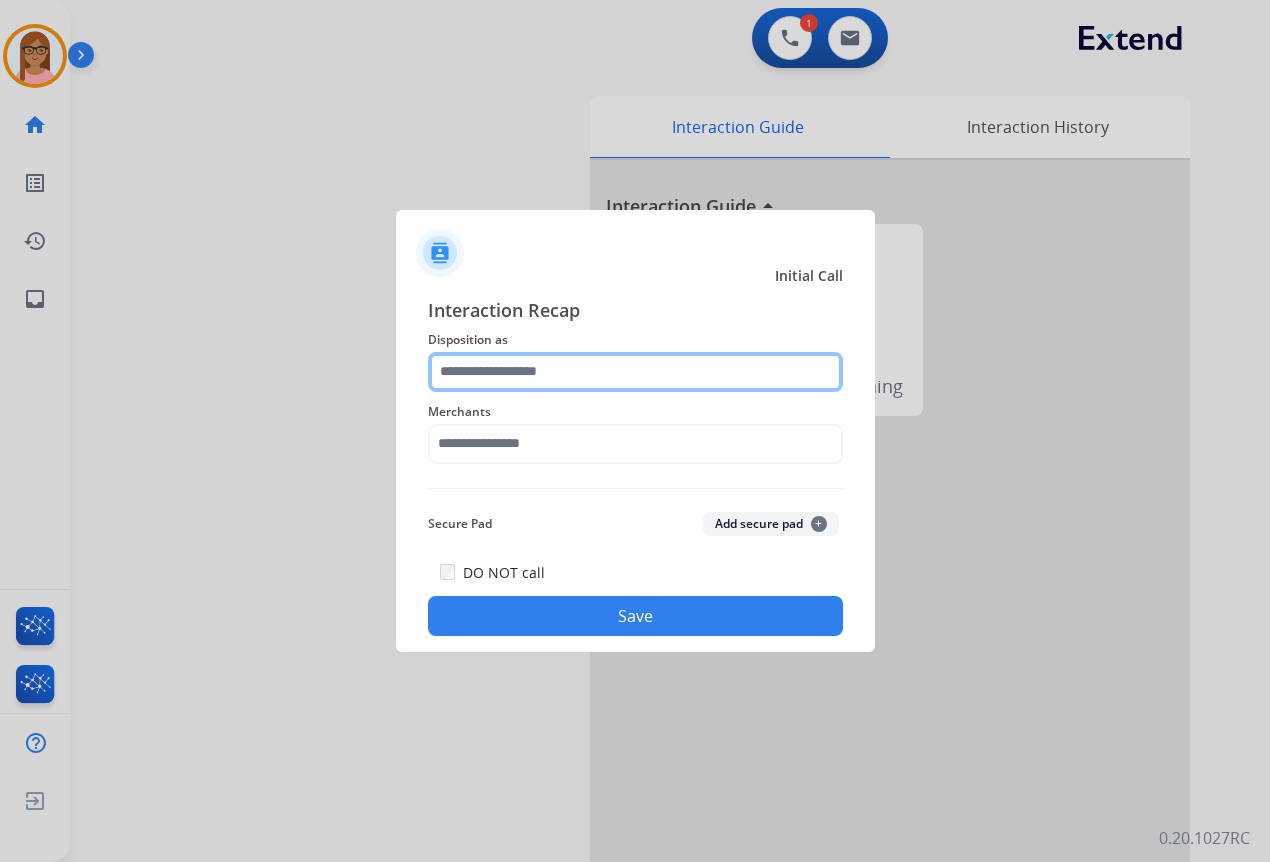 click 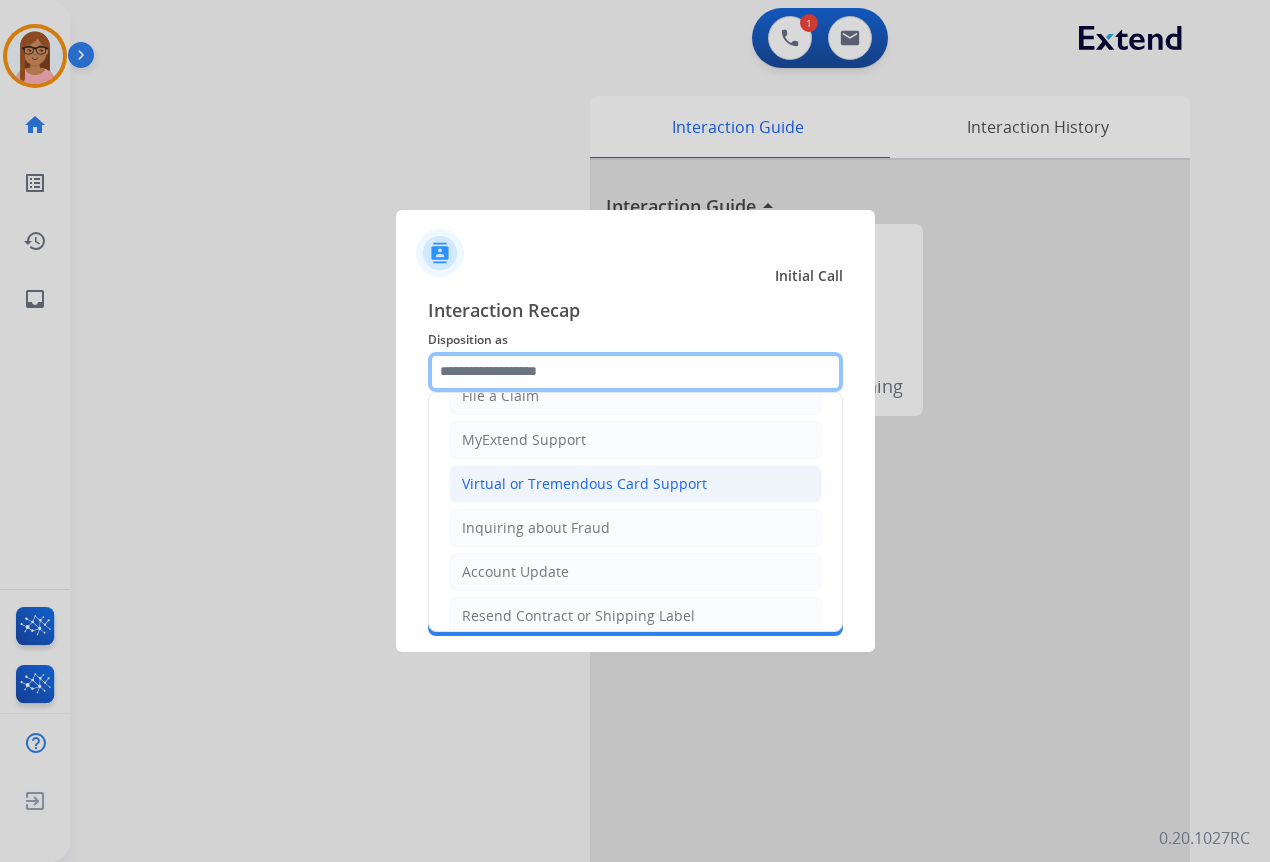 scroll, scrollTop: 250, scrollLeft: 0, axis: vertical 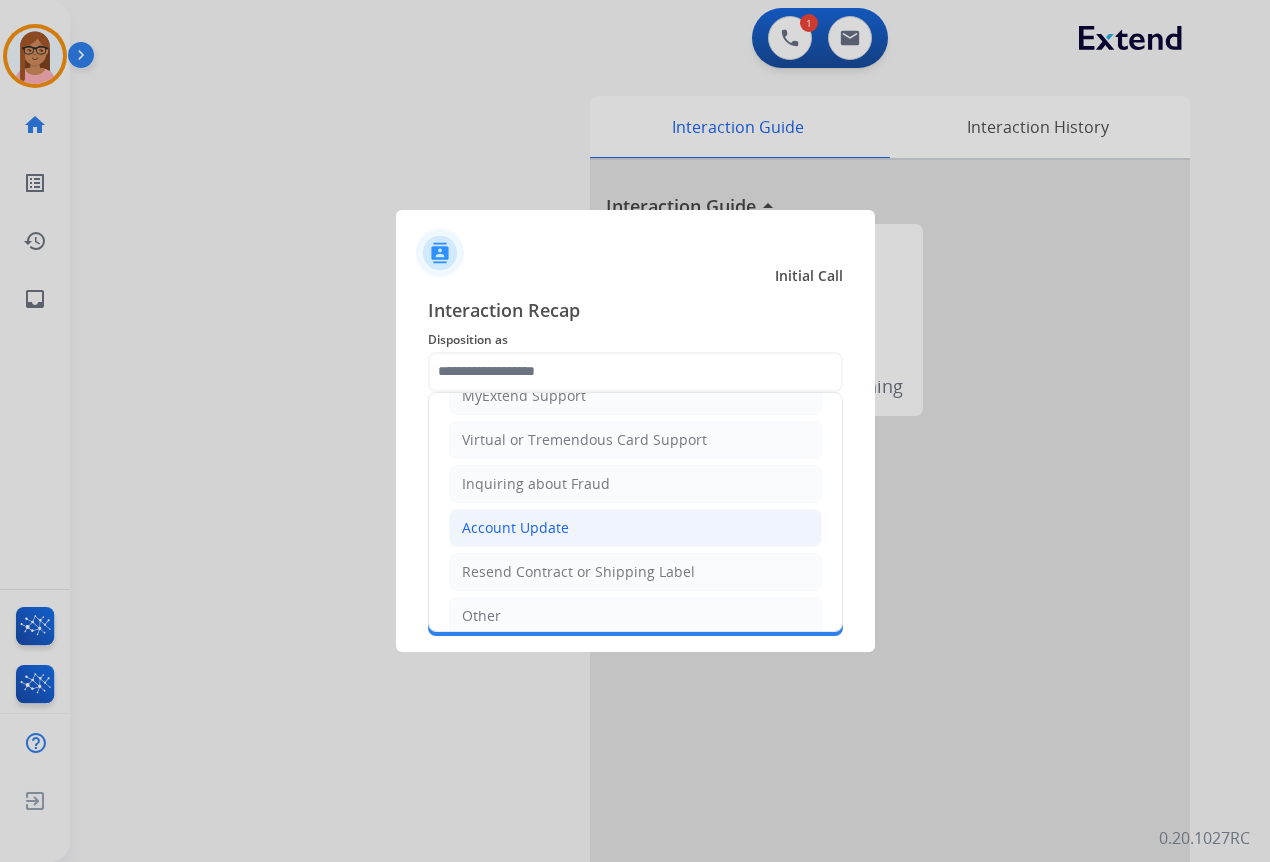 click on "Account Update" 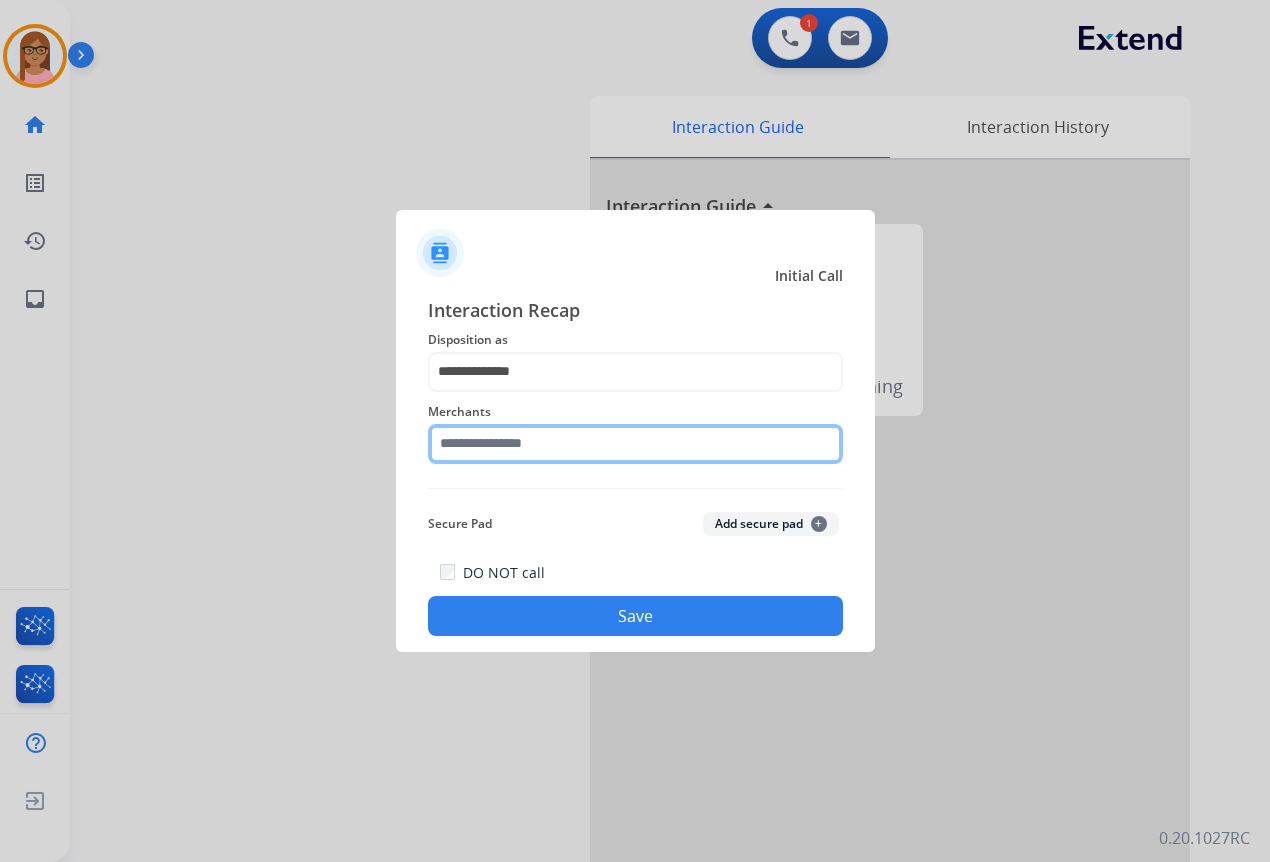 click 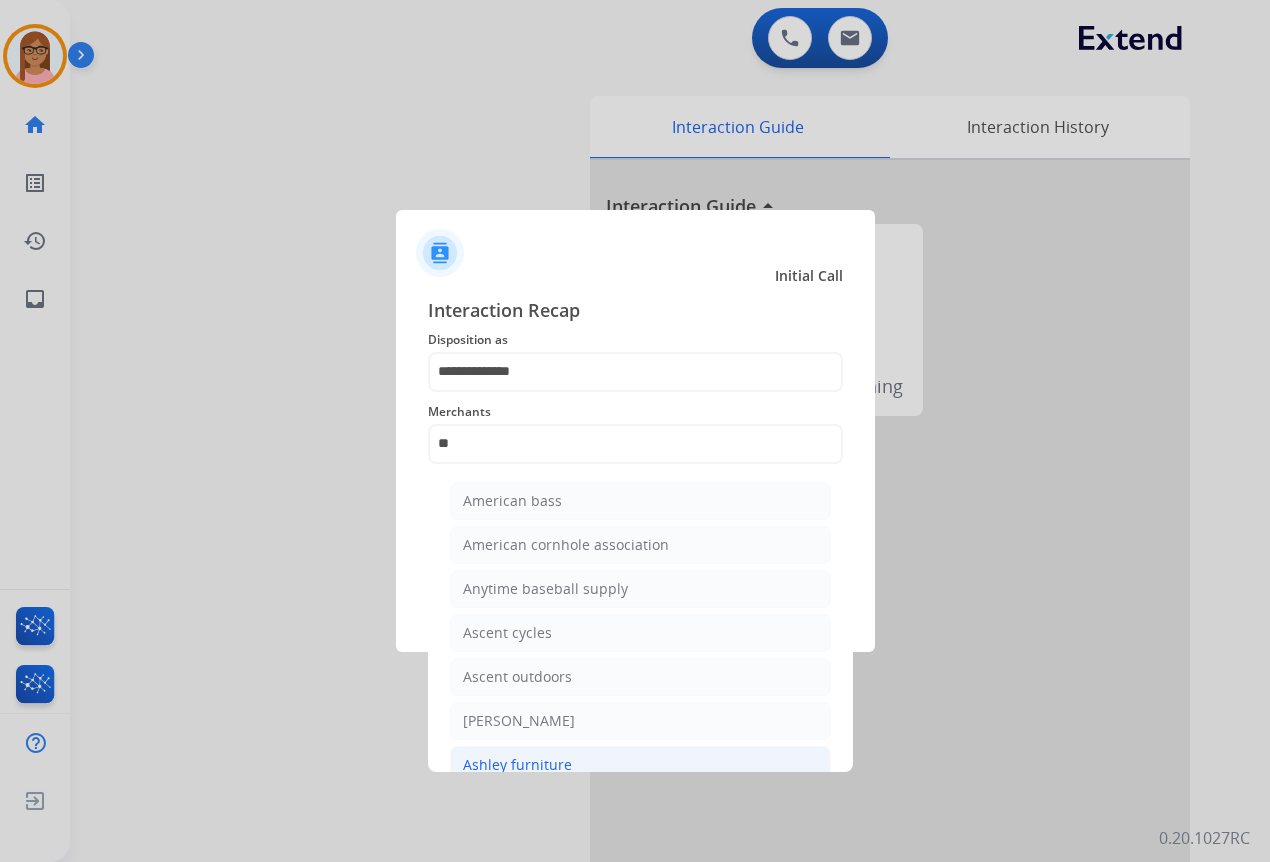 click on "Ashley furniture" 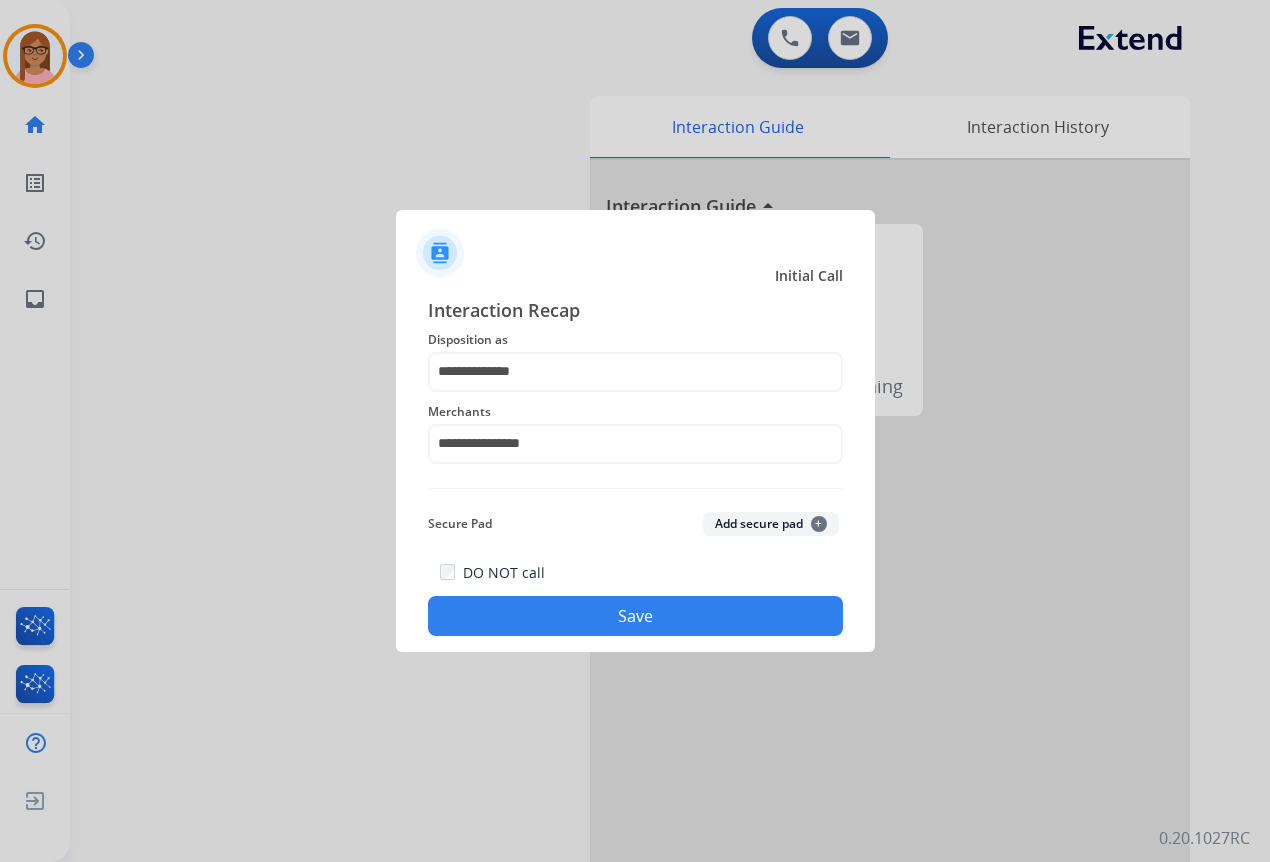 click on "Save" 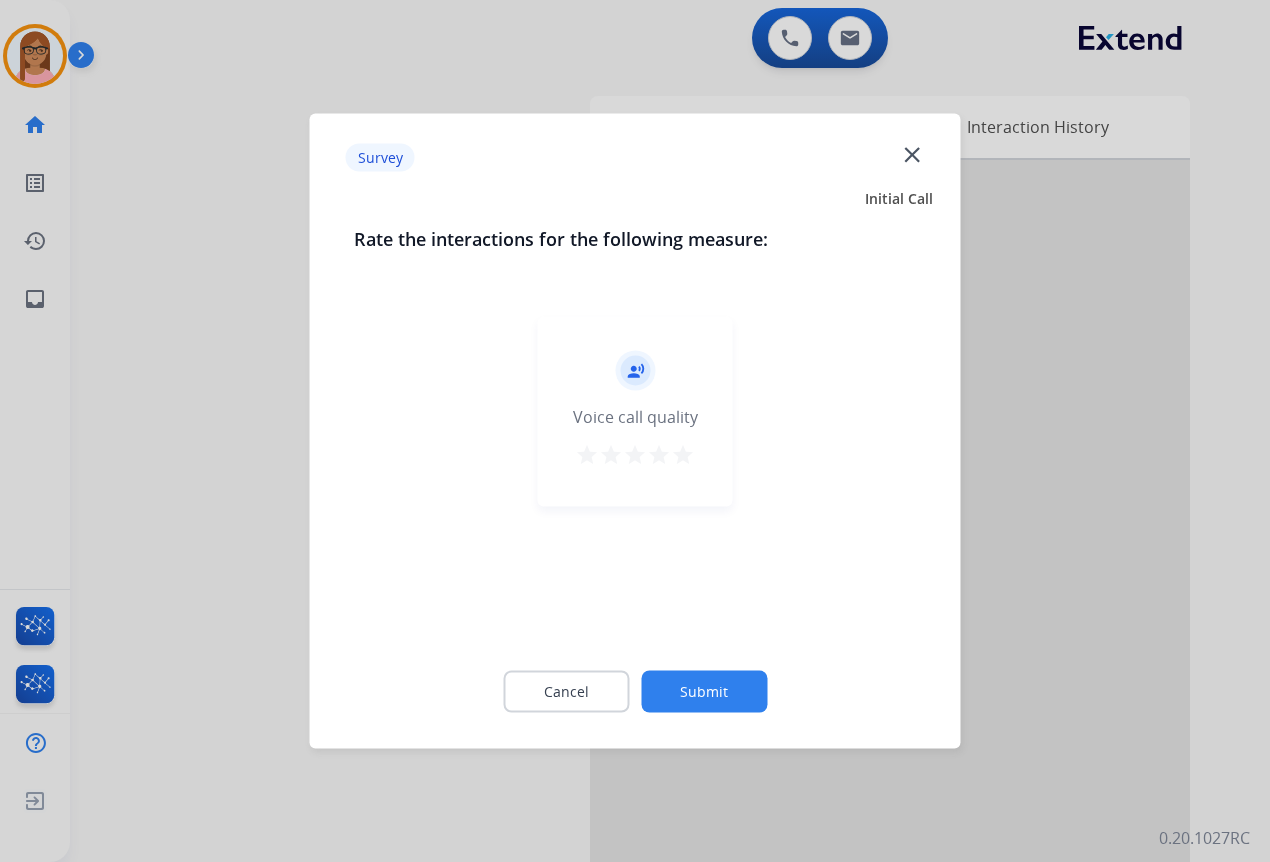 click on "star" at bounding box center (683, 455) 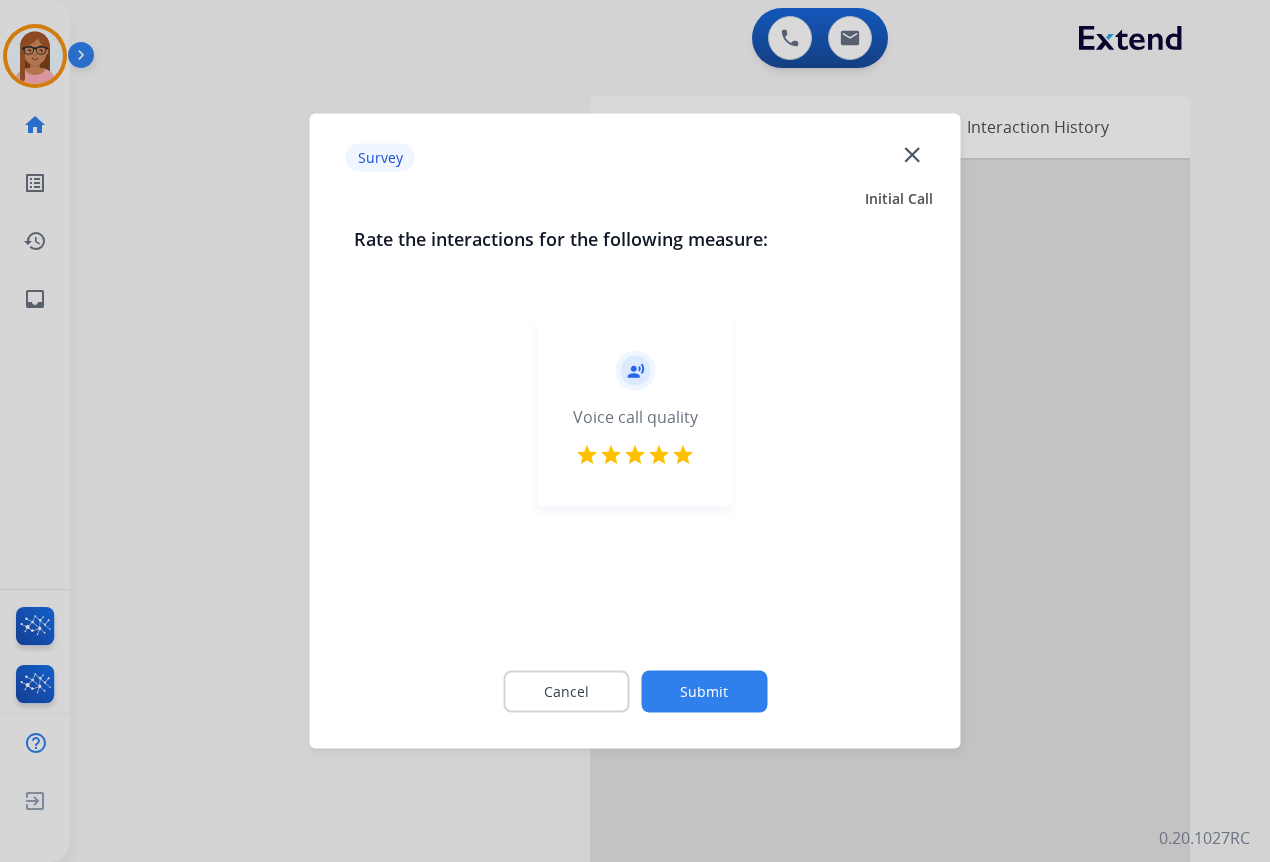 click on "Submit" 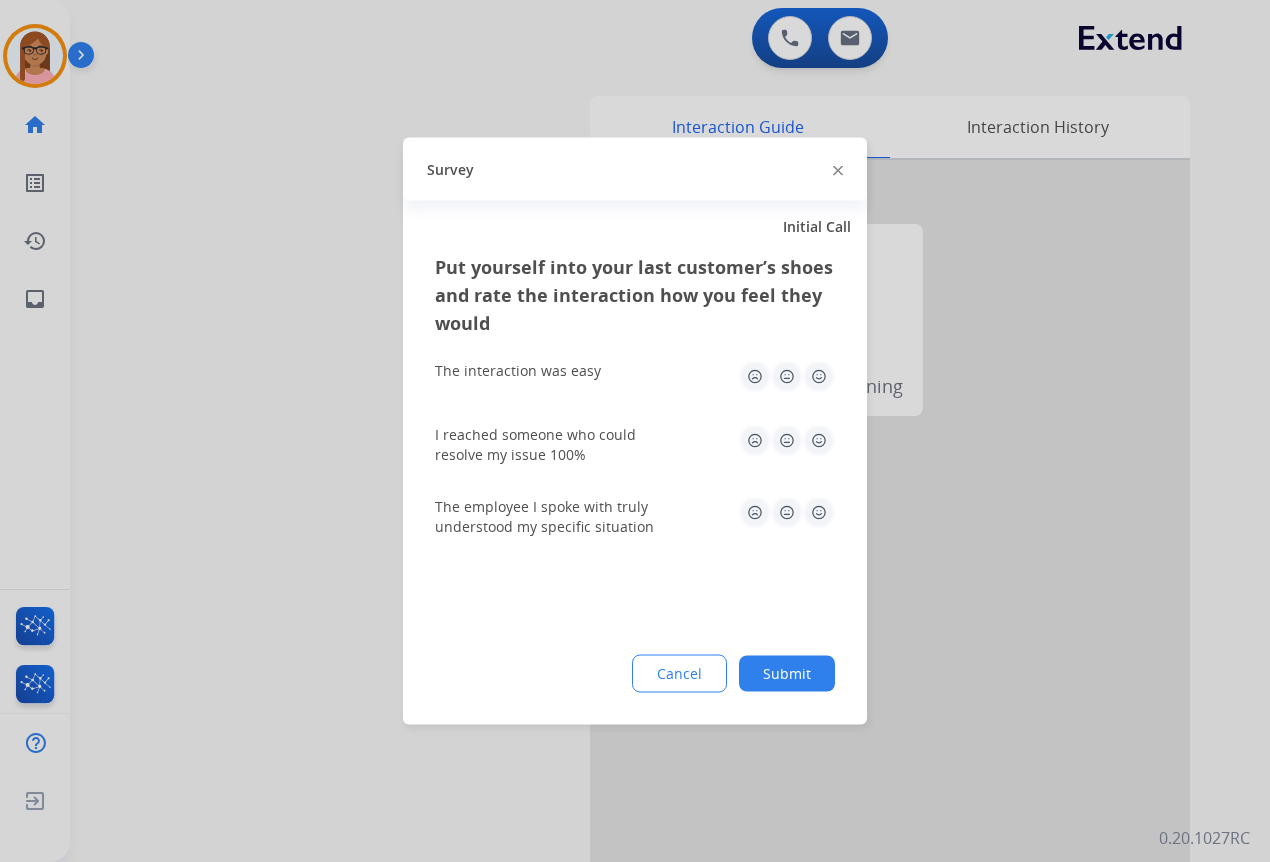 click 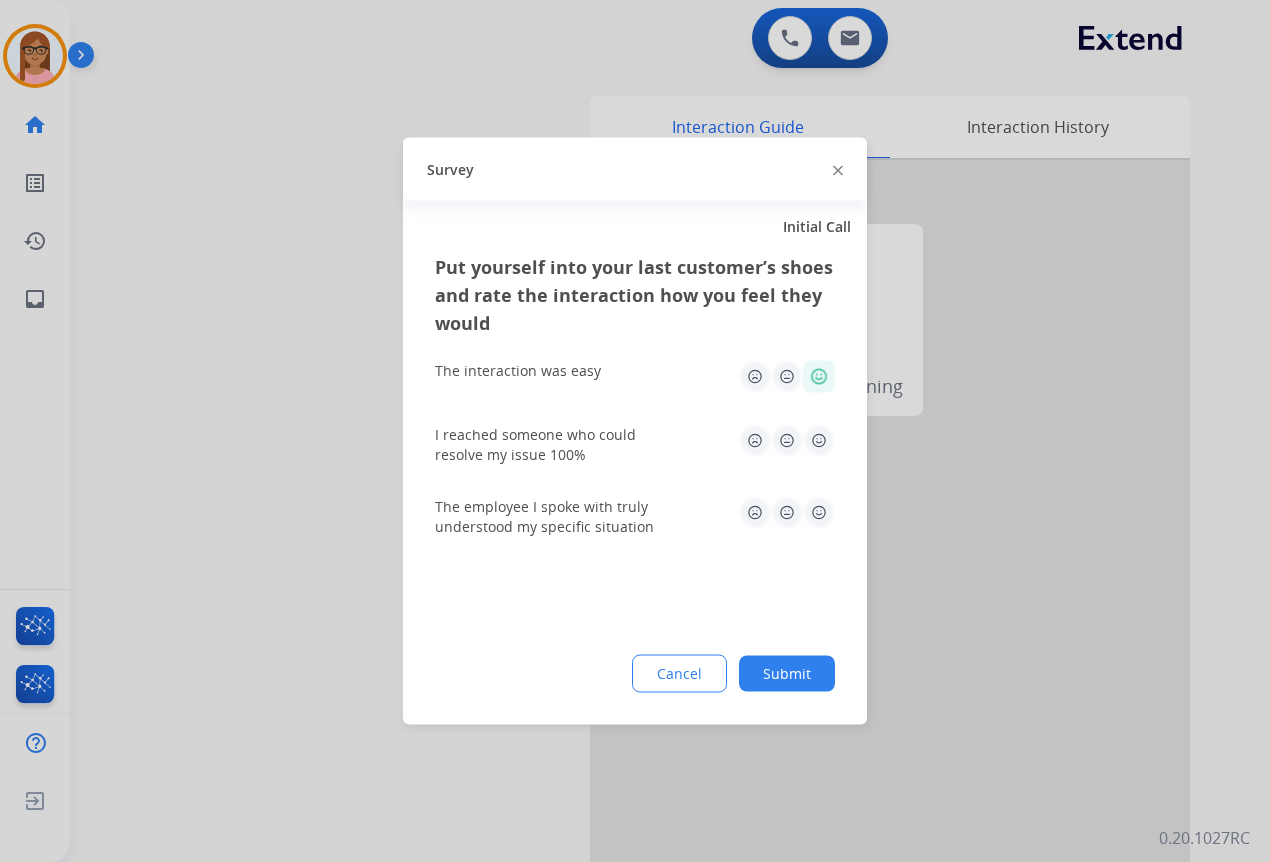 click 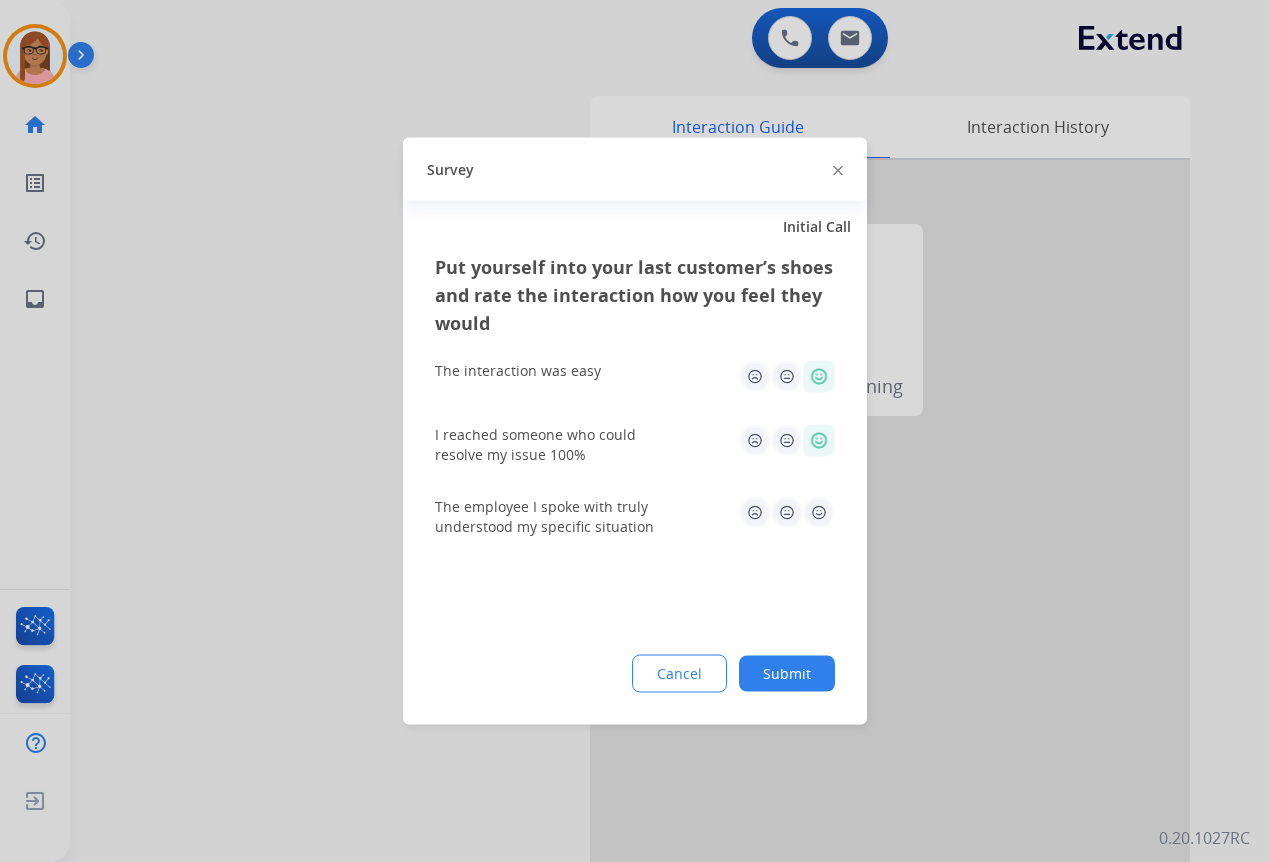 click 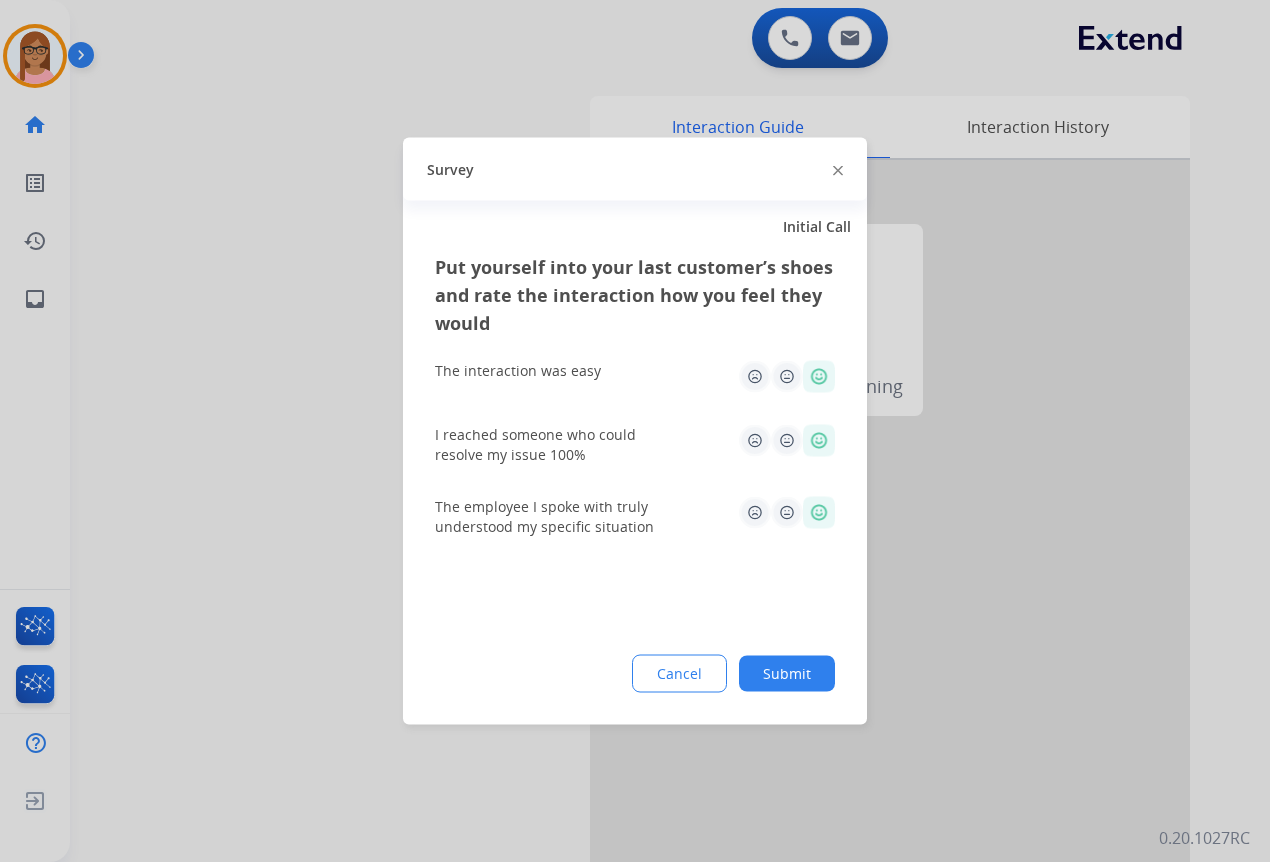 click on "Submit" 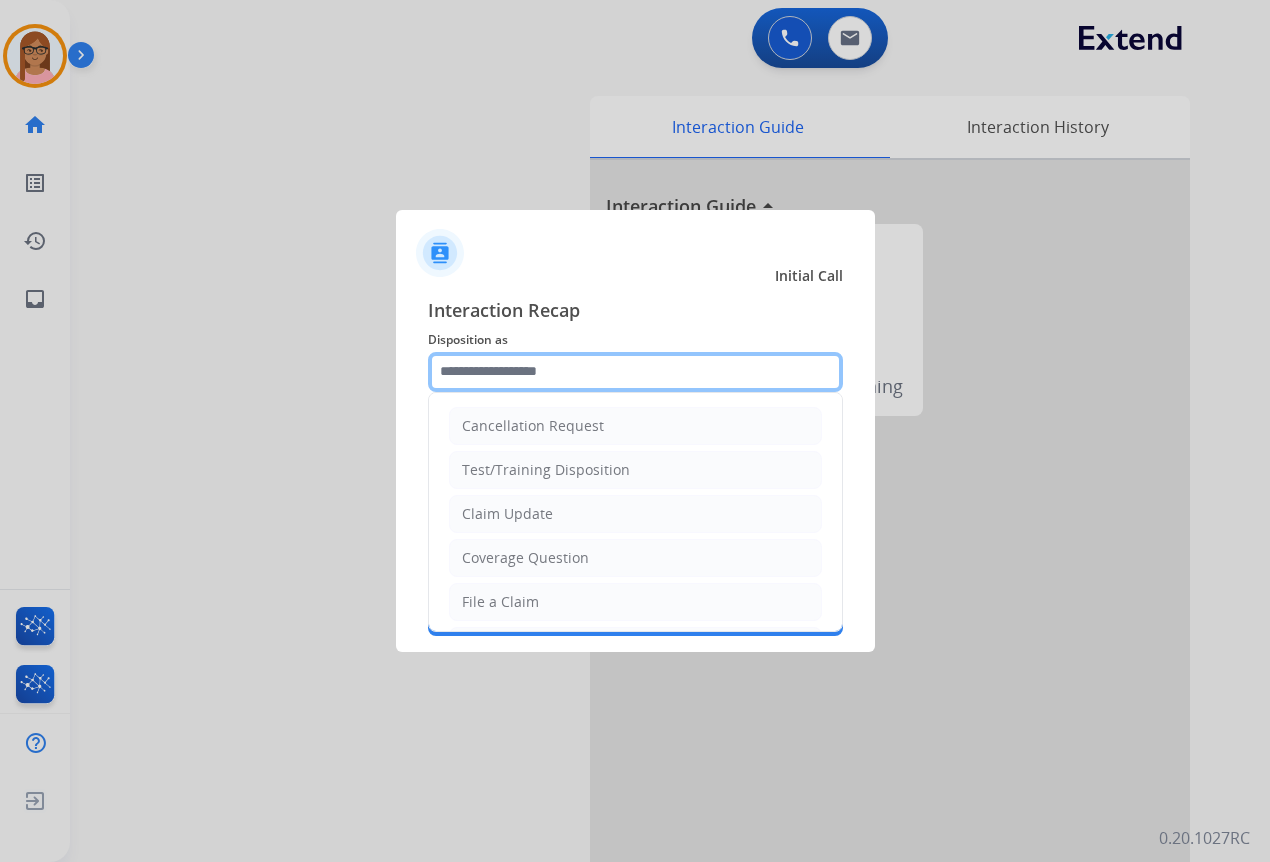 drag, startPoint x: 567, startPoint y: 378, endPoint x: 567, endPoint y: 367, distance: 11 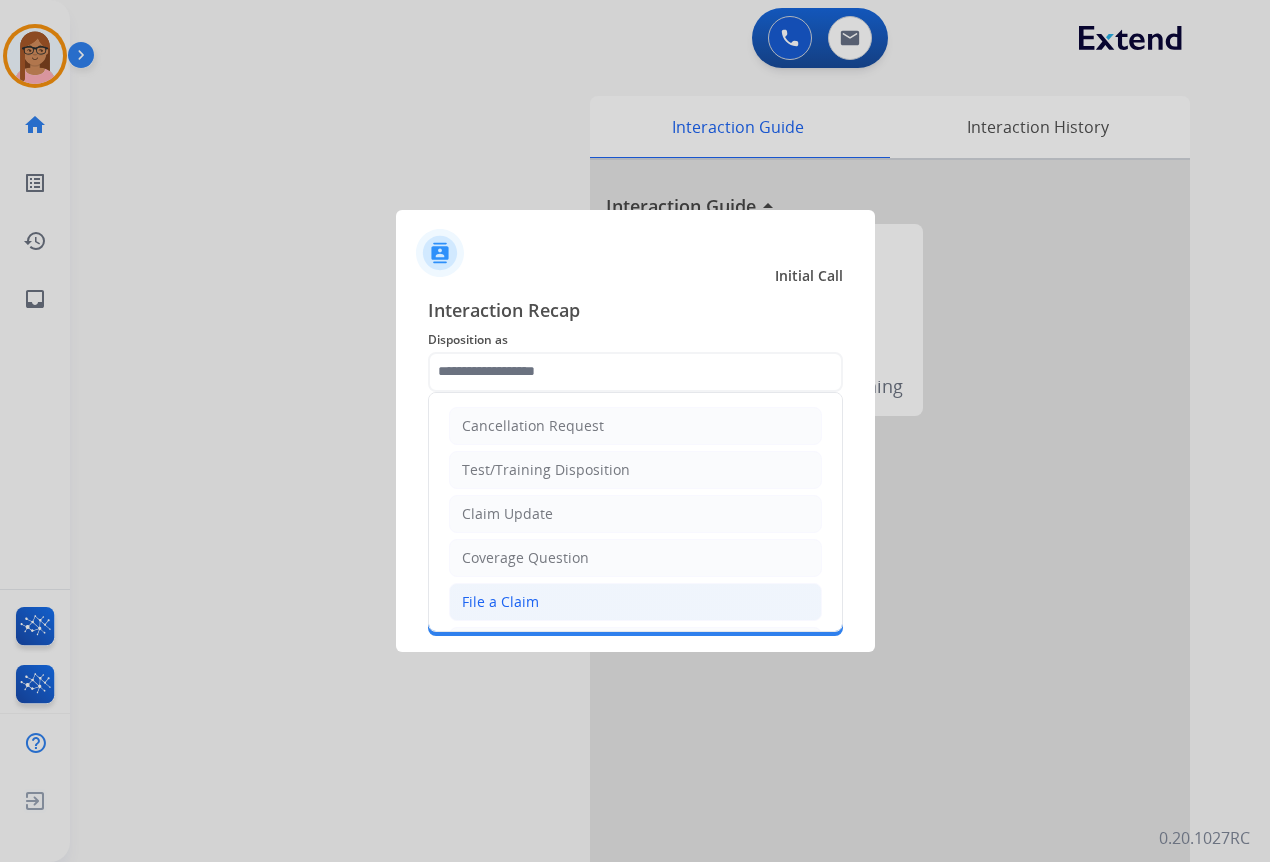 click on "File a Claim" 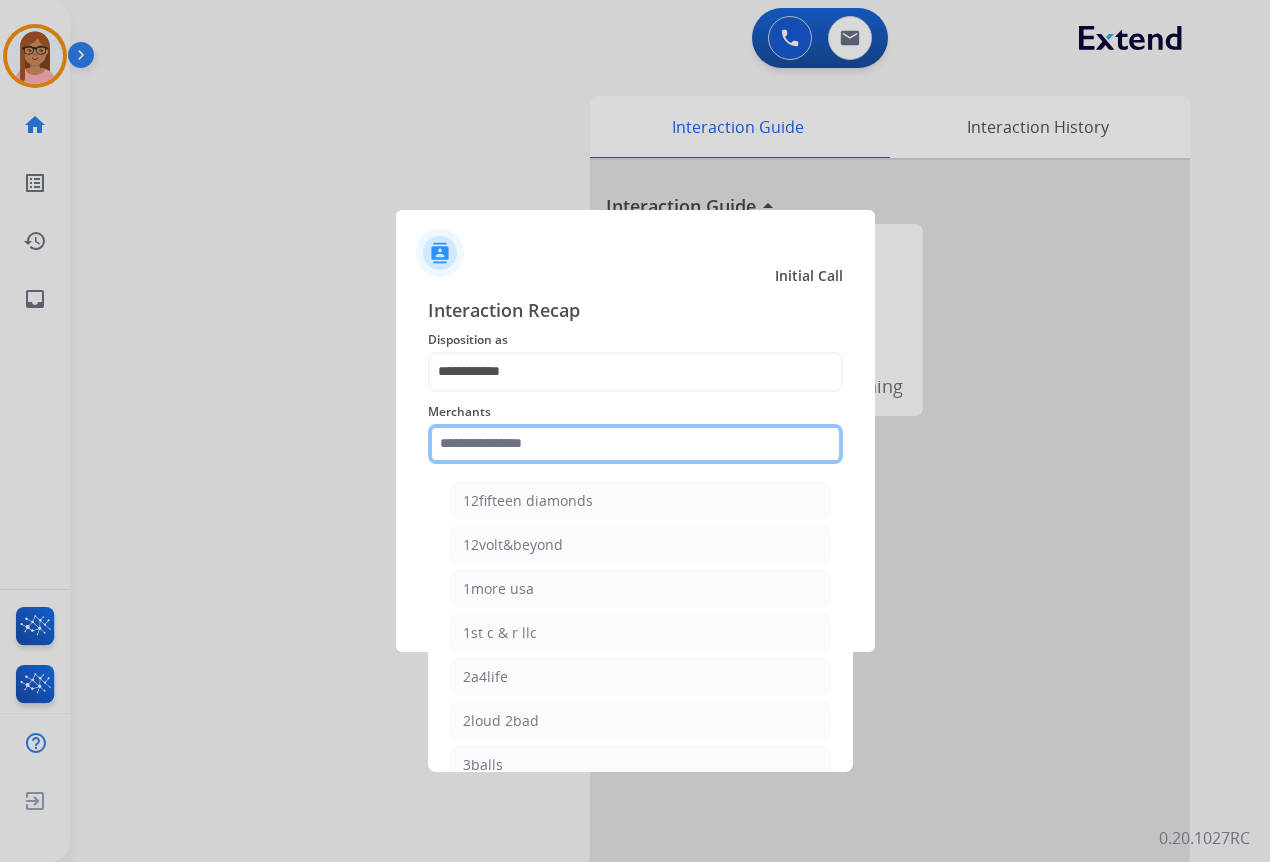 click 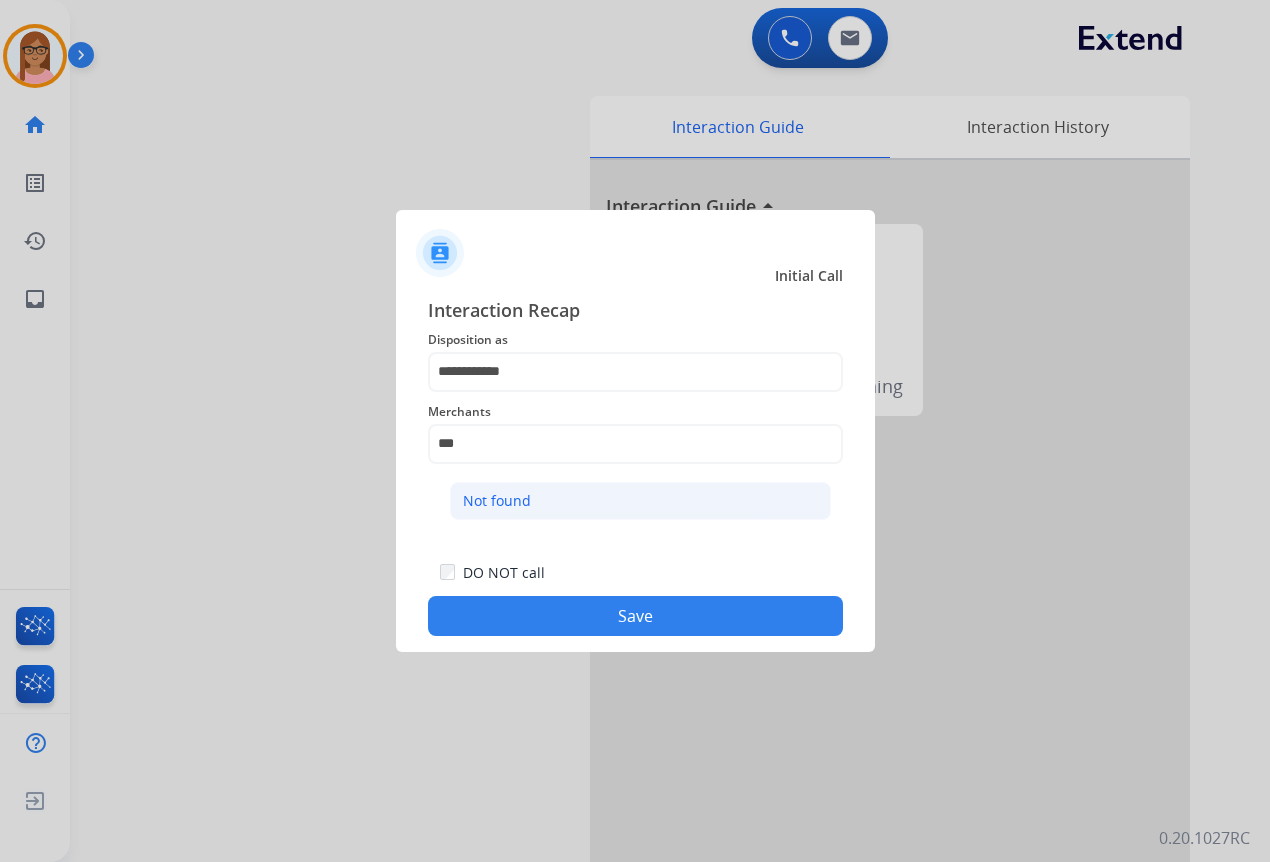 click on "Not found" 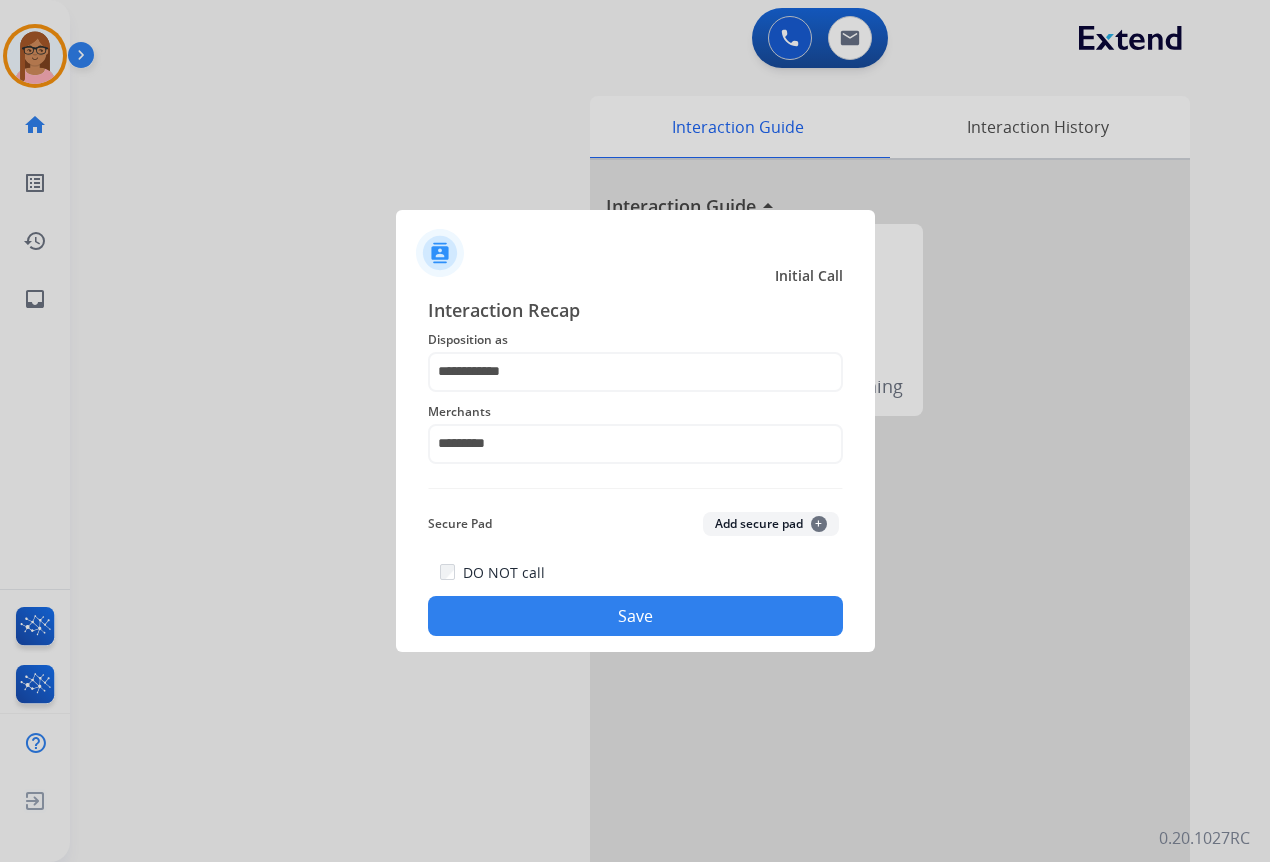 click on "Save" 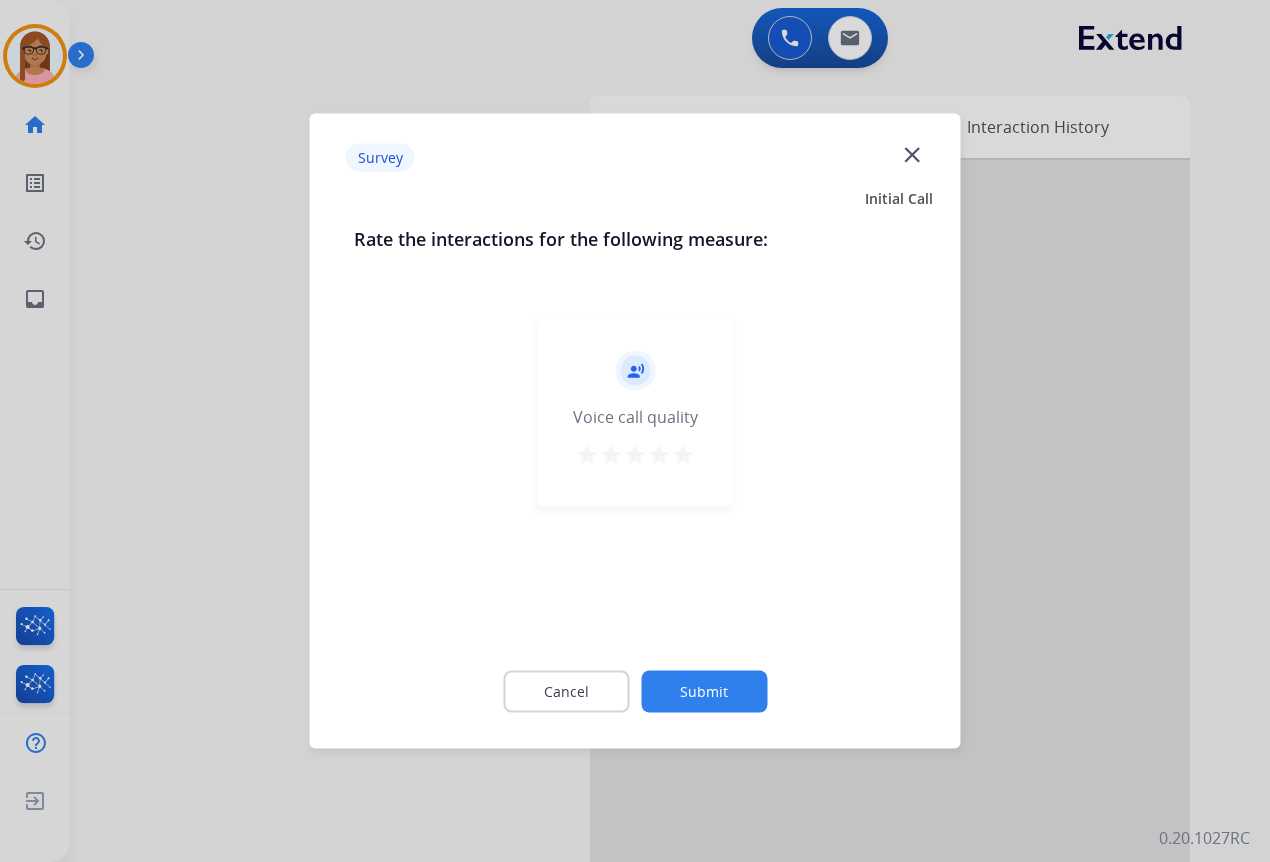 click on "star" at bounding box center [635, 455] 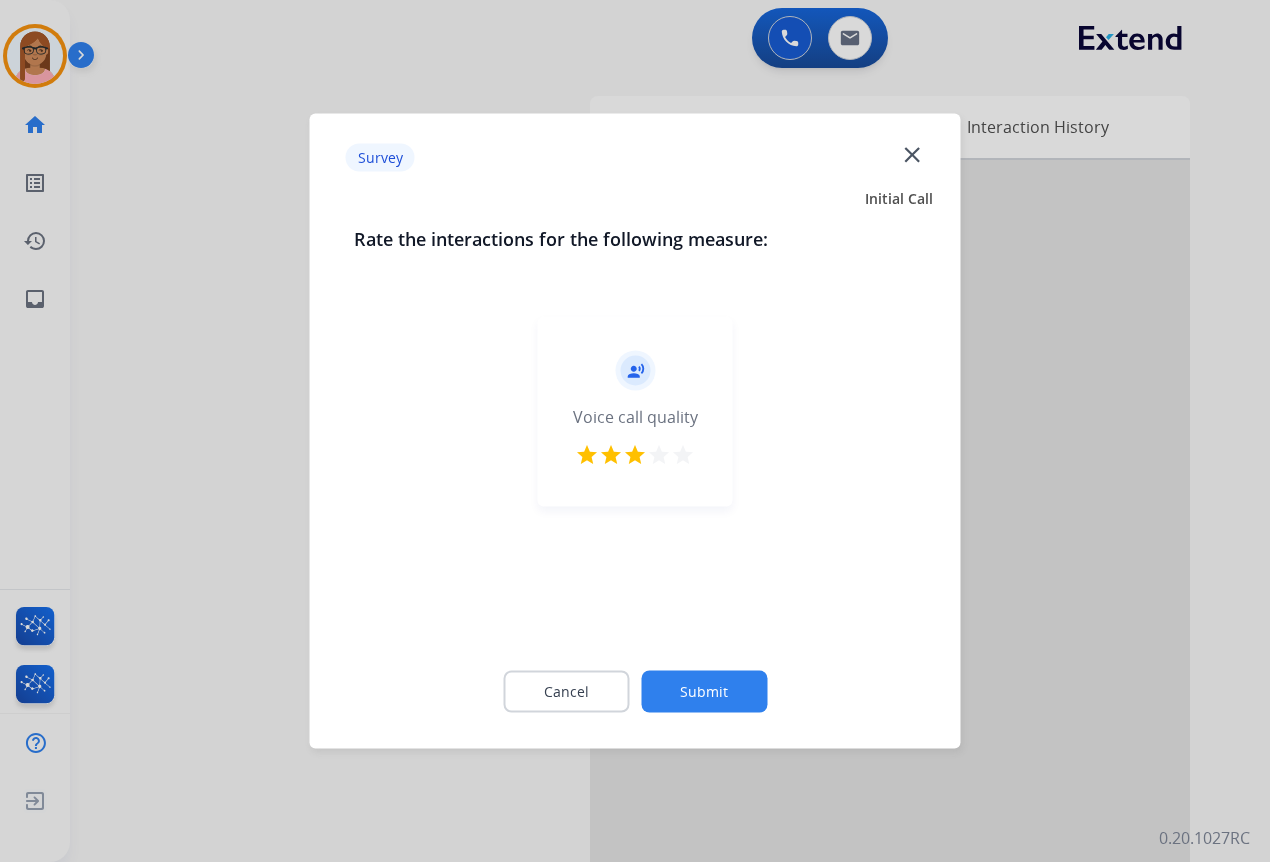 click on "Submit" 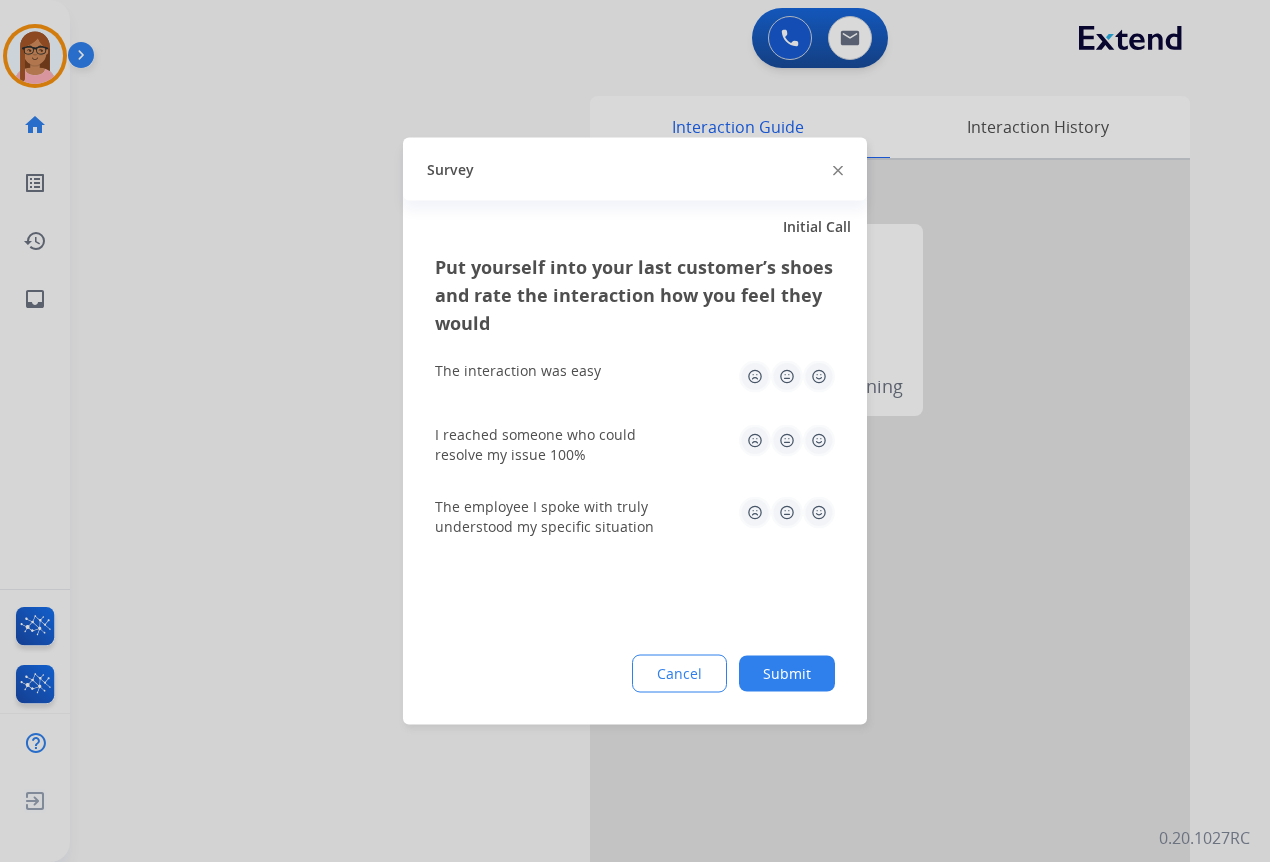 click 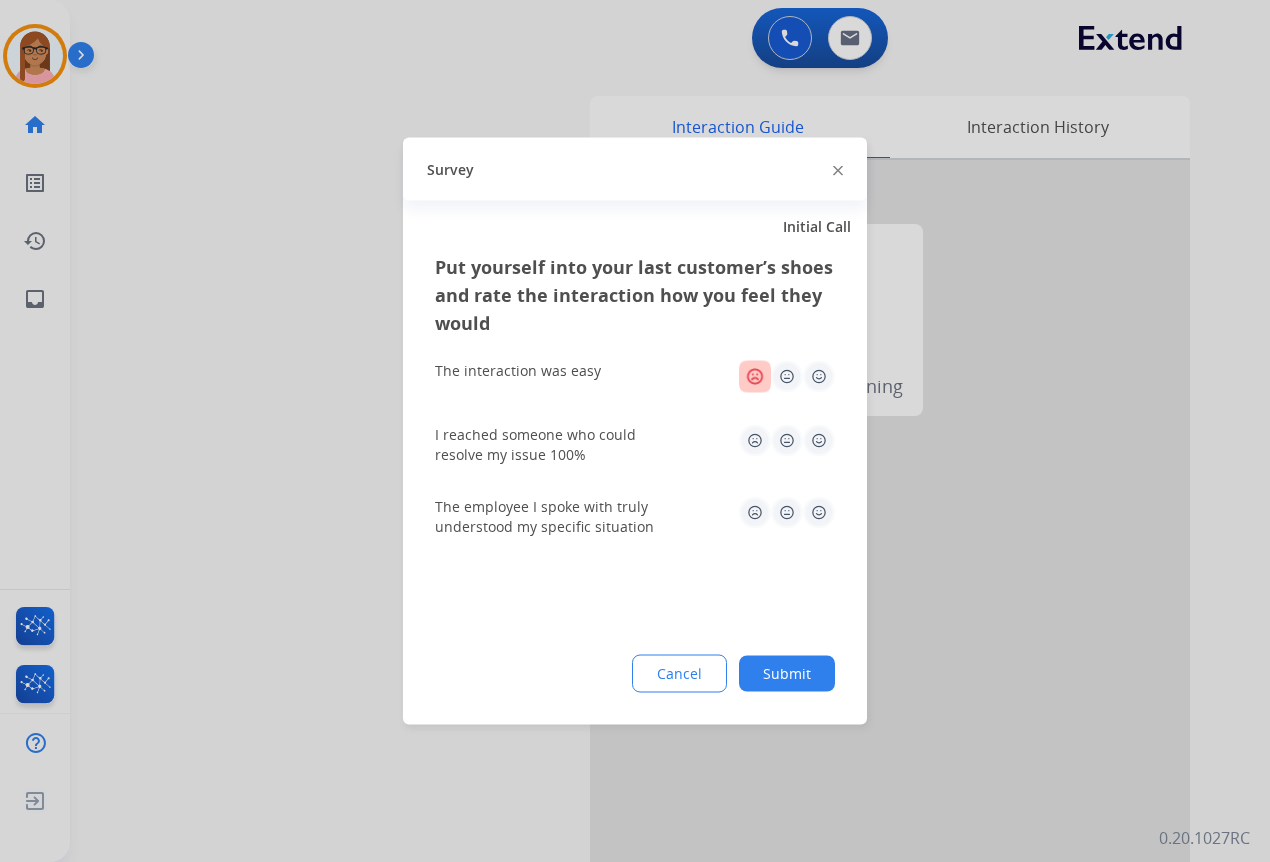 drag, startPoint x: 750, startPoint y: 425, endPoint x: 752, endPoint y: 471, distance: 46.043457 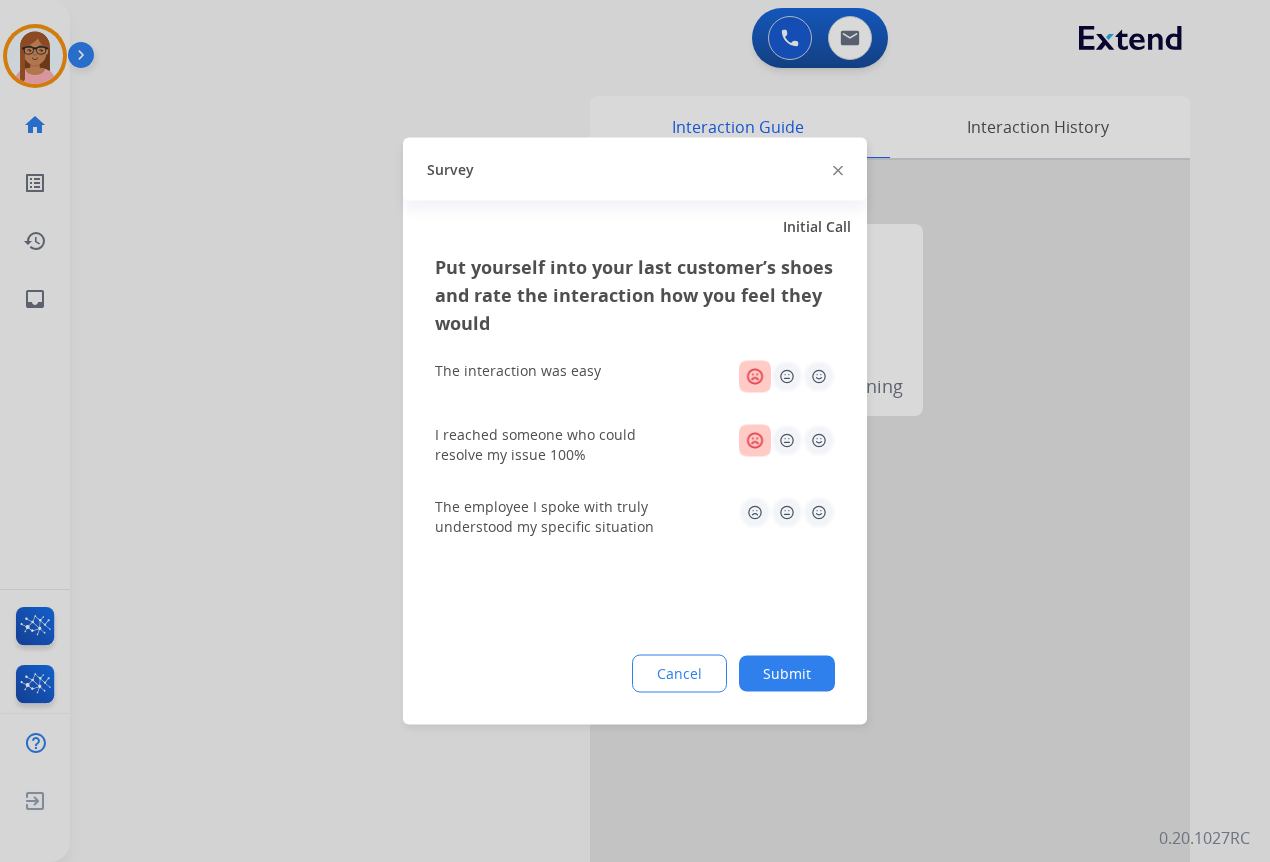 click 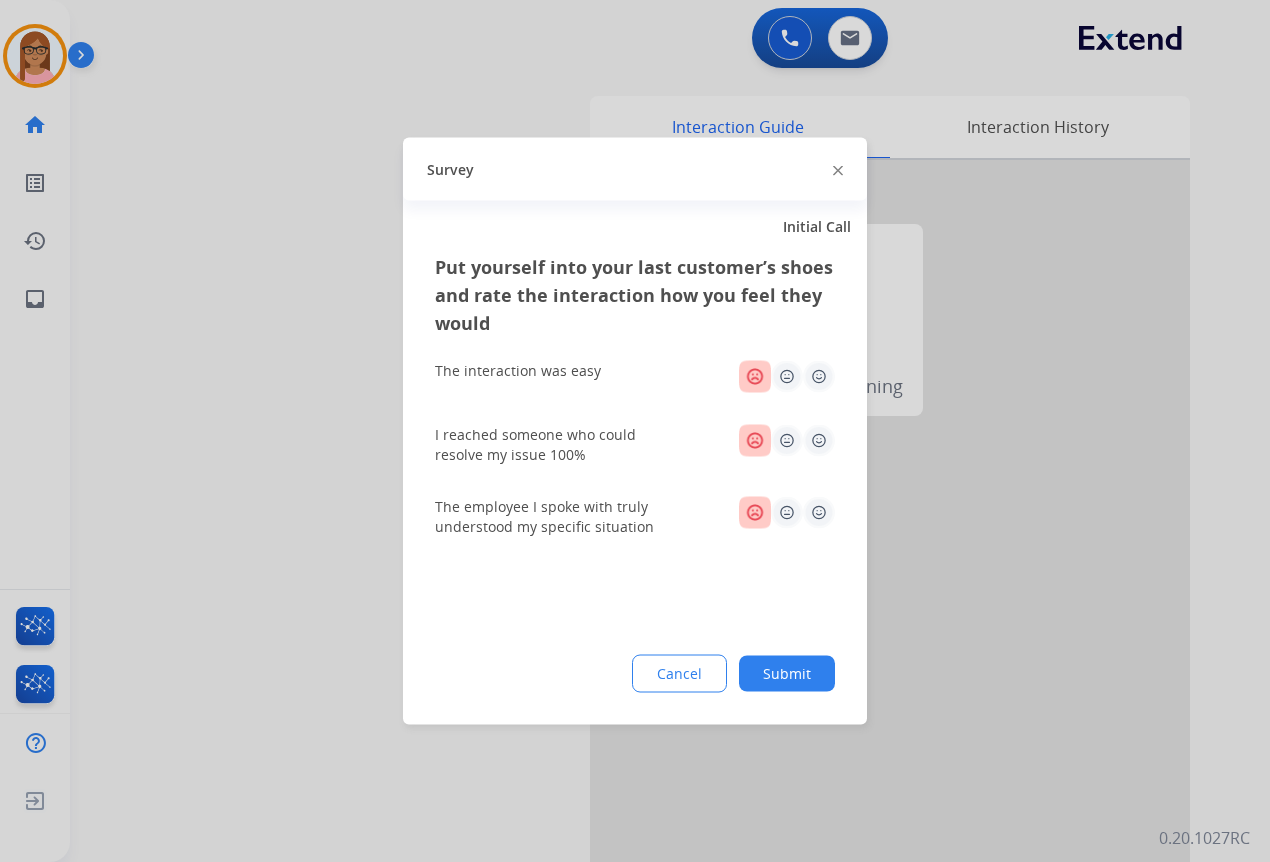 click 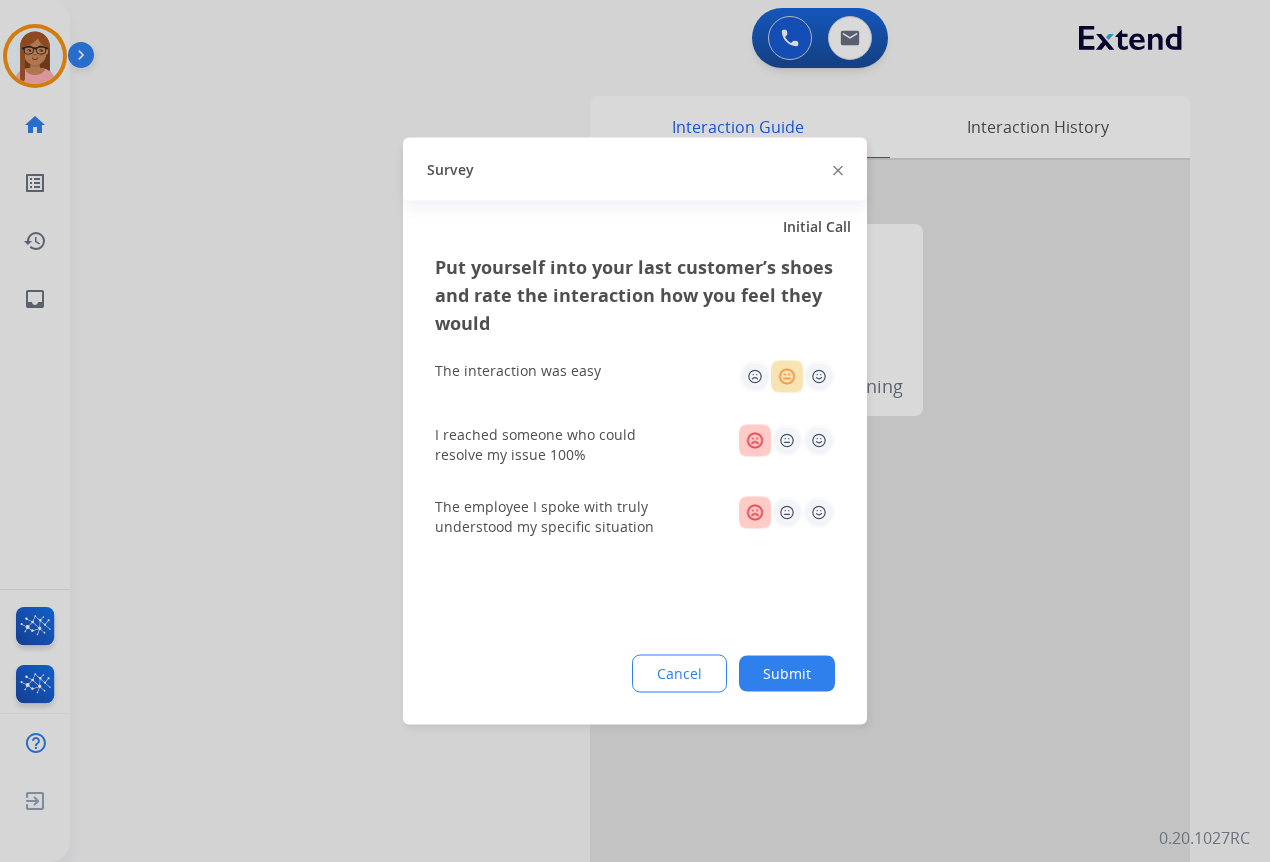 click 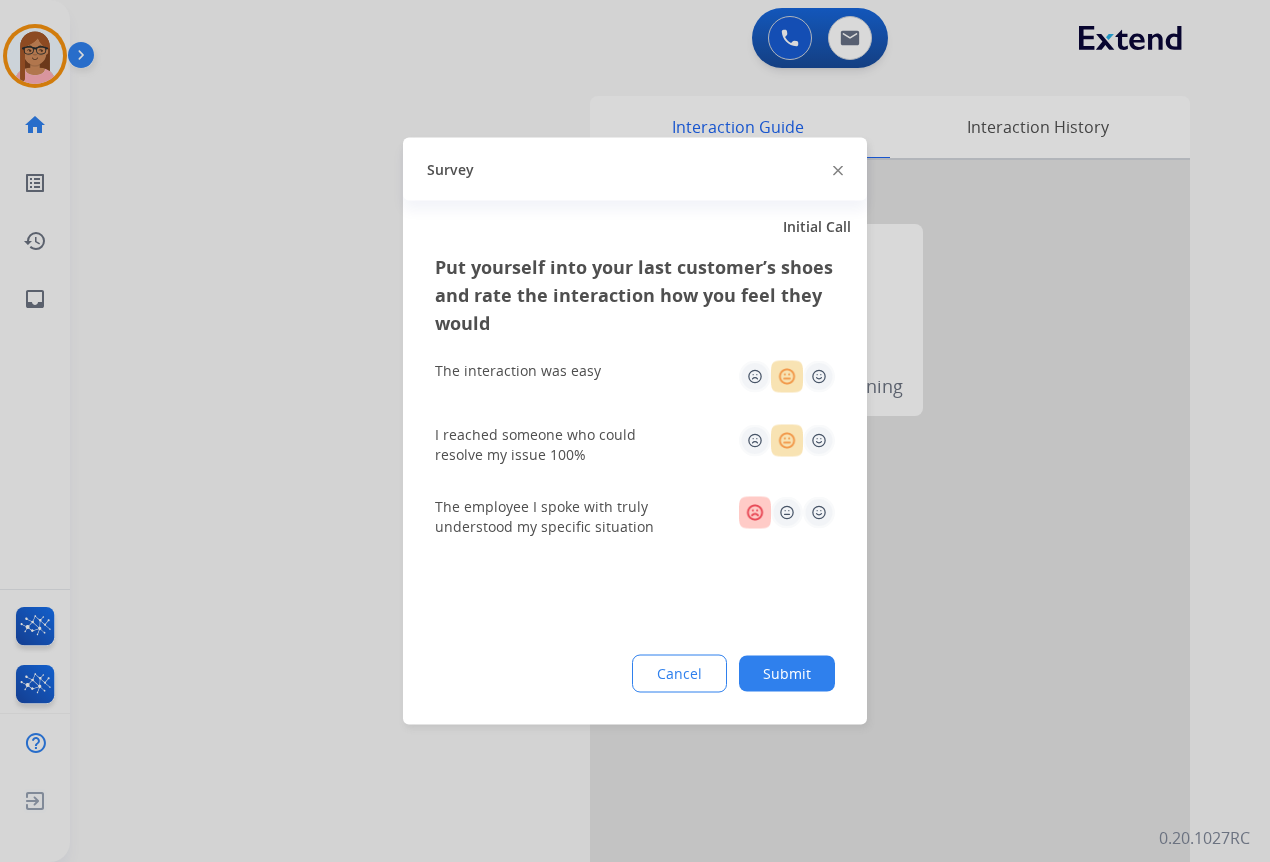 click 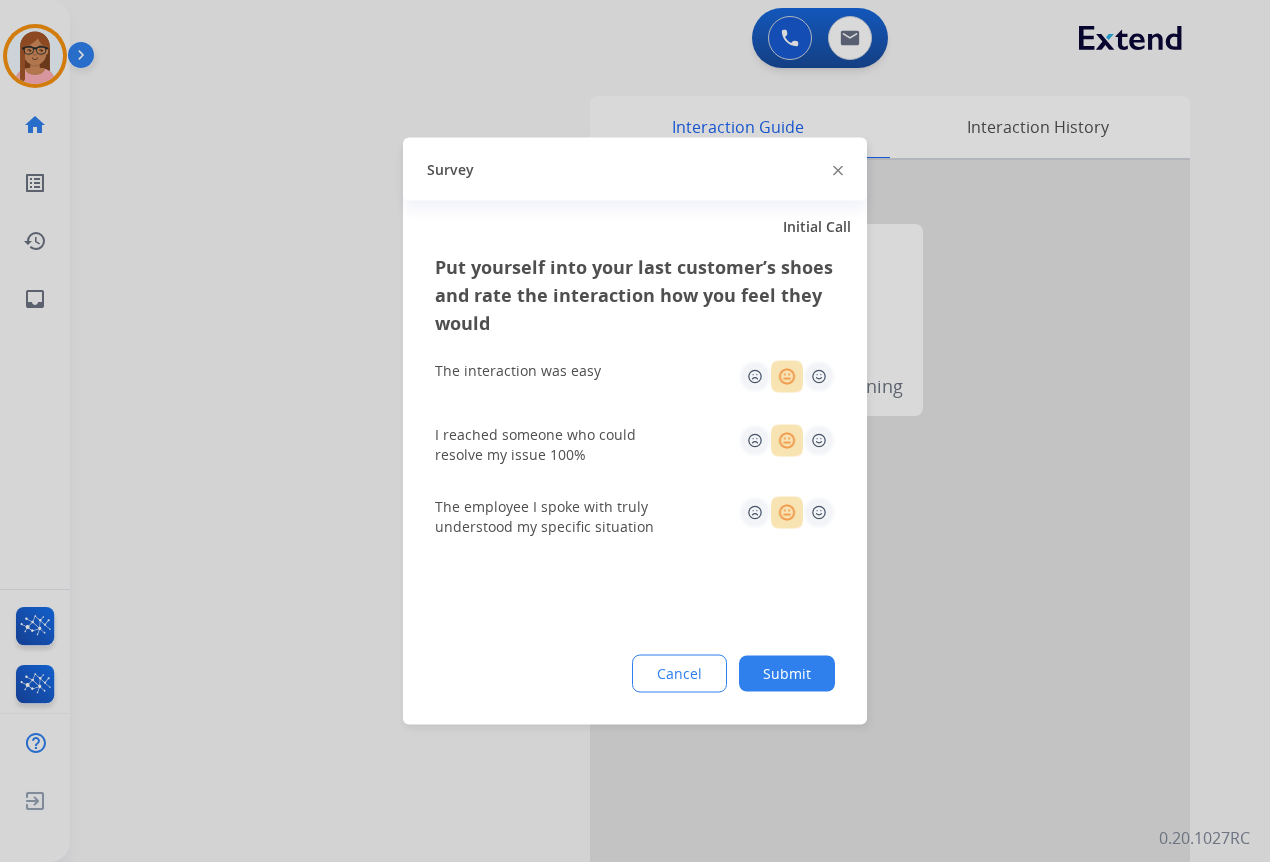 click 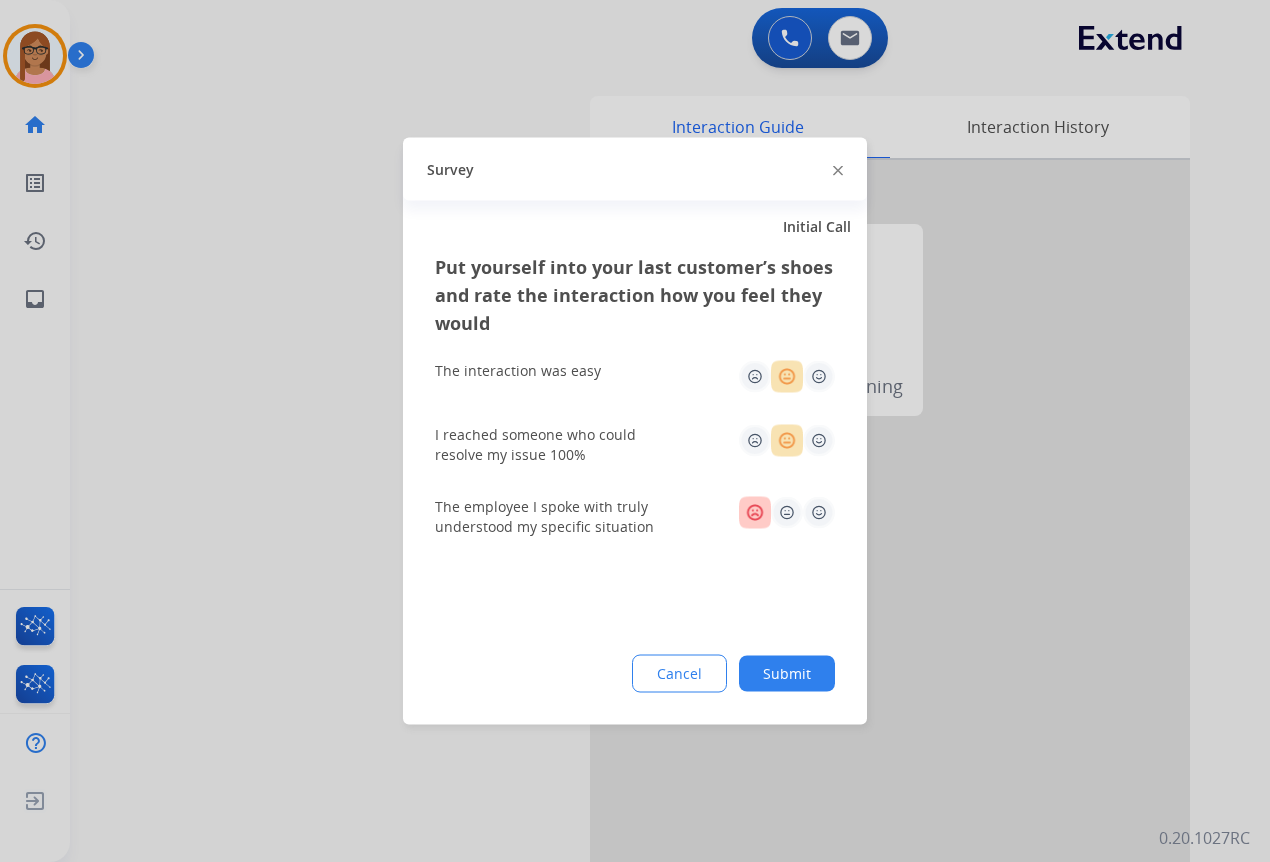 click on "Submit" 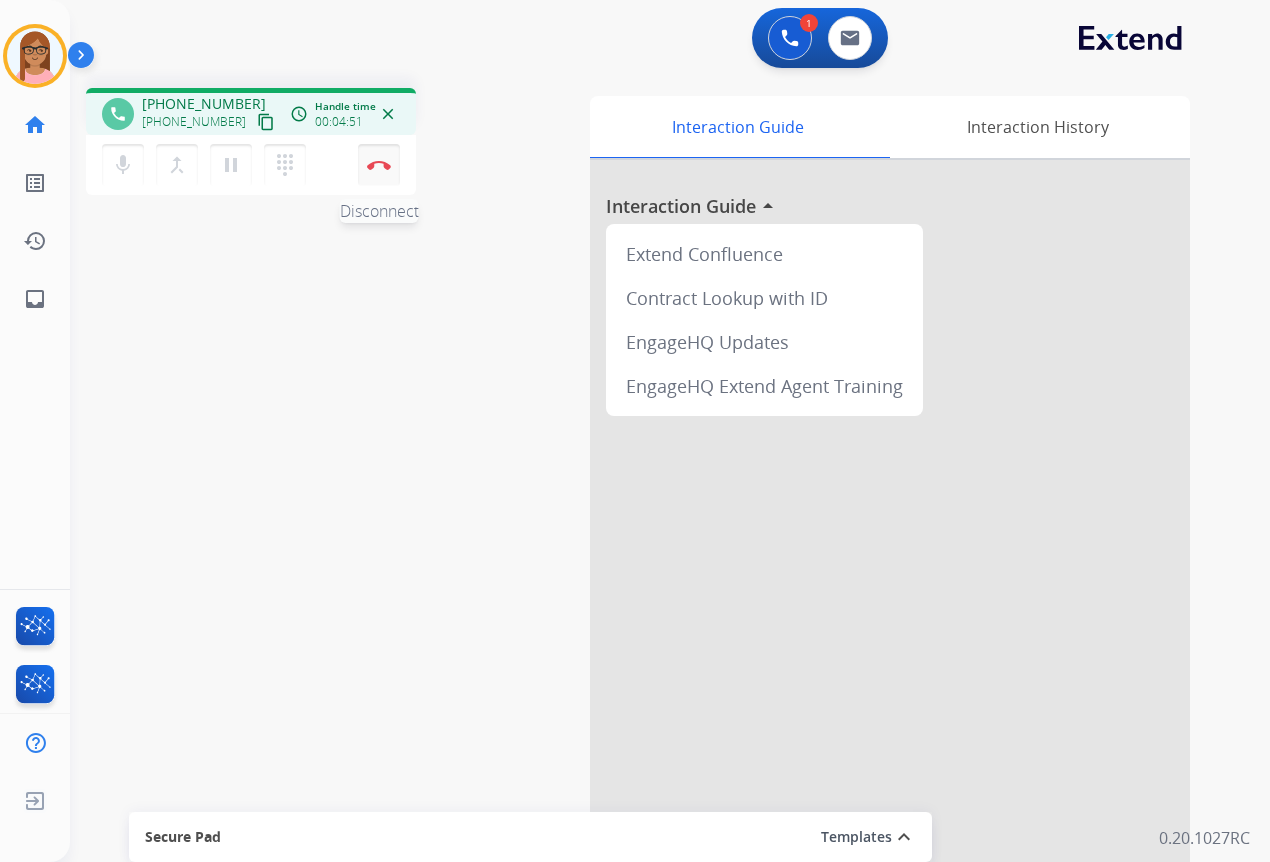 click at bounding box center (379, 165) 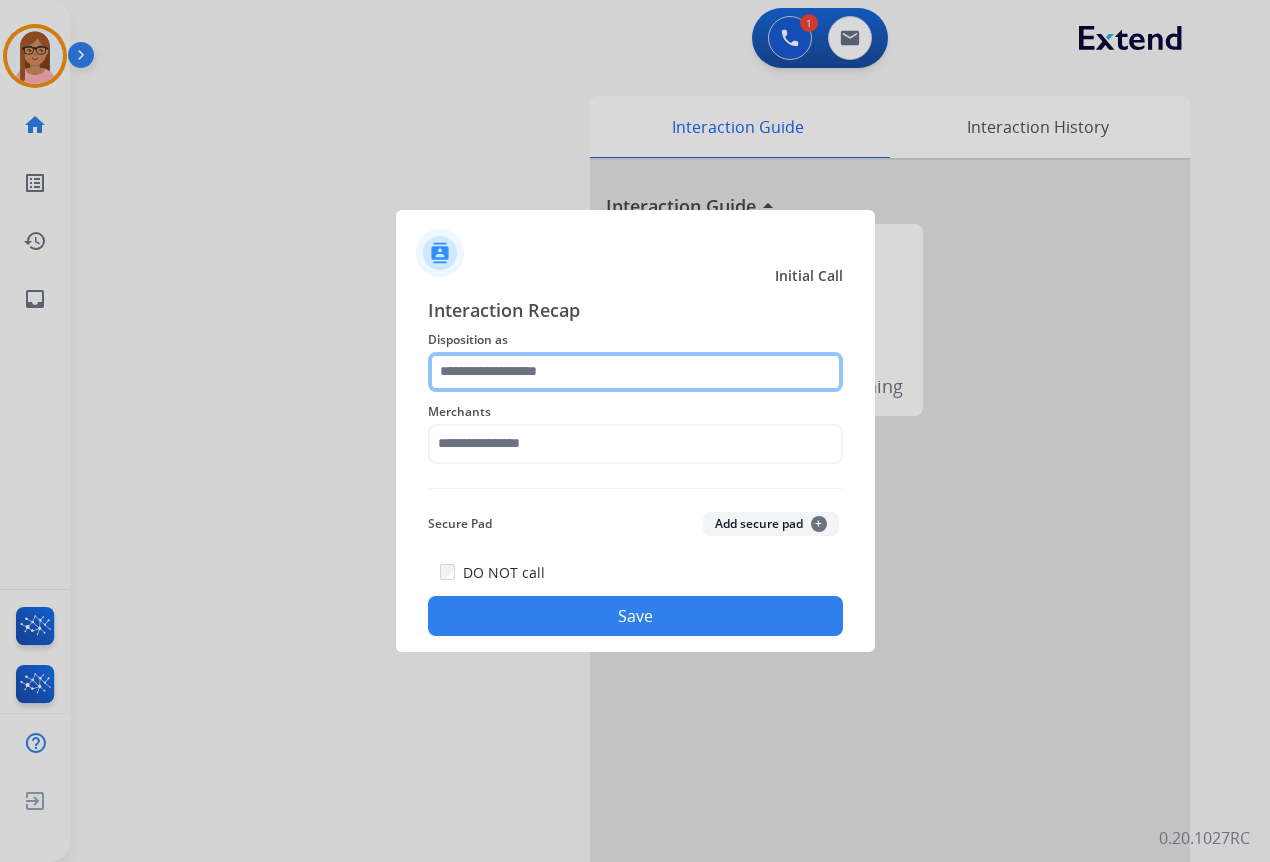 click 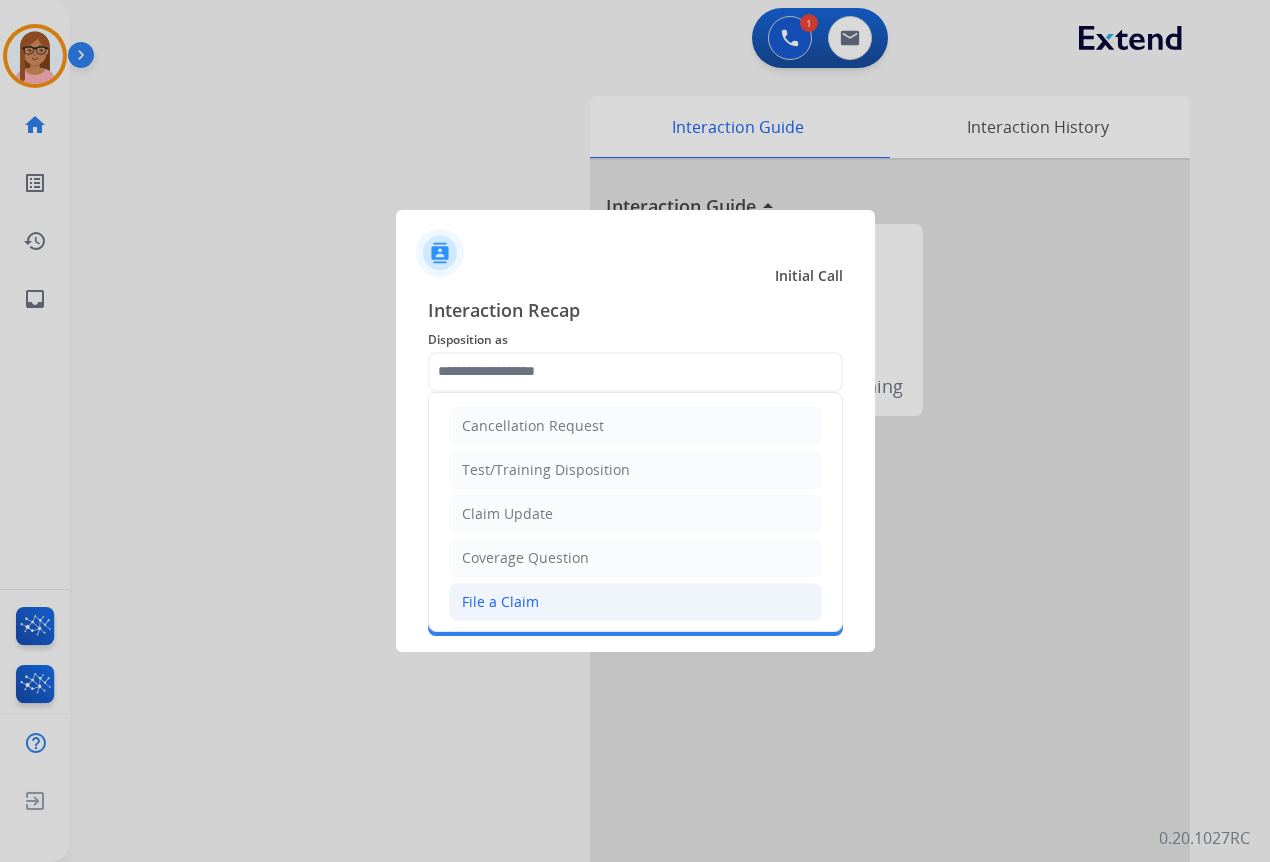 click on "File a Claim" 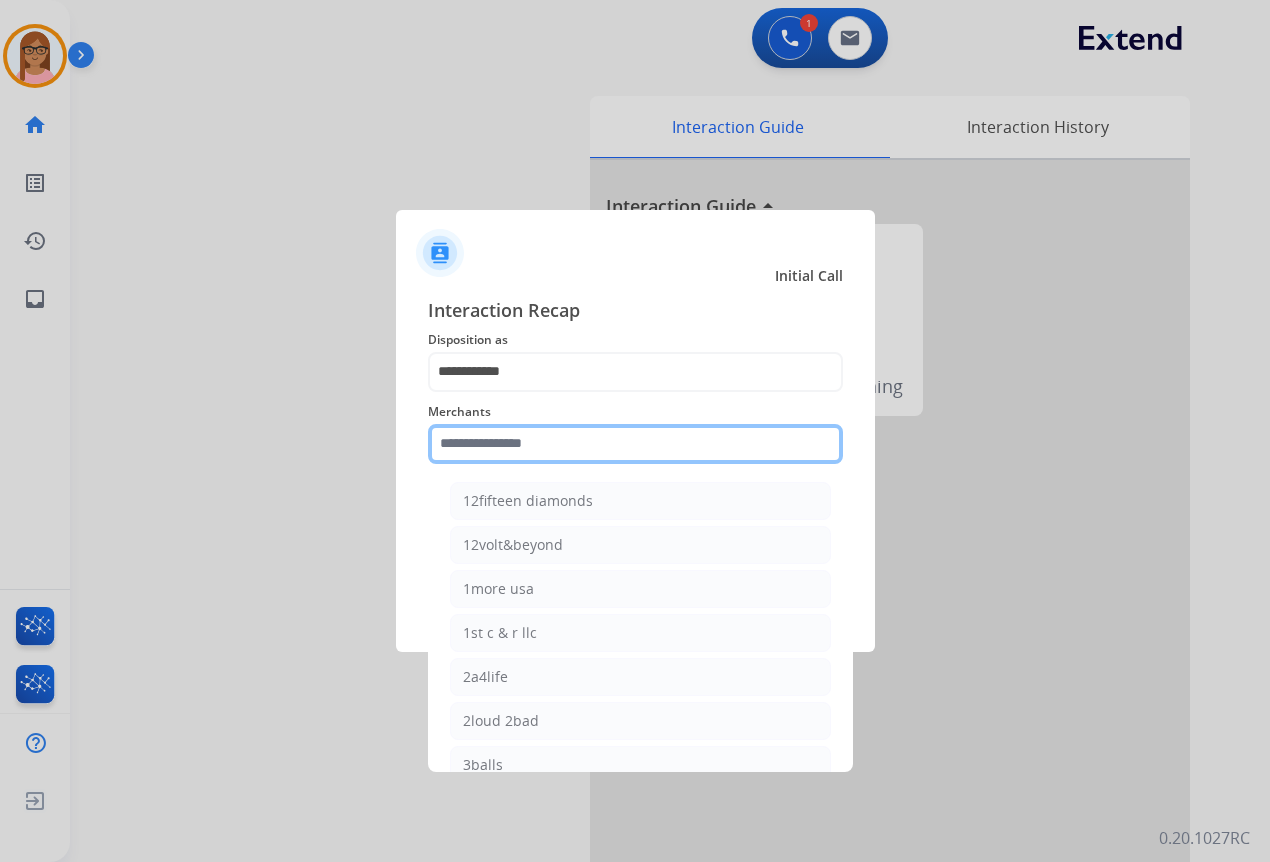 drag, startPoint x: 546, startPoint y: 446, endPoint x: 543, endPoint y: 476, distance: 30.149628 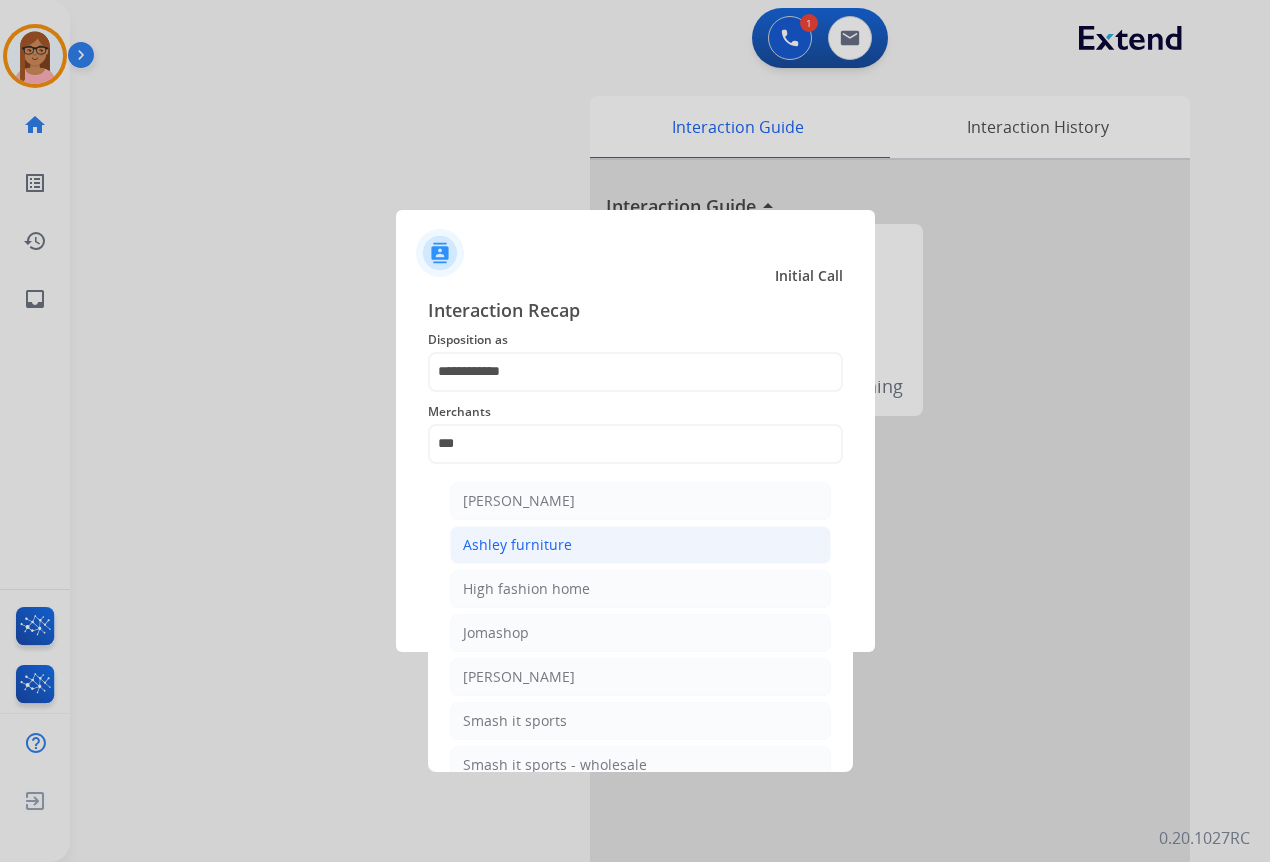 click on "Ashley furniture" 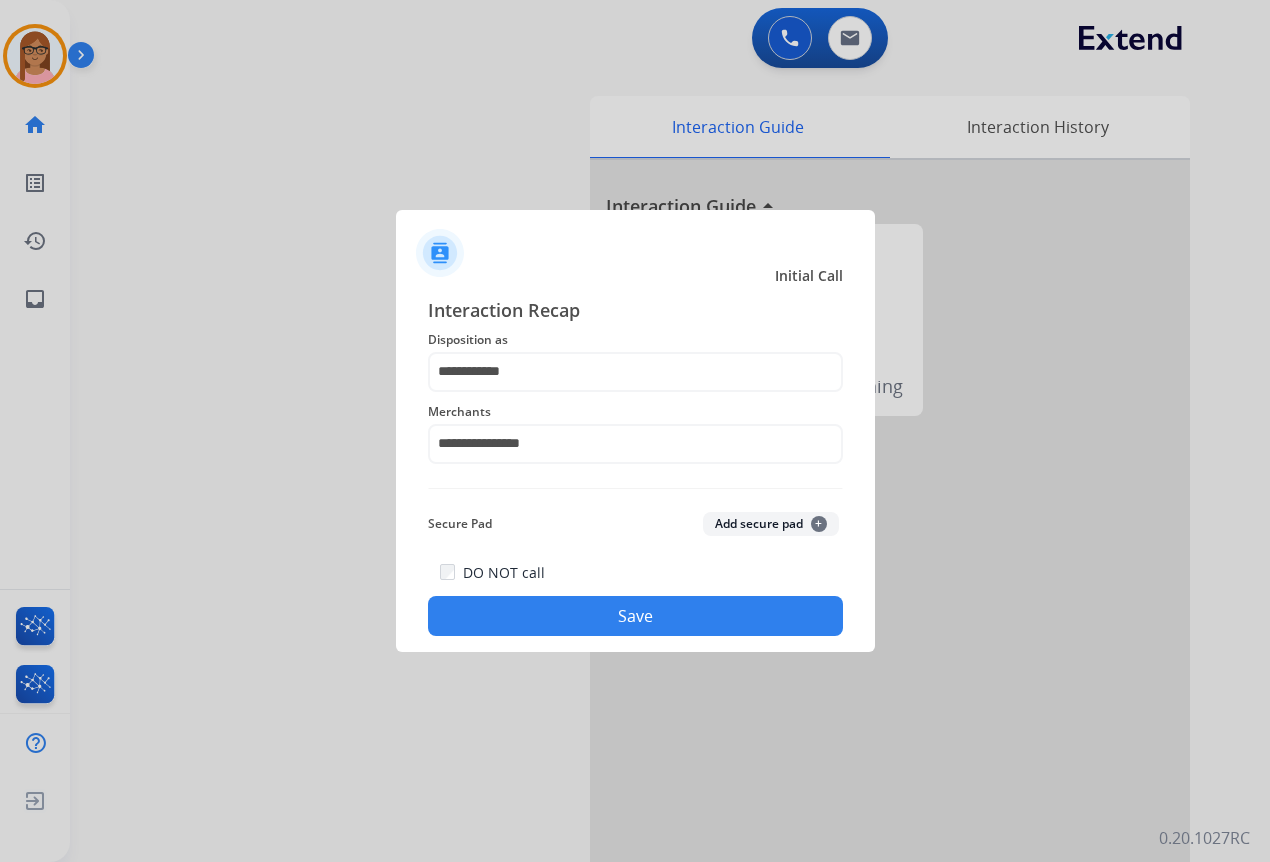 click on "Save" 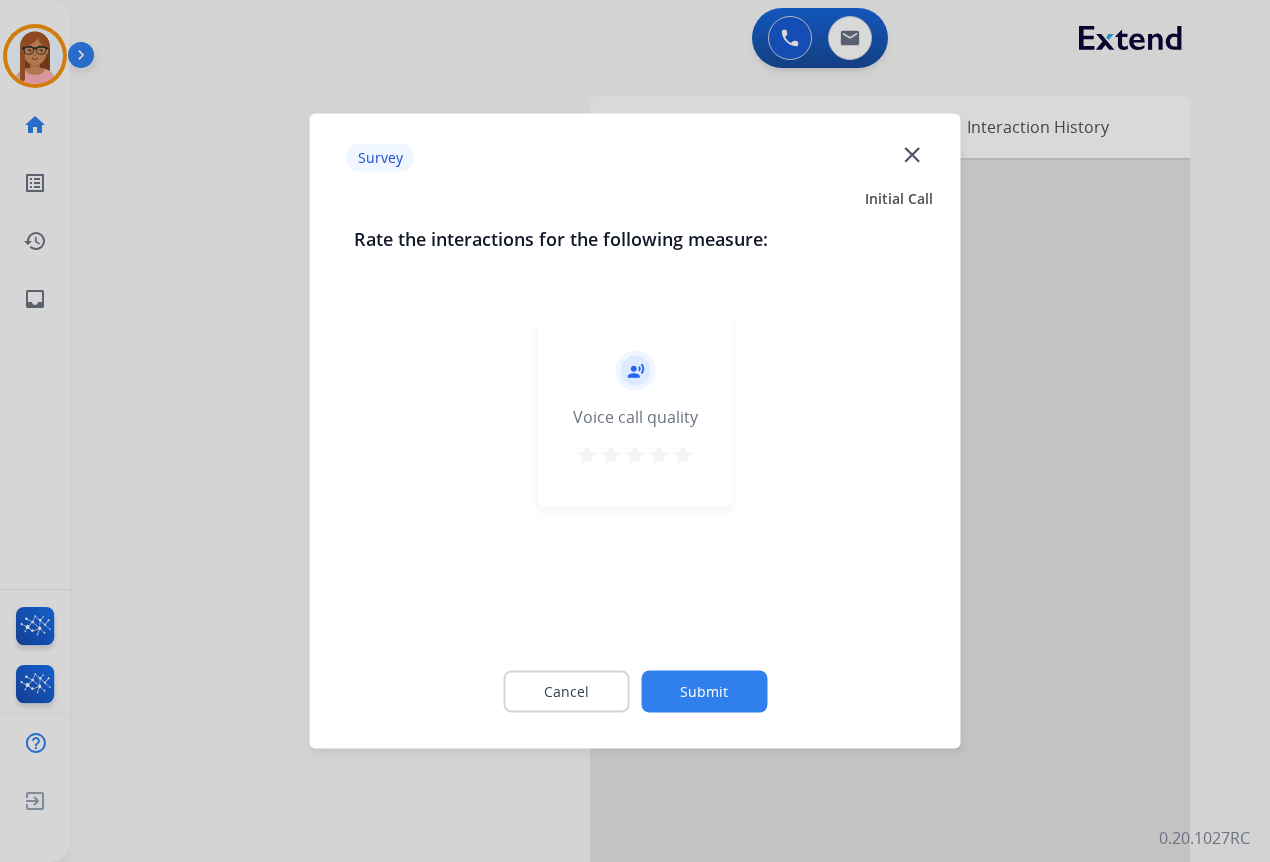 click on "star" at bounding box center [659, 455] 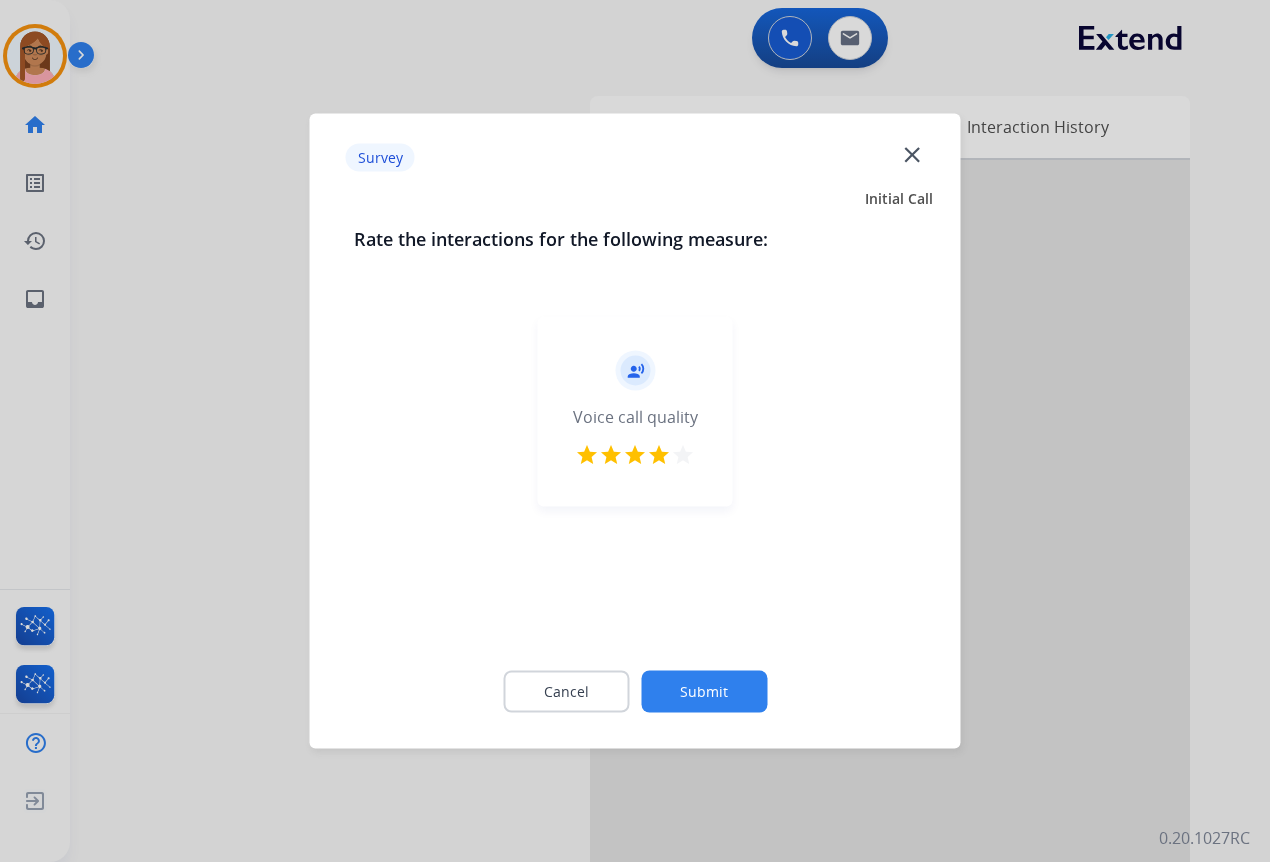 click on "Submit" 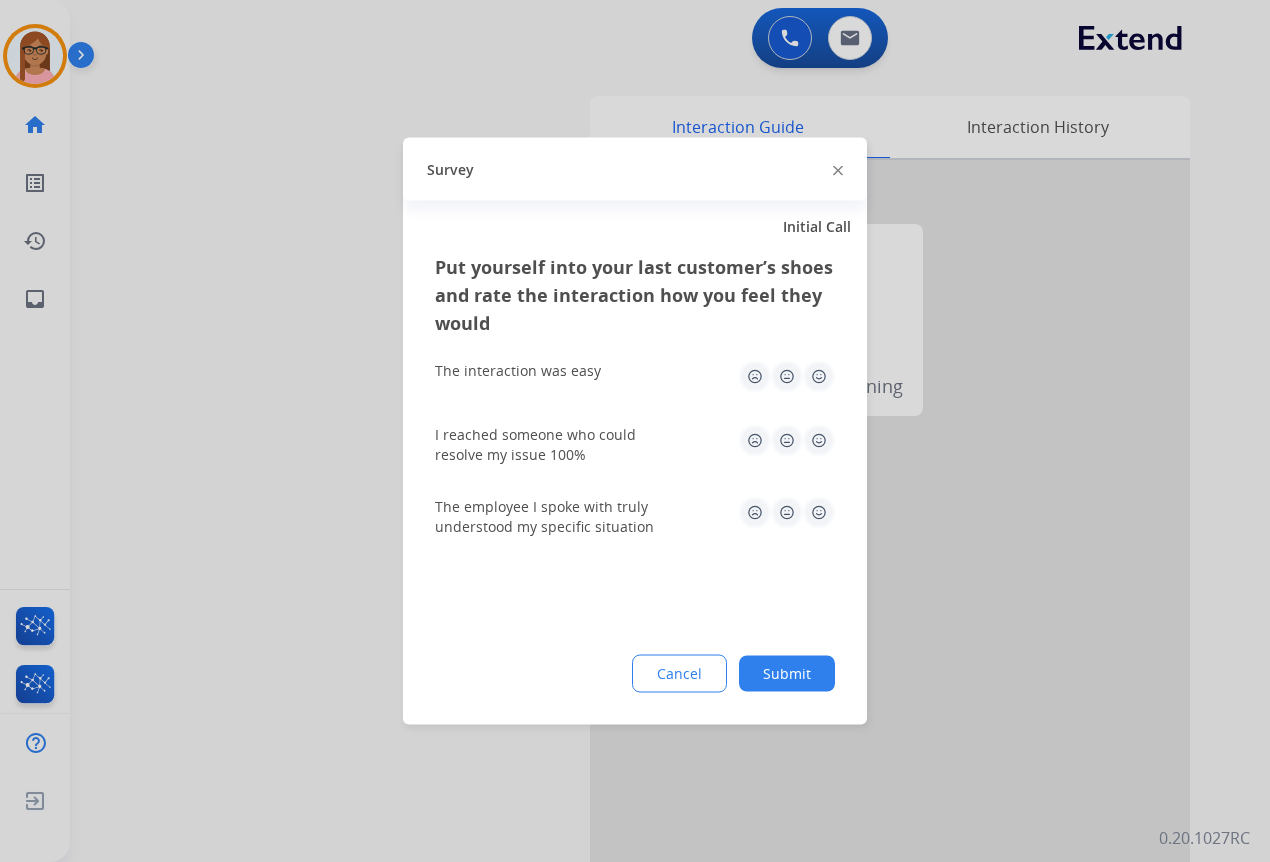 click 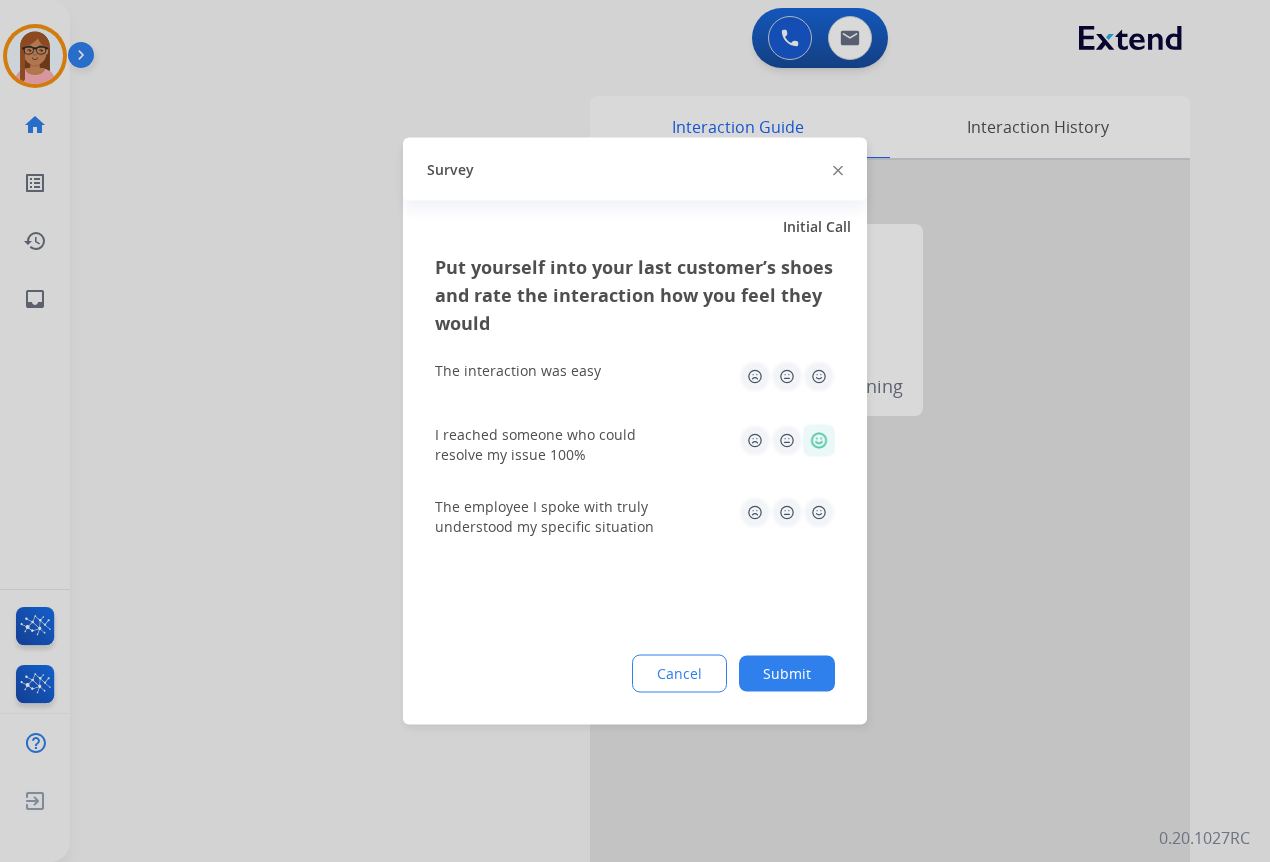 click 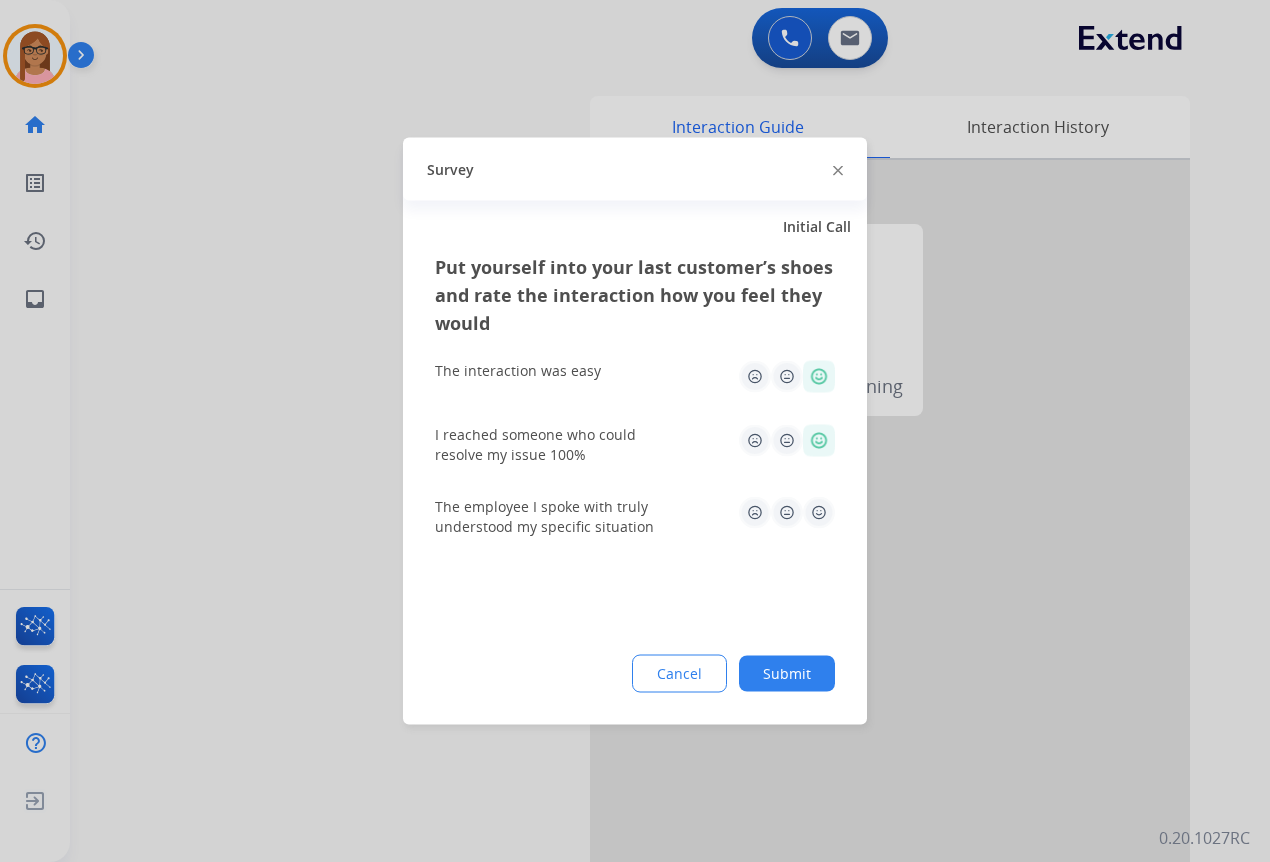 click 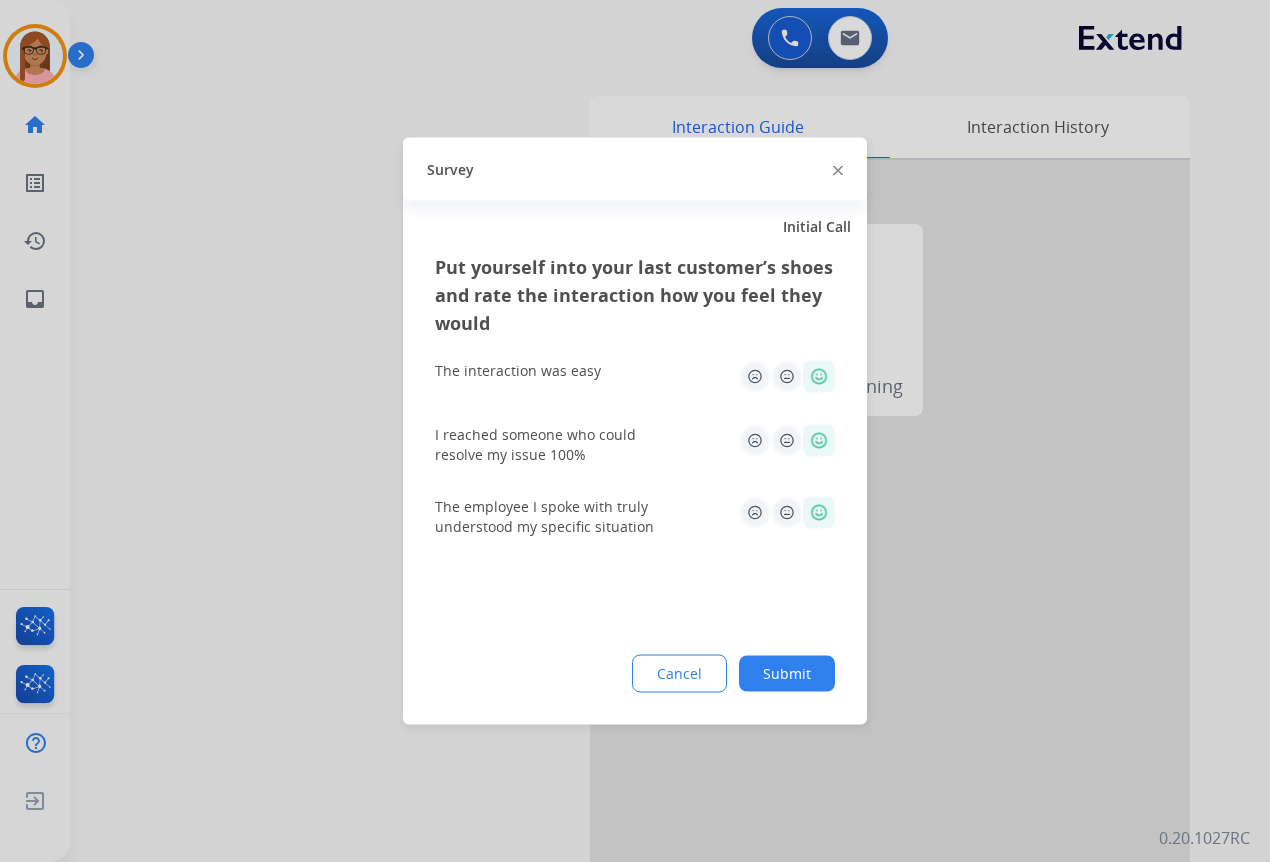 click on "Submit" 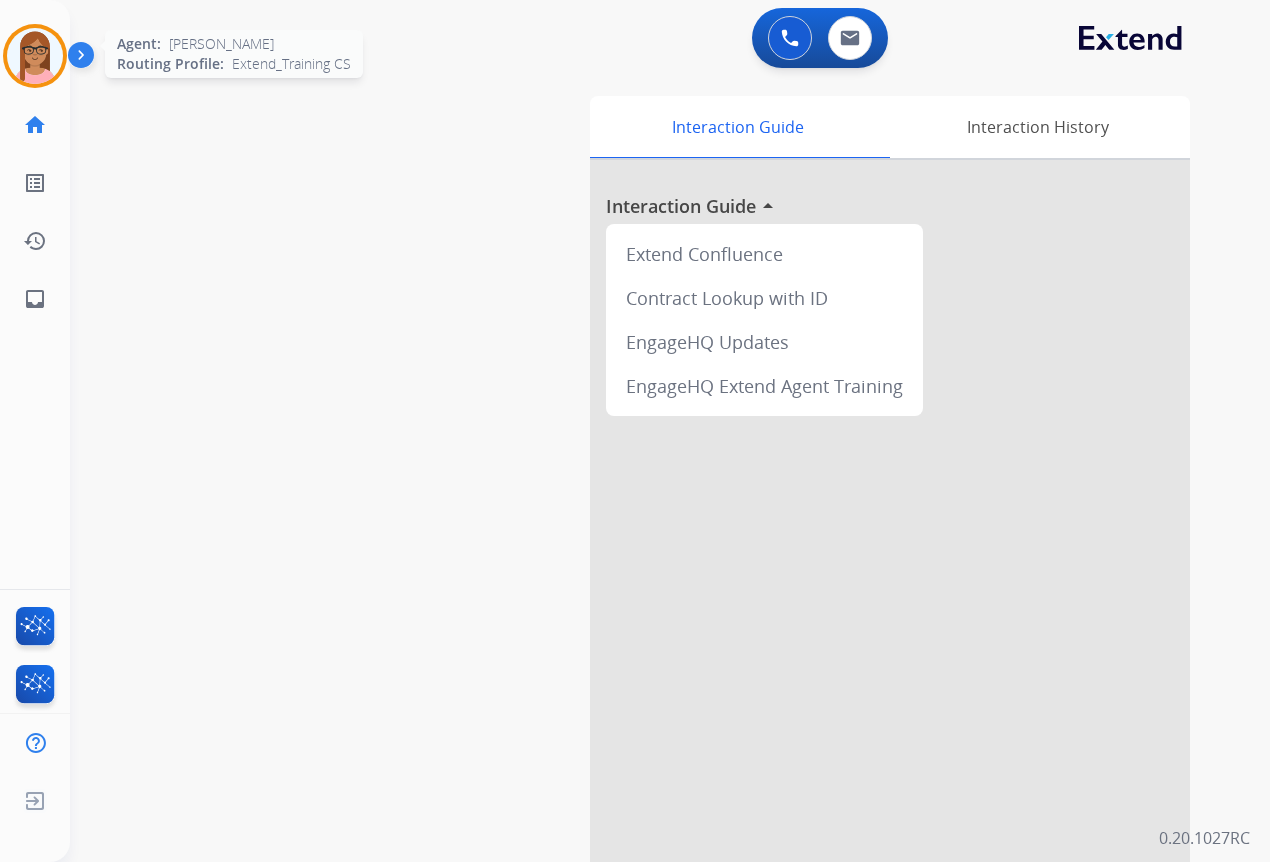 click at bounding box center (35, 56) 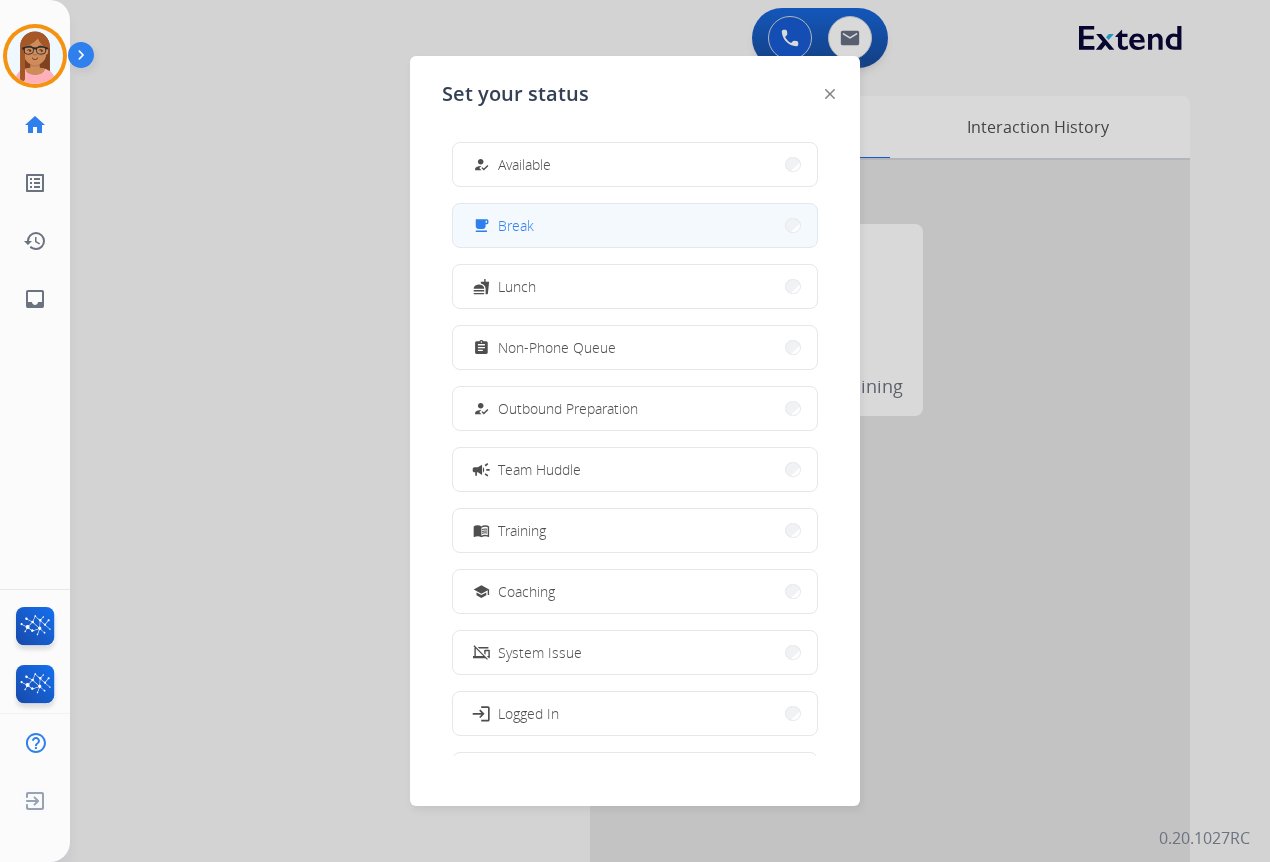 click on "free_breakfast Break" at bounding box center [635, 225] 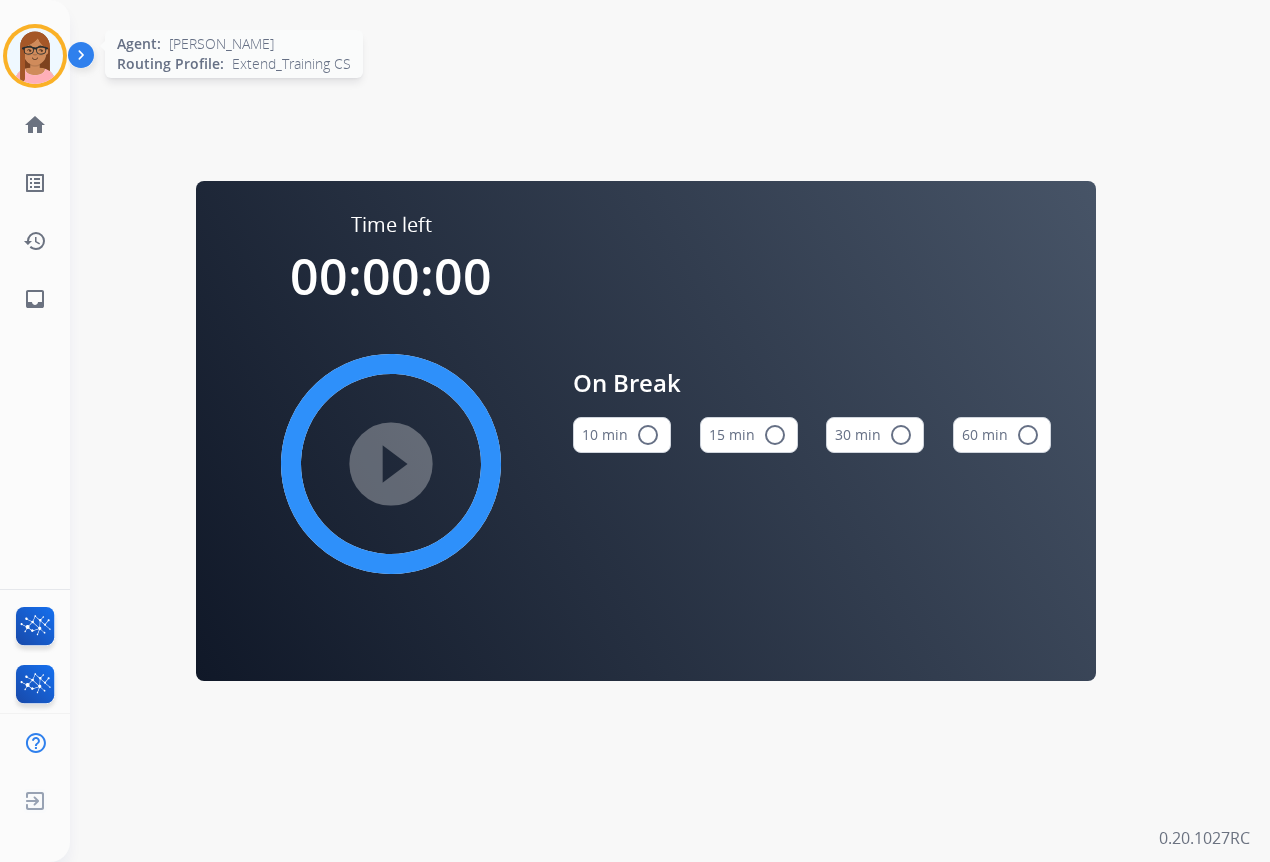 click at bounding box center [35, 56] 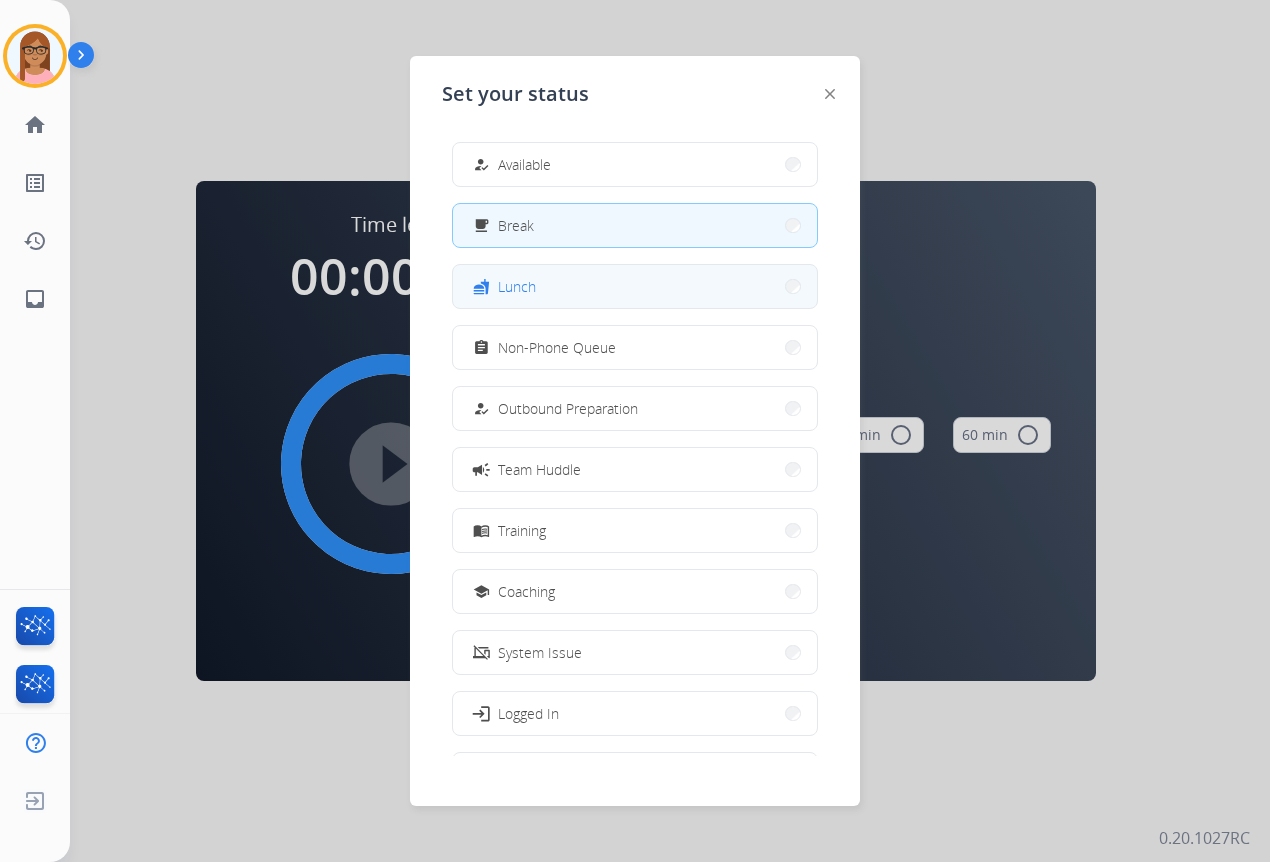 click on "fastfood Lunch" at bounding box center (635, 286) 